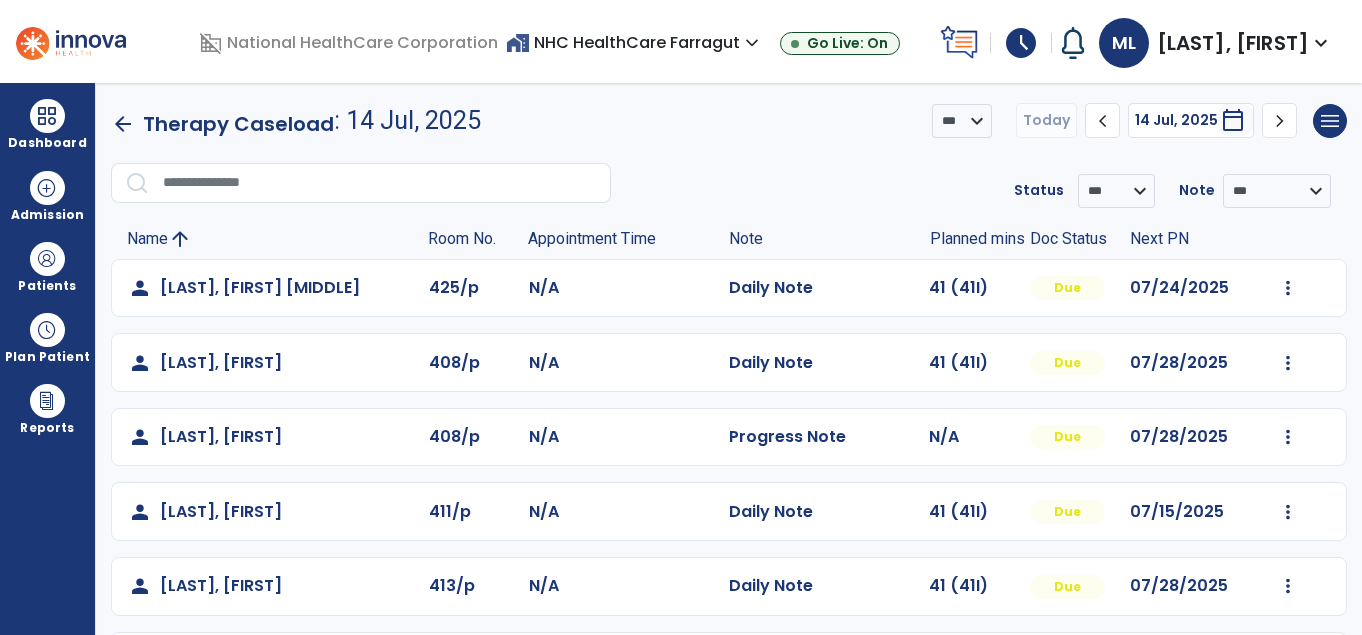 scroll, scrollTop: 0, scrollLeft: 0, axis: both 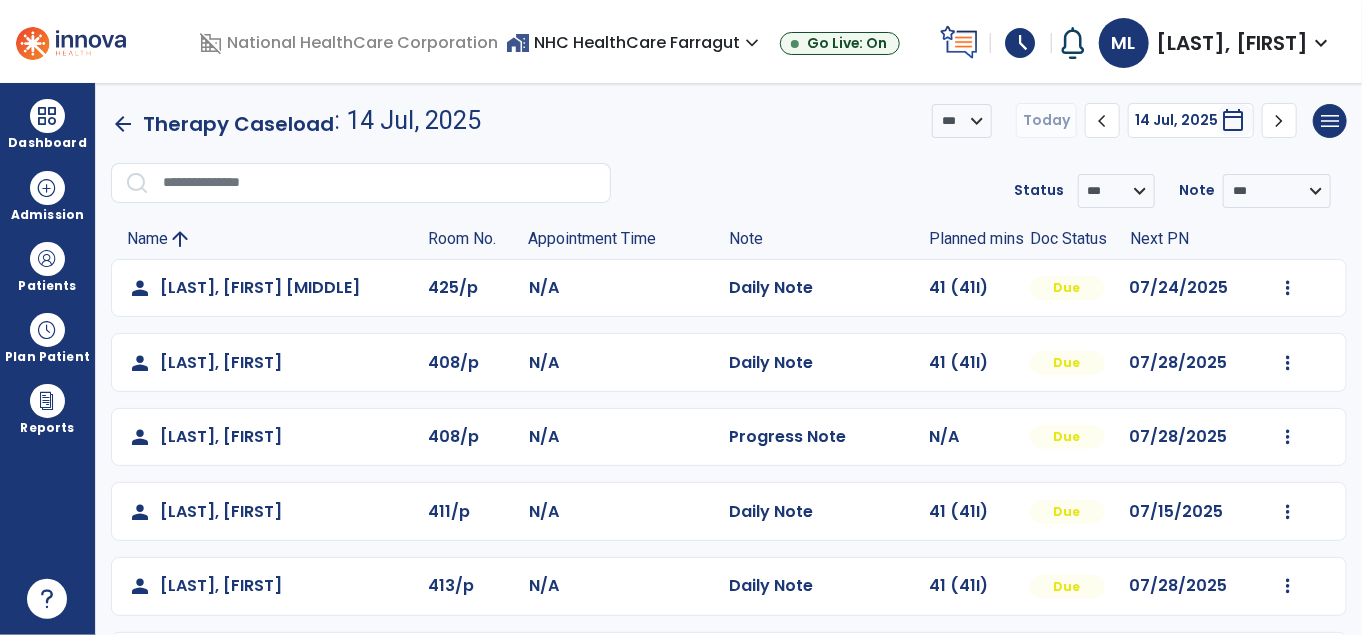 click on "schedule" at bounding box center [1021, 43] 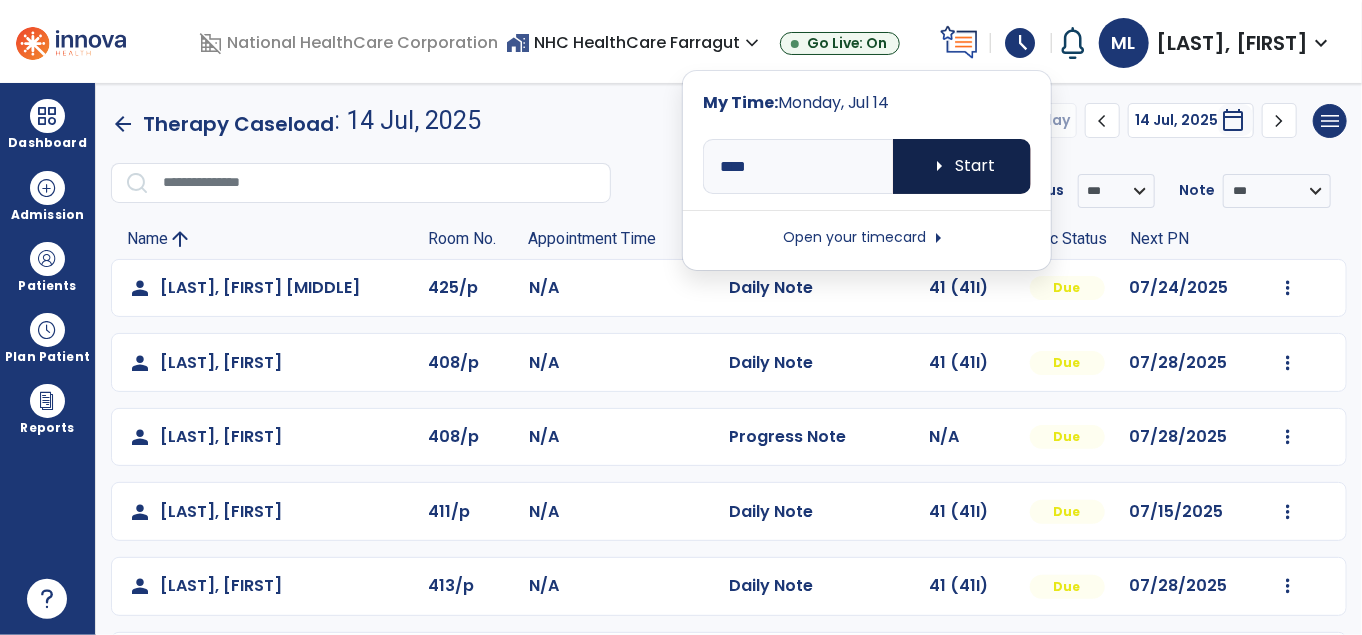 click on "arrow_right  Start" at bounding box center (962, 166) 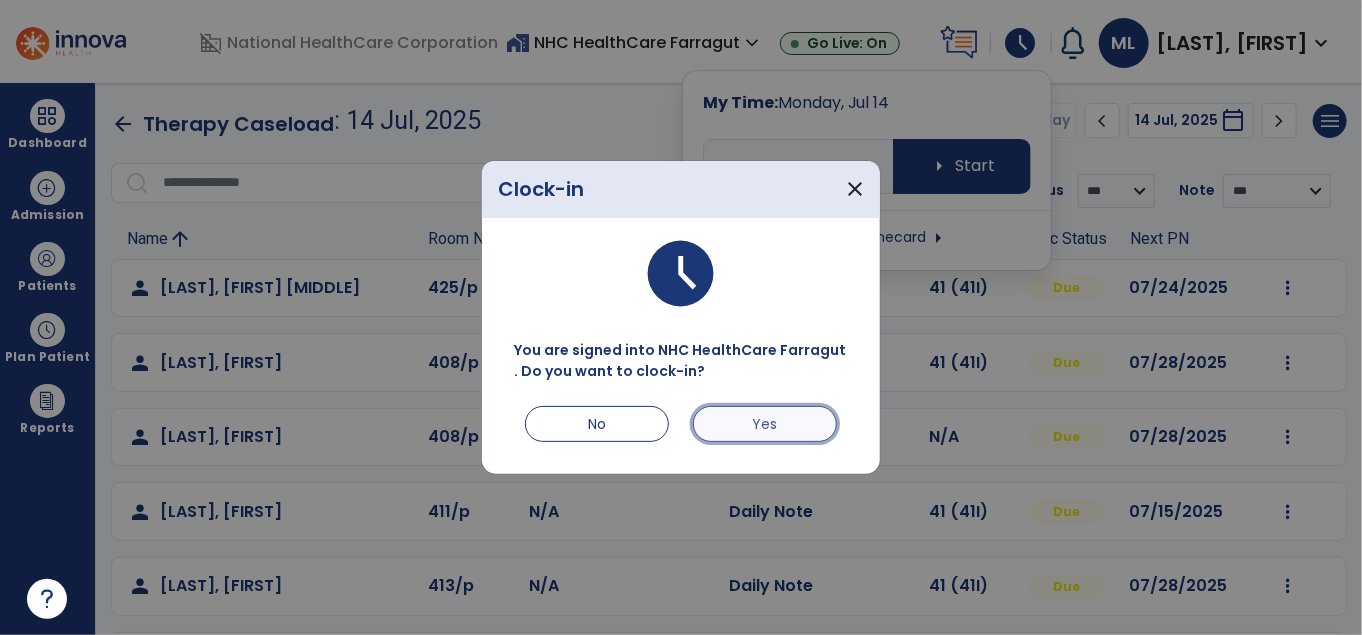 click on "Yes" at bounding box center (765, 424) 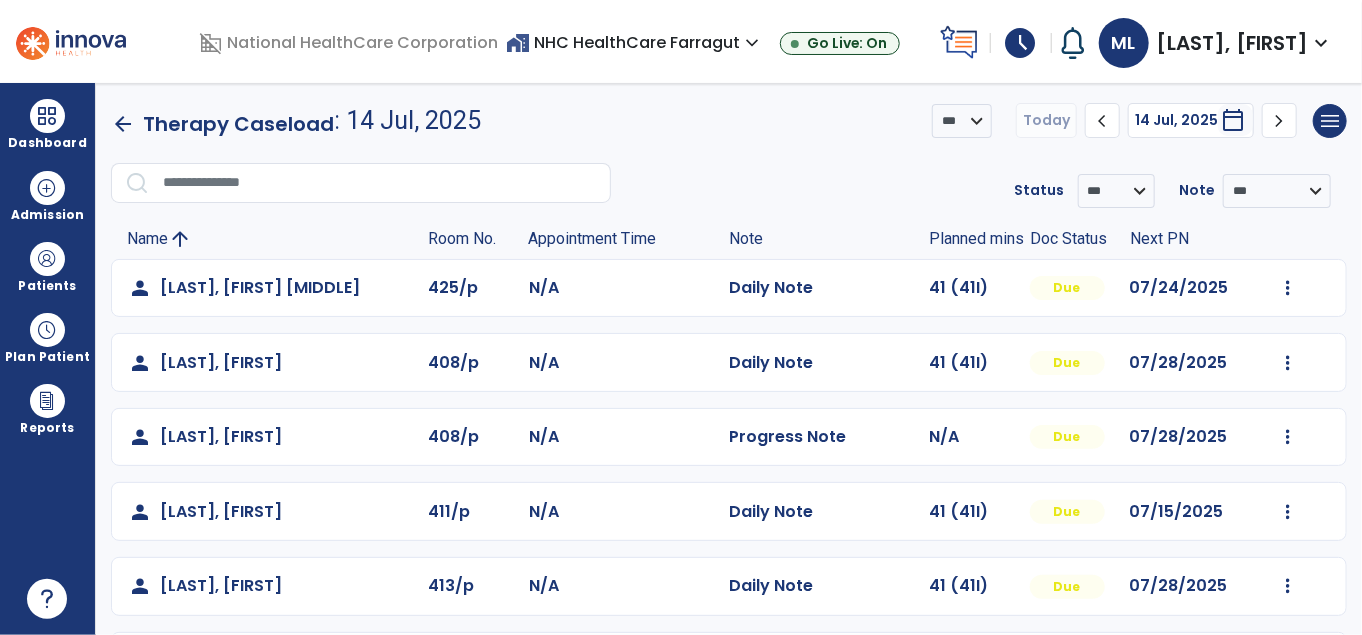 scroll, scrollTop: 304, scrollLeft: 0, axis: vertical 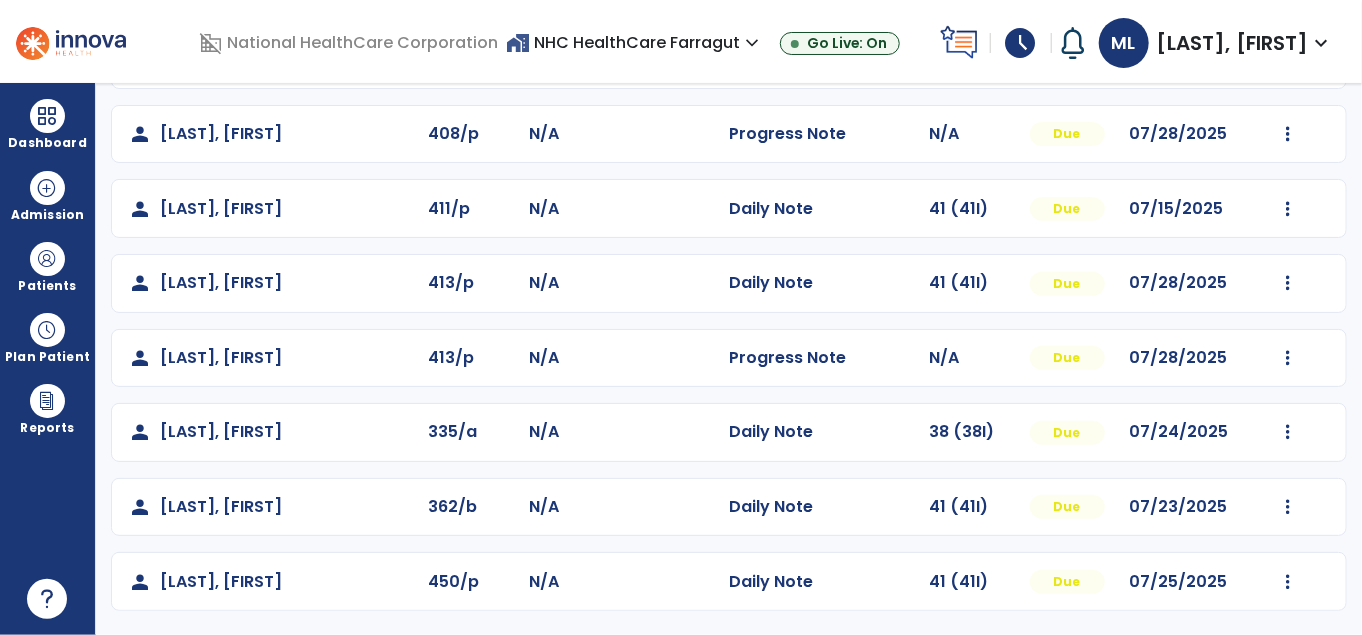 click on "home_work   NHC HealthCare Farragut    expand_more   NHC HealthCare Farragut   Go Live: On" at bounding box center (719, 43) 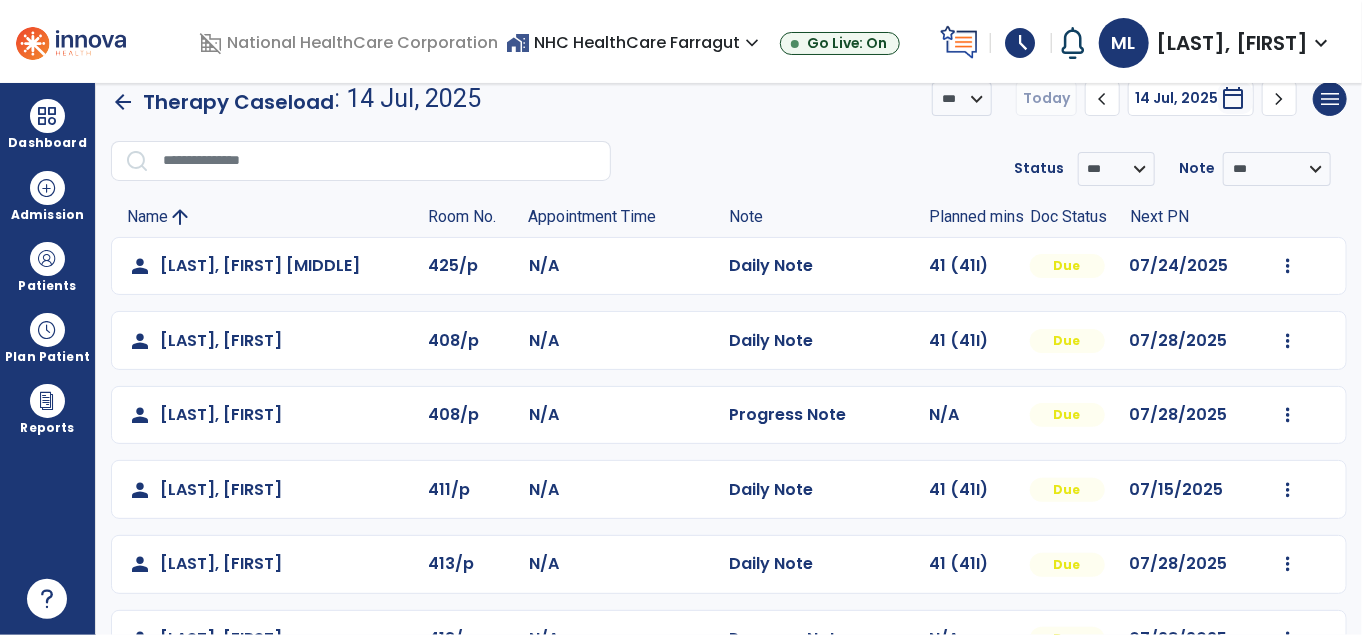 scroll, scrollTop: 0, scrollLeft: 0, axis: both 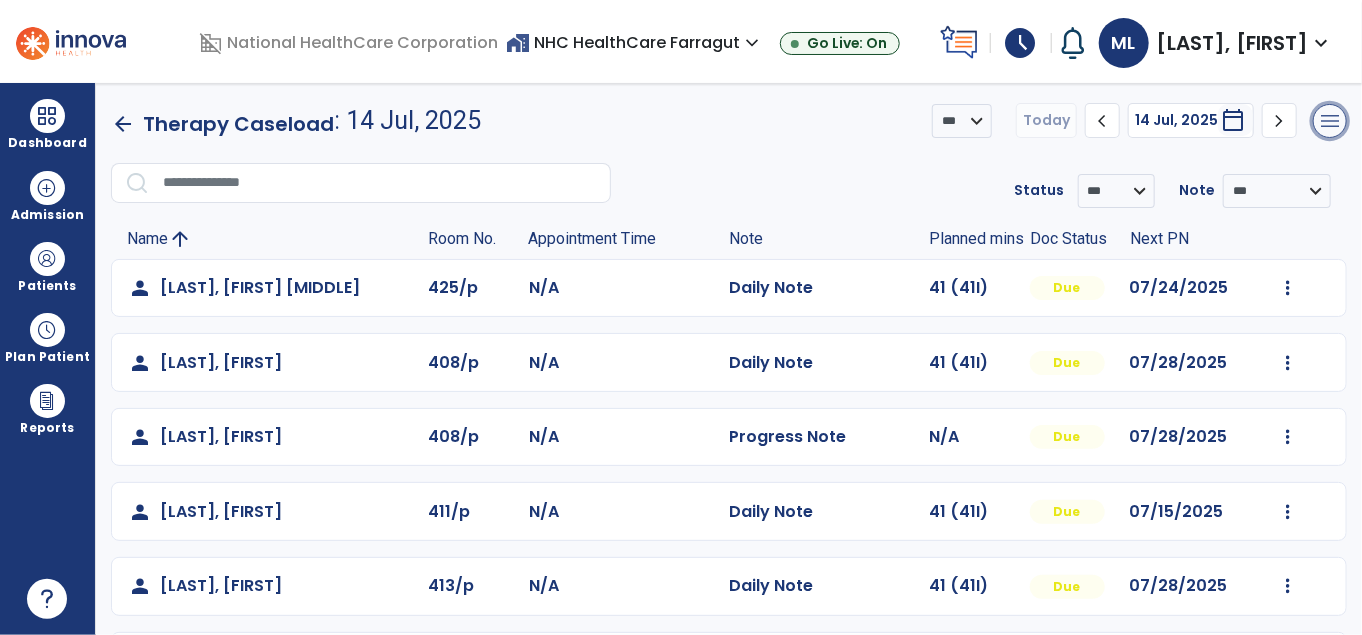 click on "menu" at bounding box center [1330, 121] 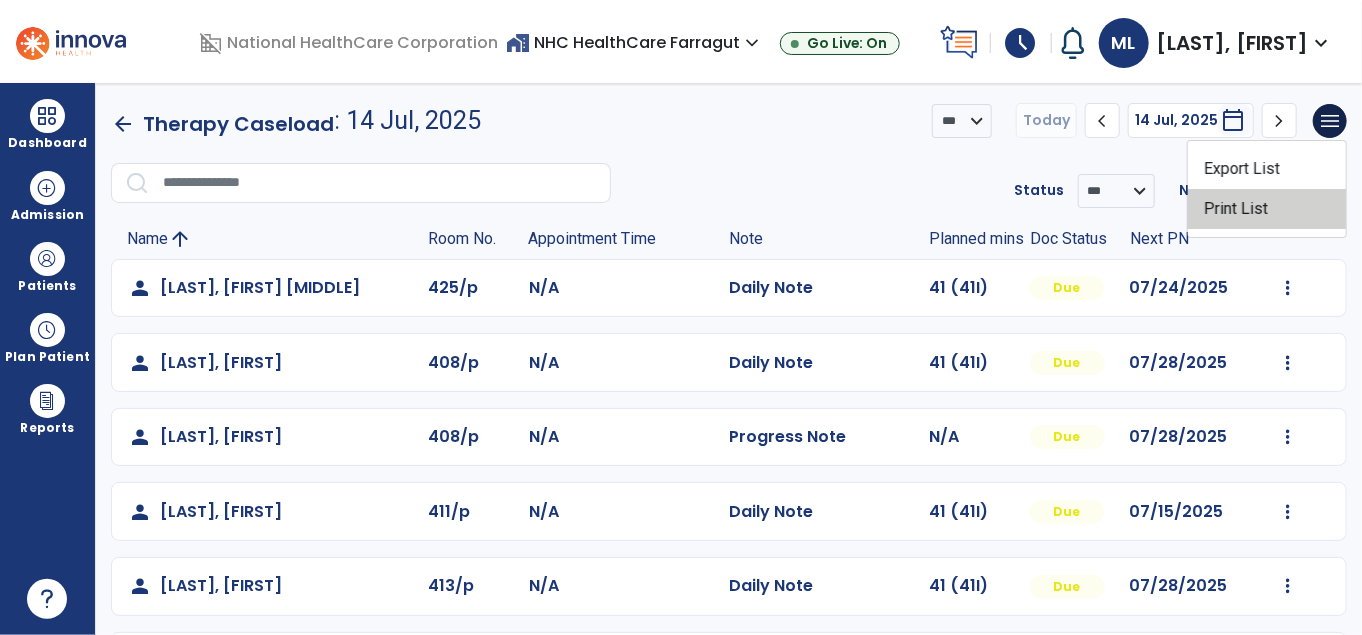 click on "Print List" 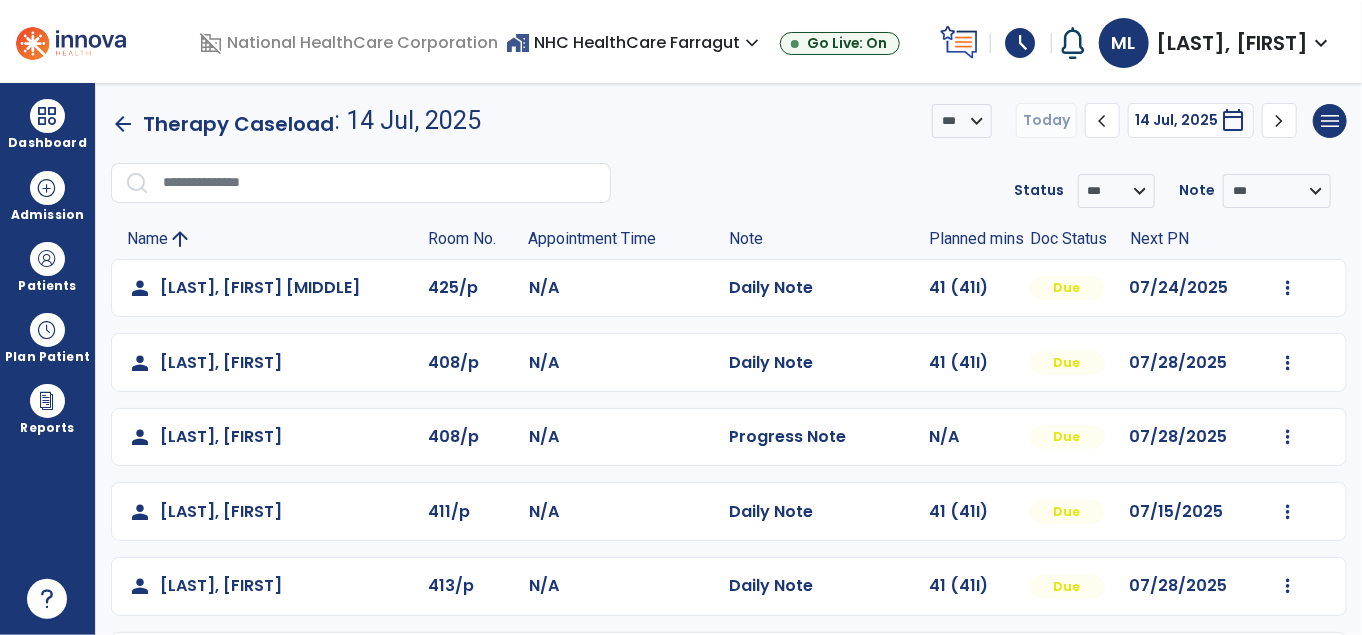 scroll, scrollTop: 304, scrollLeft: 0, axis: vertical 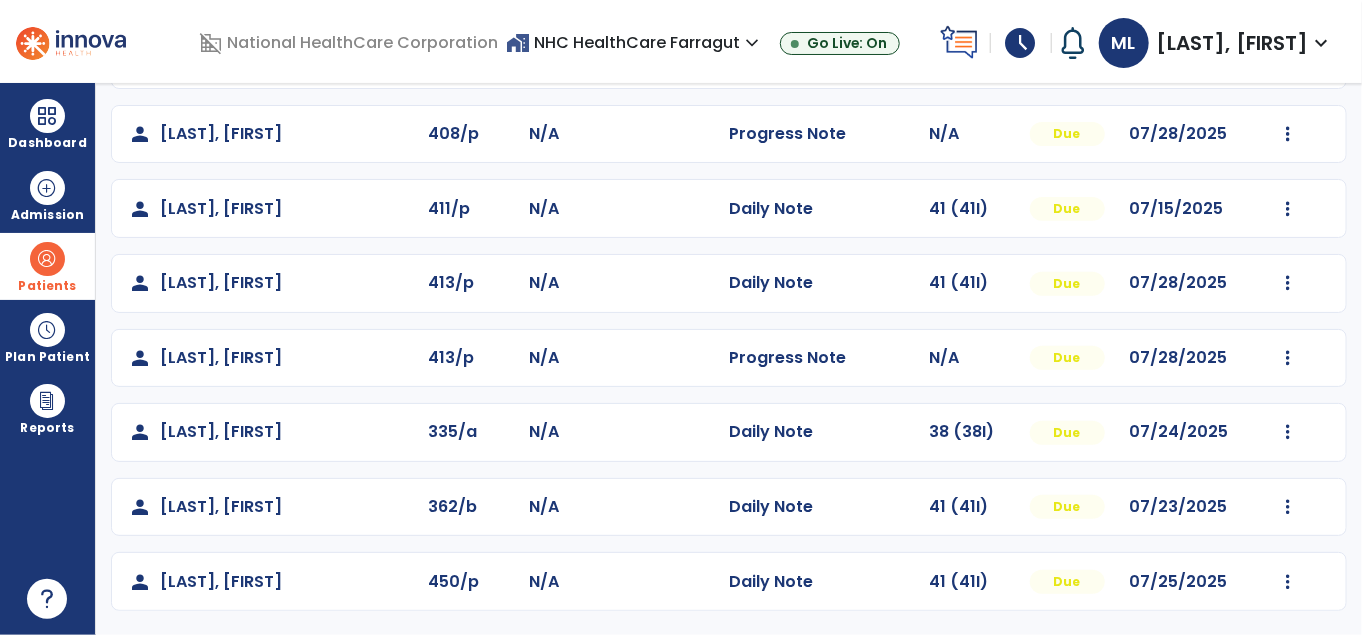 click at bounding box center (47, 259) 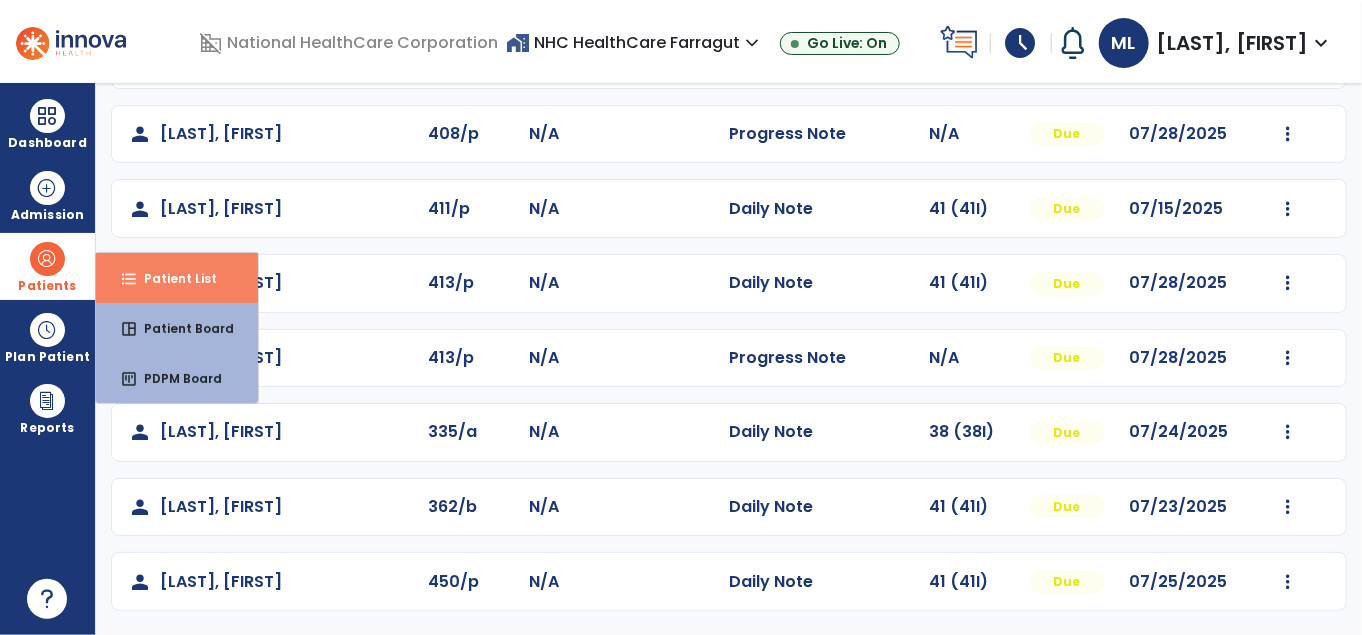 click on "Patient List" at bounding box center (172, 278) 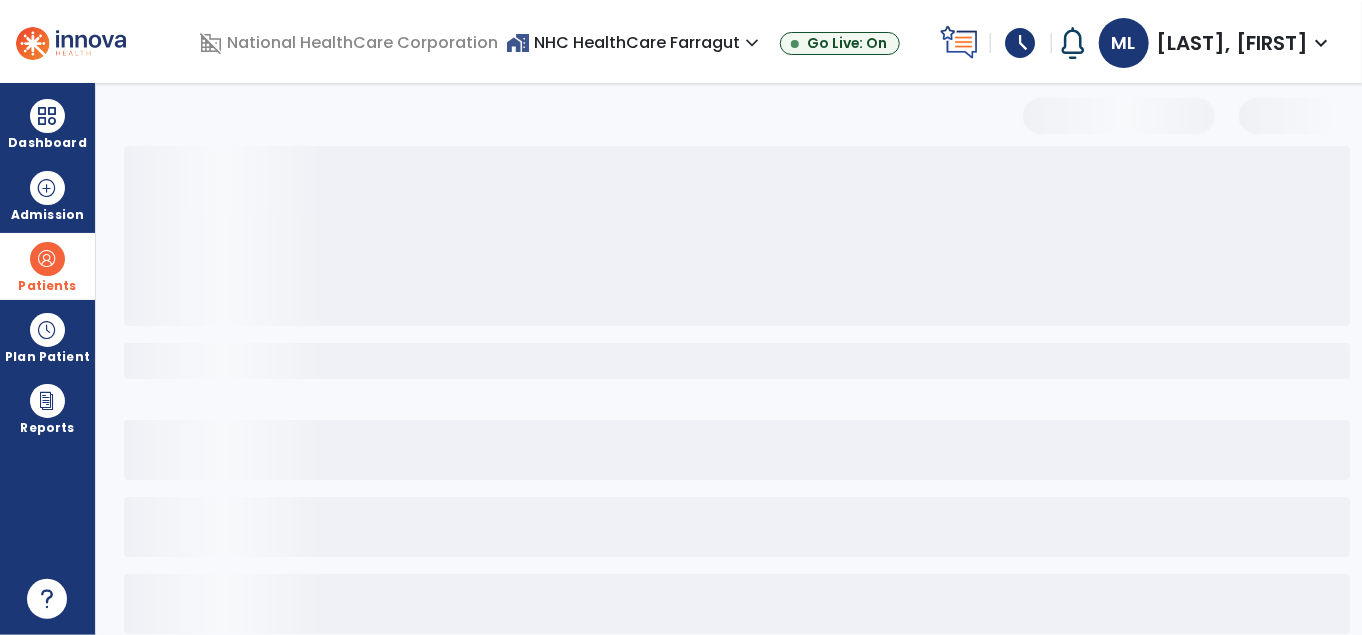scroll, scrollTop: 106, scrollLeft: 0, axis: vertical 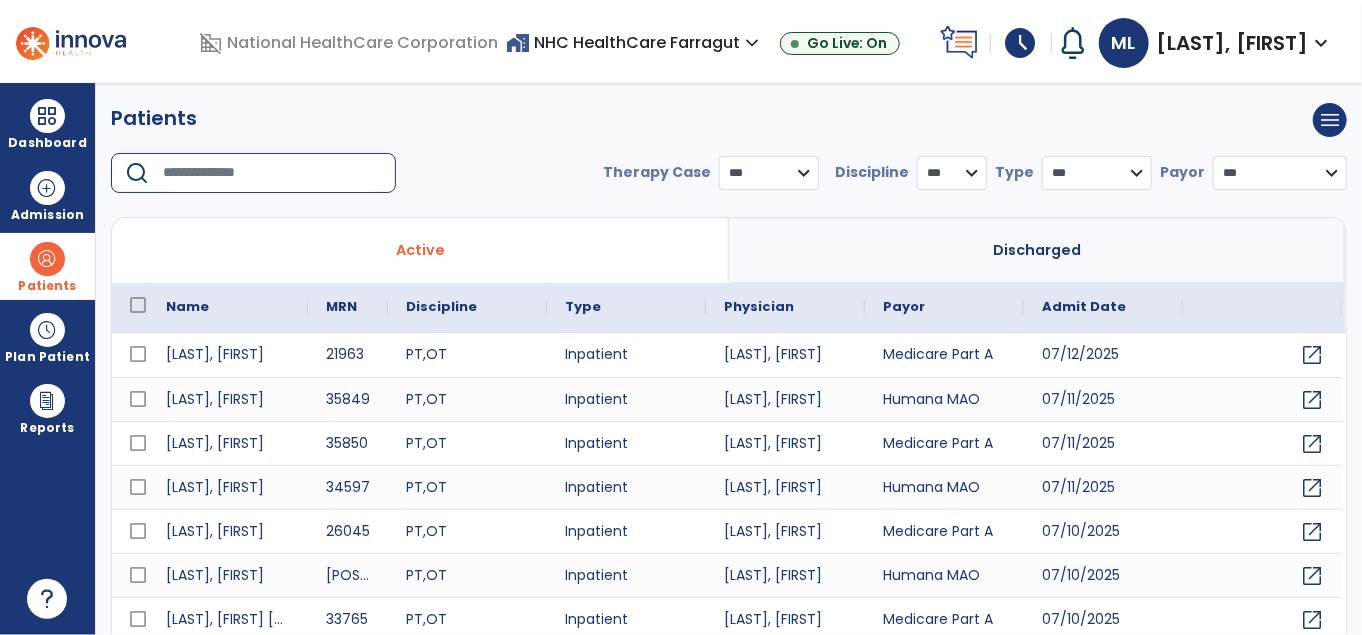 click at bounding box center (272, 173) 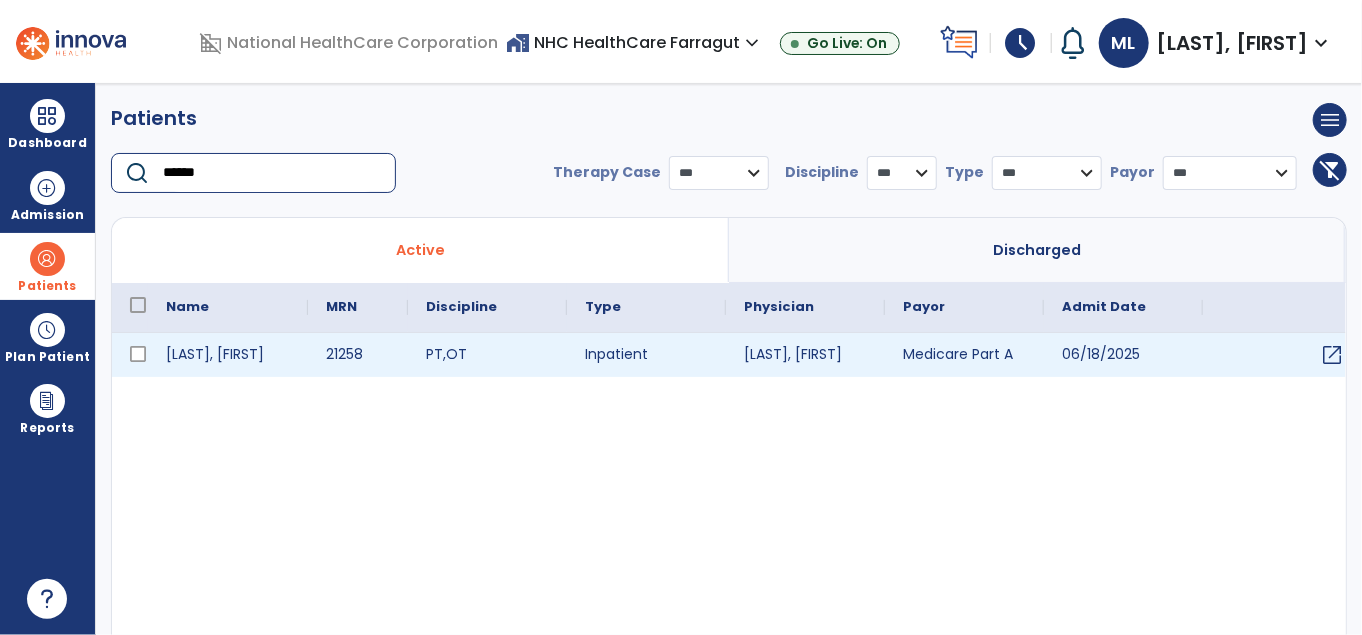 type on "******" 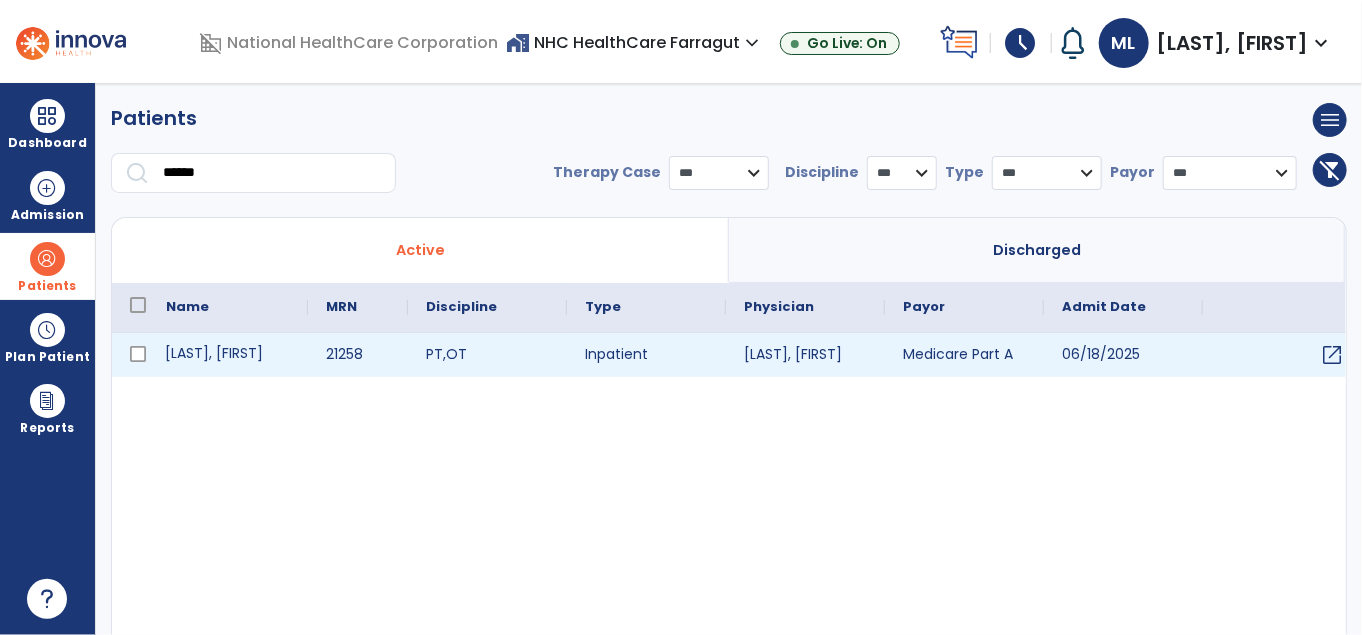 click on "[LAST], [FIRST]" at bounding box center (228, 355) 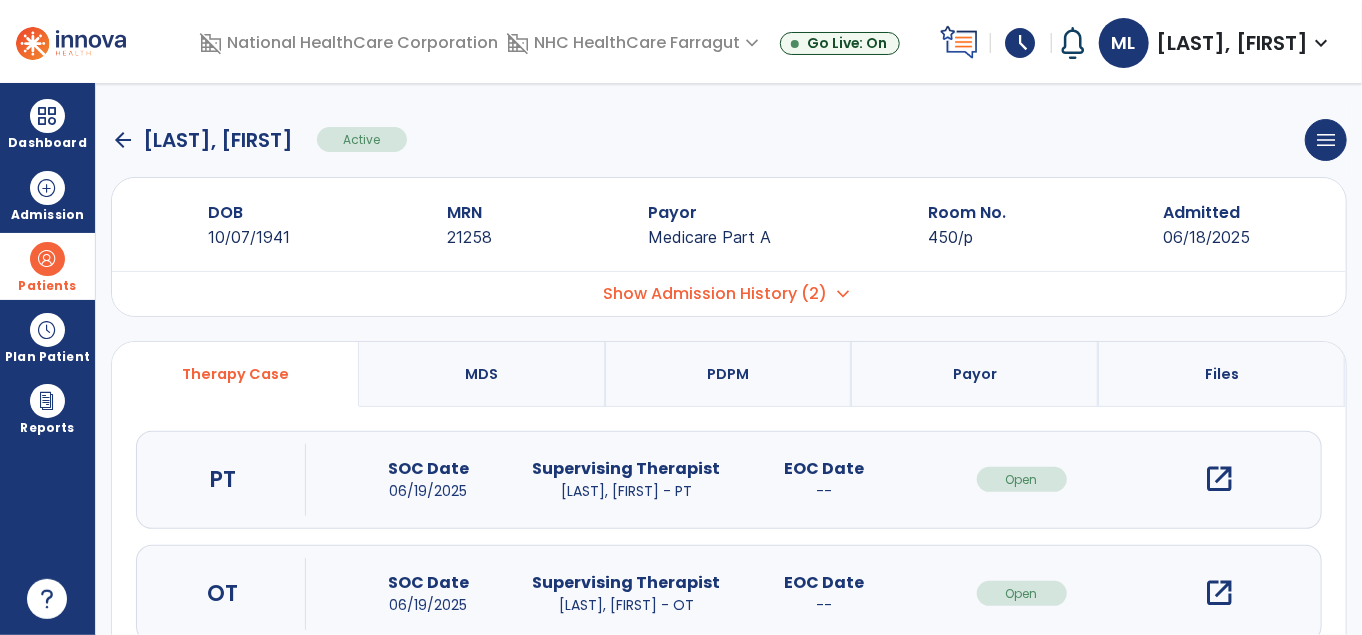 click on "open_in_new" at bounding box center [1219, 479] 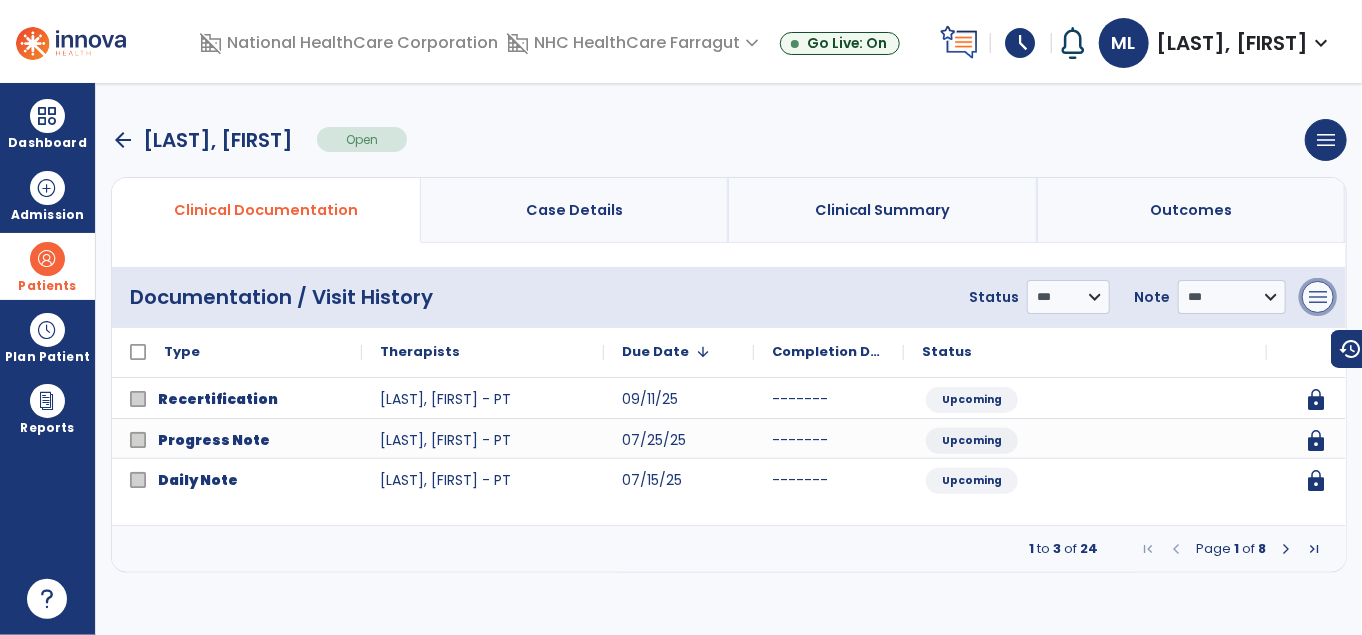 click on "menu" at bounding box center [1318, 297] 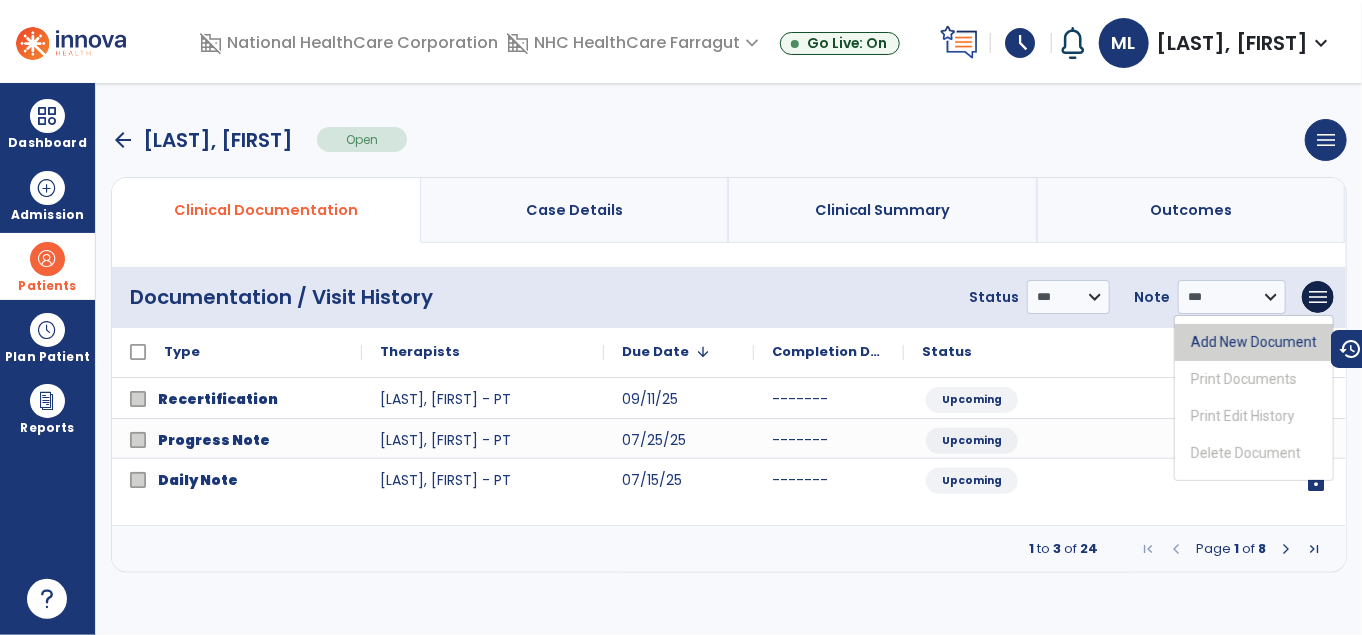 click on "Add New Document" at bounding box center (1254, 342) 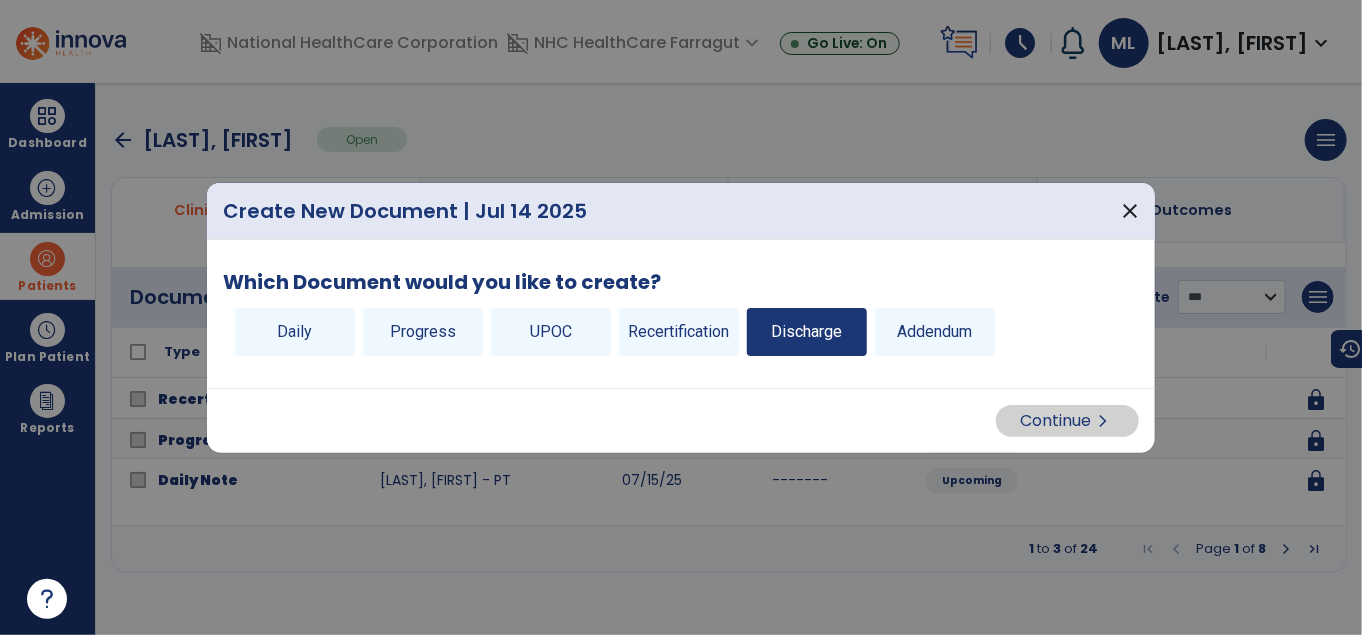 click on "Discharge" at bounding box center [807, 332] 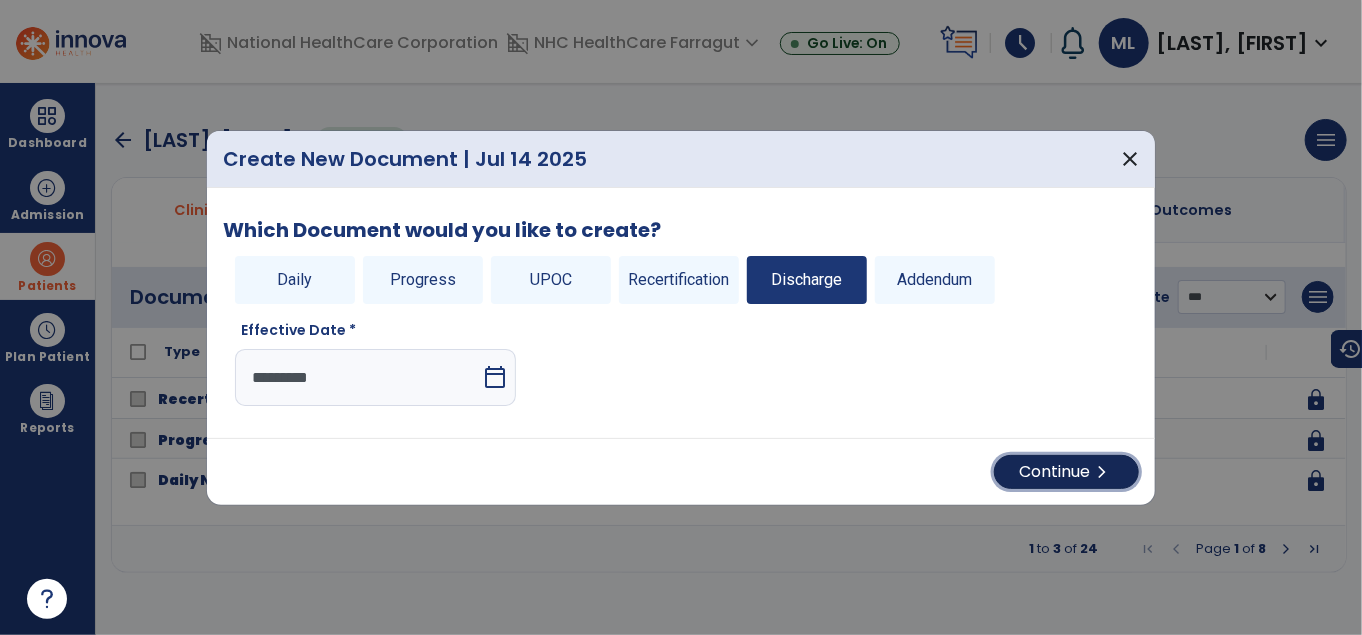 click on "Continue   chevron_right" at bounding box center [1066, 472] 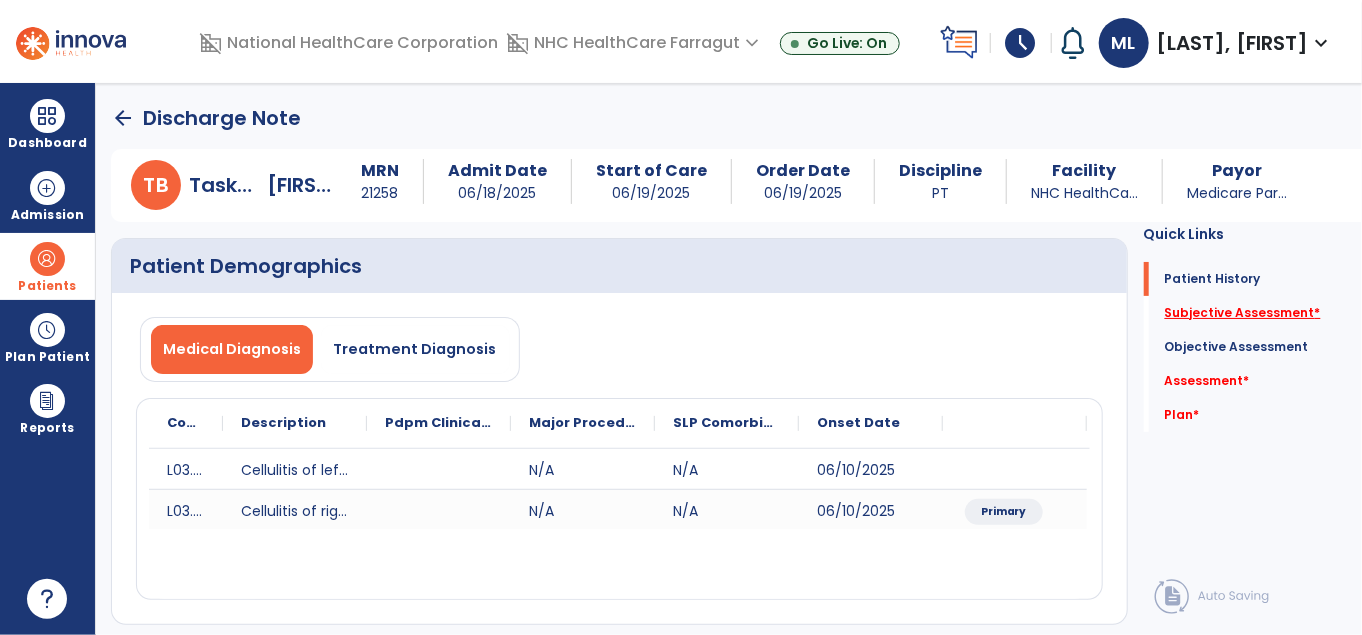 click on "Subjective Assessment   *" 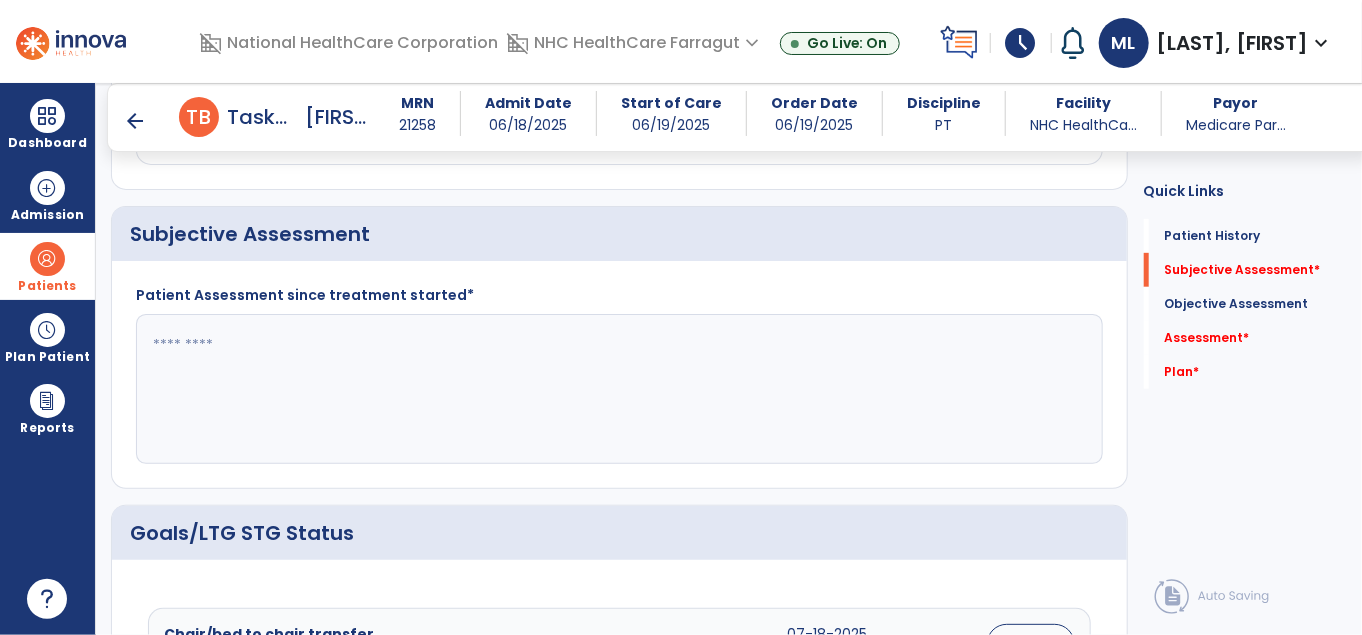 scroll, scrollTop: 422, scrollLeft: 0, axis: vertical 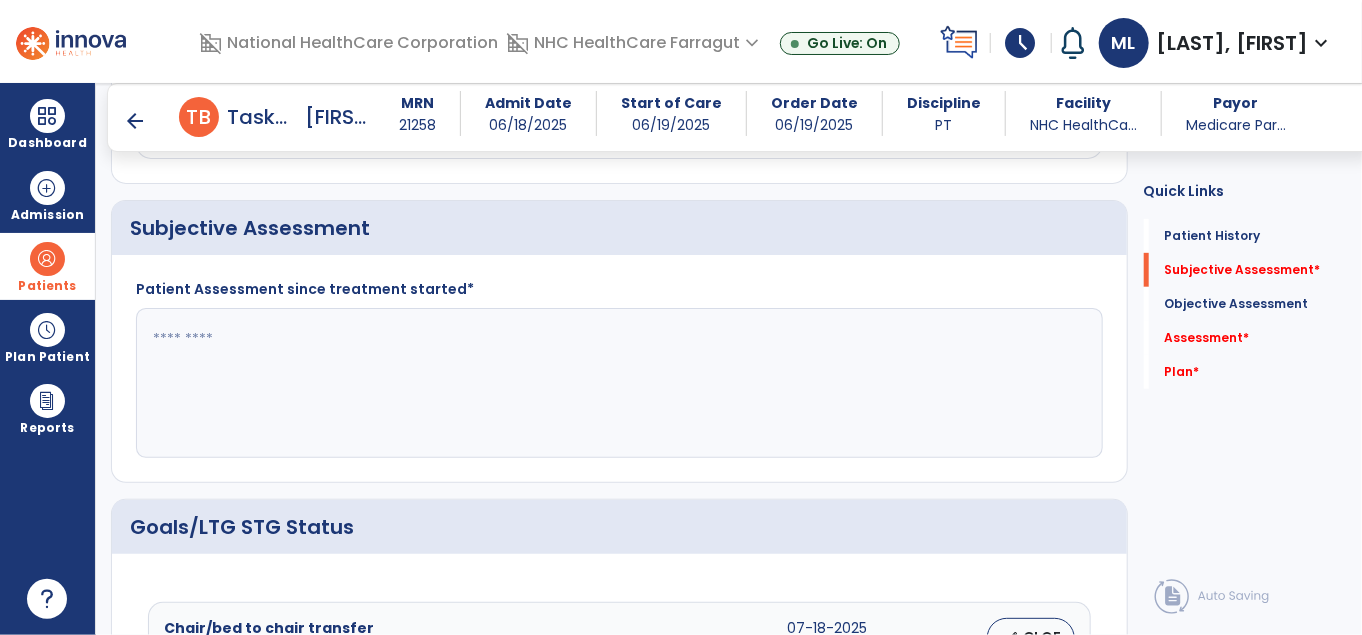 click 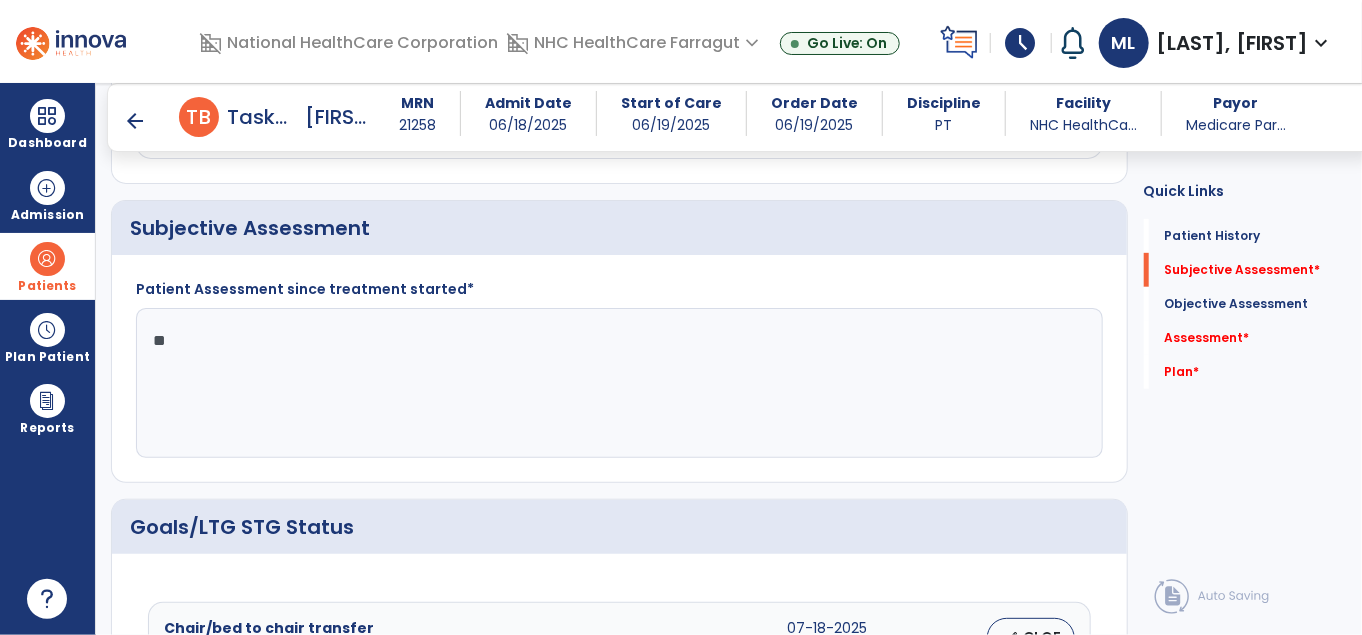 type on "*" 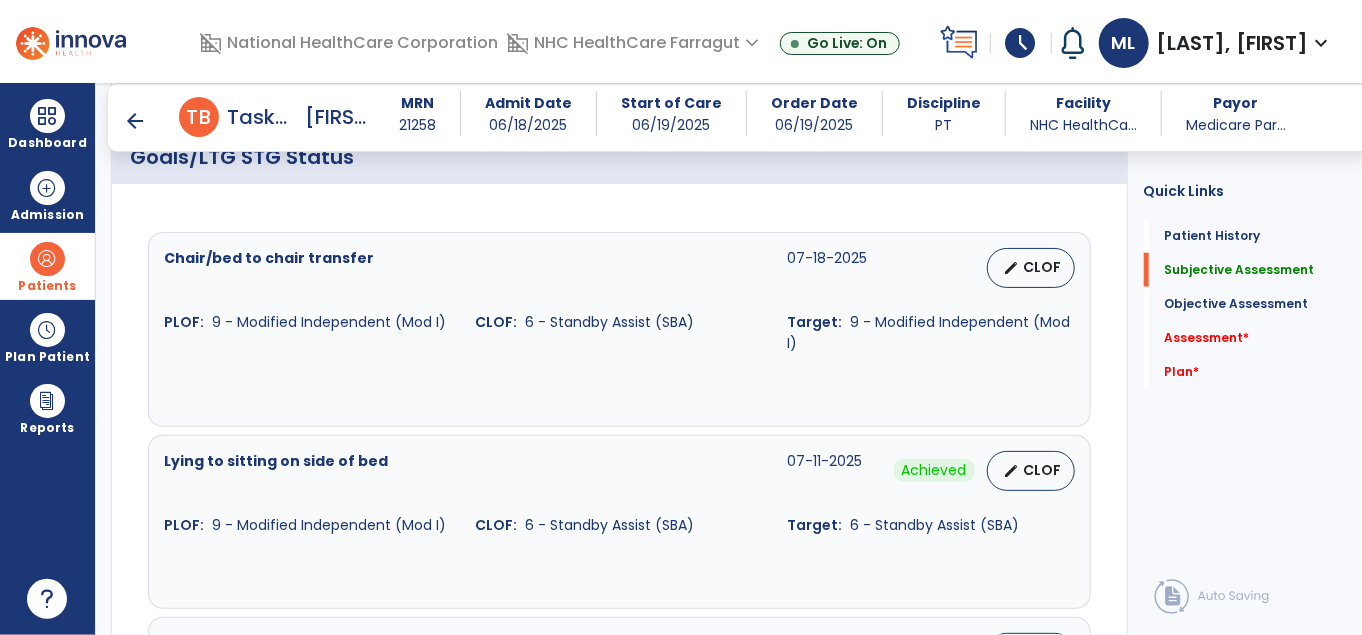 scroll, scrollTop: 822, scrollLeft: 0, axis: vertical 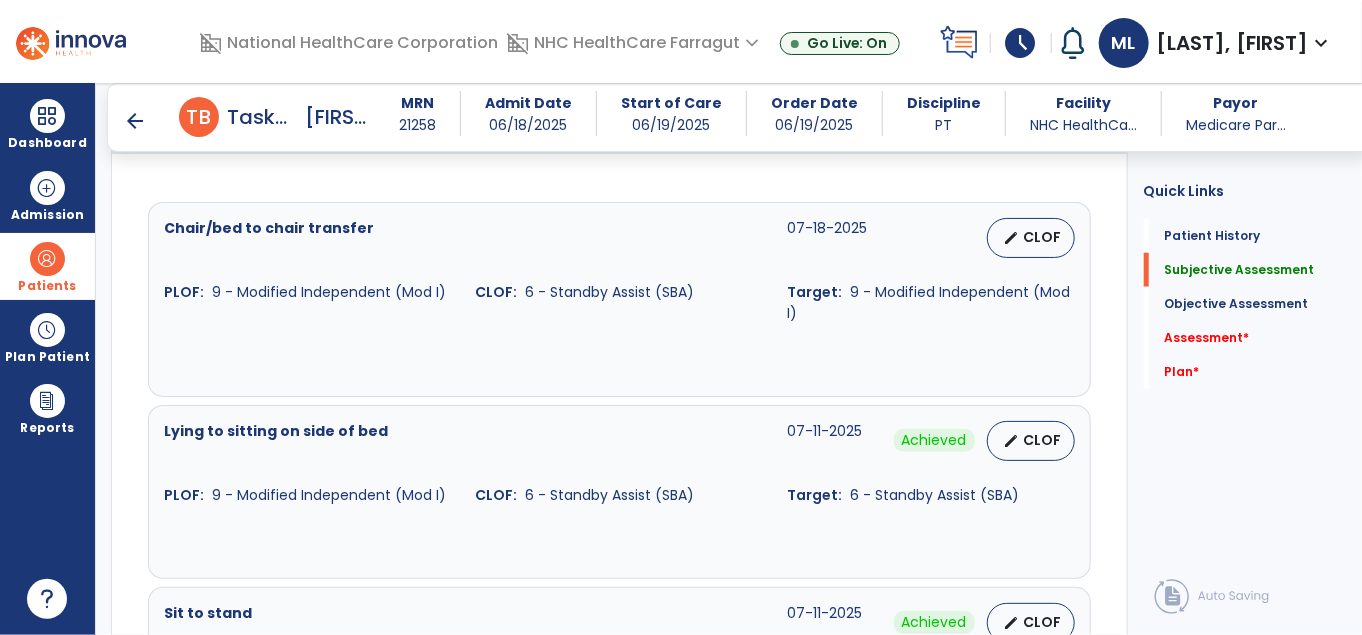type on "**********" 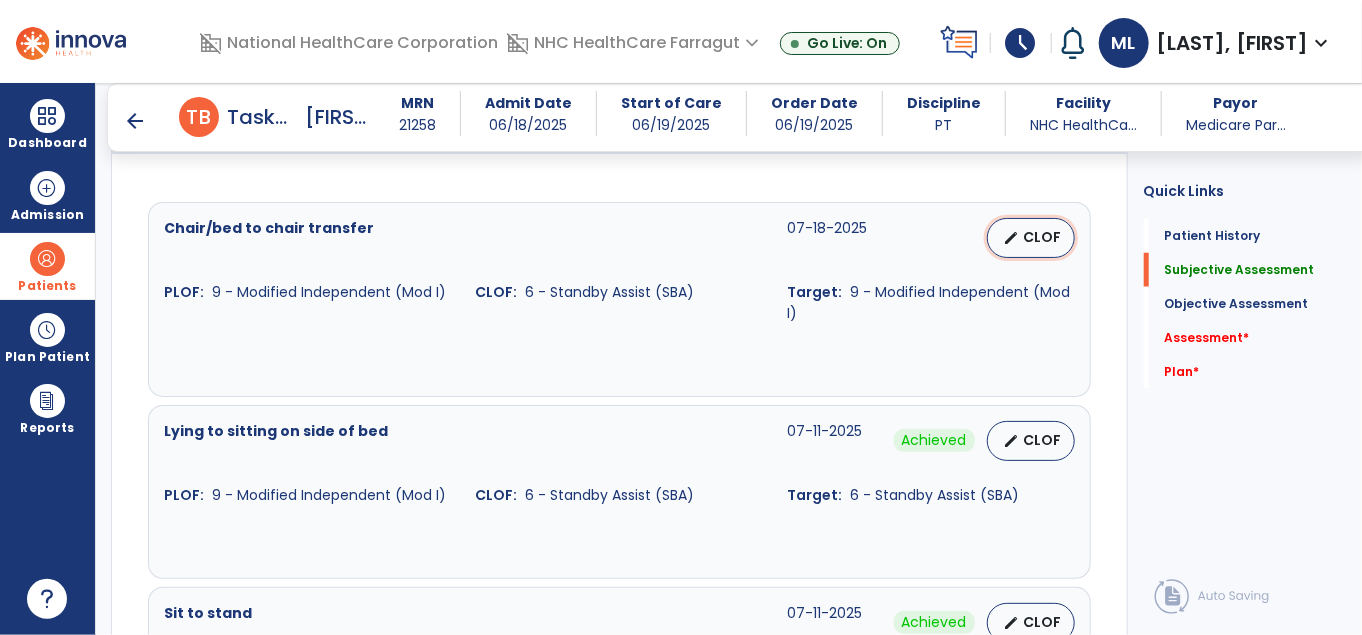 click on "CLOF" at bounding box center [1043, 237] 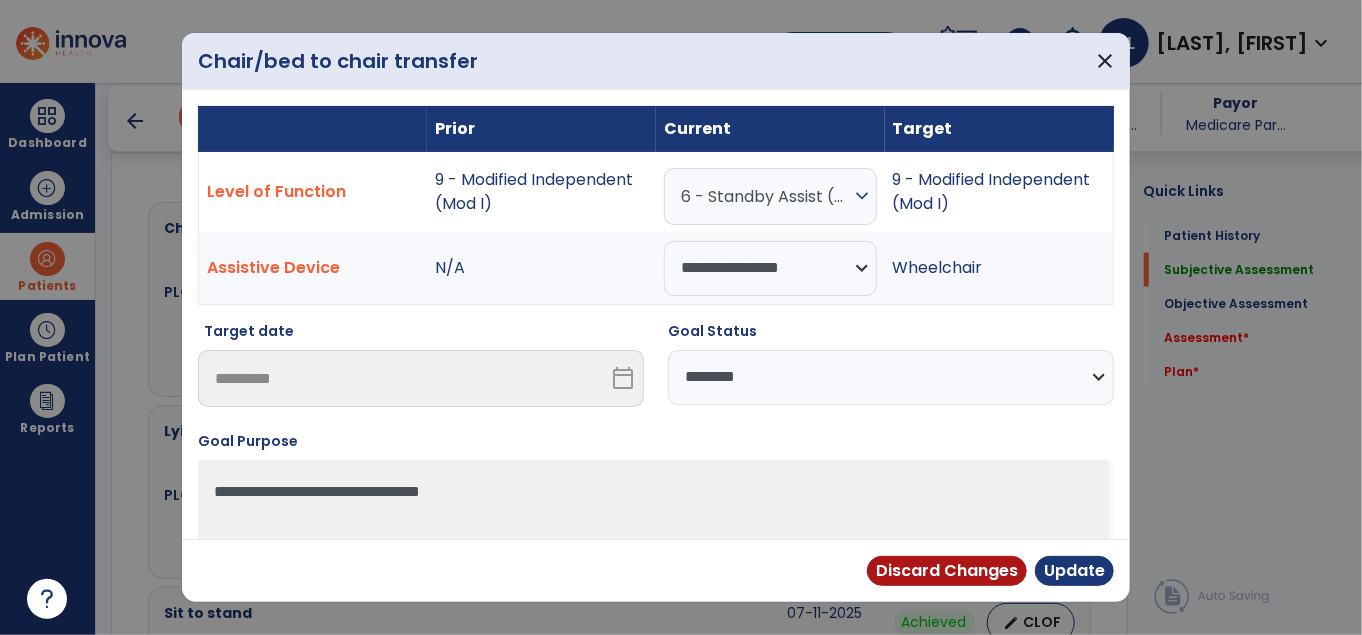 click on "**********" at bounding box center [891, 377] 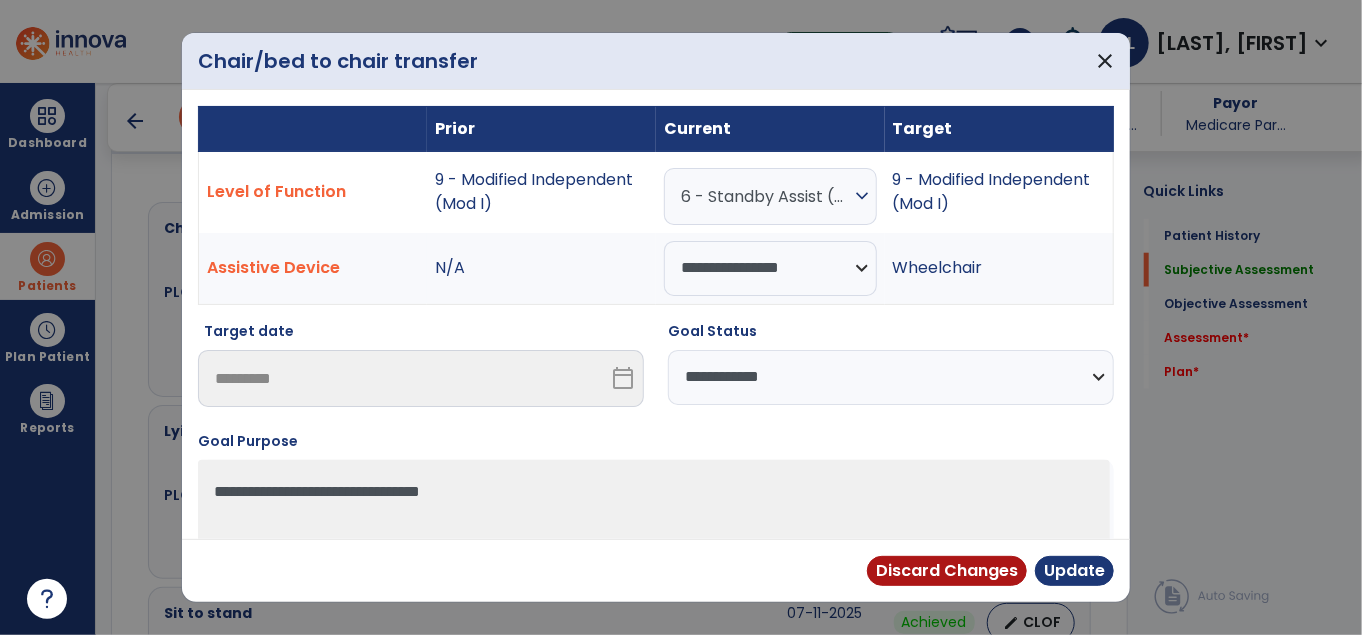 click on "**********" at bounding box center (891, 377) 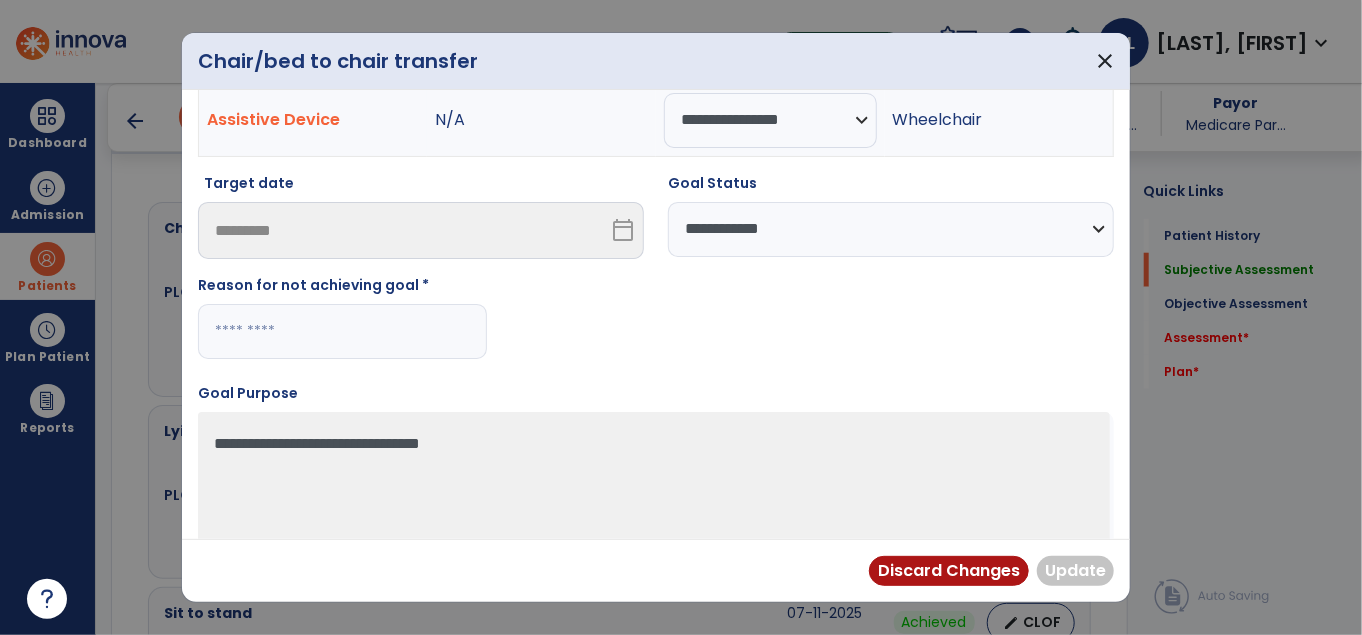scroll, scrollTop: 181, scrollLeft: 0, axis: vertical 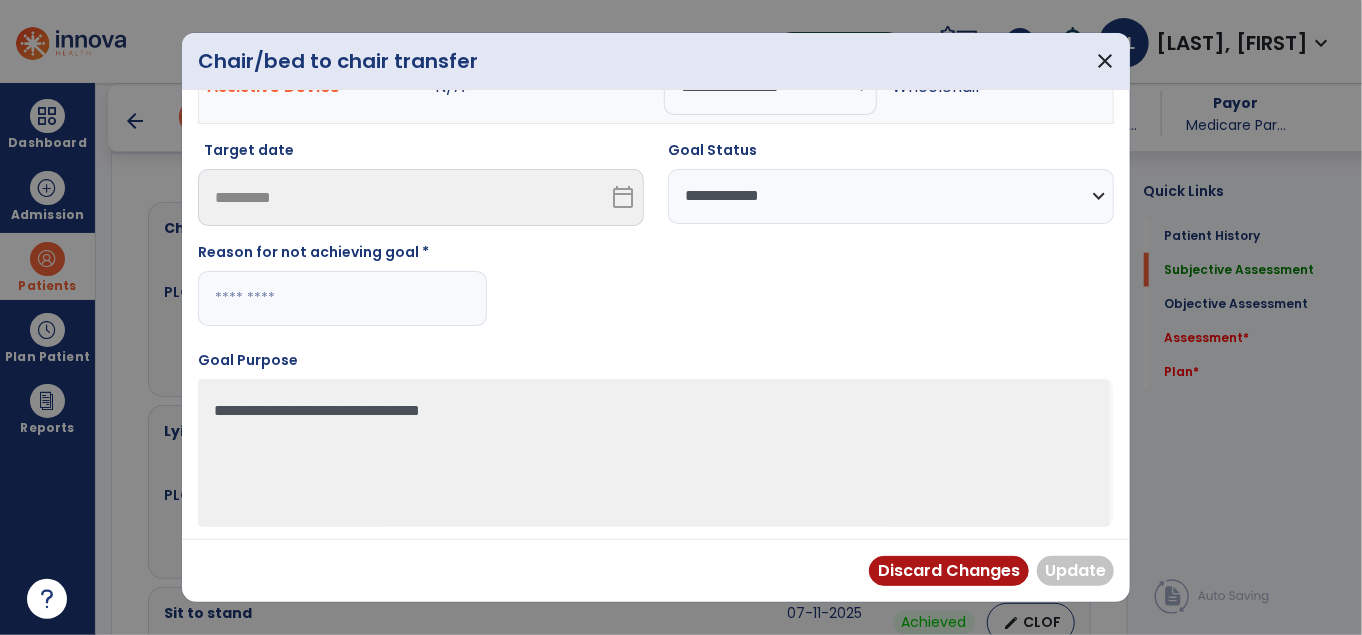click at bounding box center (342, 298) 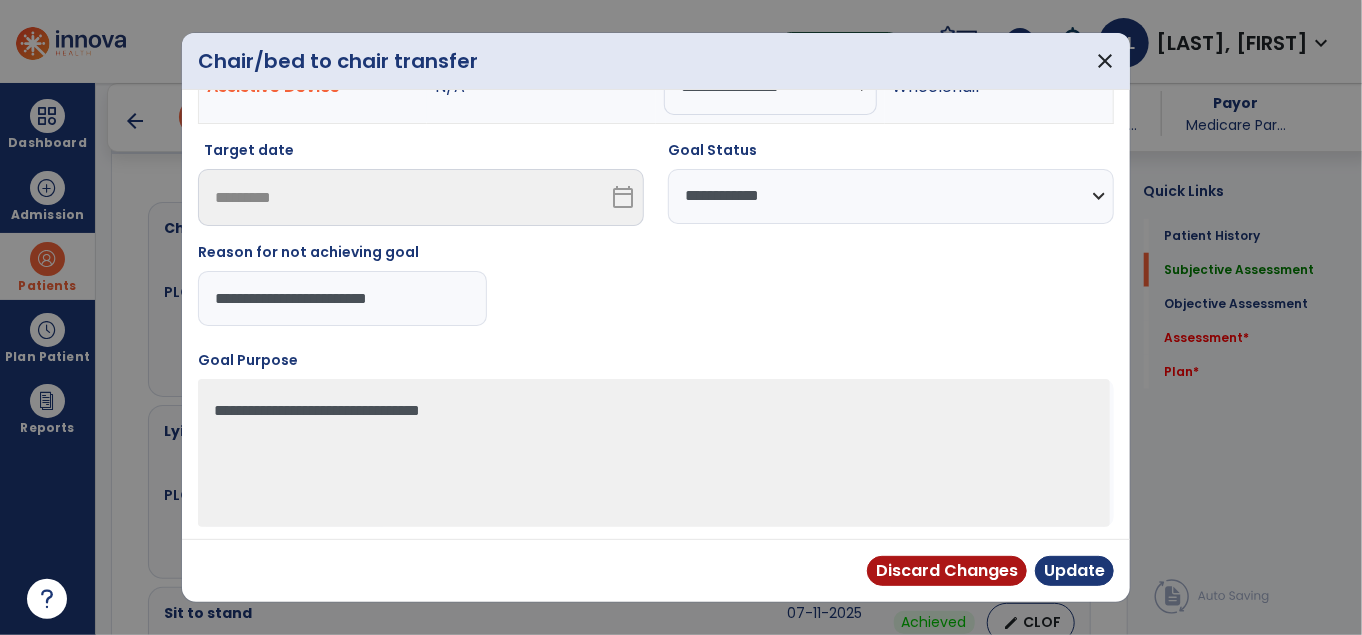 click on "**********" at bounding box center (342, 298) 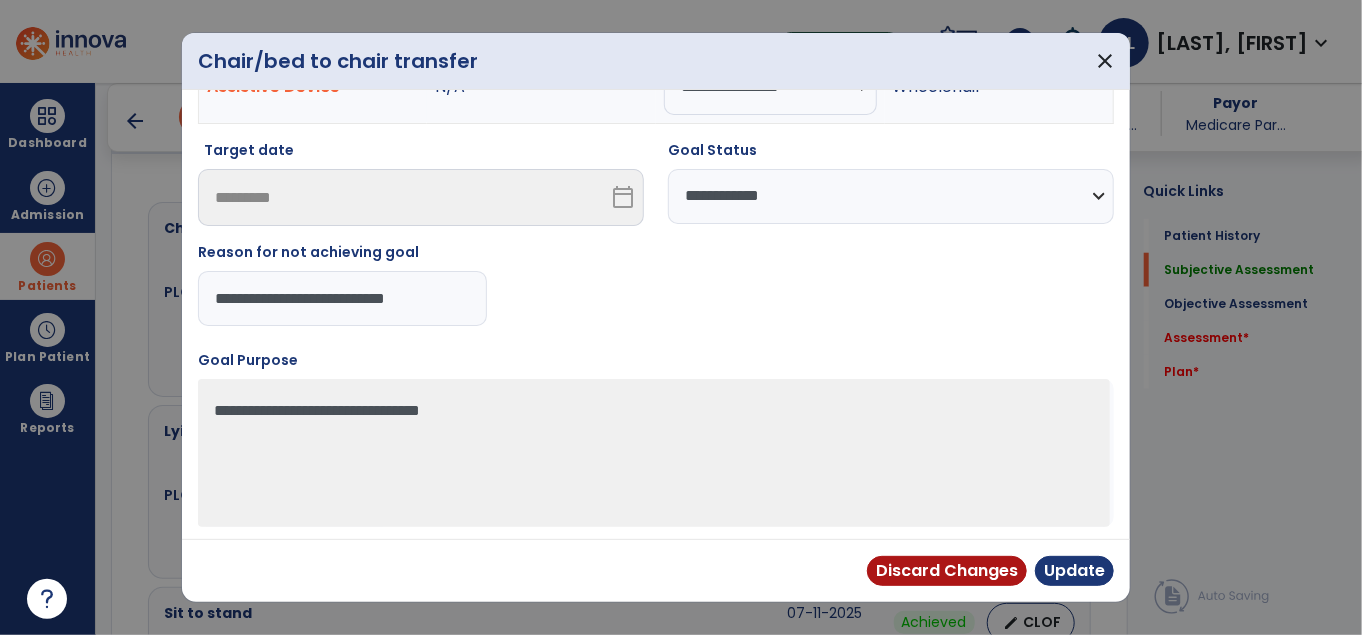 click on "**********" at bounding box center [342, 298] 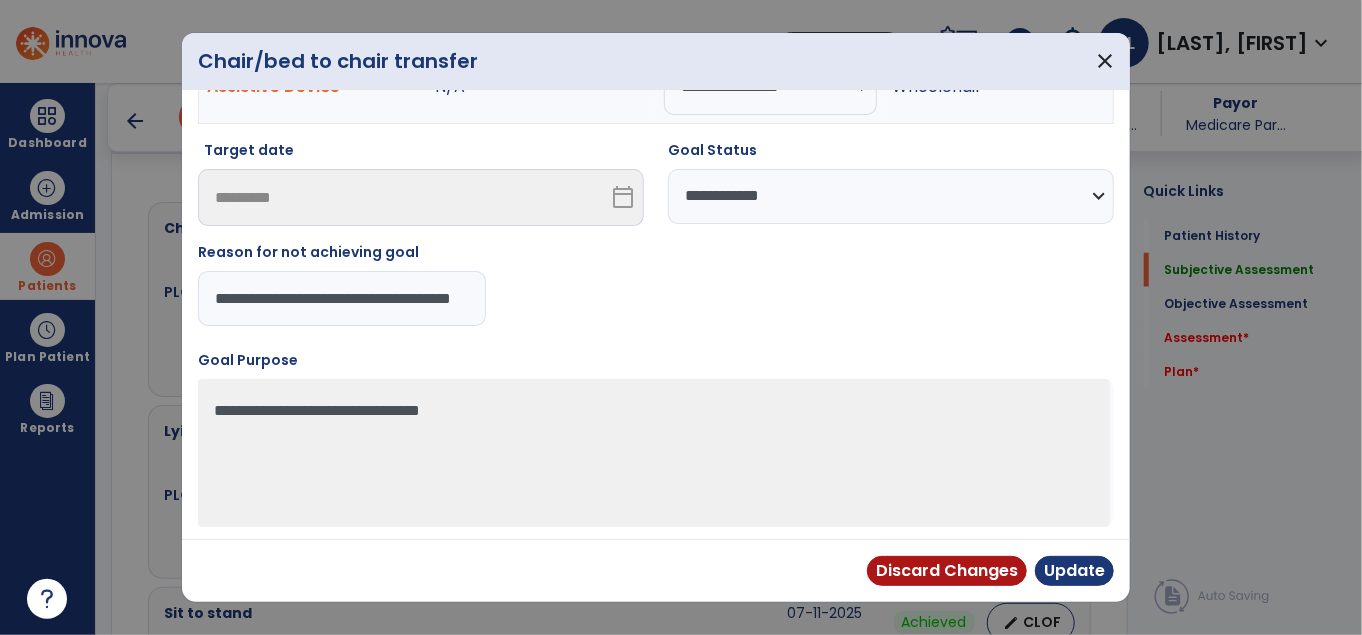 scroll, scrollTop: 0, scrollLeft: 76, axis: horizontal 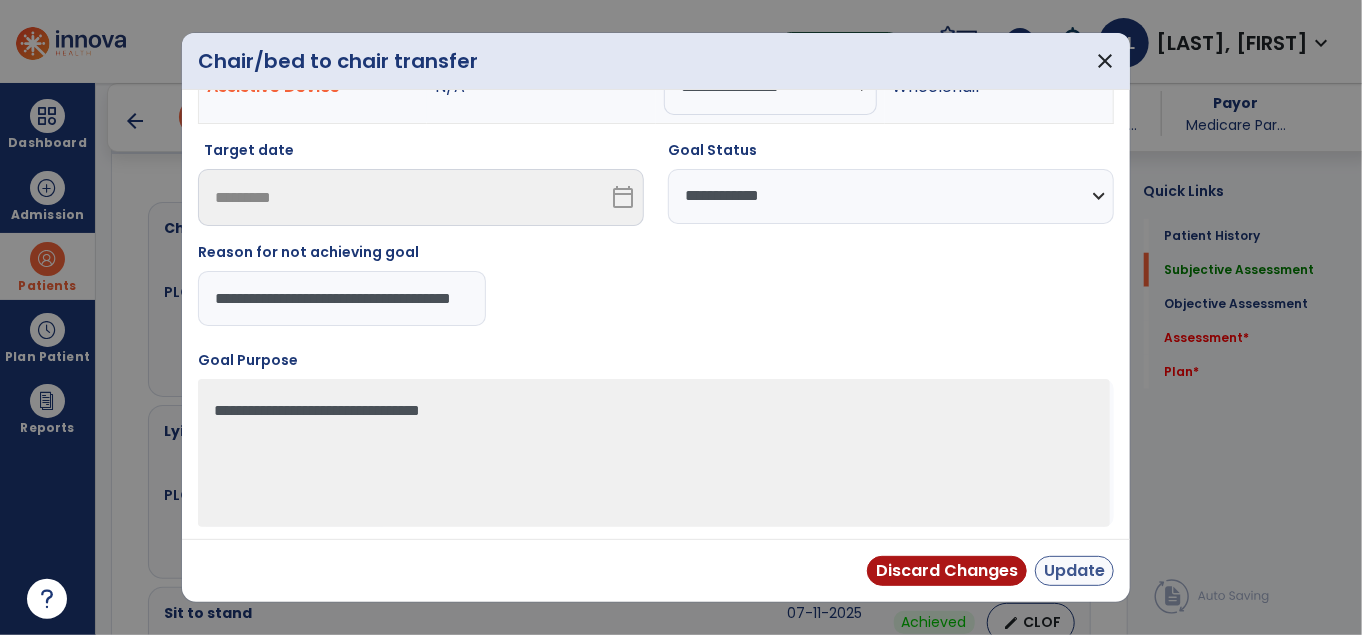 type on "**********" 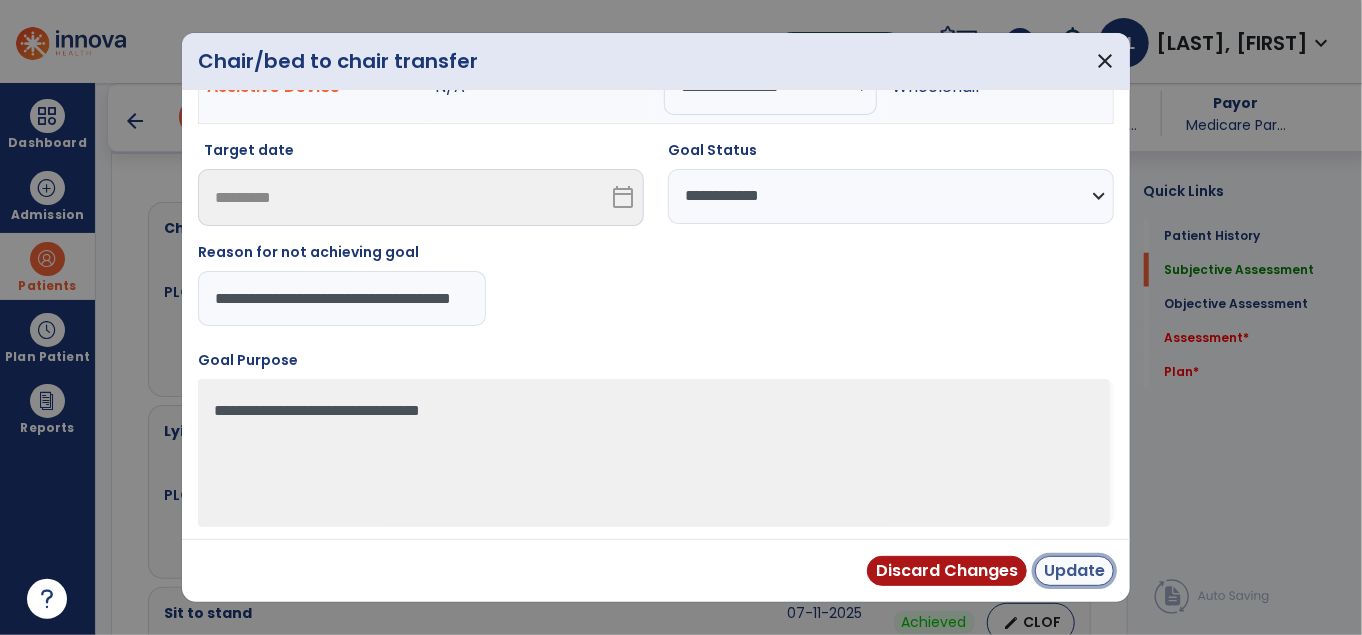scroll, scrollTop: 0, scrollLeft: 0, axis: both 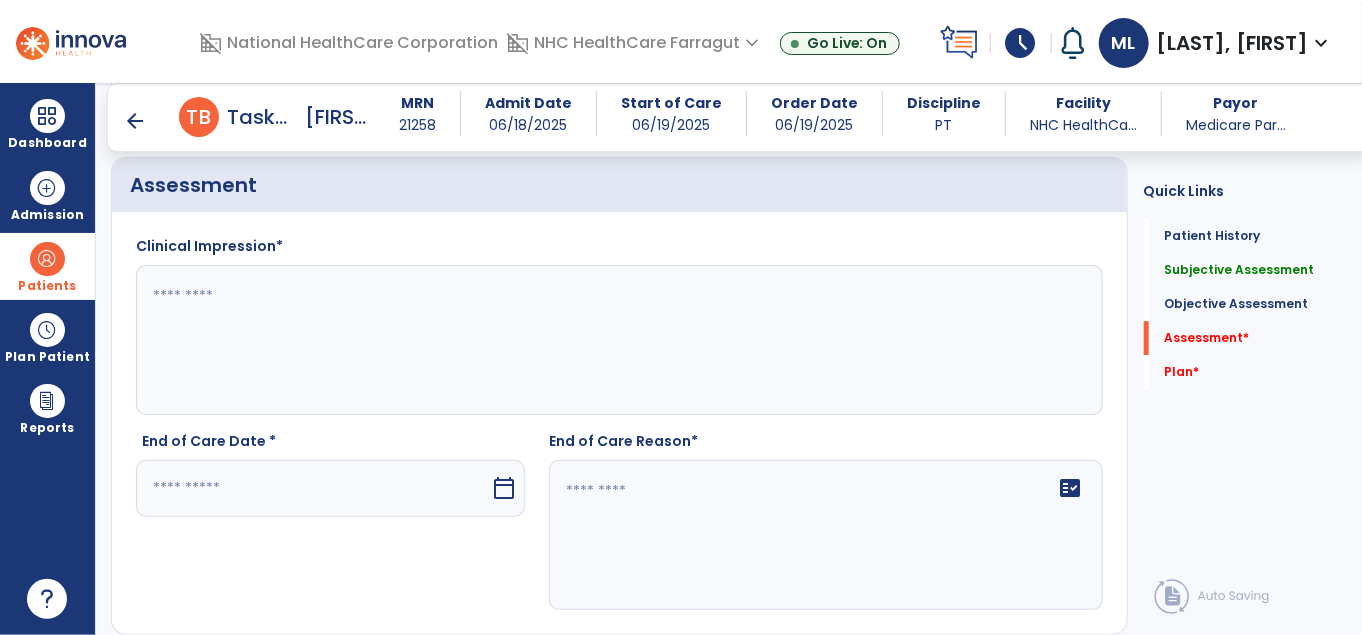 click 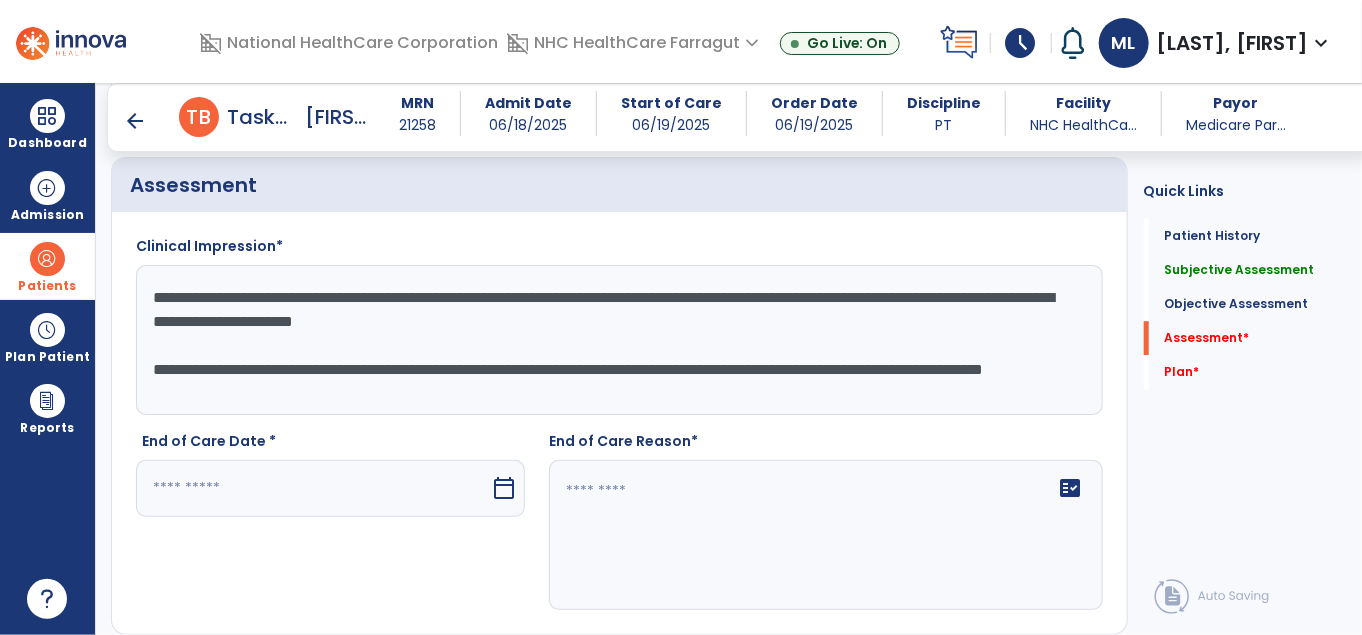 scroll, scrollTop: 16, scrollLeft: 0, axis: vertical 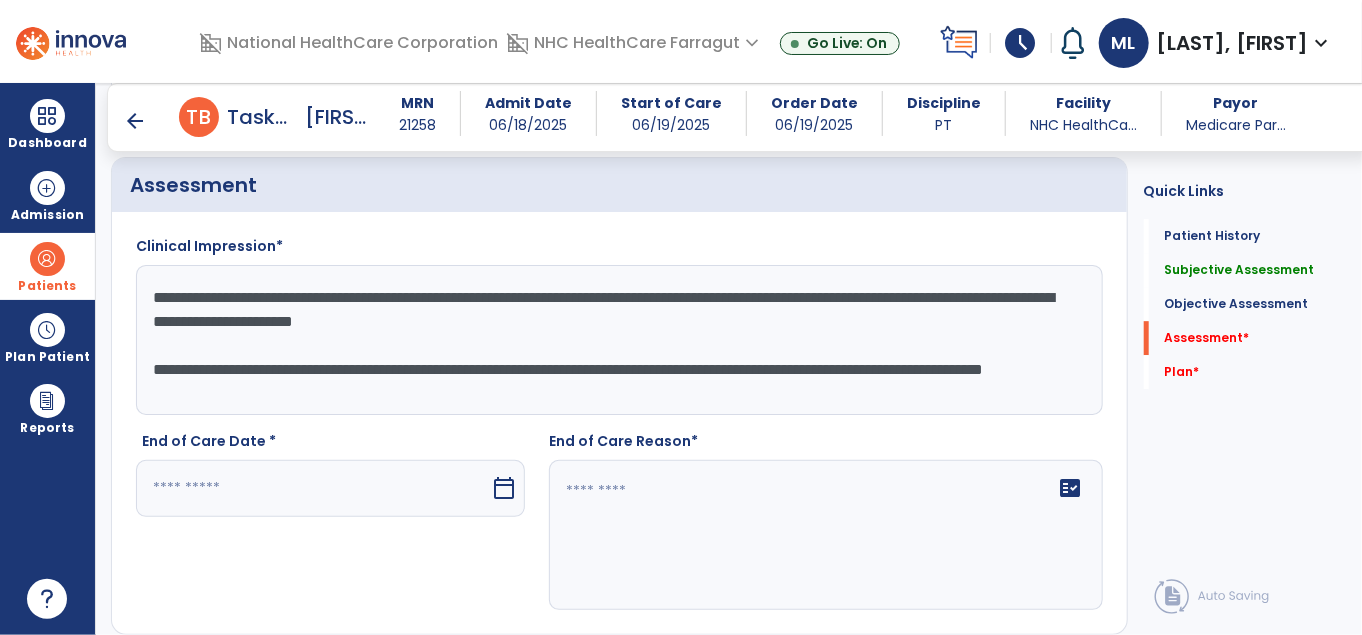 drag, startPoint x: 165, startPoint y: 271, endPoint x: 148, endPoint y: 271, distance: 17 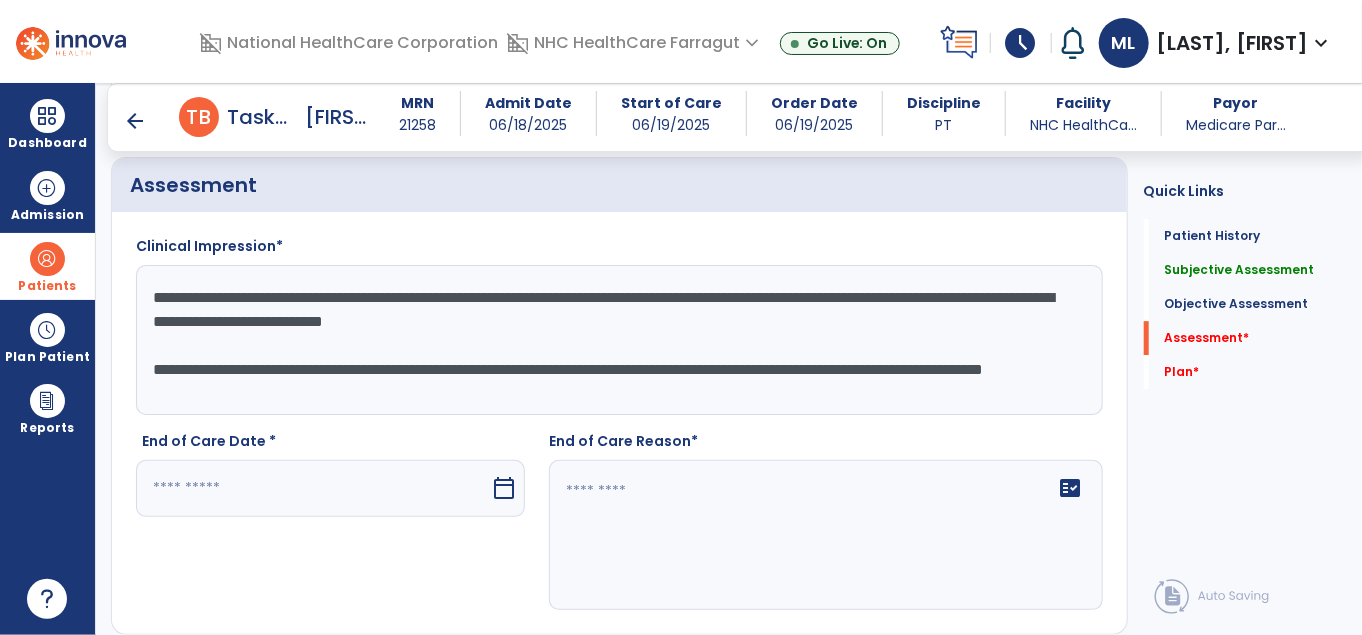 click on "**********" 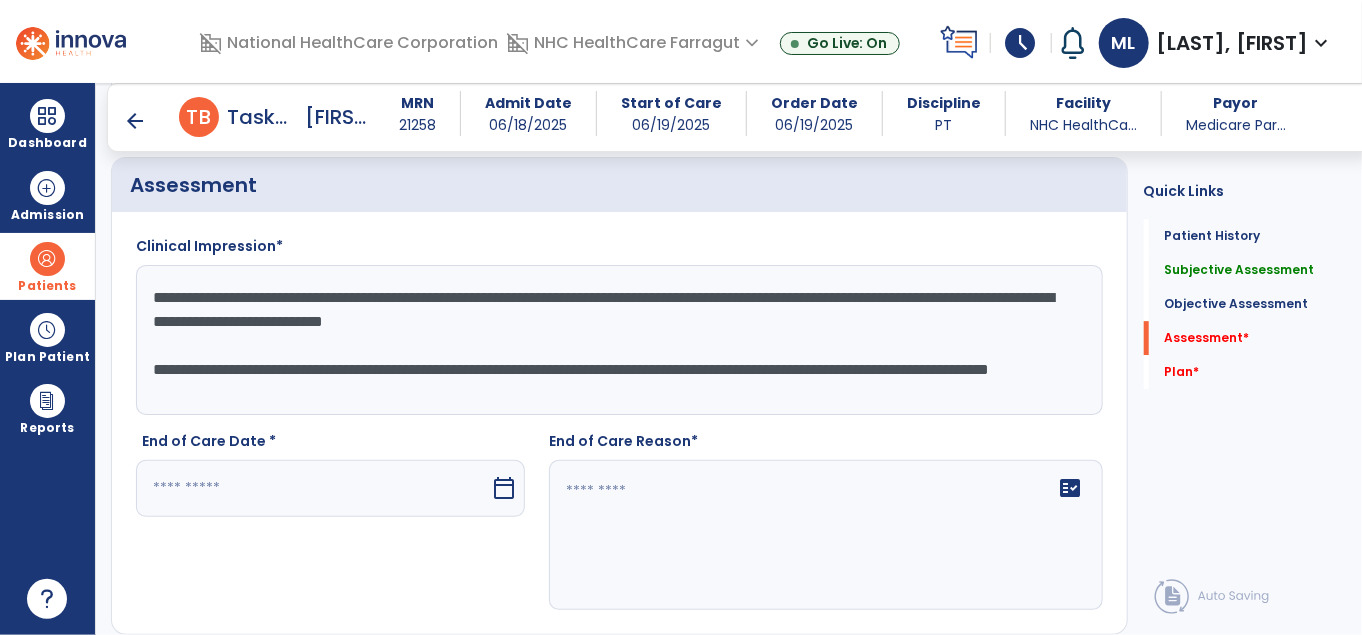 click on "**********" 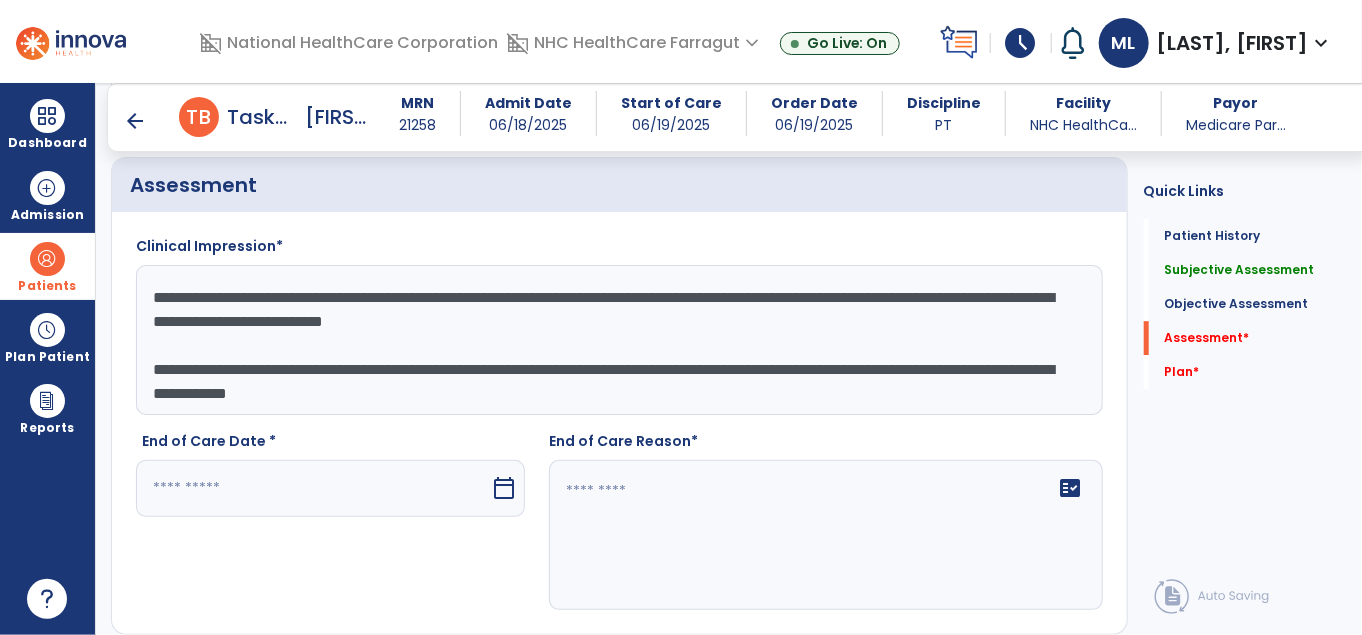 type on "**********" 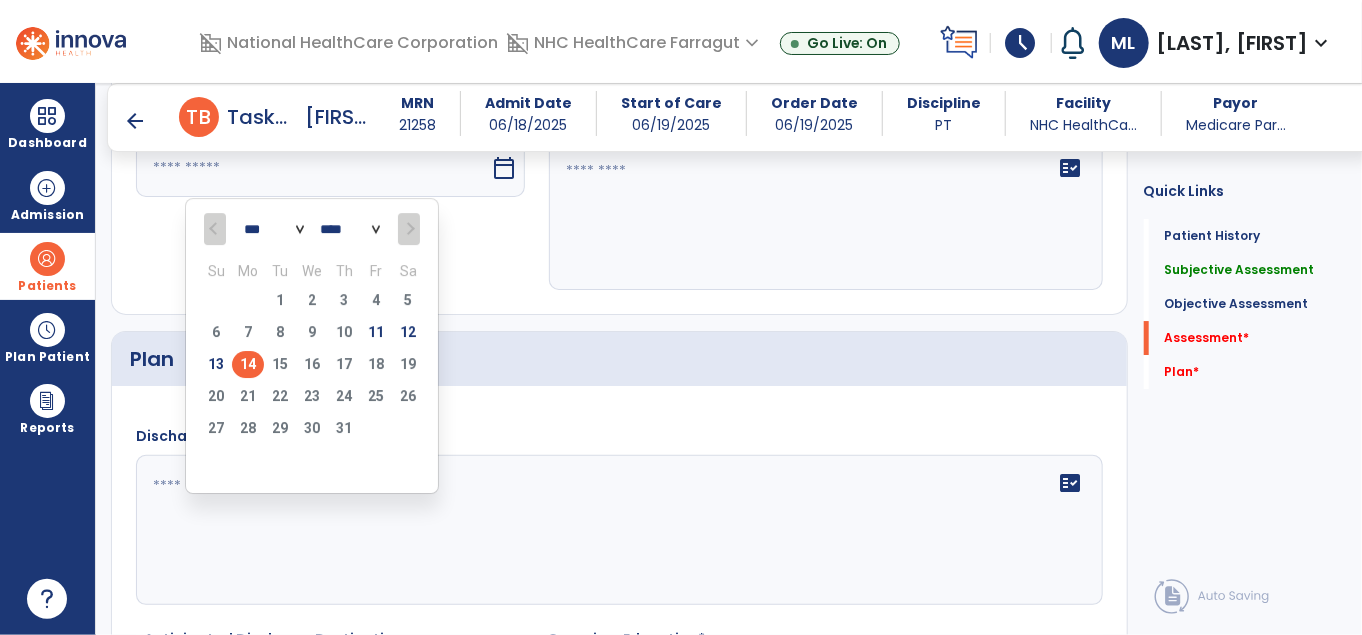 click on "14" at bounding box center (248, 364) 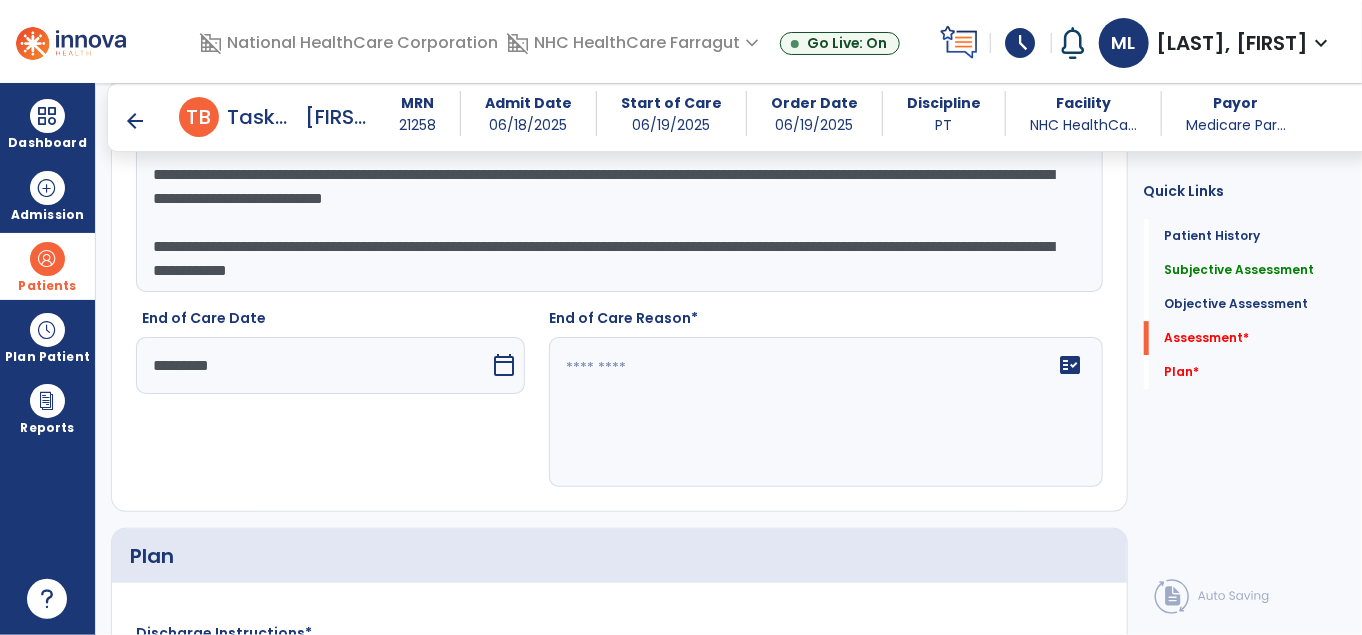 scroll, scrollTop: 2742, scrollLeft: 0, axis: vertical 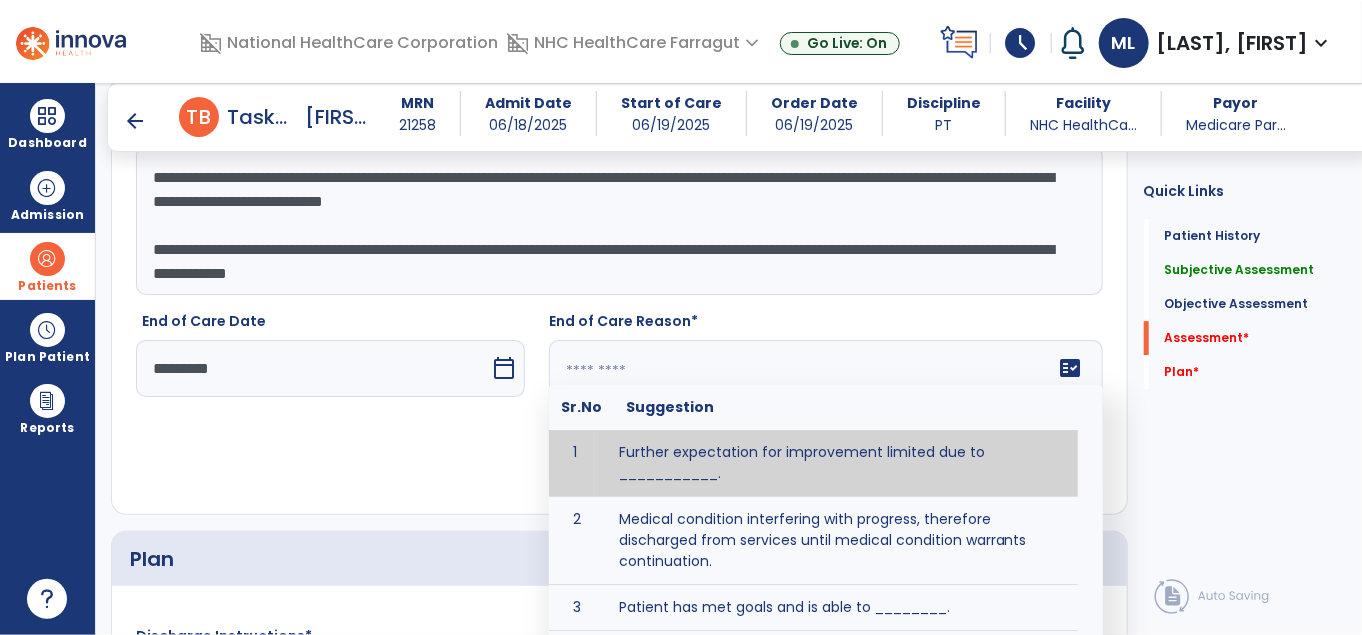 click 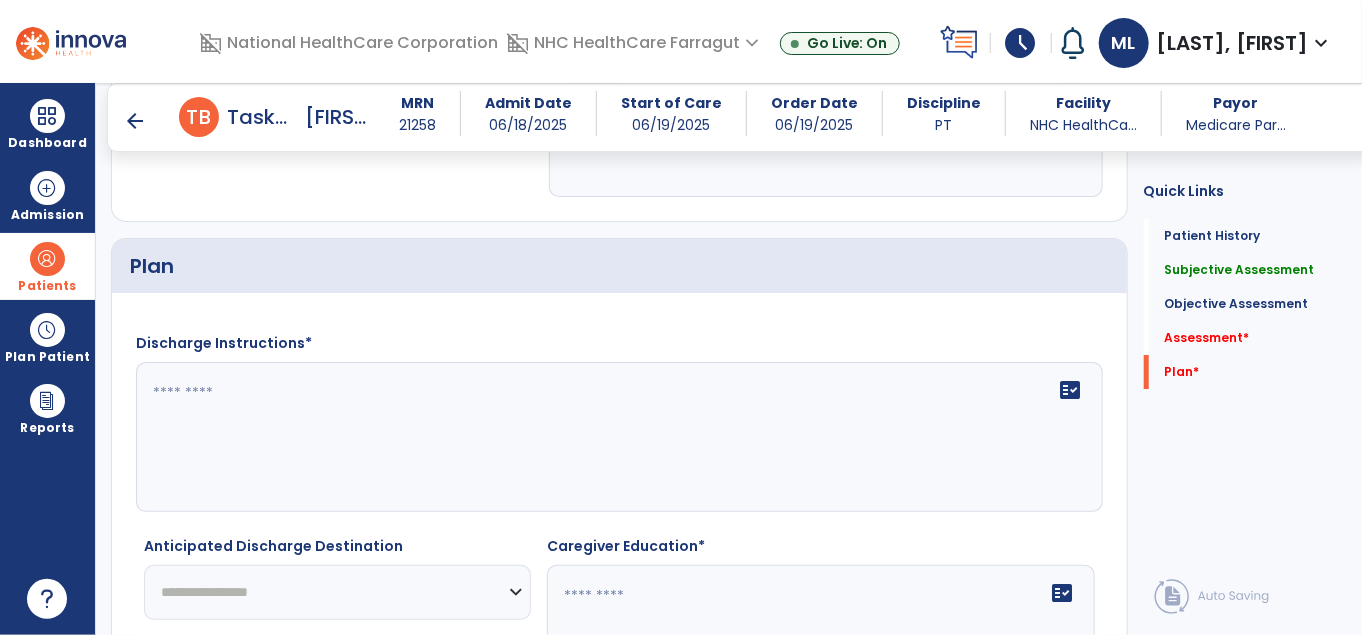 scroll, scrollTop: 3042, scrollLeft: 0, axis: vertical 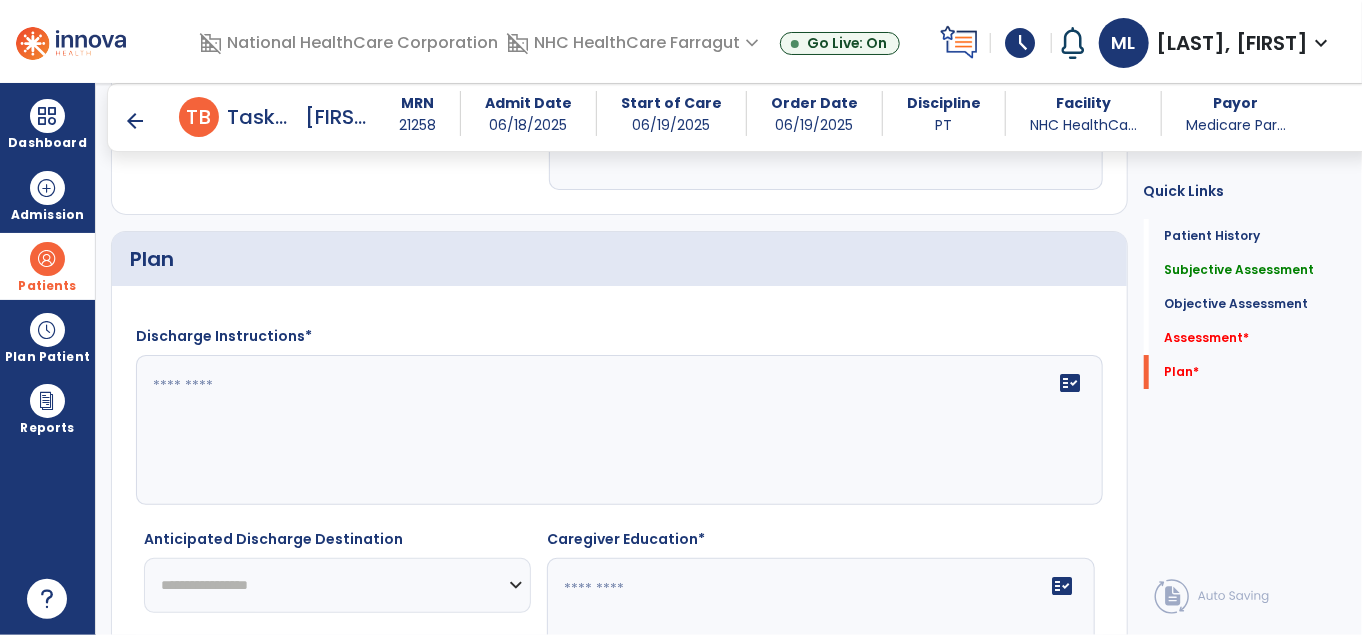 type on "*********" 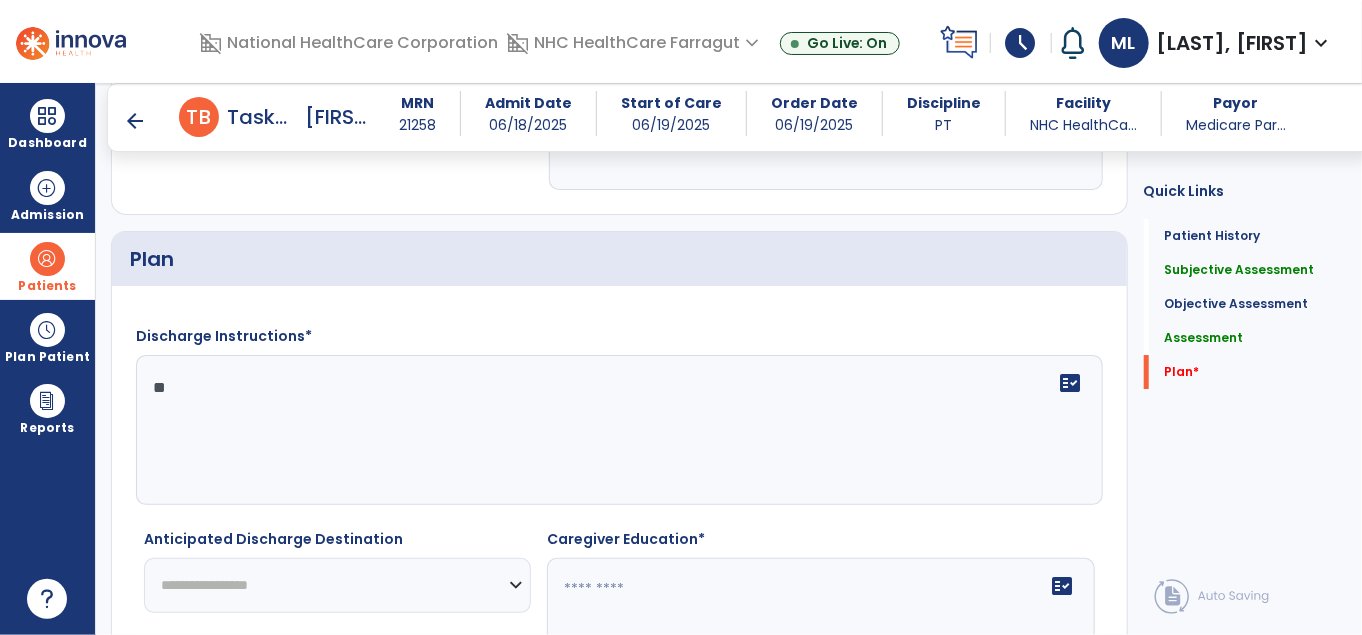 type on "*" 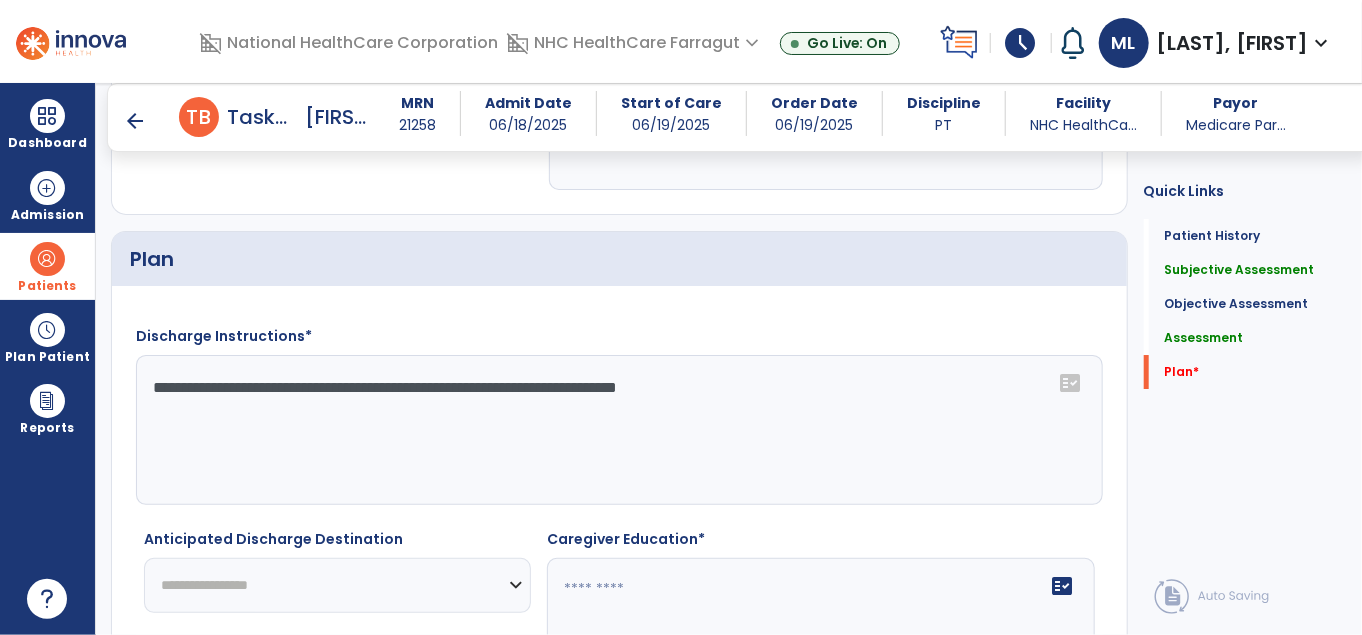 type on "**********" 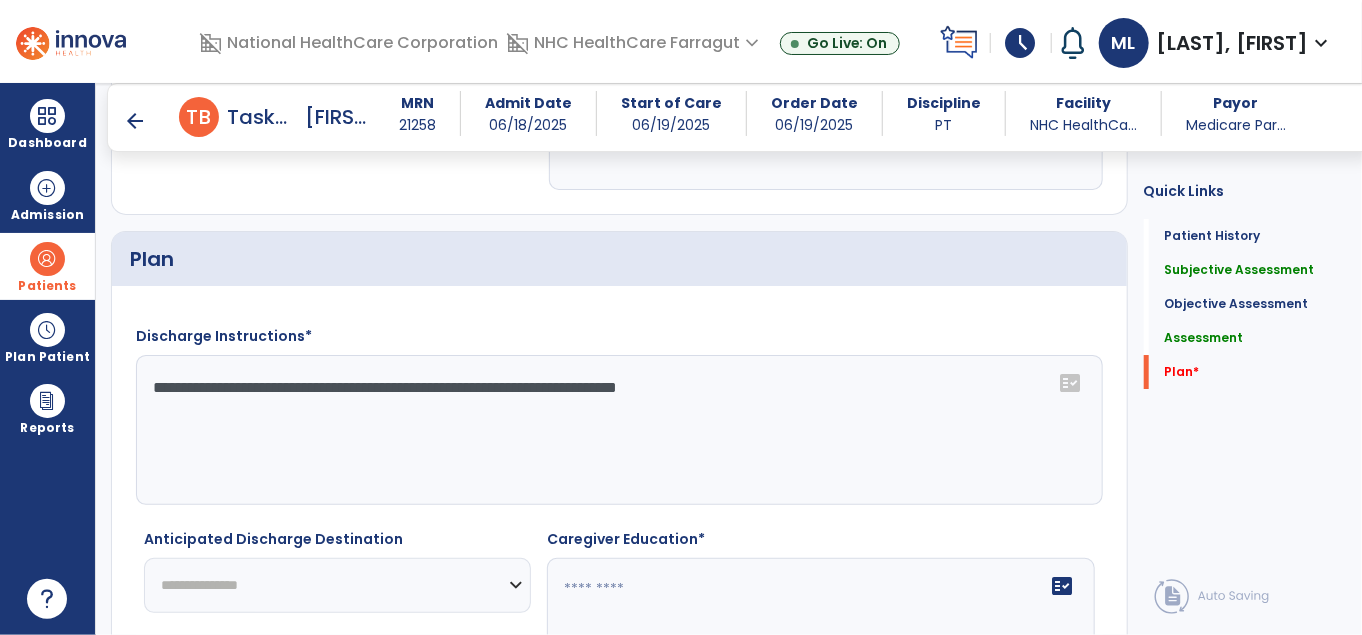 click on "**********" 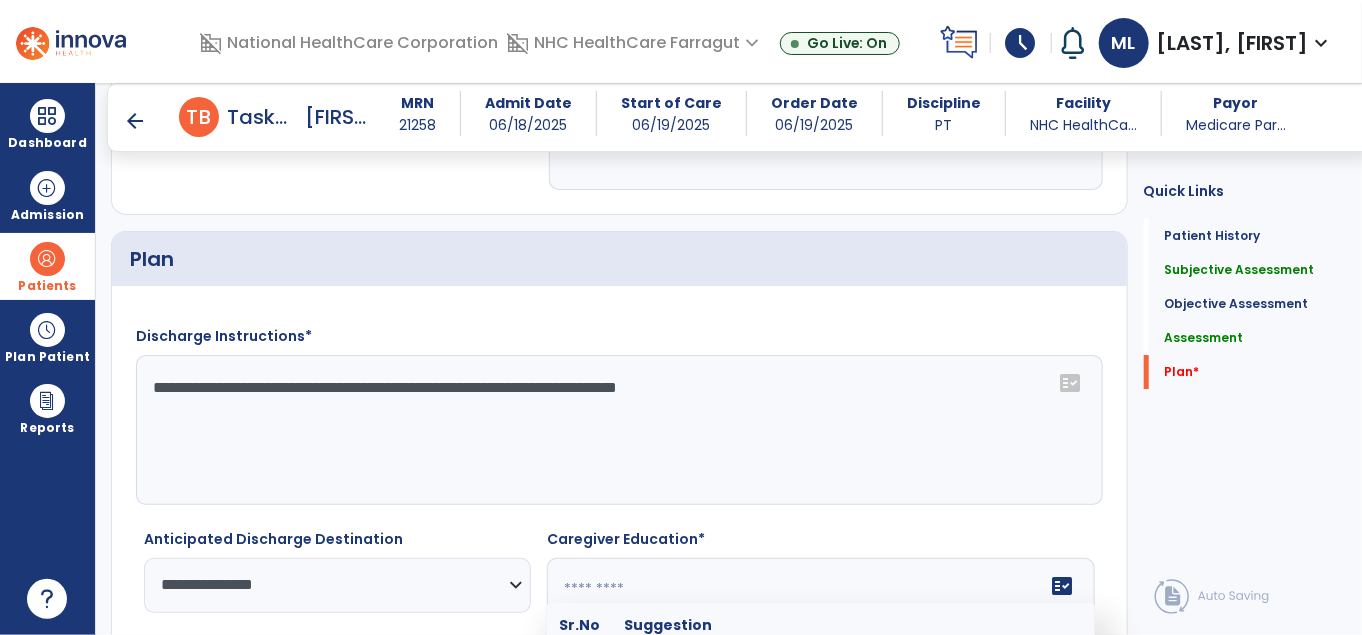 click on "fact_check  Sr.No Suggestion 1 Caregiver able to demonstrate _______ with competency. 2 Caregiver educated in precautions and is able to recount information with accuracy. 3 Caregiver education initiated with _______ focusing on the following tasks/activities __________. 4 Home exercise program initiated with caregiver focusing on __________. 5 Patient educated in precautions and is able to recount information with [VALUE]% accuracy." 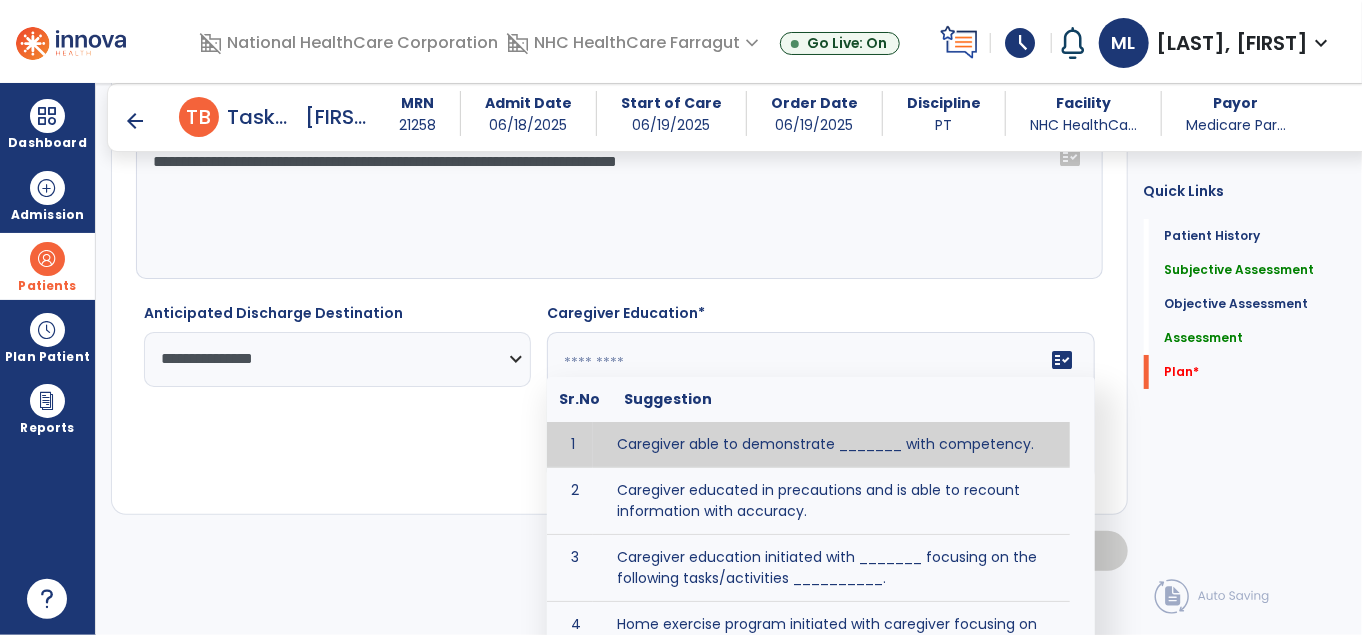 scroll, scrollTop: 3312, scrollLeft: 0, axis: vertical 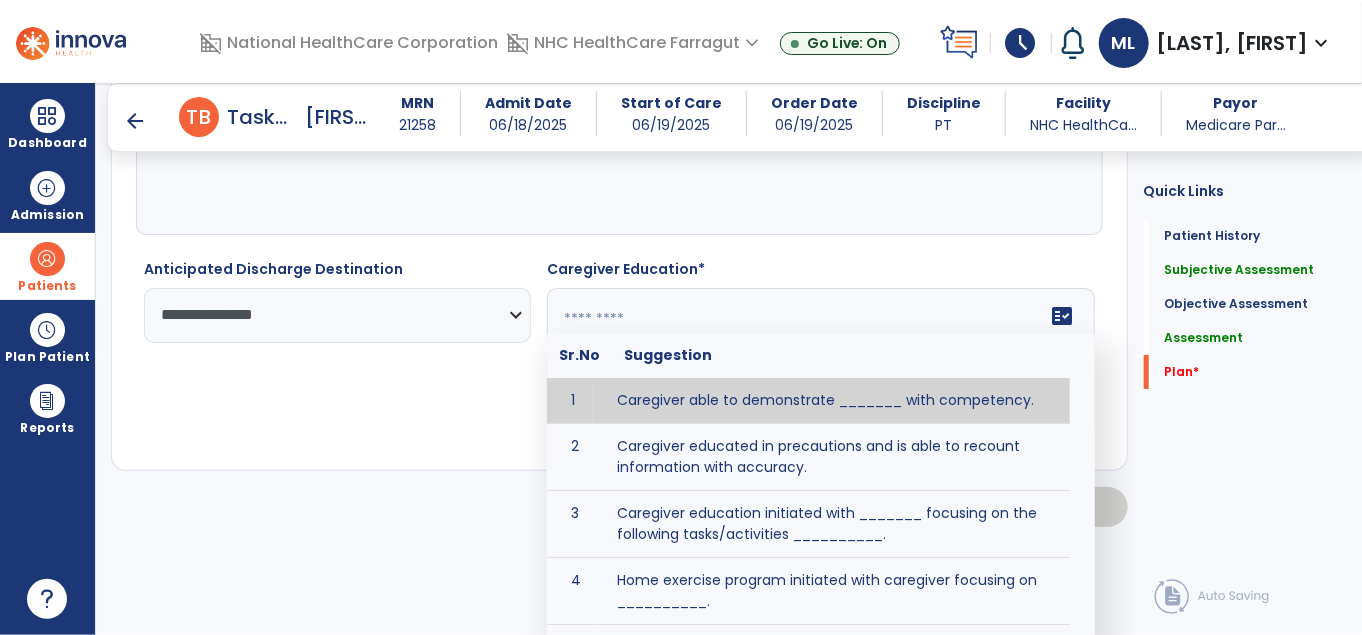 click 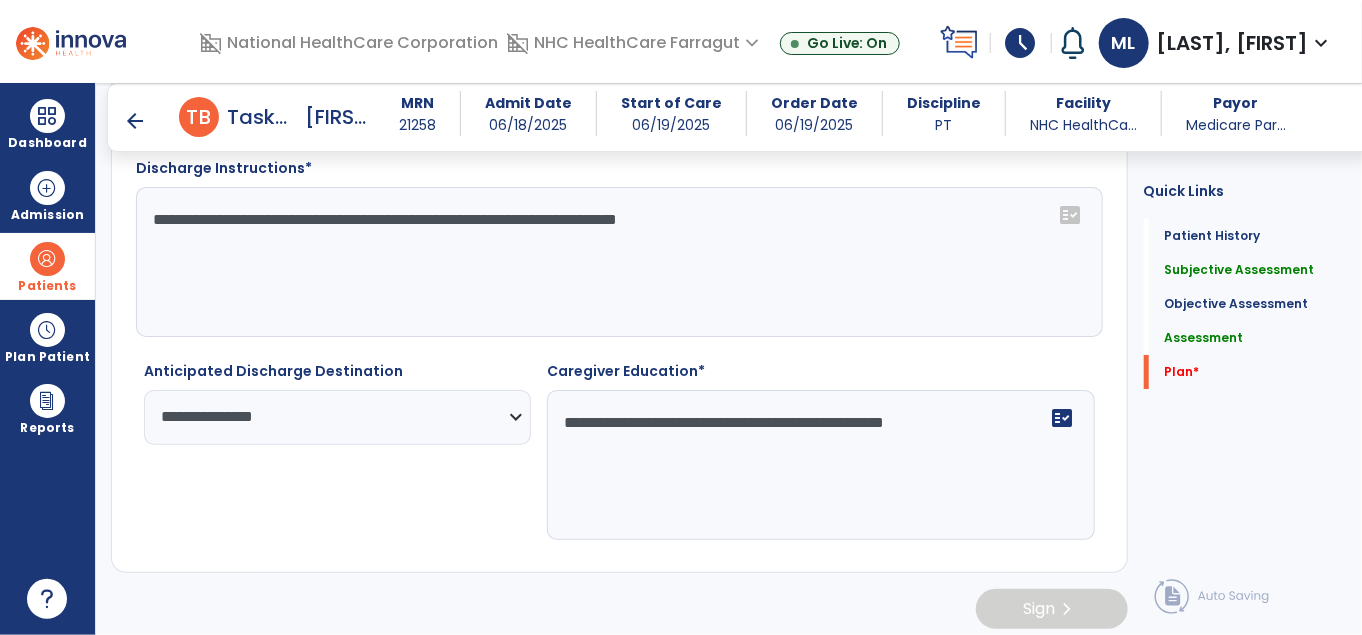 scroll, scrollTop: 3212, scrollLeft: 0, axis: vertical 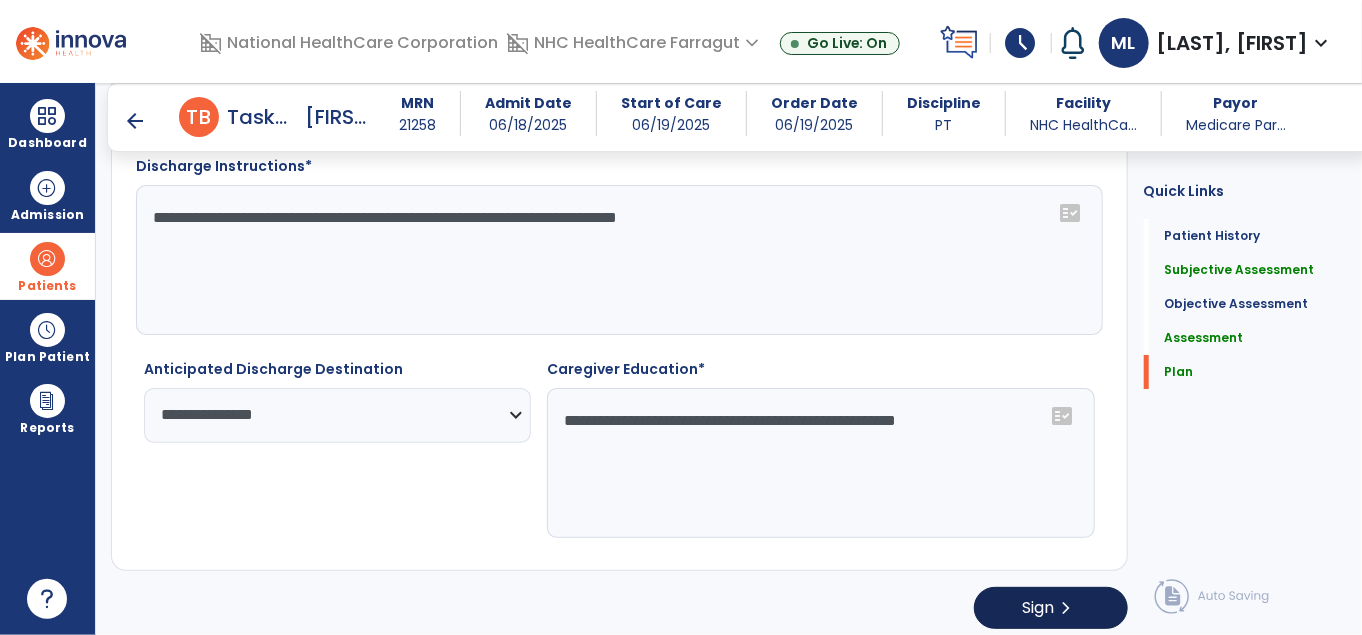 type on "**********" 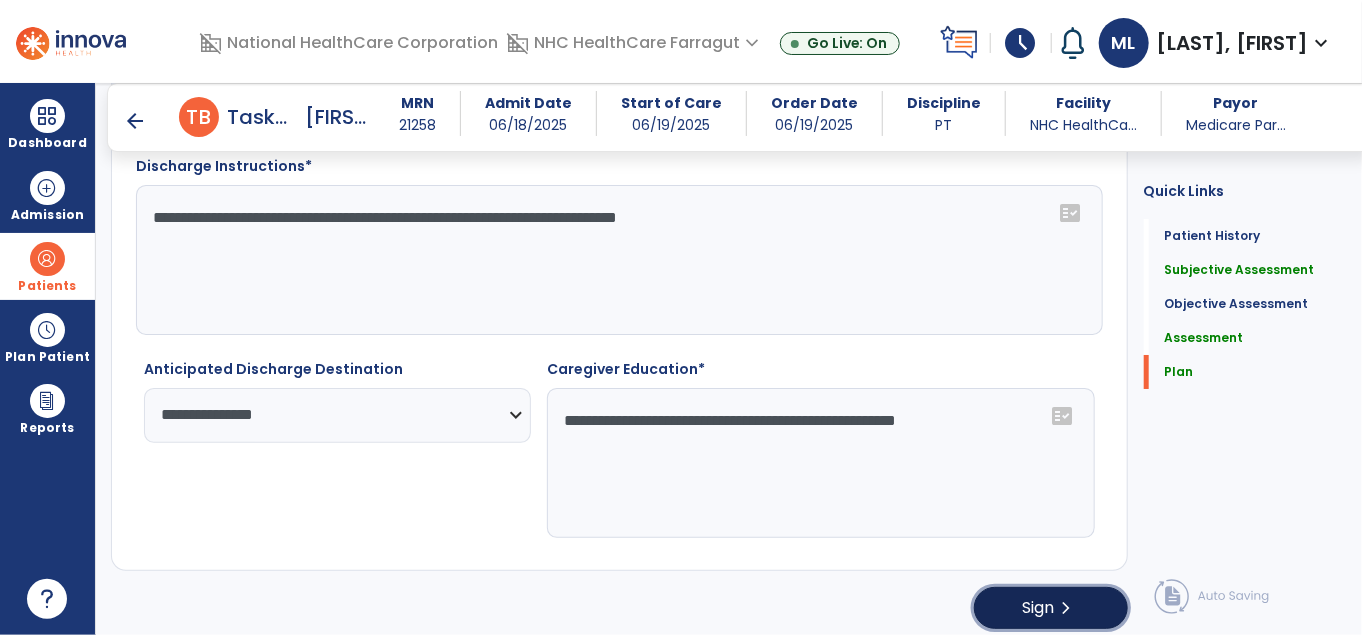 click on "Sign" 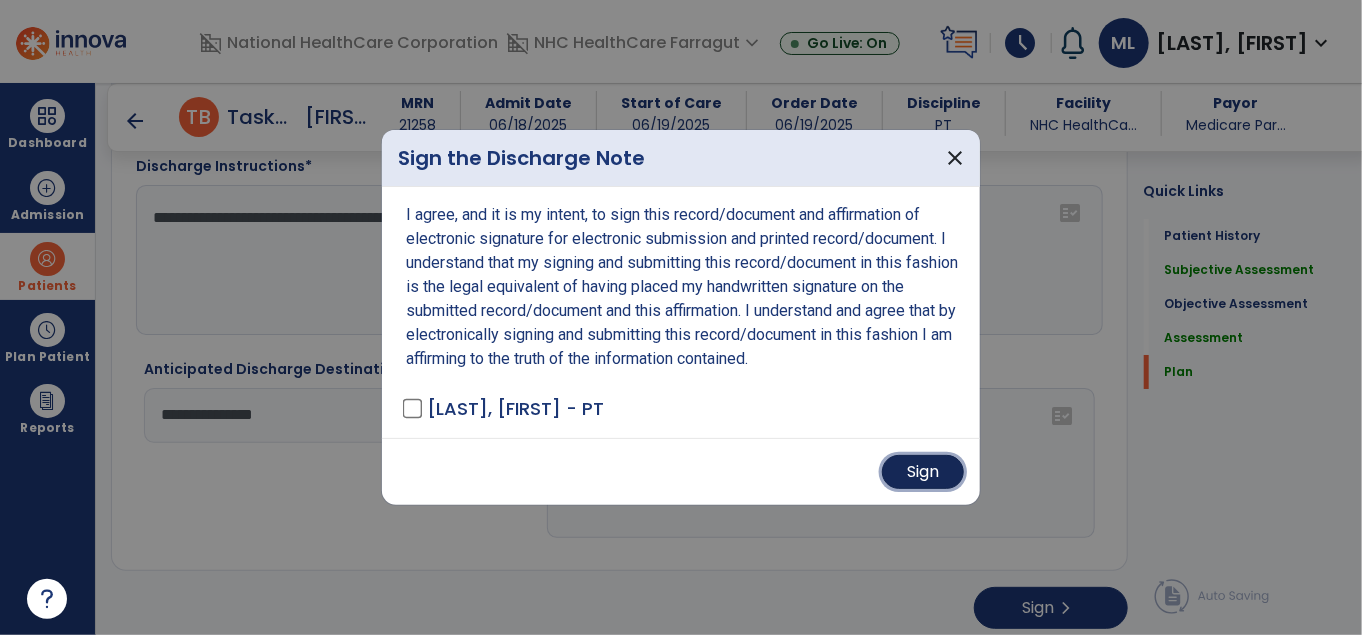 click on "Sign" at bounding box center (923, 472) 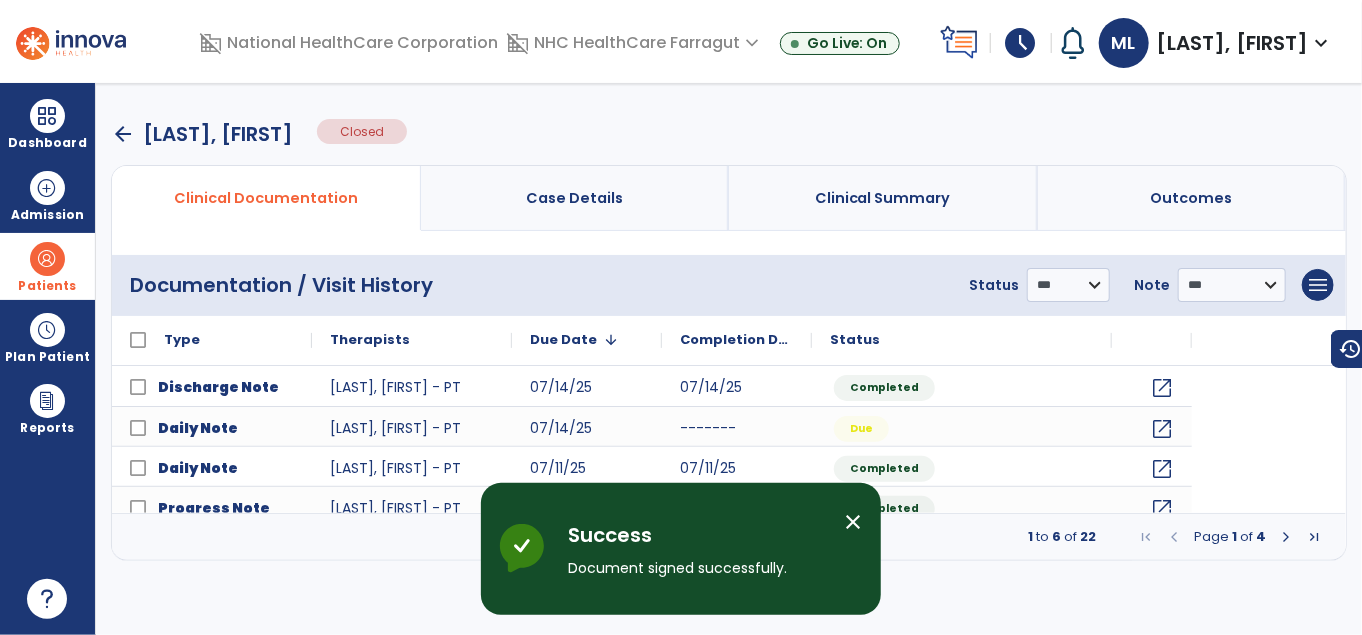 scroll, scrollTop: 0, scrollLeft: 0, axis: both 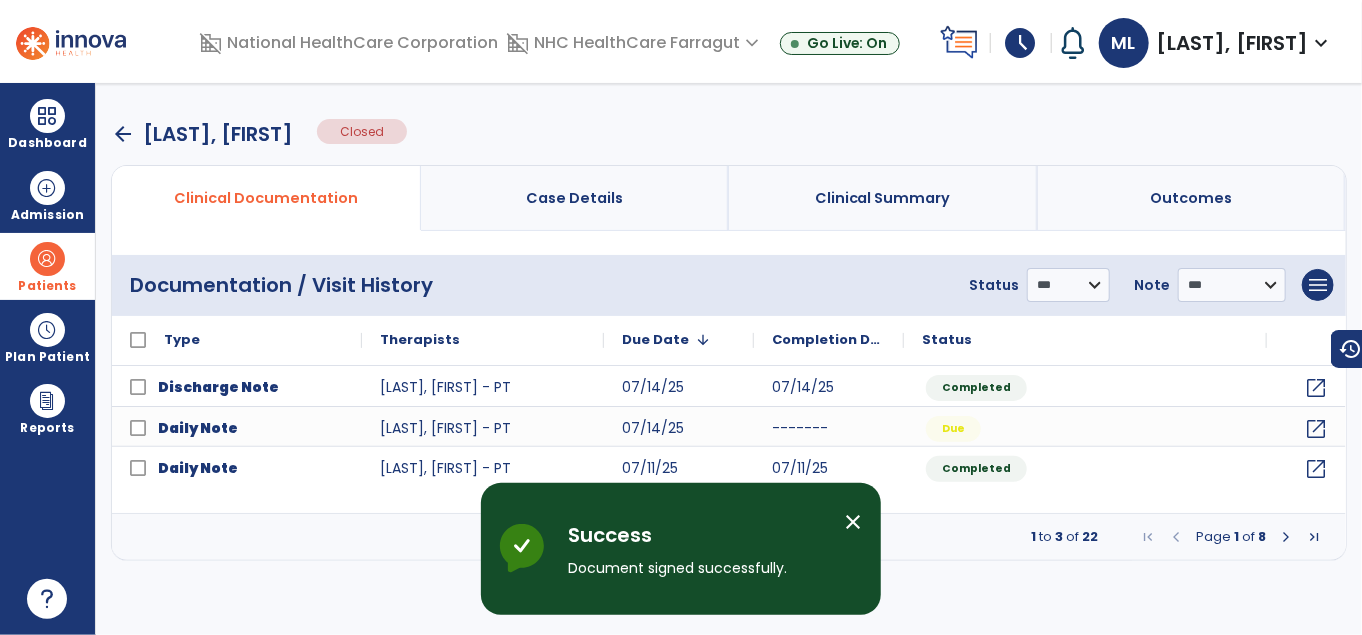 click on "arrow_back" at bounding box center [123, 134] 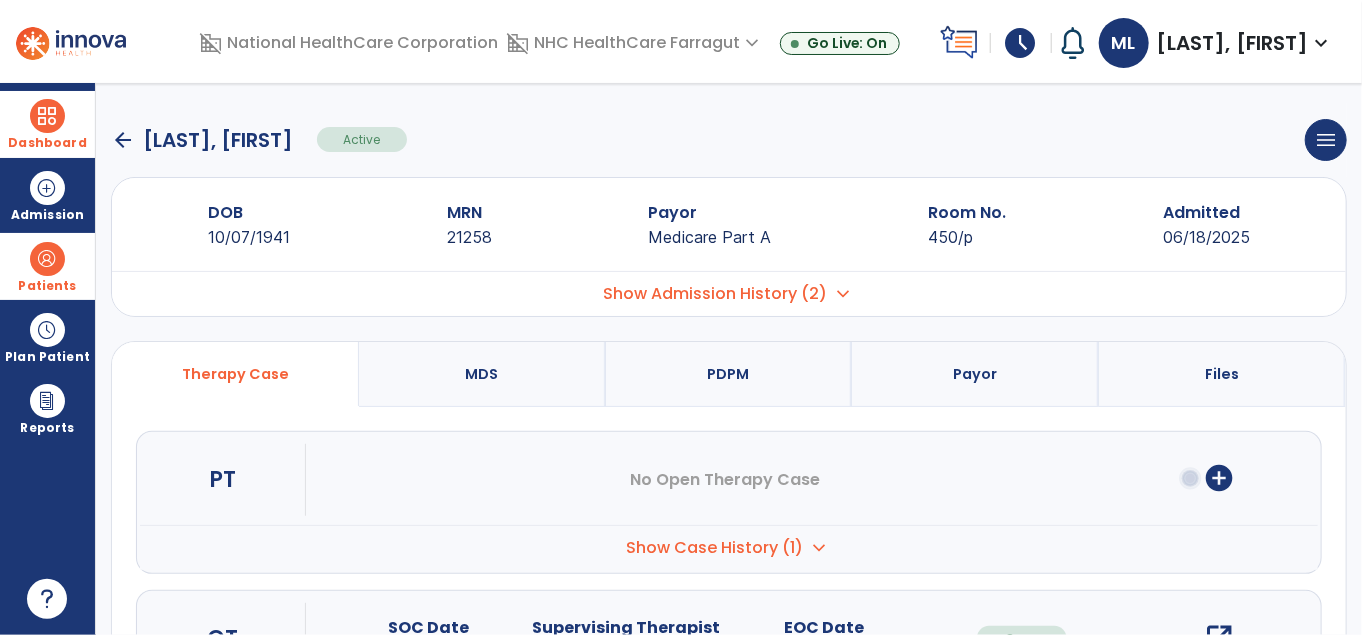 click on "Dashboard" at bounding box center (47, 124) 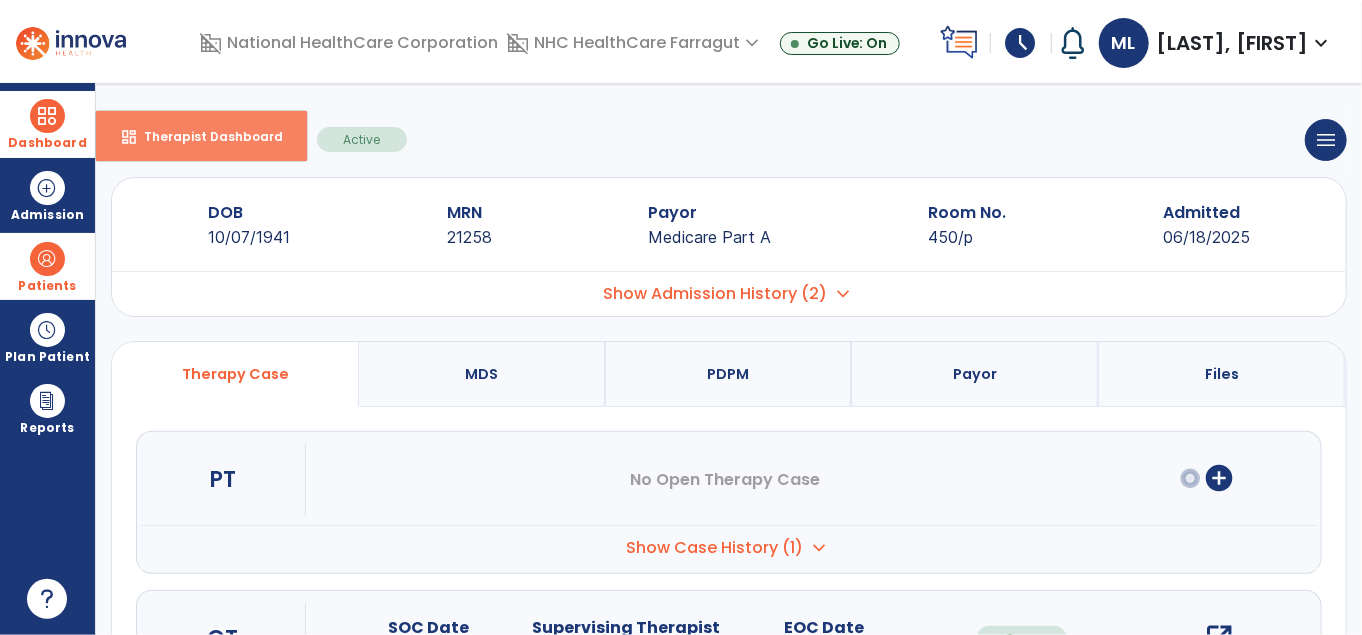 click on "Therapist Dashboard" at bounding box center [205, 136] 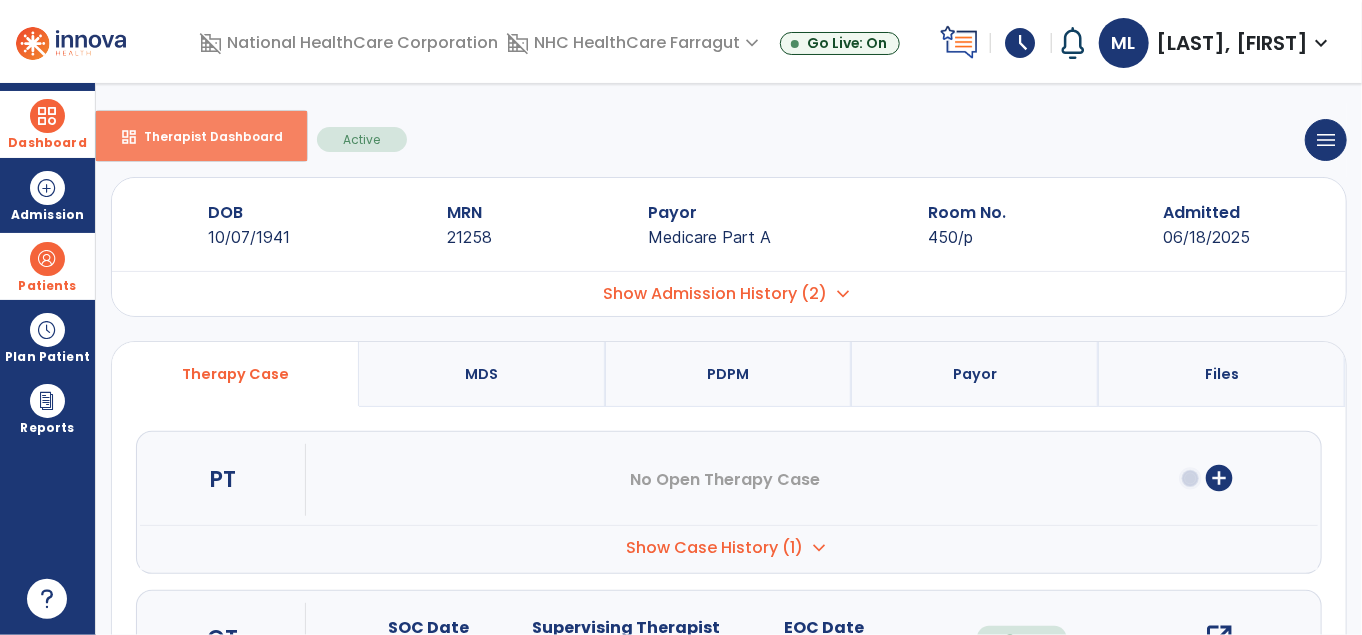 select on "****" 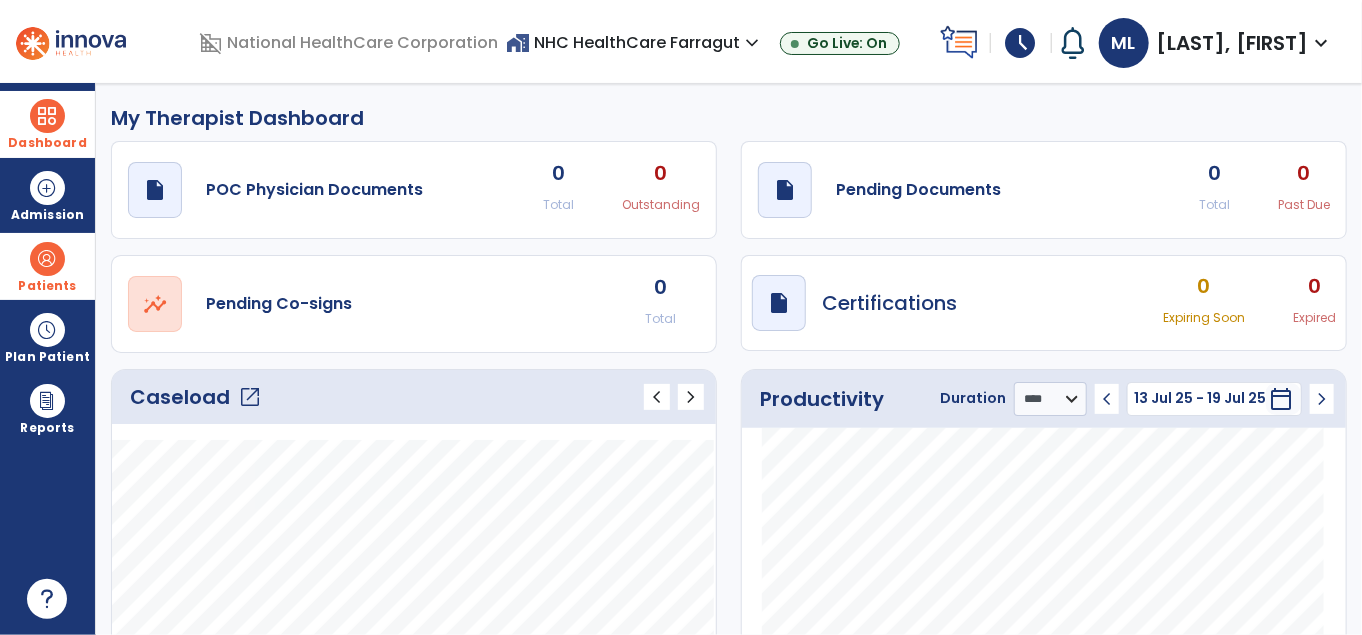 click on "Caseload   open_in_new" 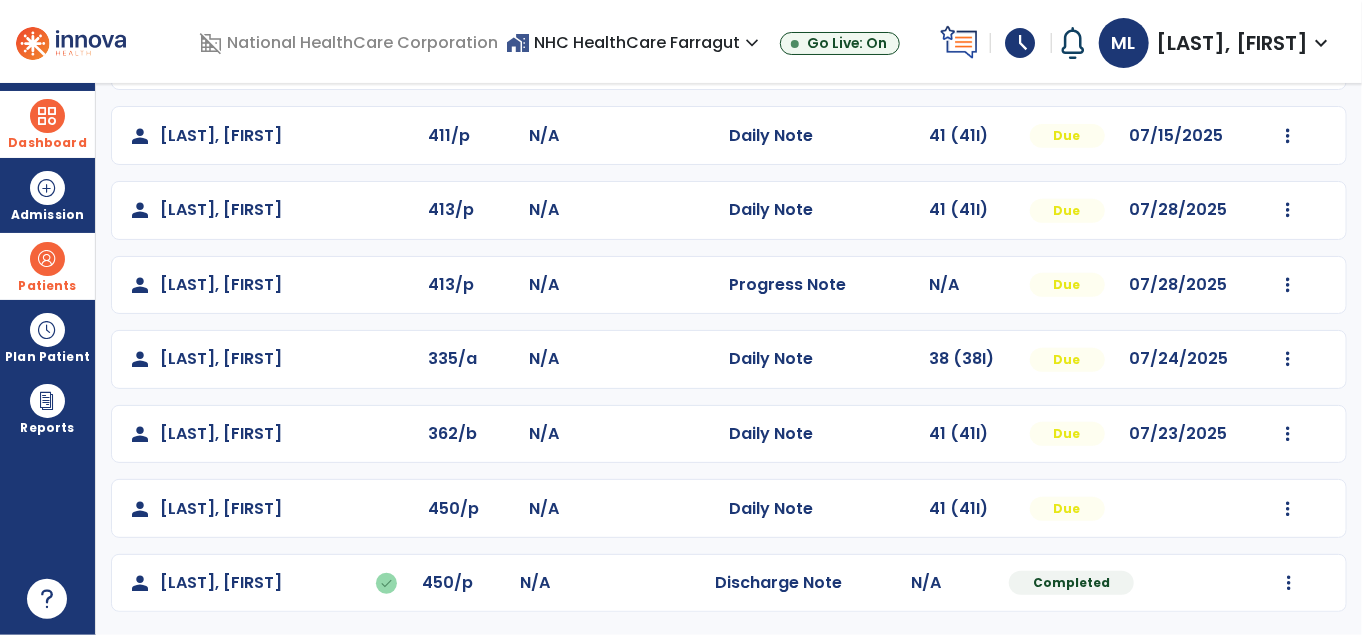 scroll, scrollTop: 379, scrollLeft: 0, axis: vertical 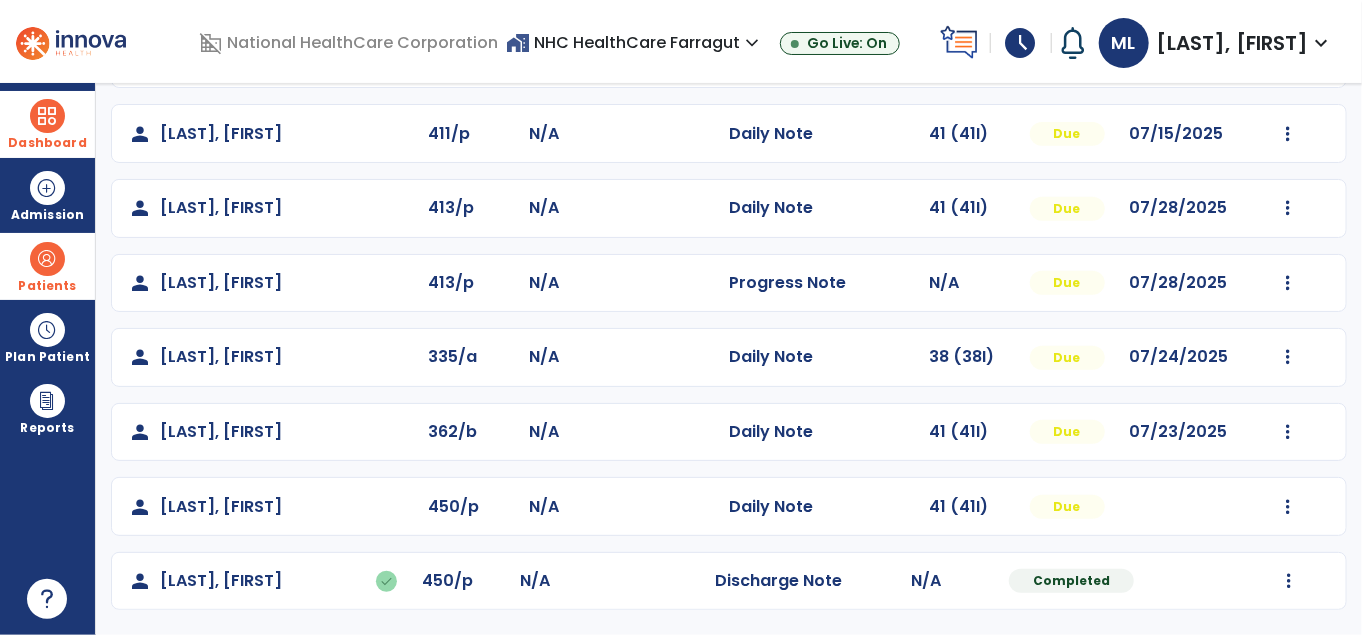 click at bounding box center [47, 259] 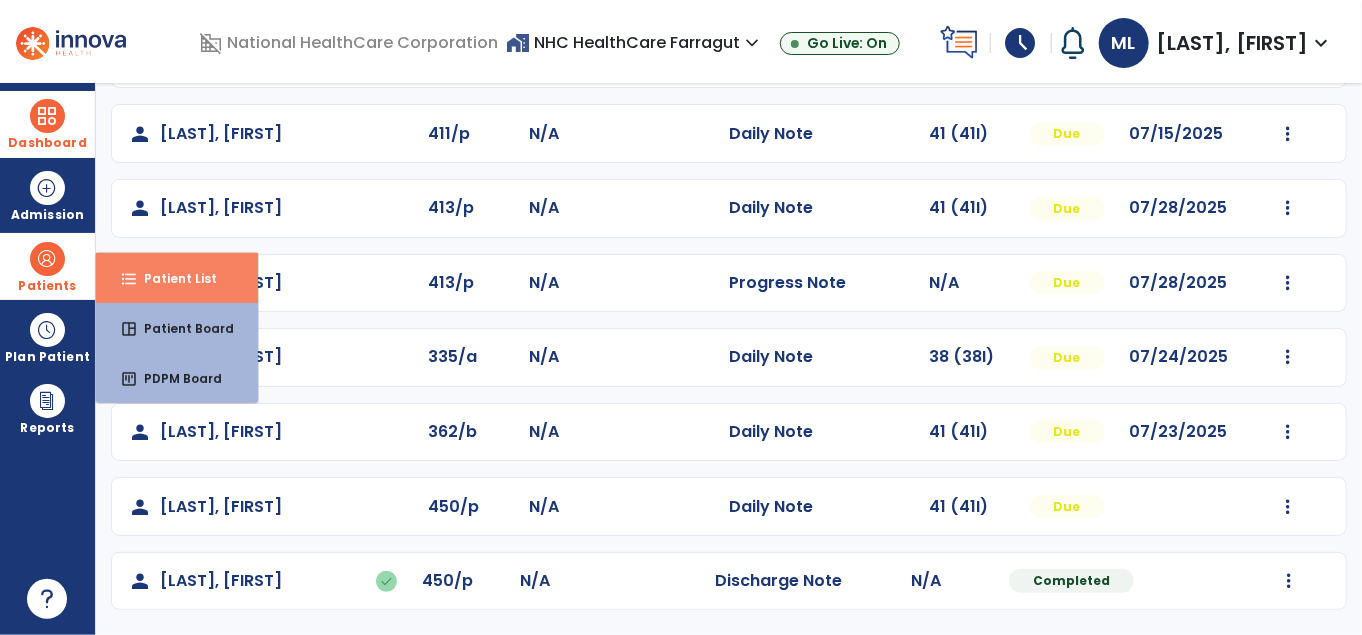 click on "format_list_bulleted  Patient List" at bounding box center (177, 278) 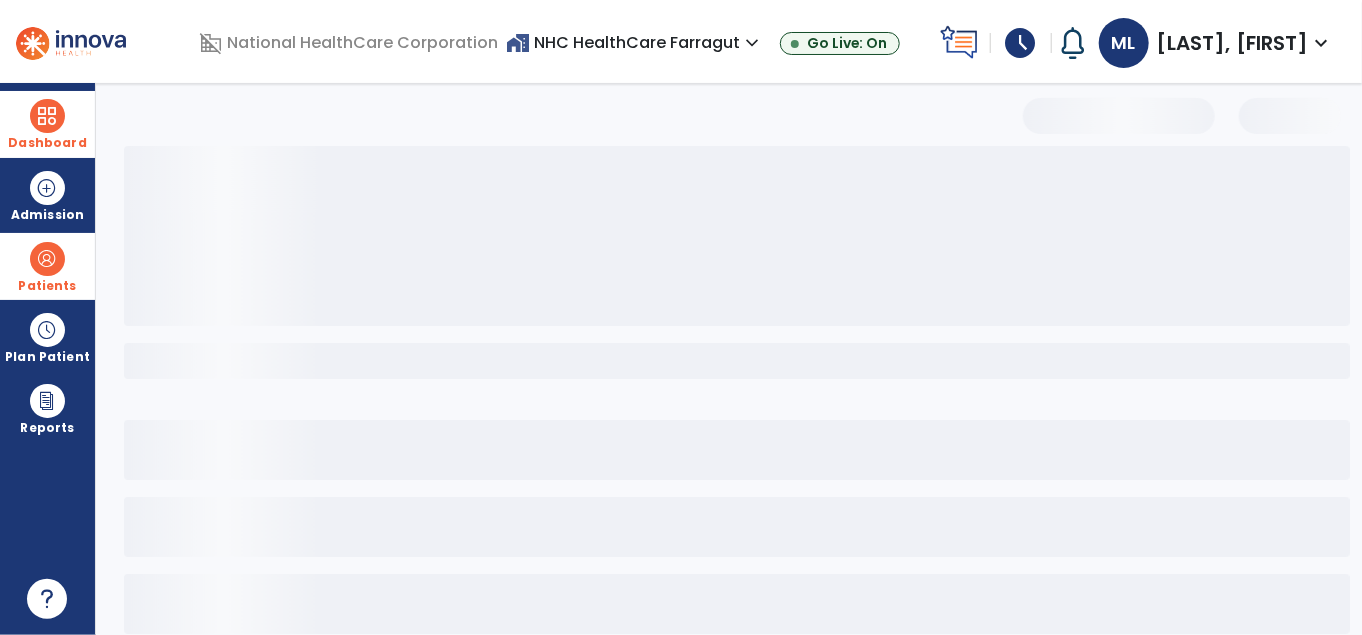 scroll, scrollTop: 106, scrollLeft: 0, axis: vertical 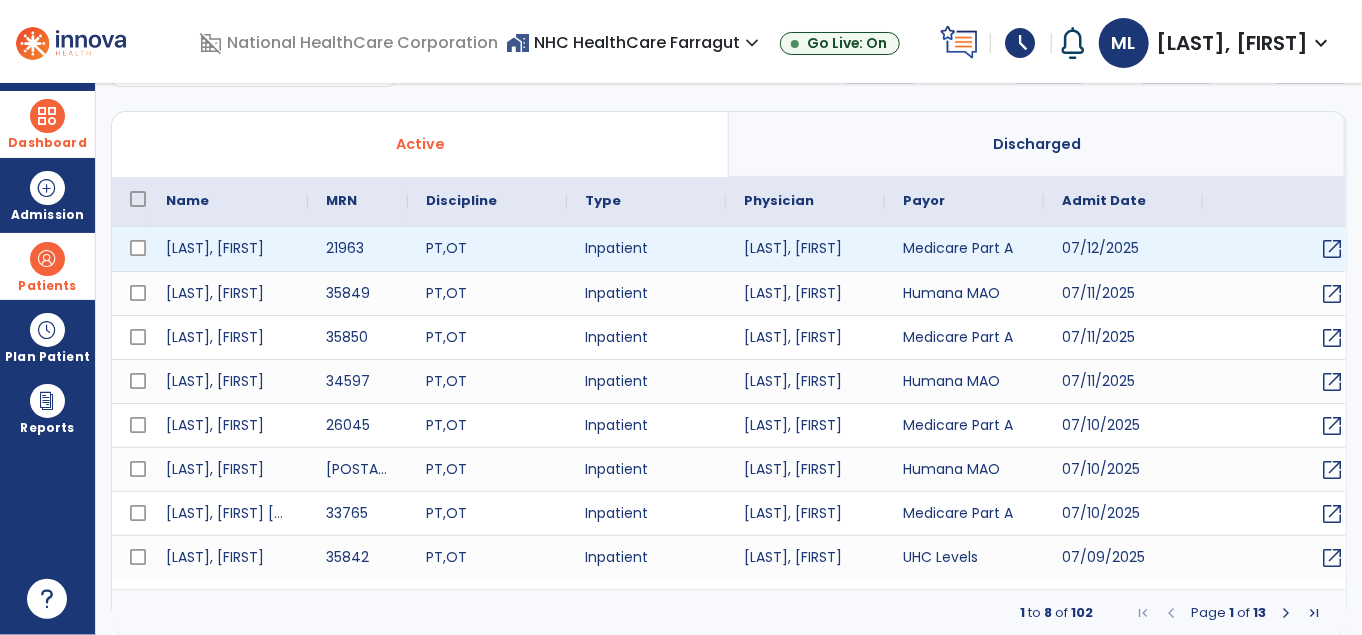 select on "***" 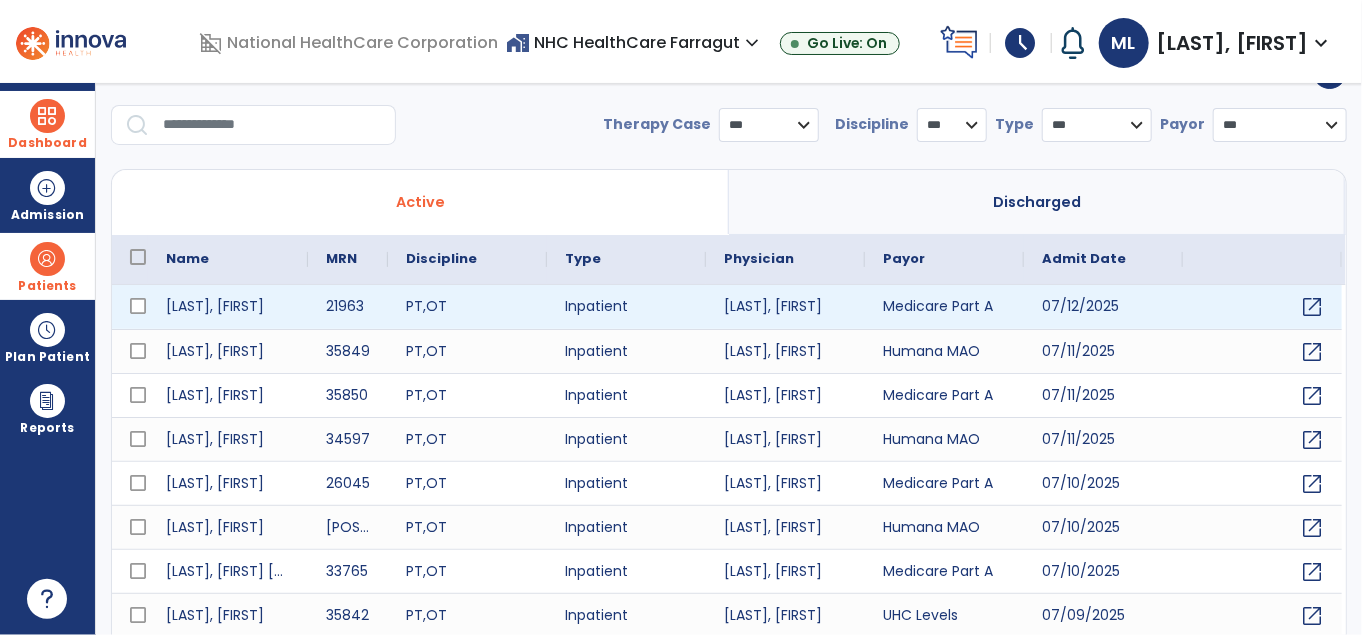 scroll, scrollTop: 0, scrollLeft: 0, axis: both 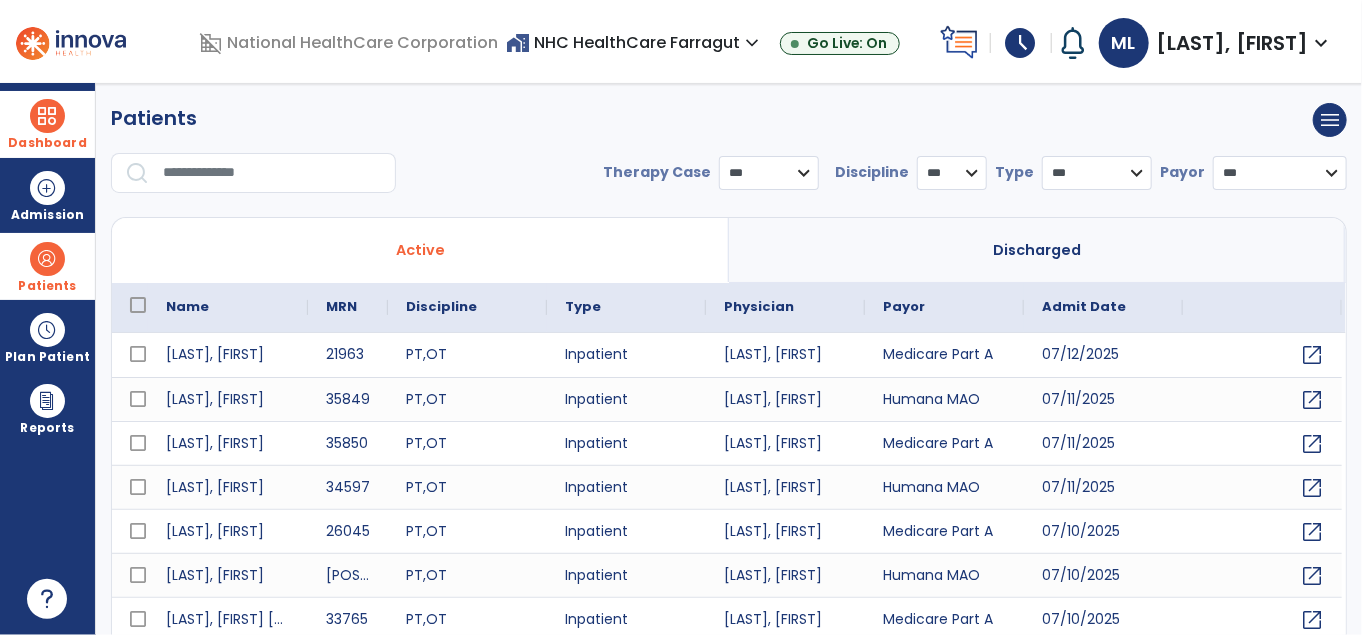 click at bounding box center (272, 173) 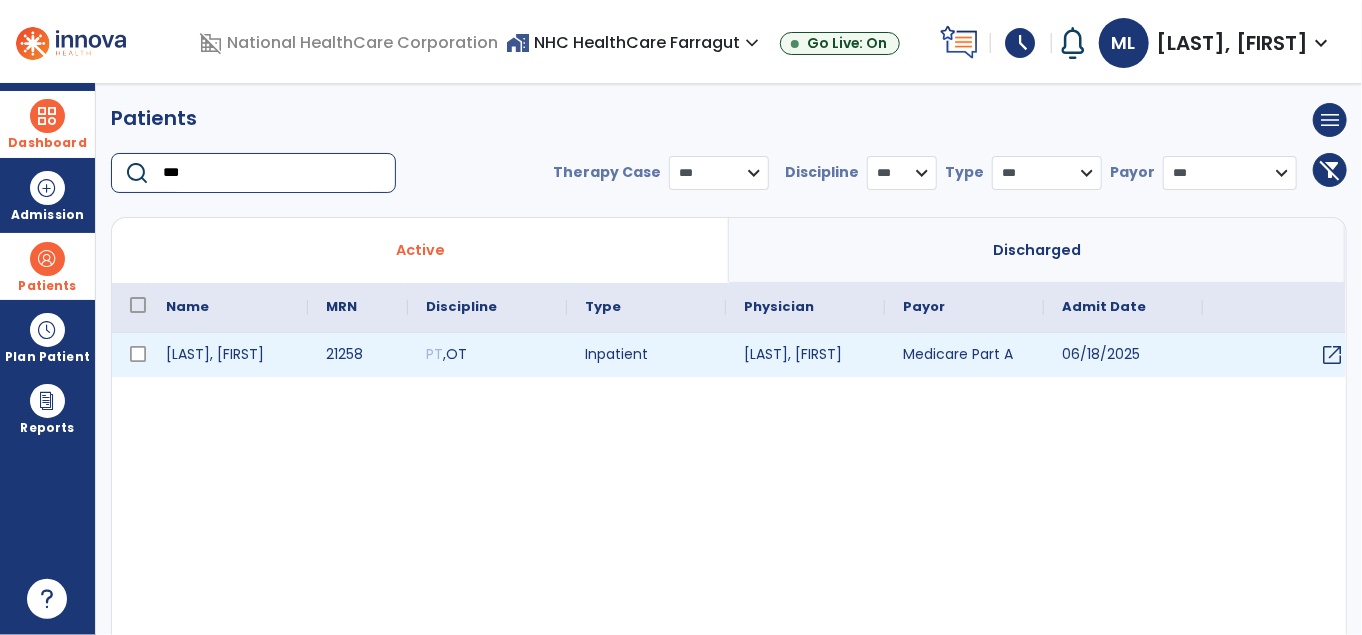 type on "***" 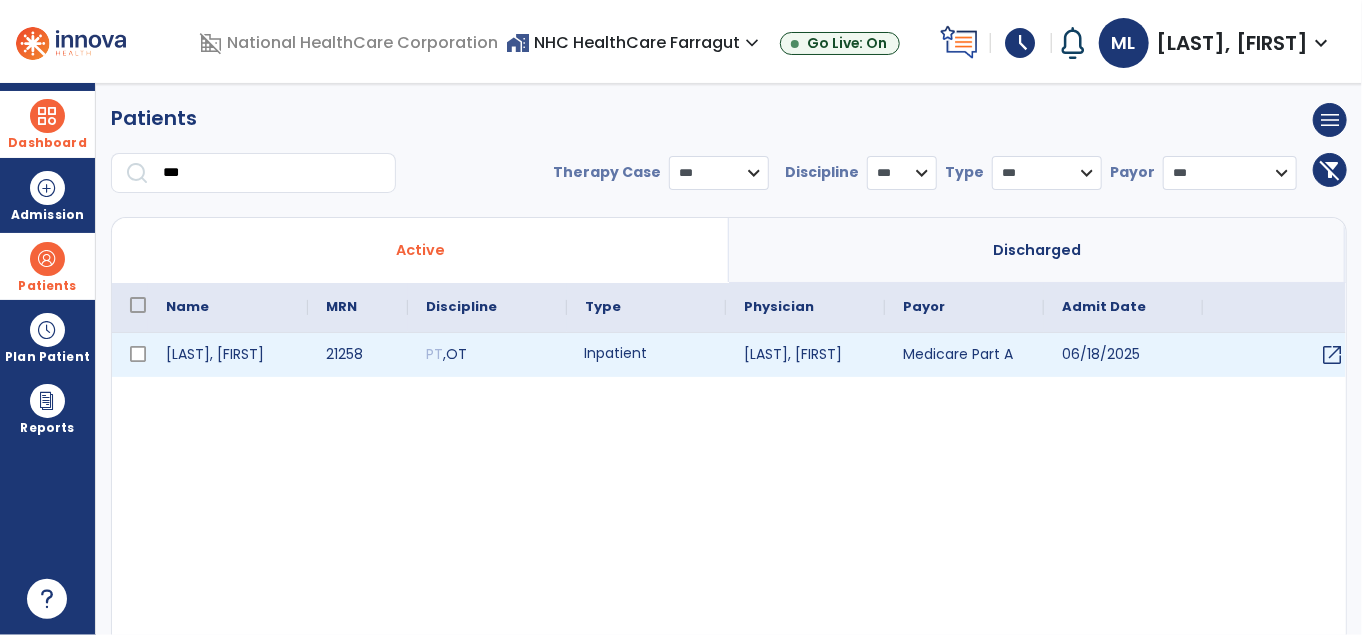 click on "Inpatient" at bounding box center [646, 355] 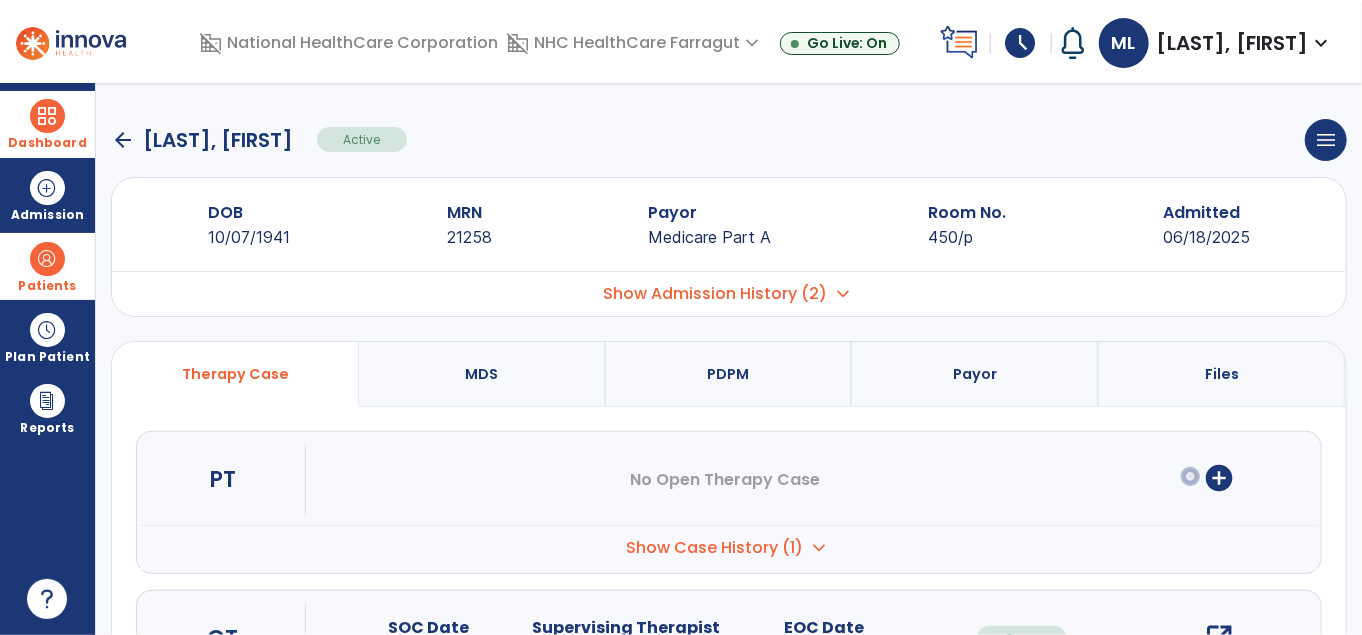 scroll, scrollTop: 100, scrollLeft: 0, axis: vertical 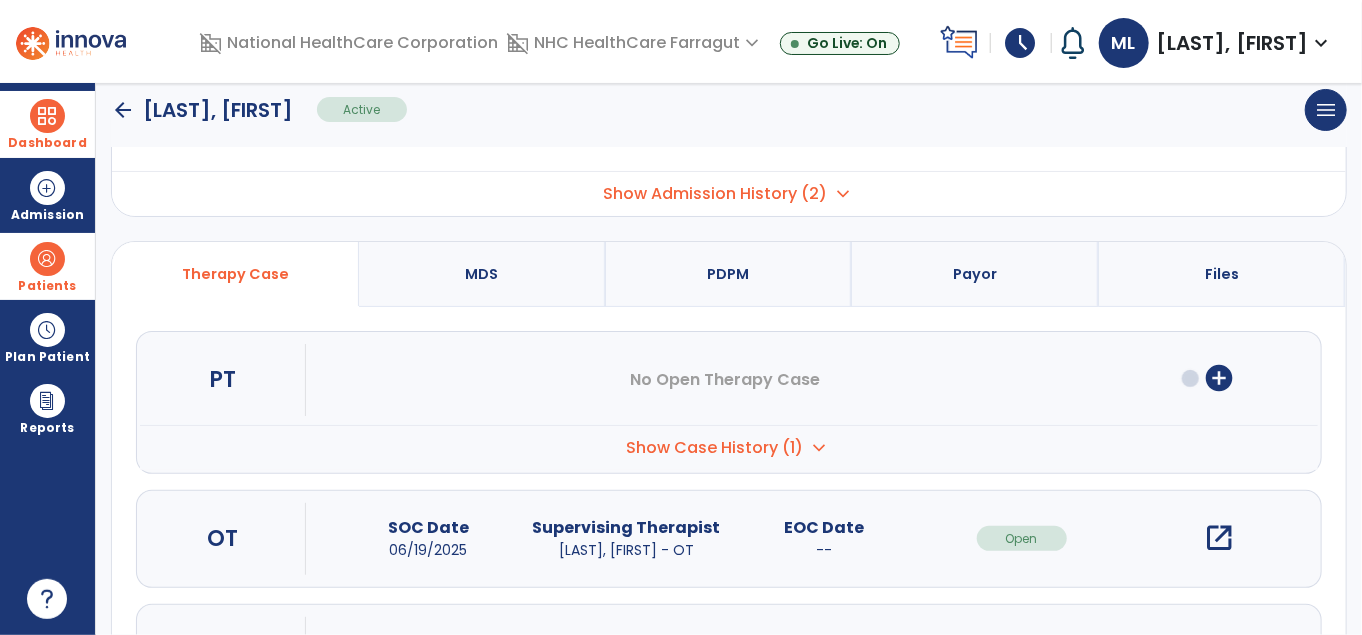 click on "Show Case History (1)     expand_more" at bounding box center [729, 447] 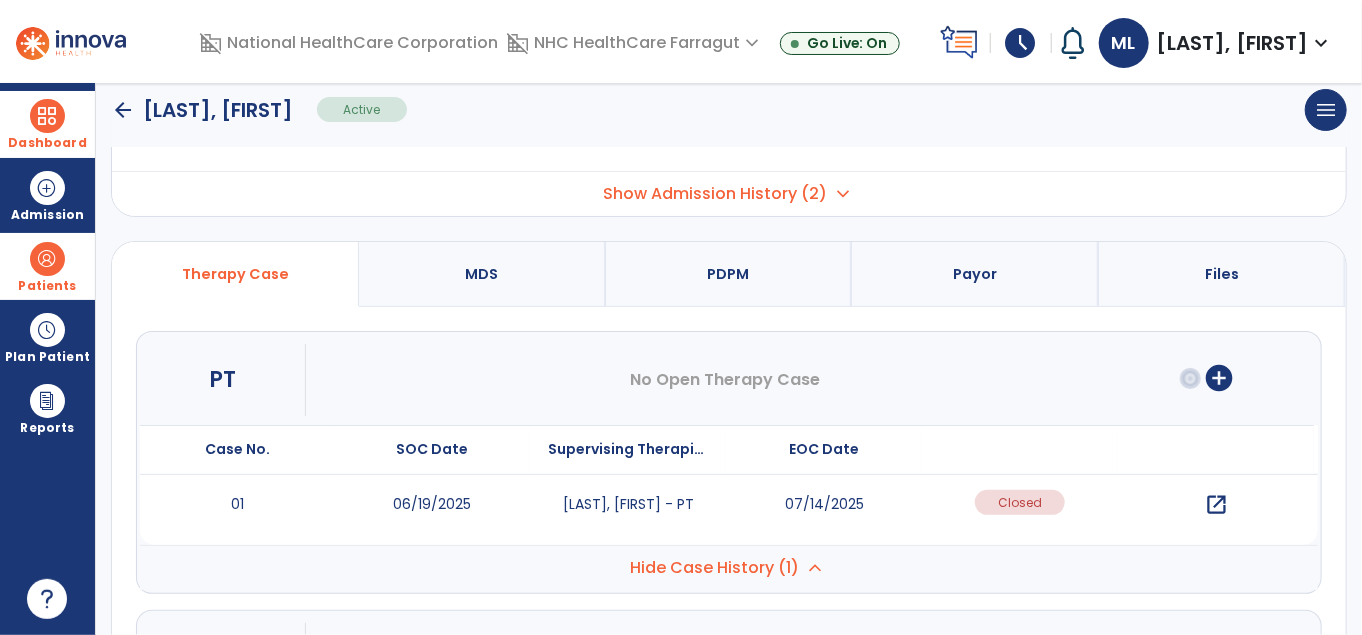 click on "open_in_new" at bounding box center (1216, 505) 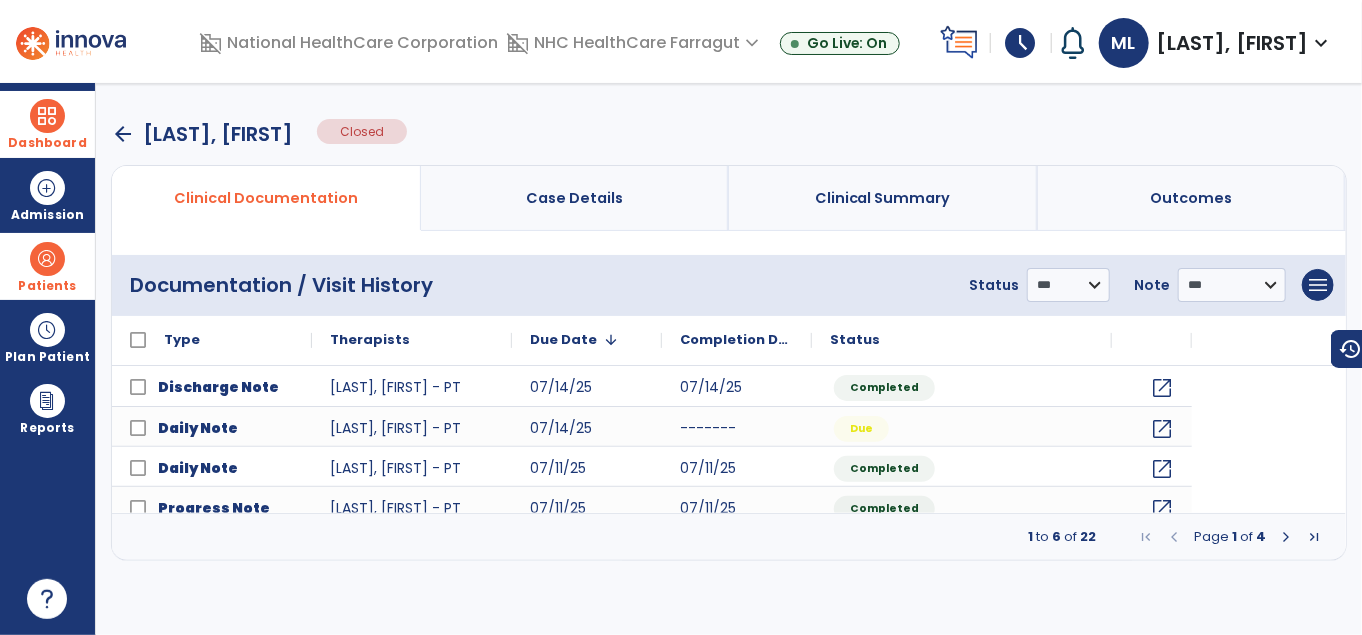 scroll, scrollTop: 0, scrollLeft: 0, axis: both 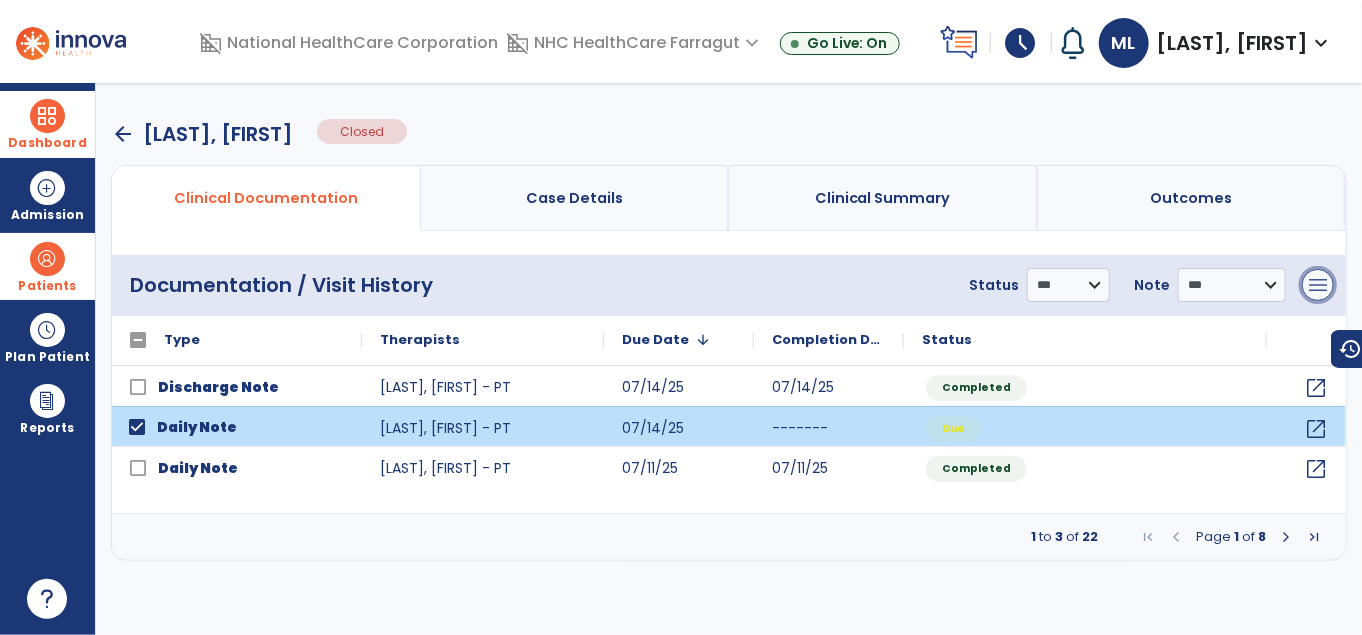 click on "menu" at bounding box center [1318, 285] 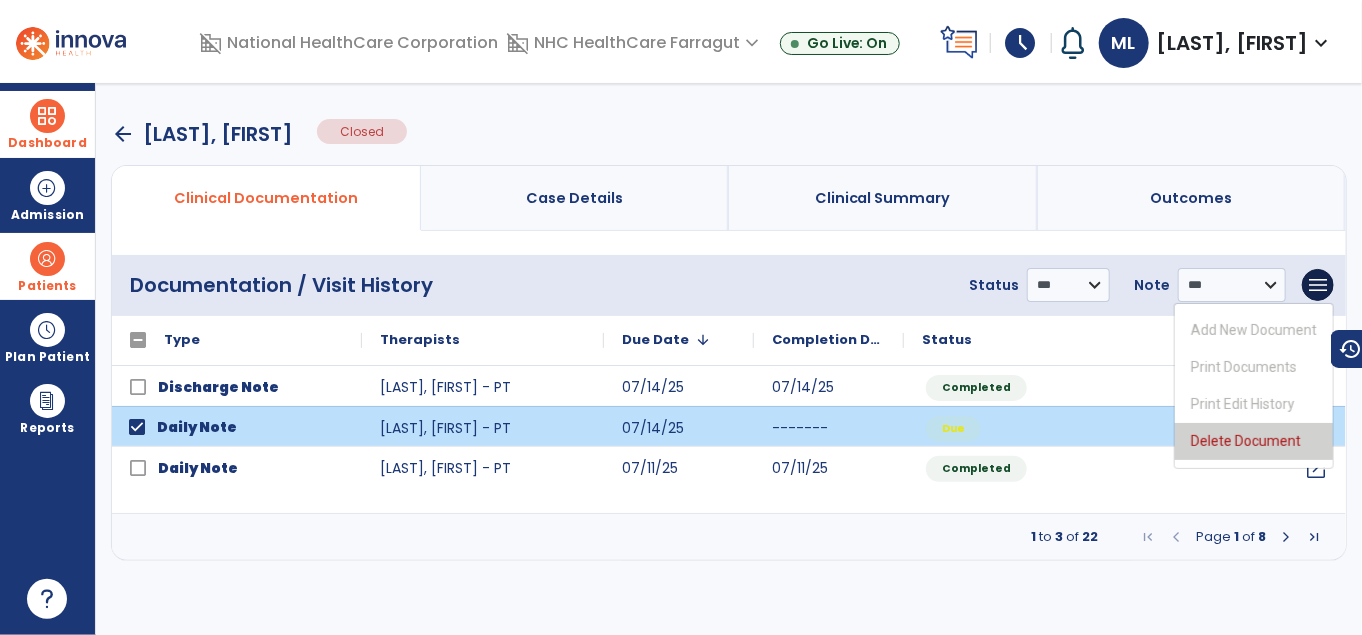 click on "Delete Document" at bounding box center [1254, 441] 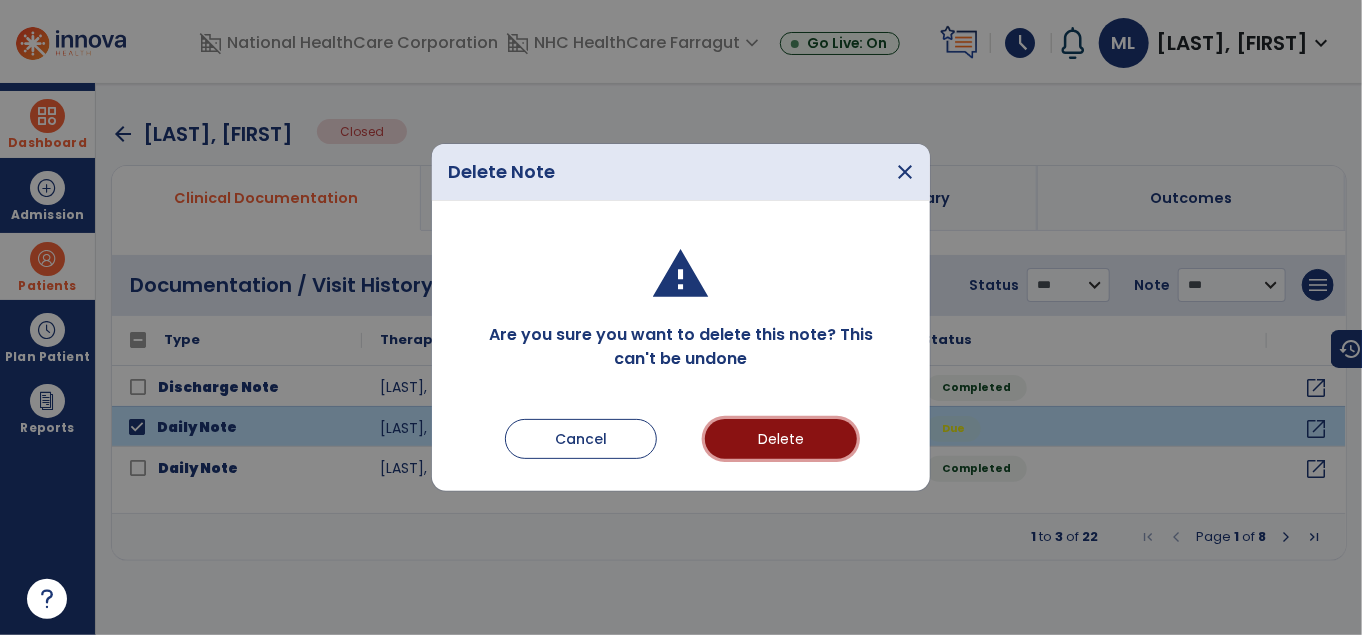 click on "Delete" at bounding box center (781, 439) 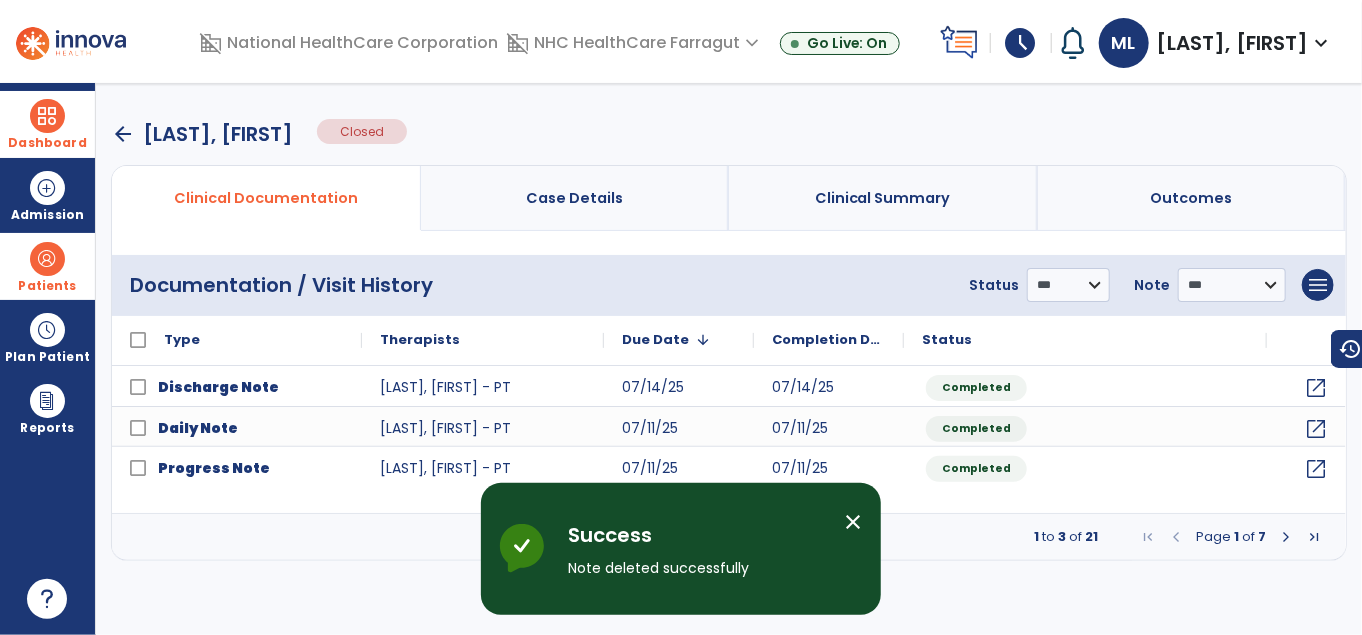 click on "arrow_back" at bounding box center (123, 134) 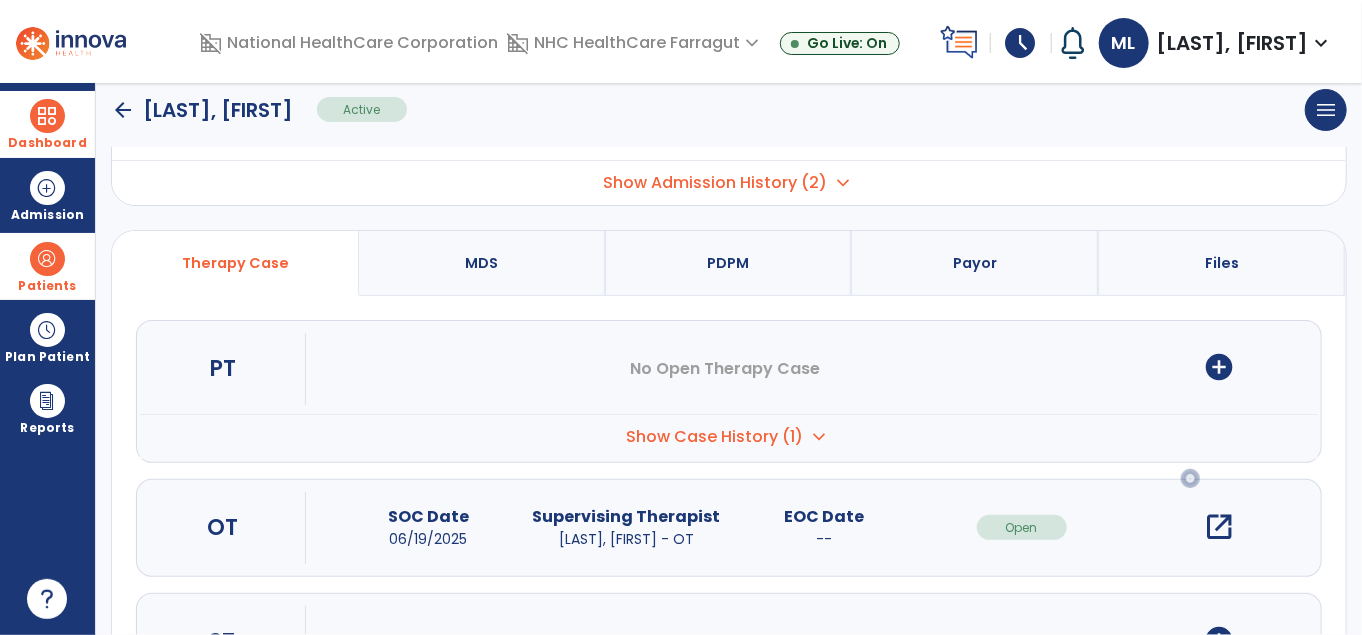 scroll, scrollTop: 0, scrollLeft: 0, axis: both 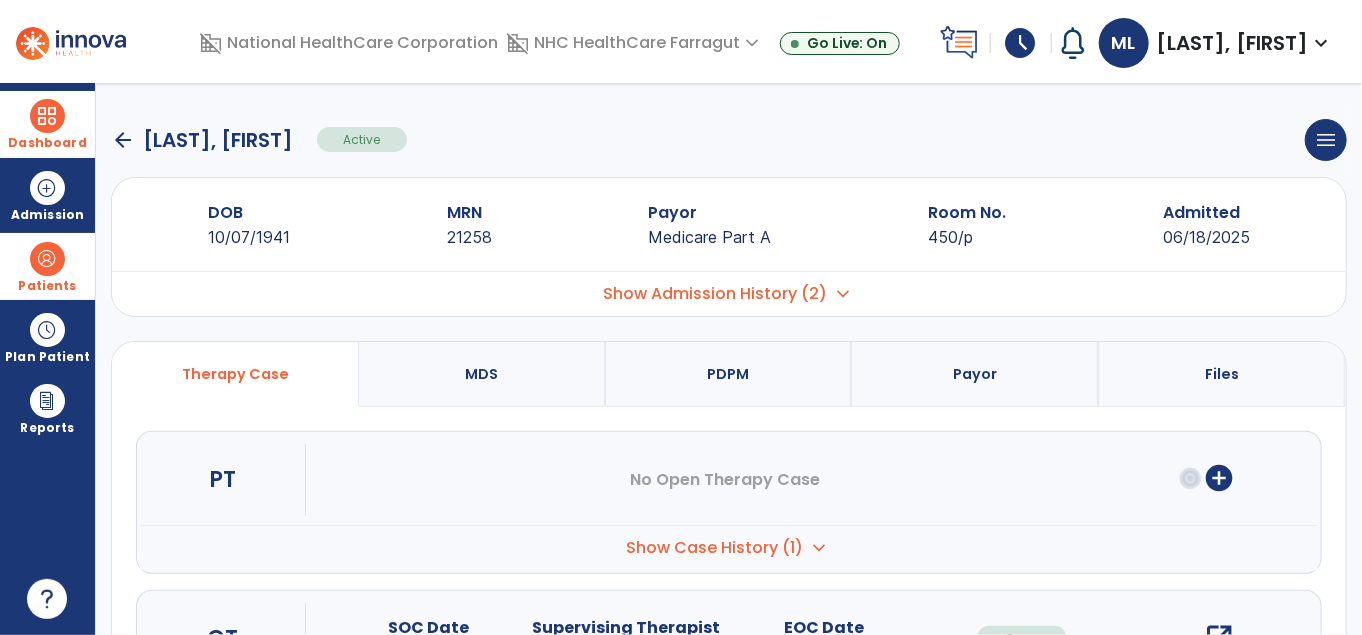 click on "Dashboard" at bounding box center [47, 124] 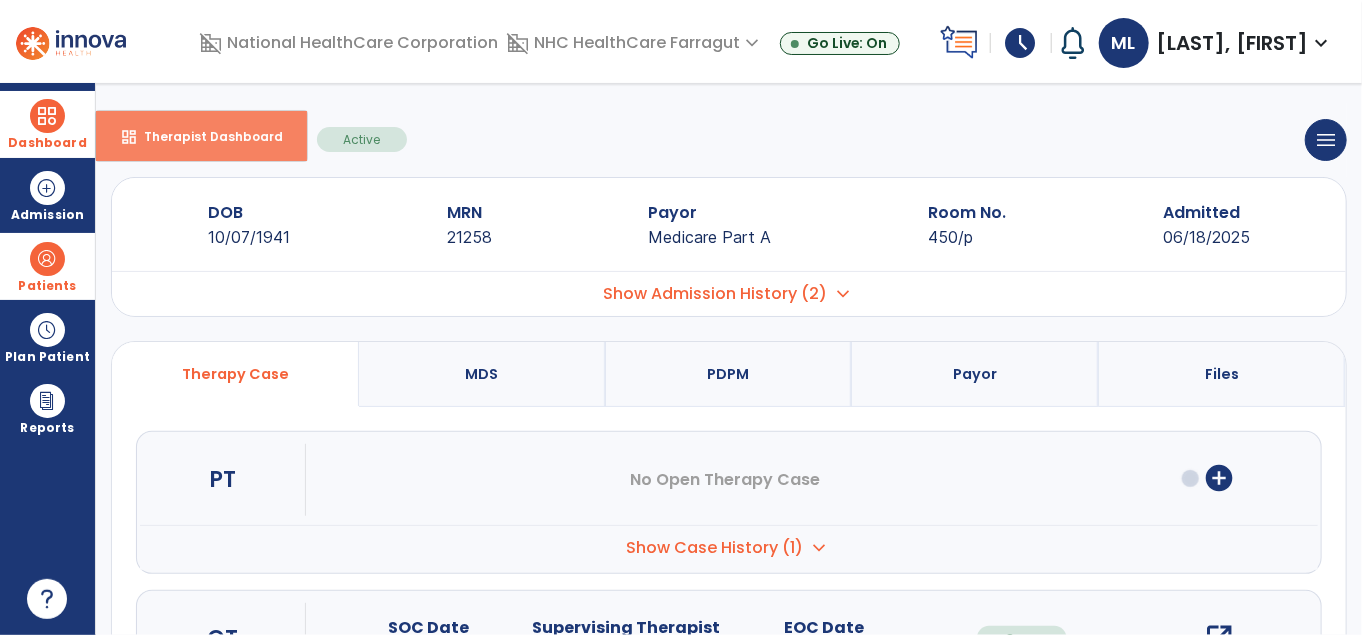 click on "dashboard" at bounding box center [129, 137] 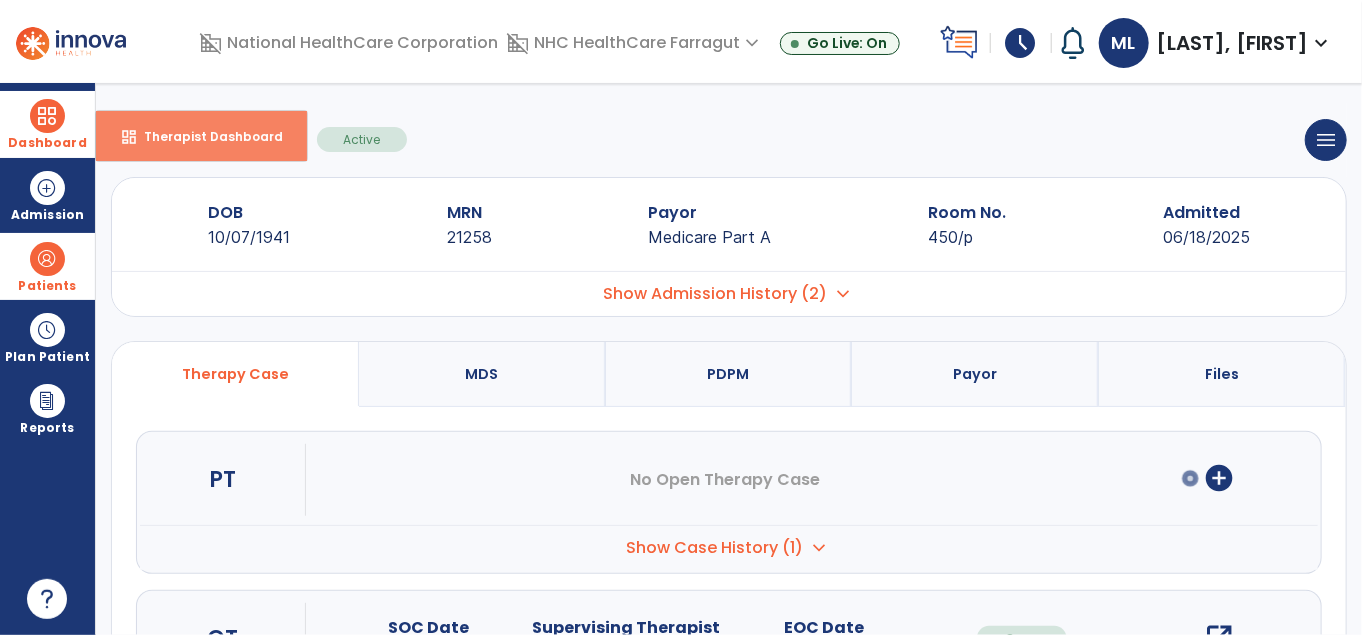 select on "****" 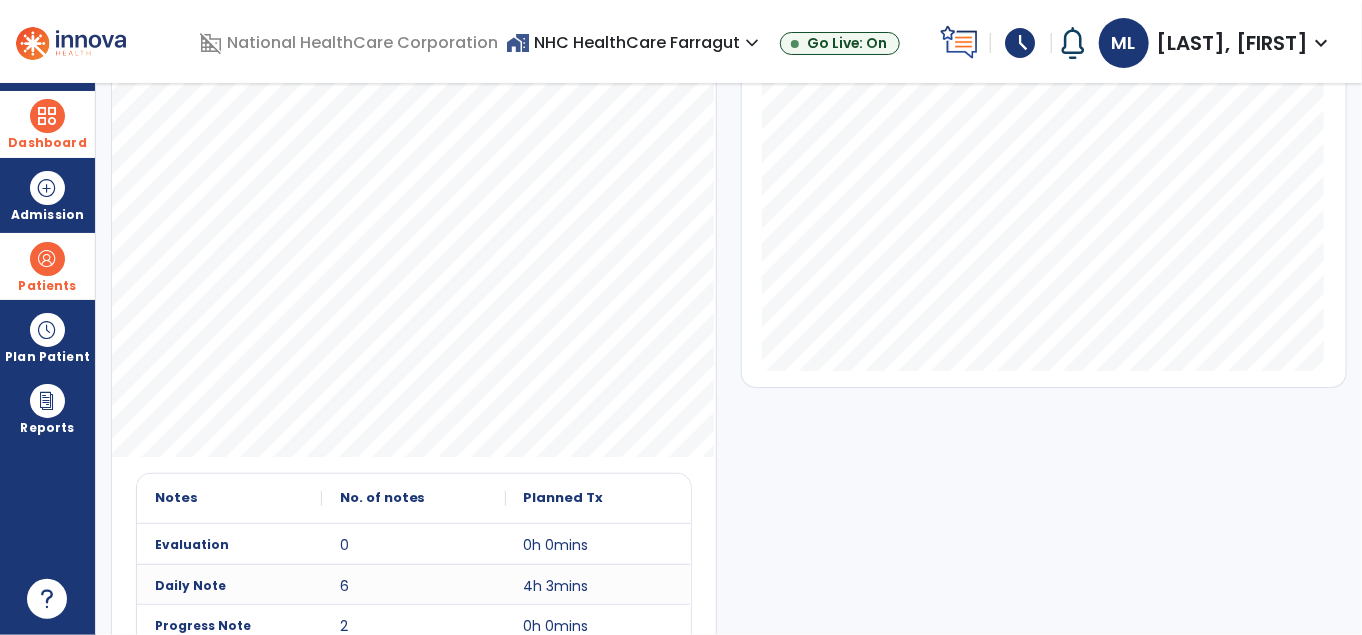 scroll, scrollTop: 100, scrollLeft: 0, axis: vertical 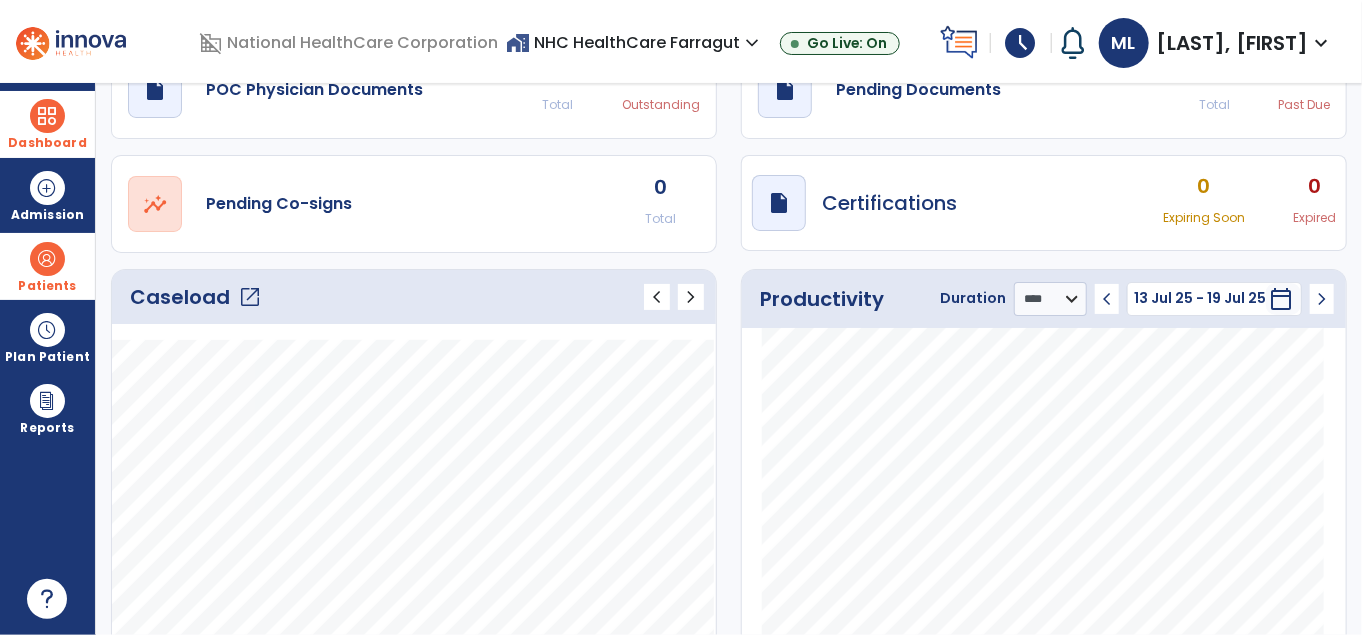 click on "Caseload   open_in_new" 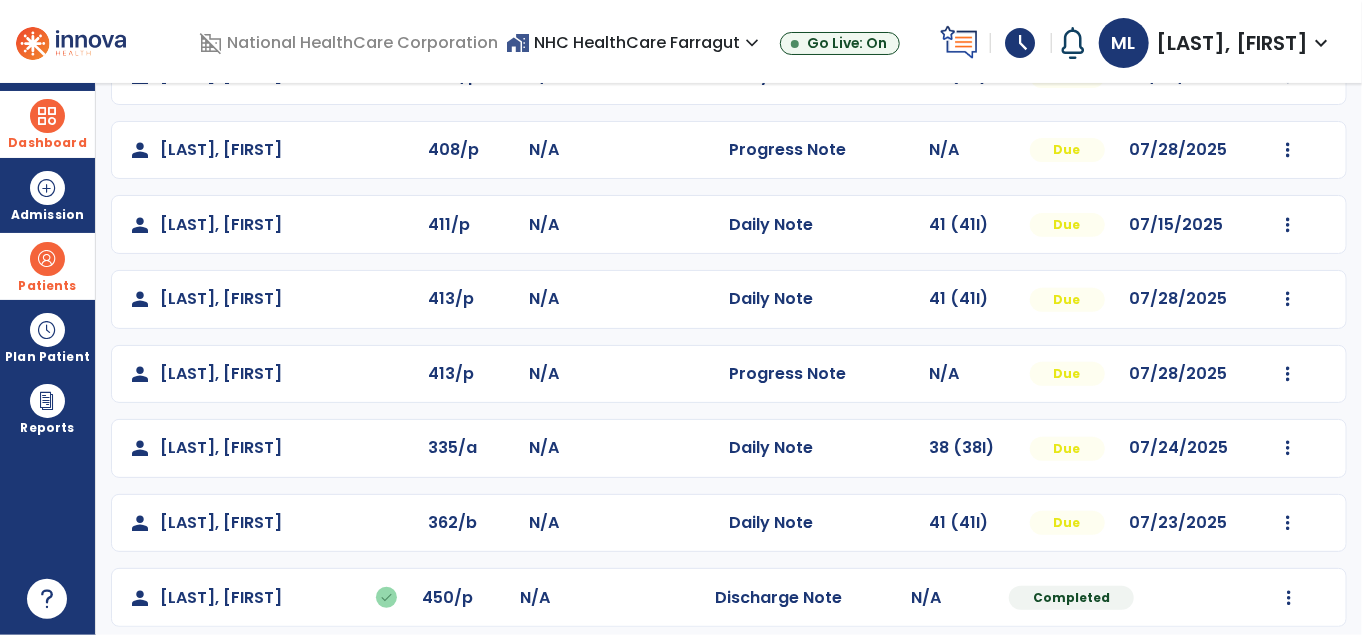scroll, scrollTop: 304, scrollLeft: 0, axis: vertical 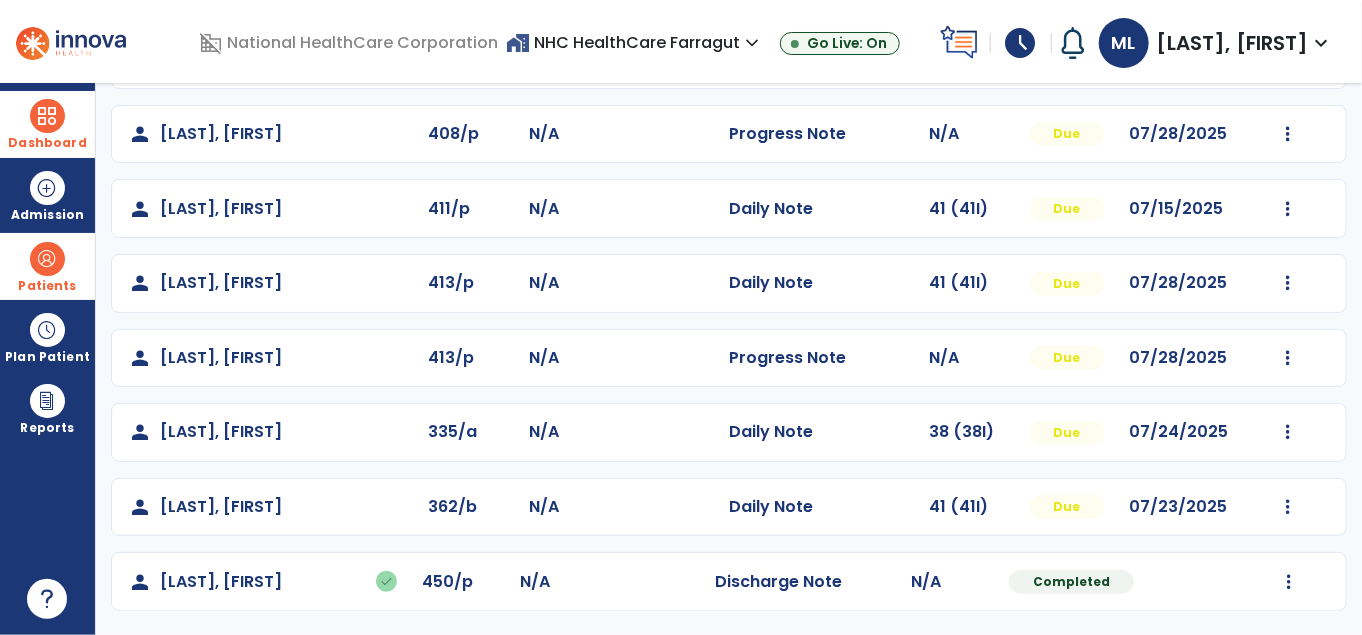 click on "Patients" at bounding box center [47, 266] 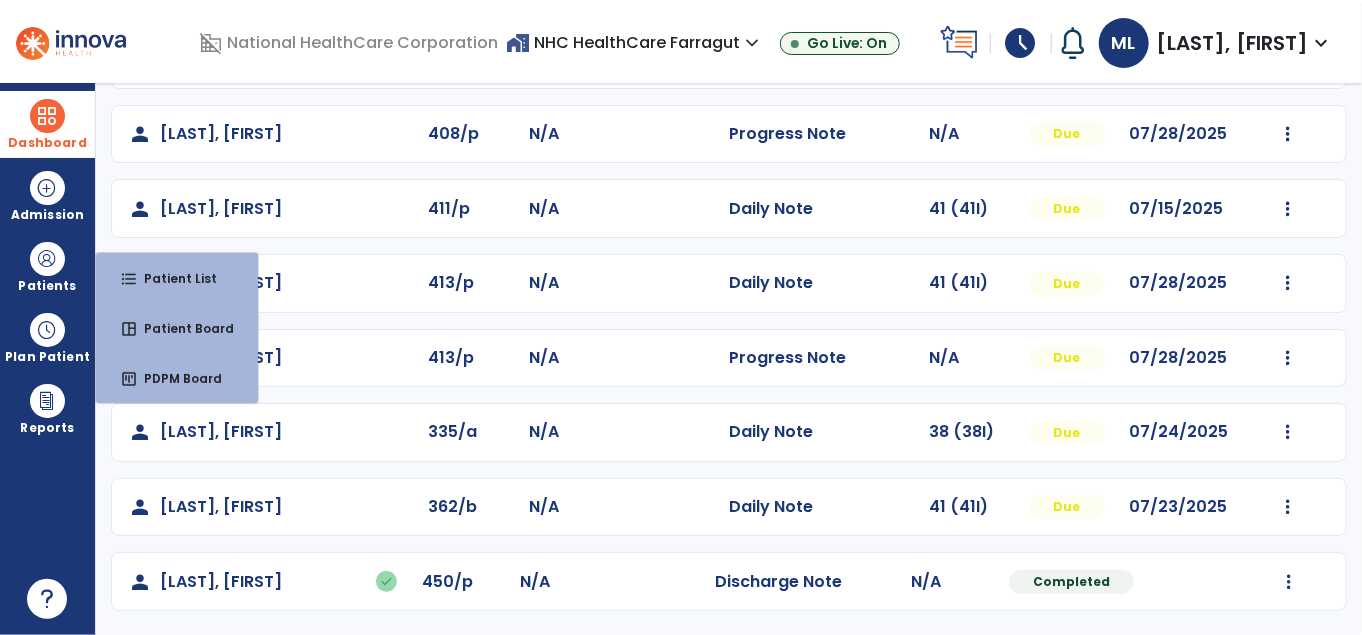 click on "person [LAST], [FIRST] 425/p N/A Daily Note 41 (41I) Due 07/24/2025 Mark Visit As Complete Reset Note Open Document G + C Mins person [LAST], [FIRST] 408/p N/A Daily Note 41 (41I) Due 07/28/2025 Mark Visit As Complete Reset Note Open Document G + C Mins person [LAST], [FIRST] 408/p N/A Progress Note N/A Due 07/28/2025 Mark Visit As Complete Reset Note Open Document G + C Mins person [LAST], [FIRST] 411/p N/A Daily Note 41 (41I) Due 07/15/2025 Mark Visit As Complete Reset Note Open Document G + C Mins person [LAST], [FIRST] 413/p N/A Daily Note 41 (41I) Due 07/28/2025 Mark Visit As Complete Reset Note Open Document G + C Mins person [LAST], [FIRST] 413/p N/A Progress Note N/A Due 07/28/2025 Mark Visit As Complete Reset Note Open Document G + C Mins person [LAST], [FIRST] 335/a N/A Daily Note 38 (38I) Due 07/24/2025 Mark Visit As Complete Reset Note Open Document G + C Mins 362/b" 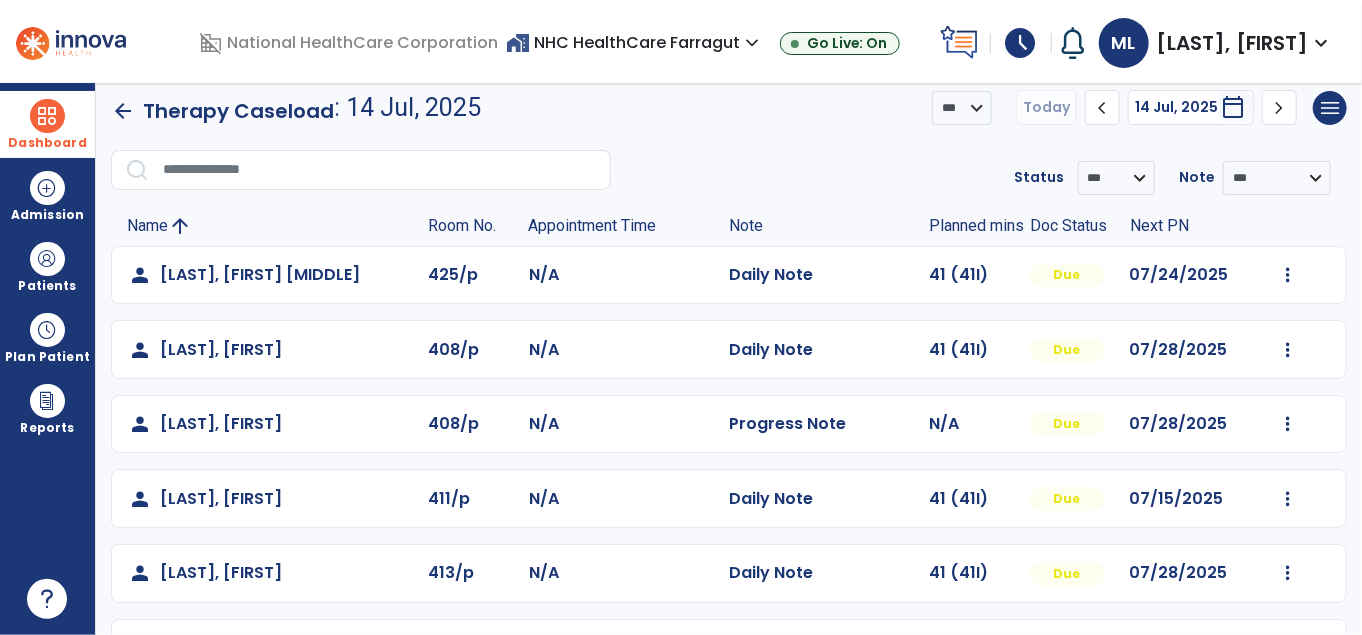 scroll, scrollTop: 0, scrollLeft: 0, axis: both 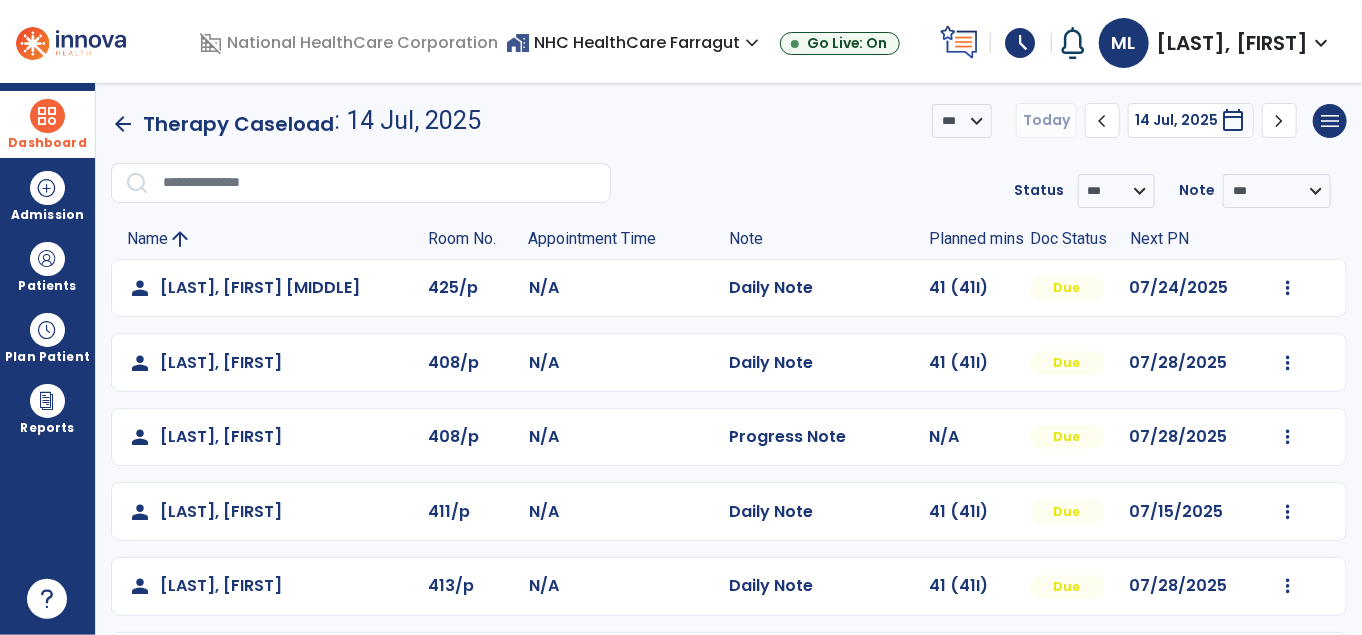 click on "arrow_back   Therapy Caseload  : 14 Jul, 2025 *** ****  Today  chevron_left 14 Jul, 2025  *********  calendar_today  chevron_right  menu   Export List   Print List" 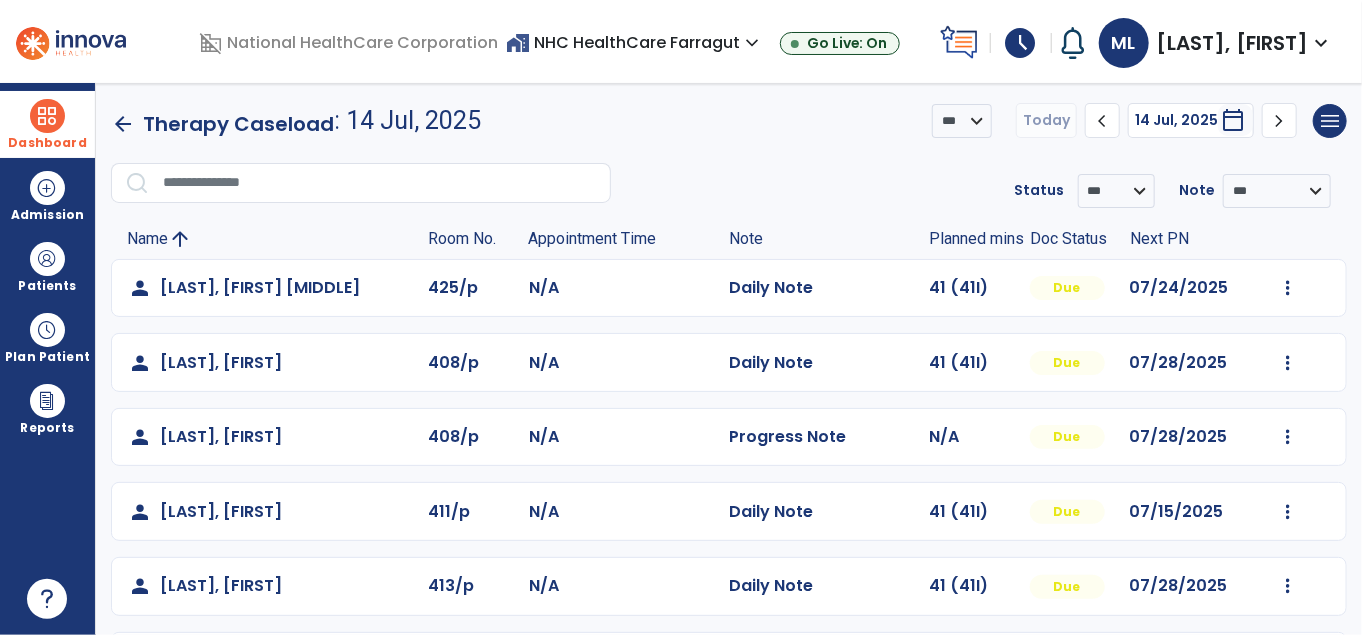 click on "**********" 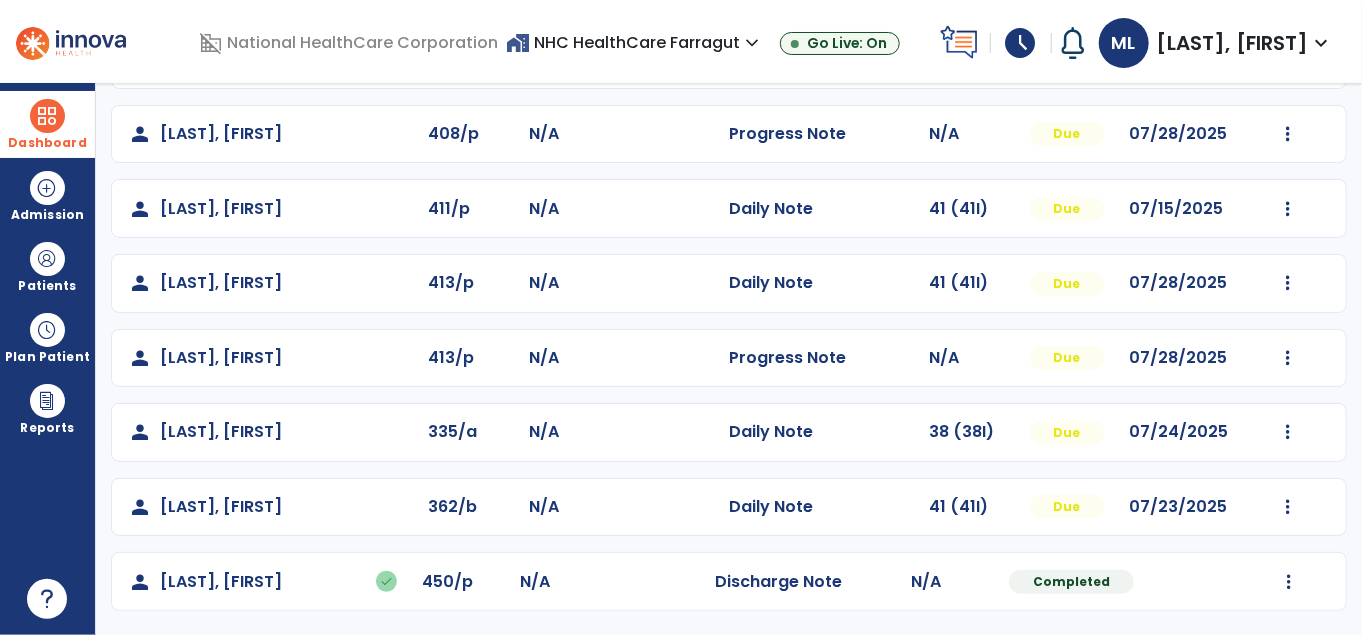 scroll, scrollTop: 0, scrollLeft: 0, axis: both 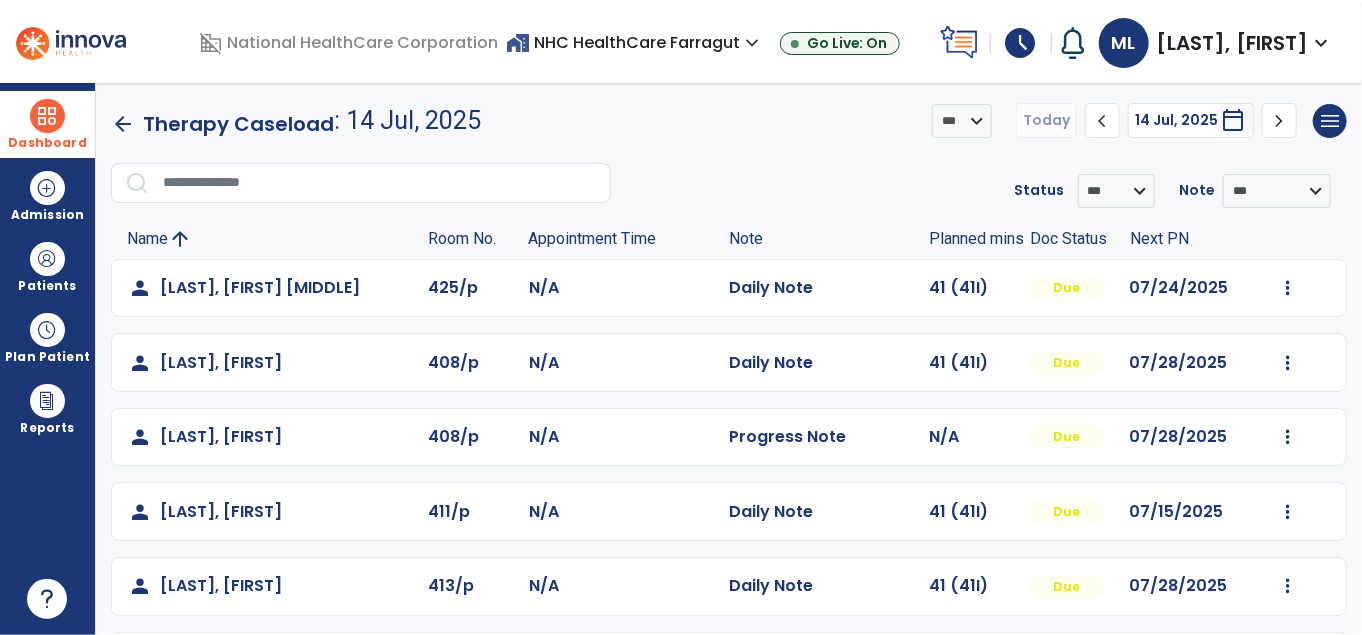click on "arrow_back   Therapy Caseload  : 14 Jul, 2025 *** ****  Today  chevron_left 14 Jul, 2025  *********  calendar_today  chevron_right  menu   Export List   Print List" 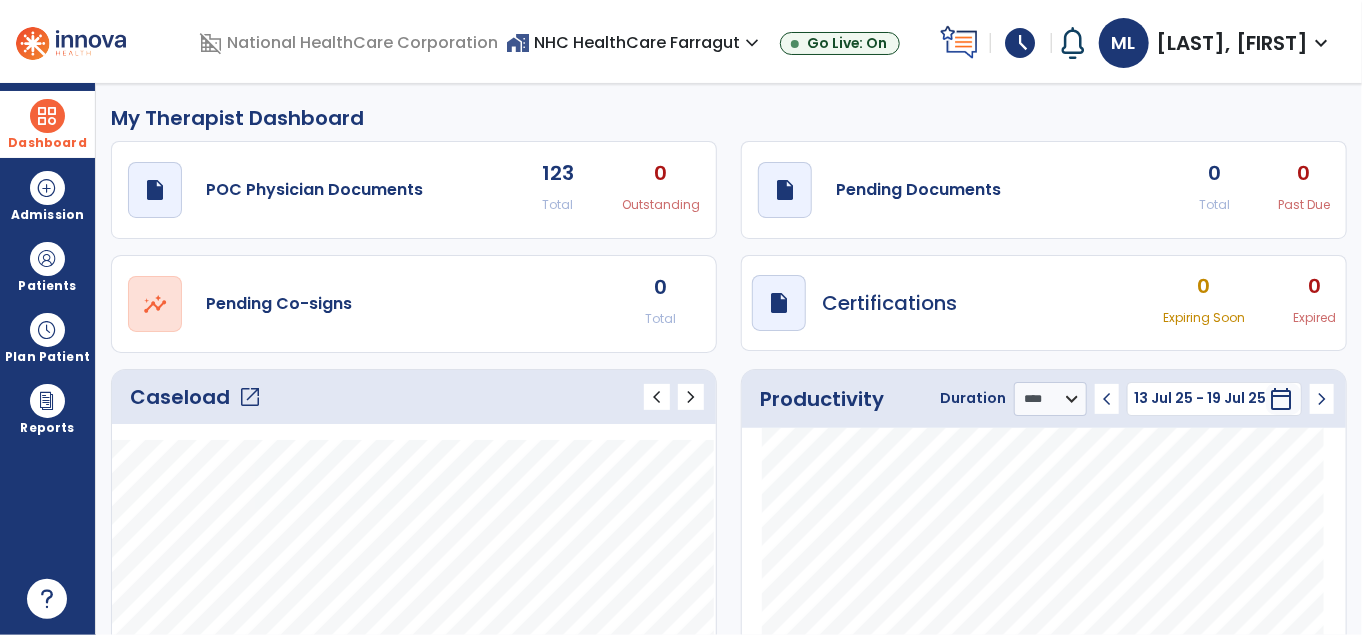 click on "Caseload   open_in_new" 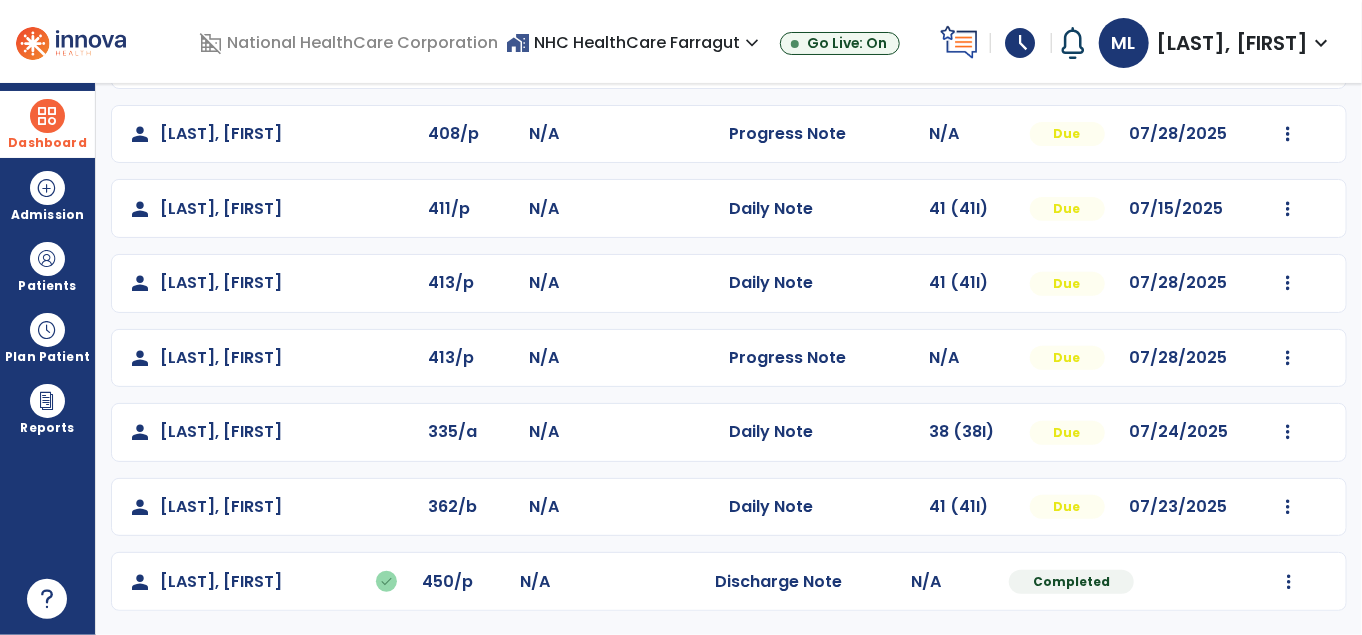 scroll, scrollTop: 0, scrollLeft: 0, axis: both 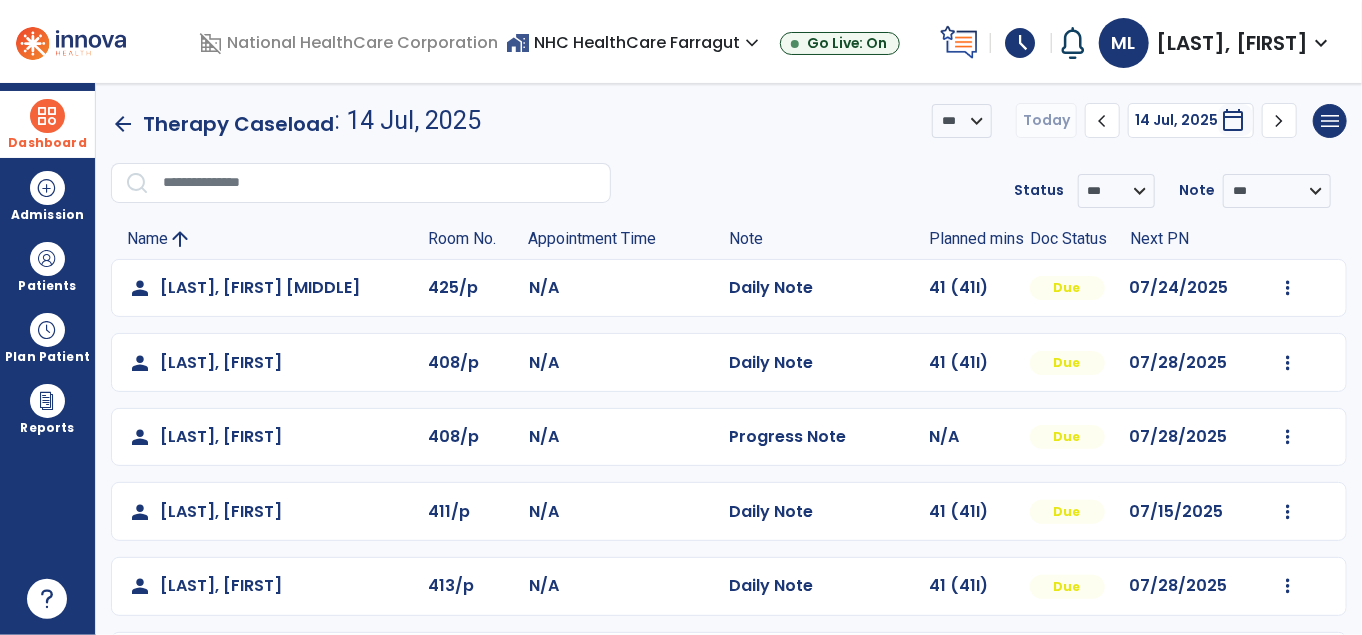 click on "**********" 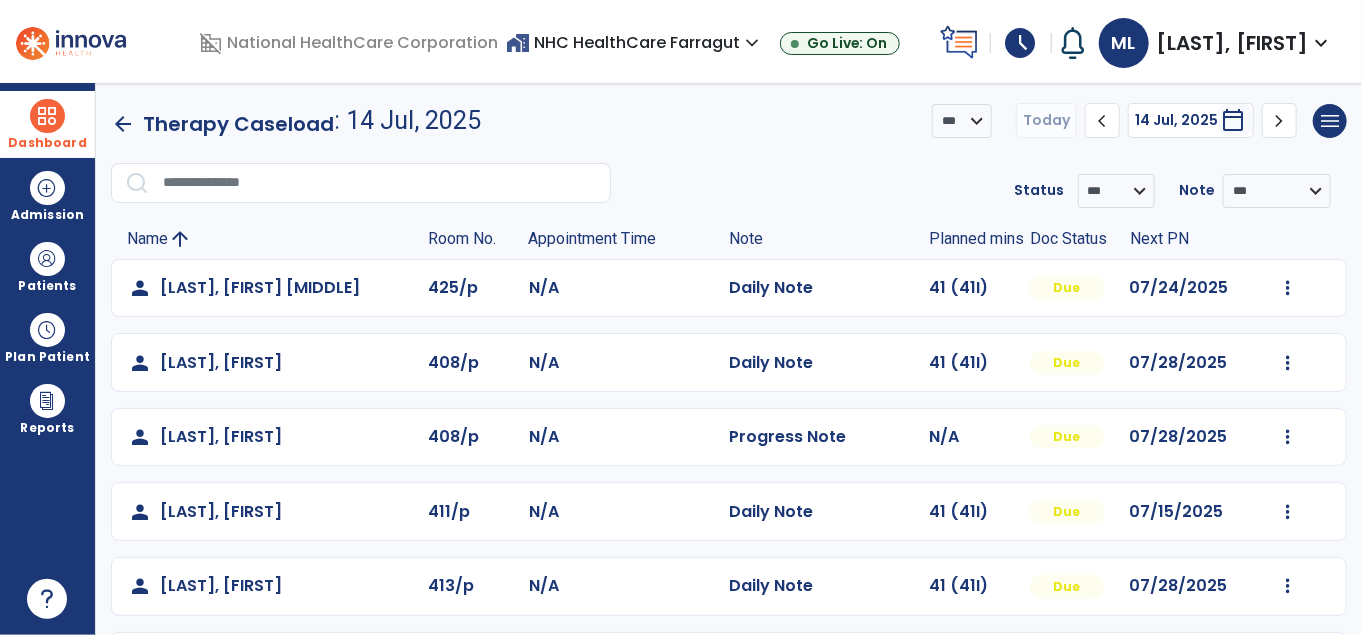 click on "arrow_back   Therapy Caseload  : 14 Jul, 2025 *** ****  Today  chevron_left 14 Jul, 2025  *********  calendar_today  chevron_right  menu   Export List   Print List" 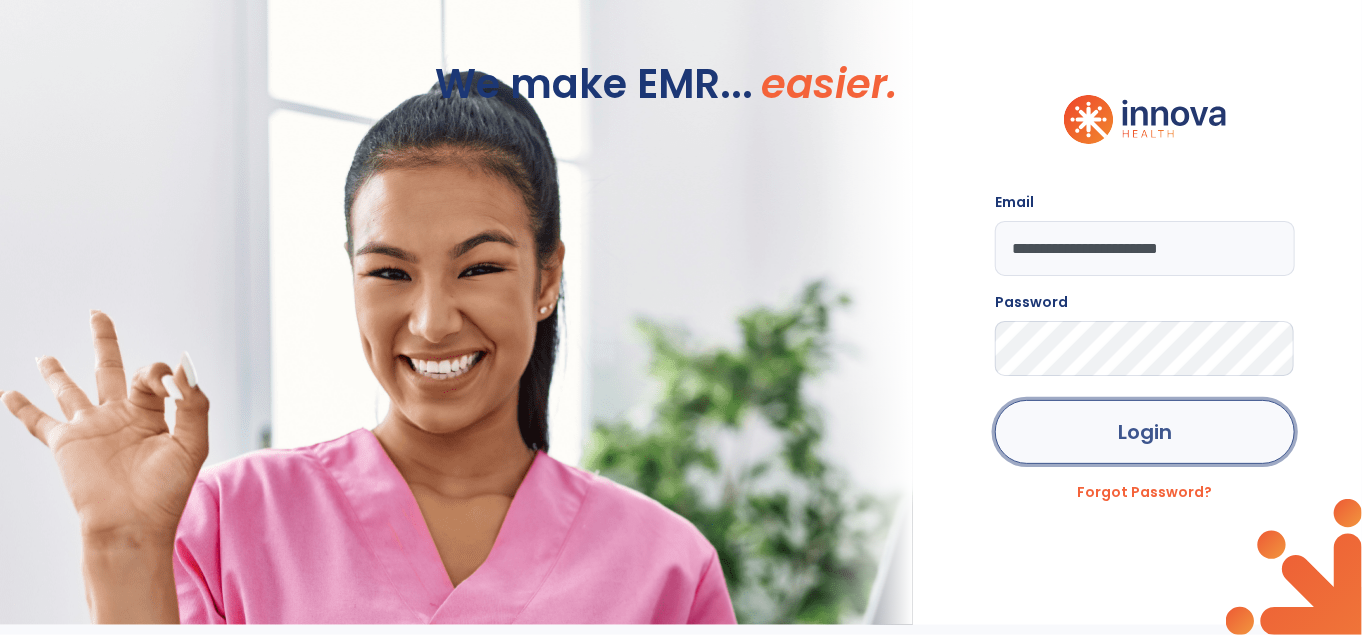 click on "Login" 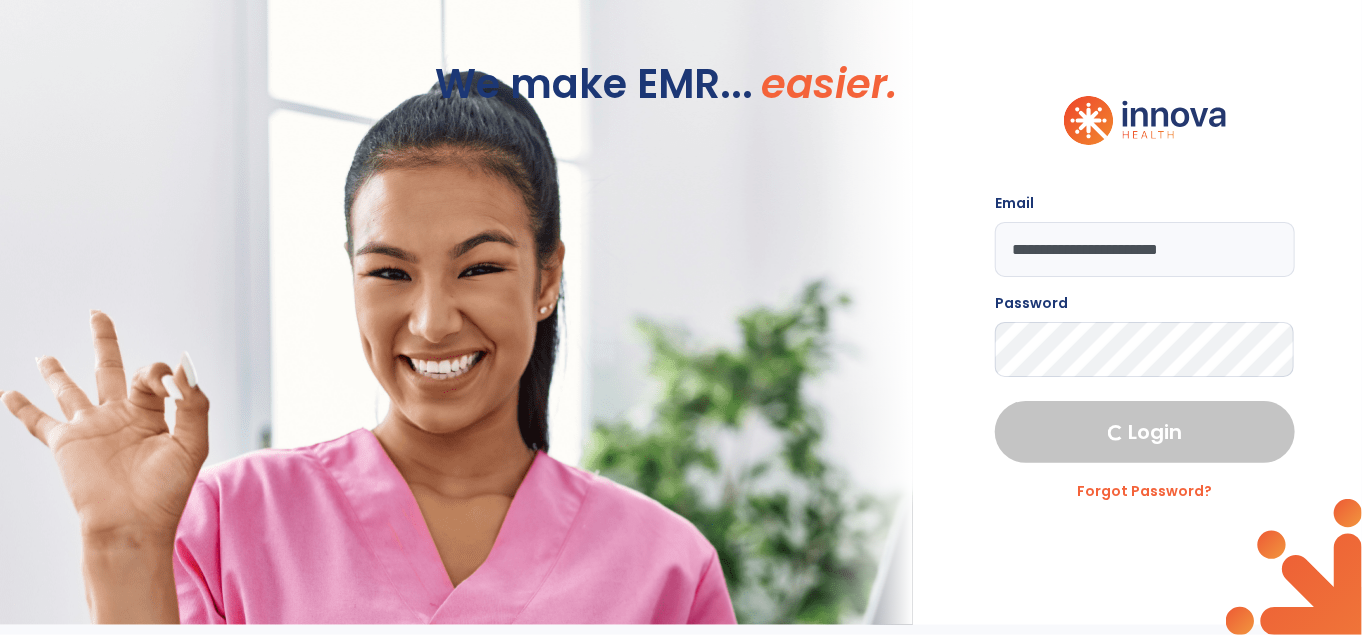 select on "****" 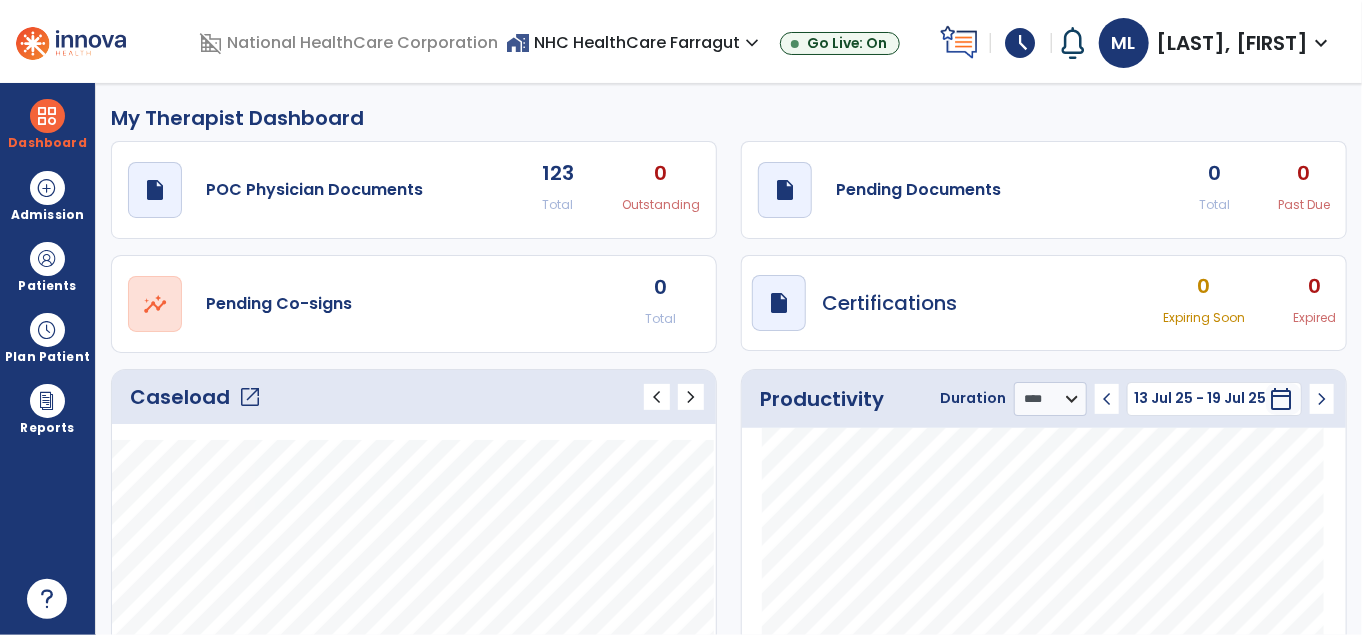 click on "Caseload   open_in_new" 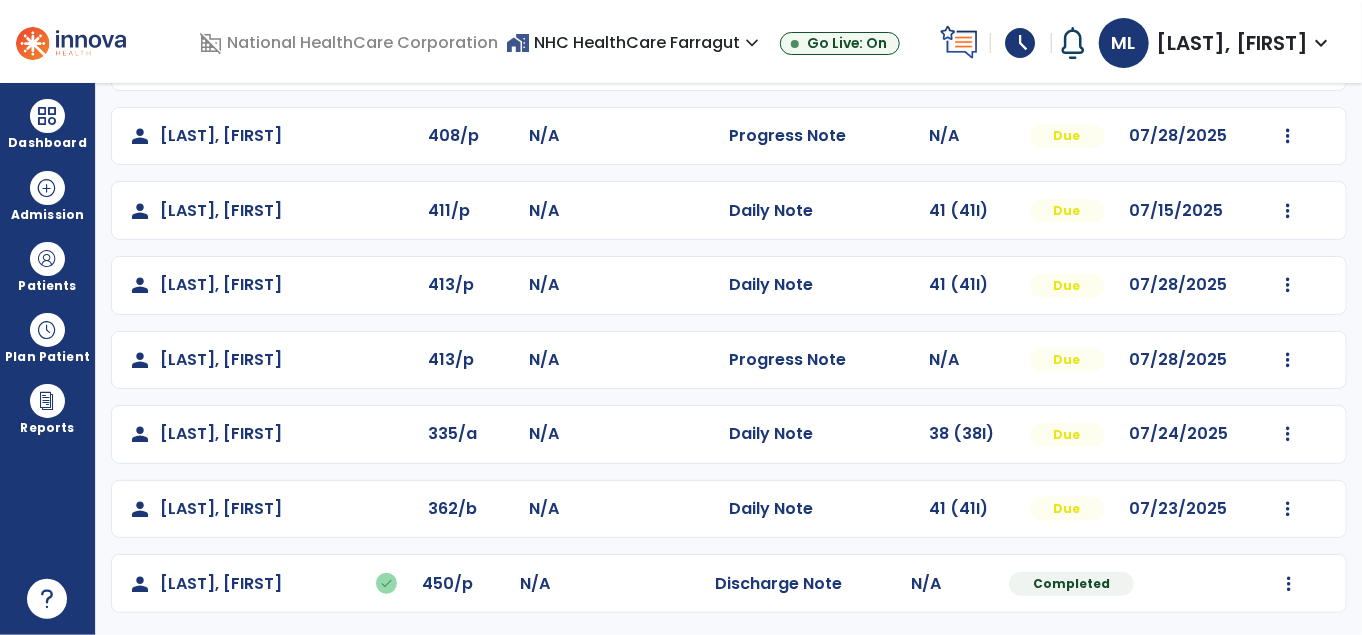 scroll, scrollTop: 304, scrollLeft: 0, axis: vertical 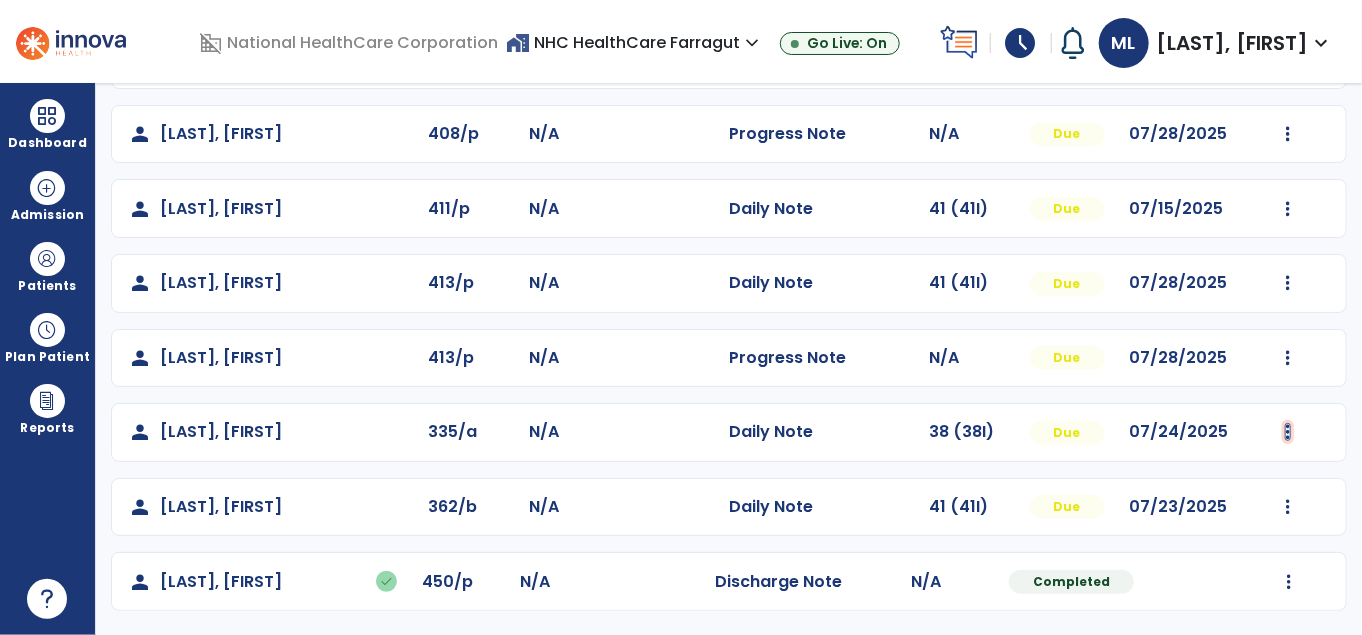 click at bounding box center [1288, -15] 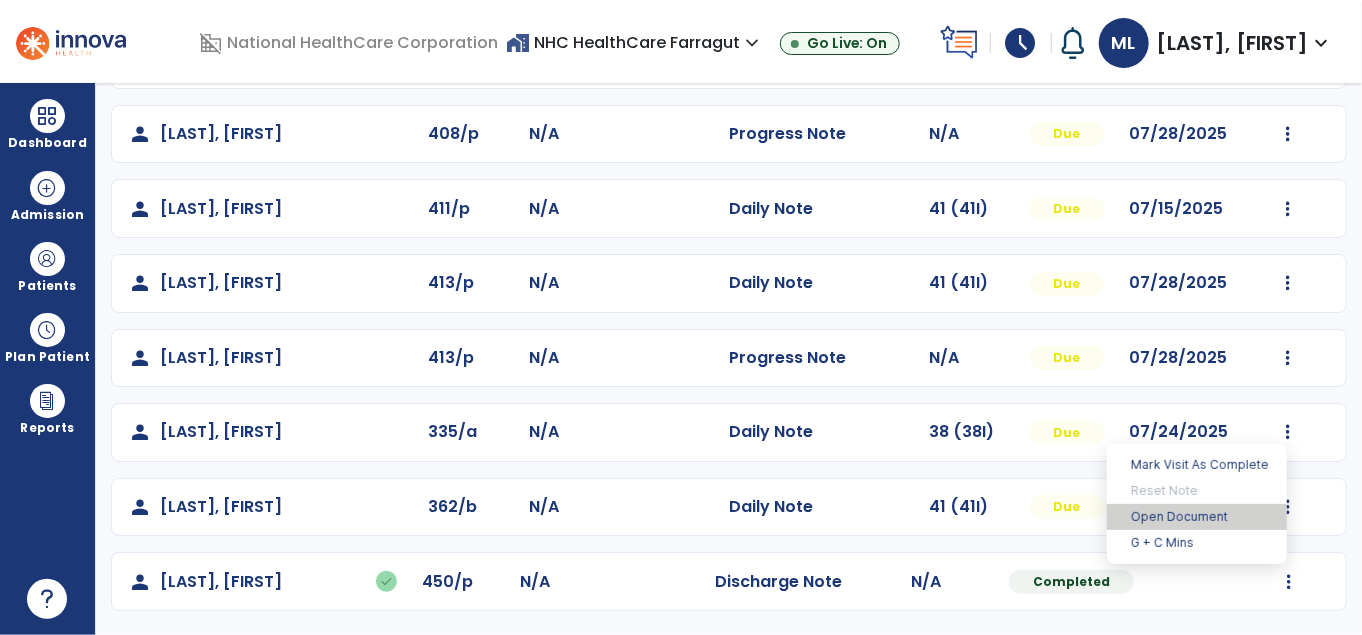 click on "Open Document" at bounding box center (1197, 517) 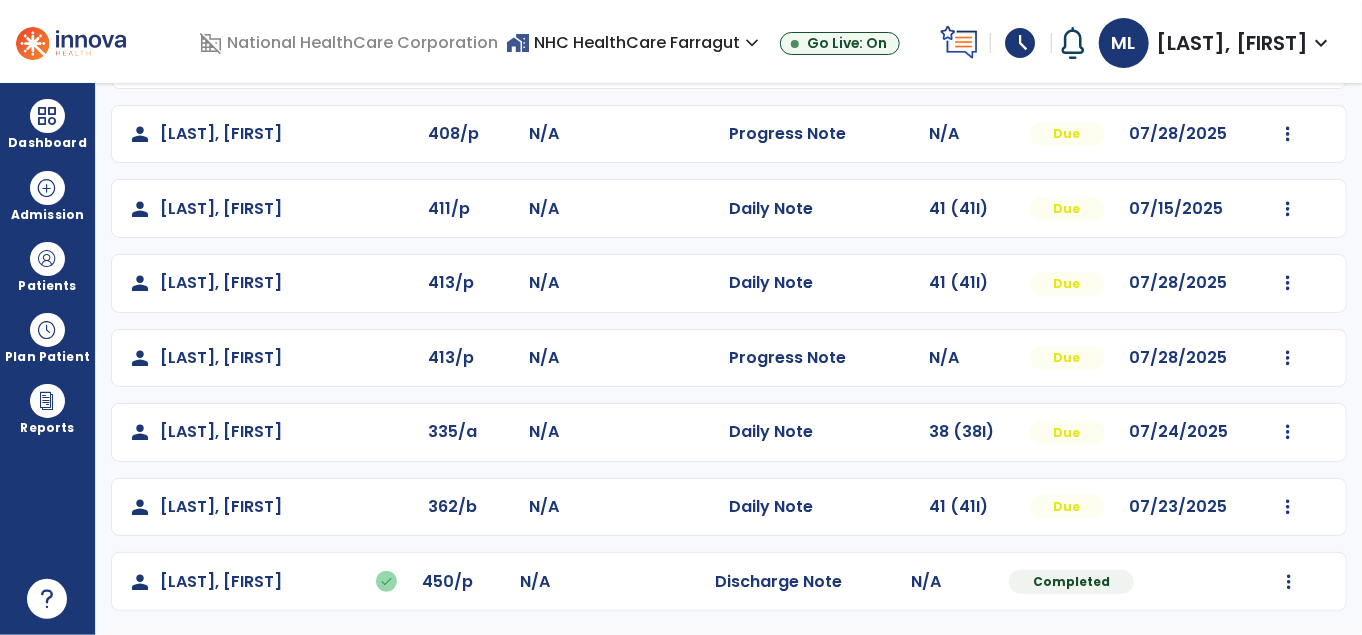 copy on "[NUMBER]/a N/A  Daily Note   38 (38I)  Due [DATE]  Mark Visit As Complete   Reset Note   Open Document   G + C Mins   person   Strano, [NAME]  362/b N/A  Daily Note   41 (41I)  Due [DATE]  Mark Visit As Complete   Reset Note   Open Document   G + C Mins   person   Tasket, [NAME]   done  450/p N/A  Discharge Note   N/A  Completed  Undo Visit Status   Reset Note   Open Document   G + C Mins" 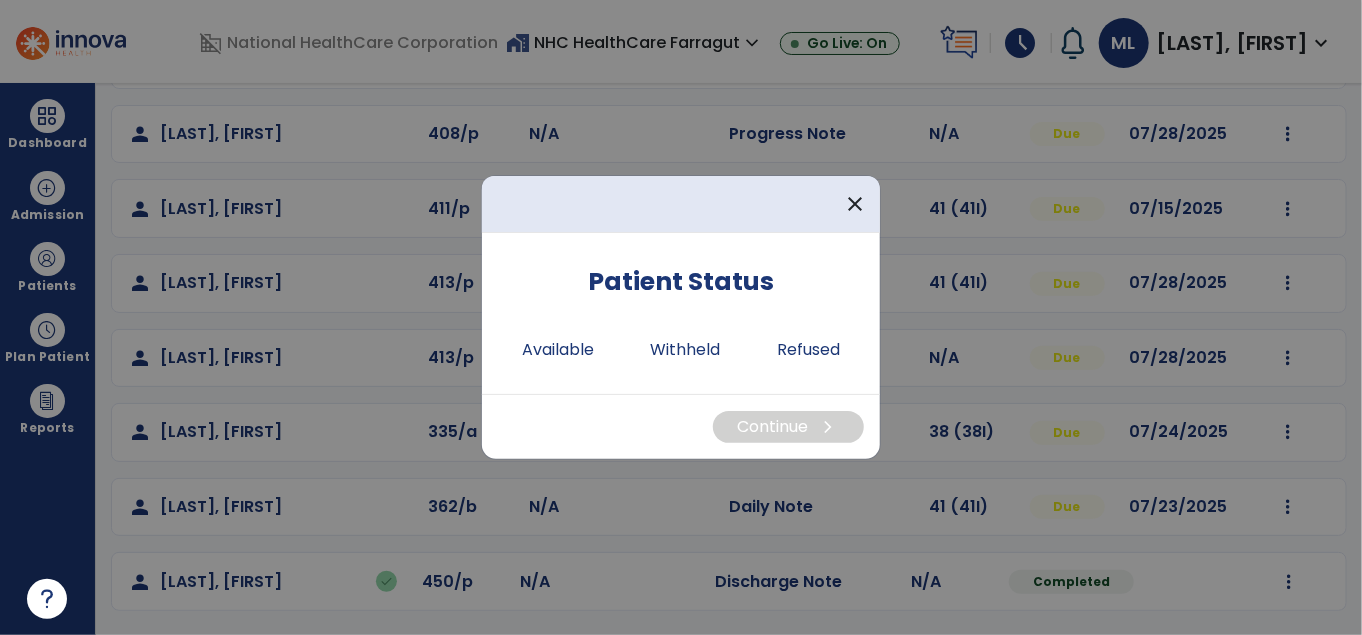 drag, startPoint x: 350, startPoint y: 437, endPoint x: 164, endPoint y: 441, distance: 186.043 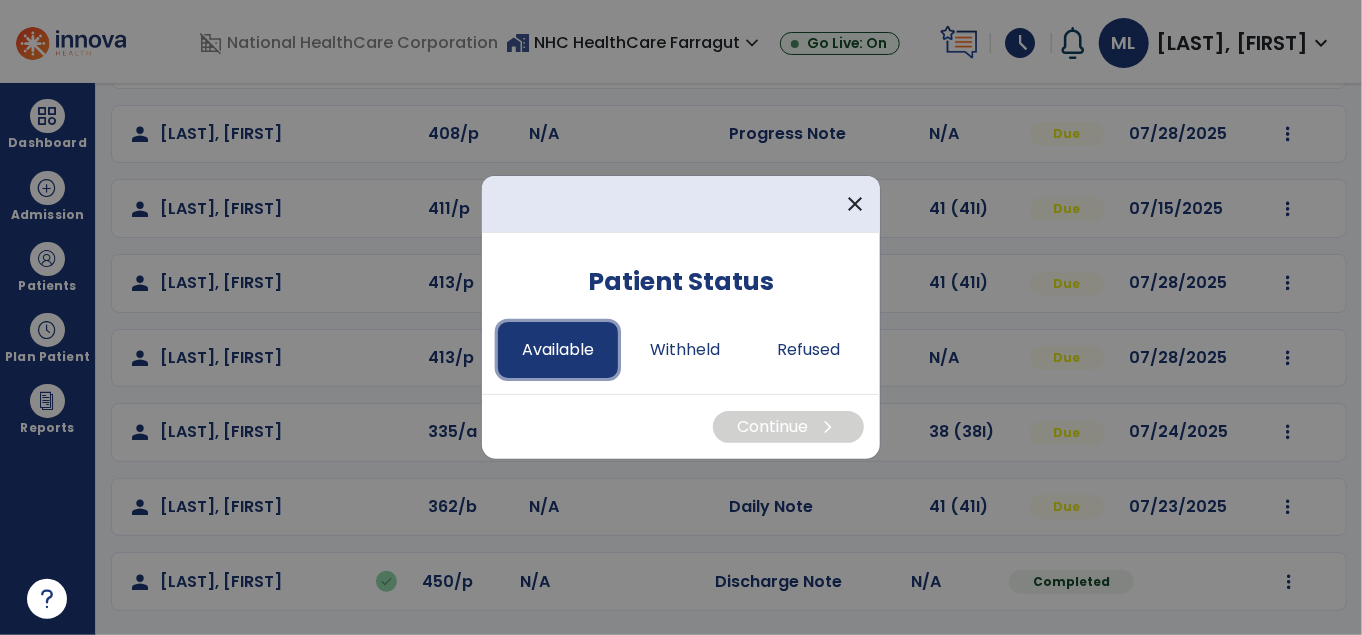 click on "Available" at bounding box center [558, 350] 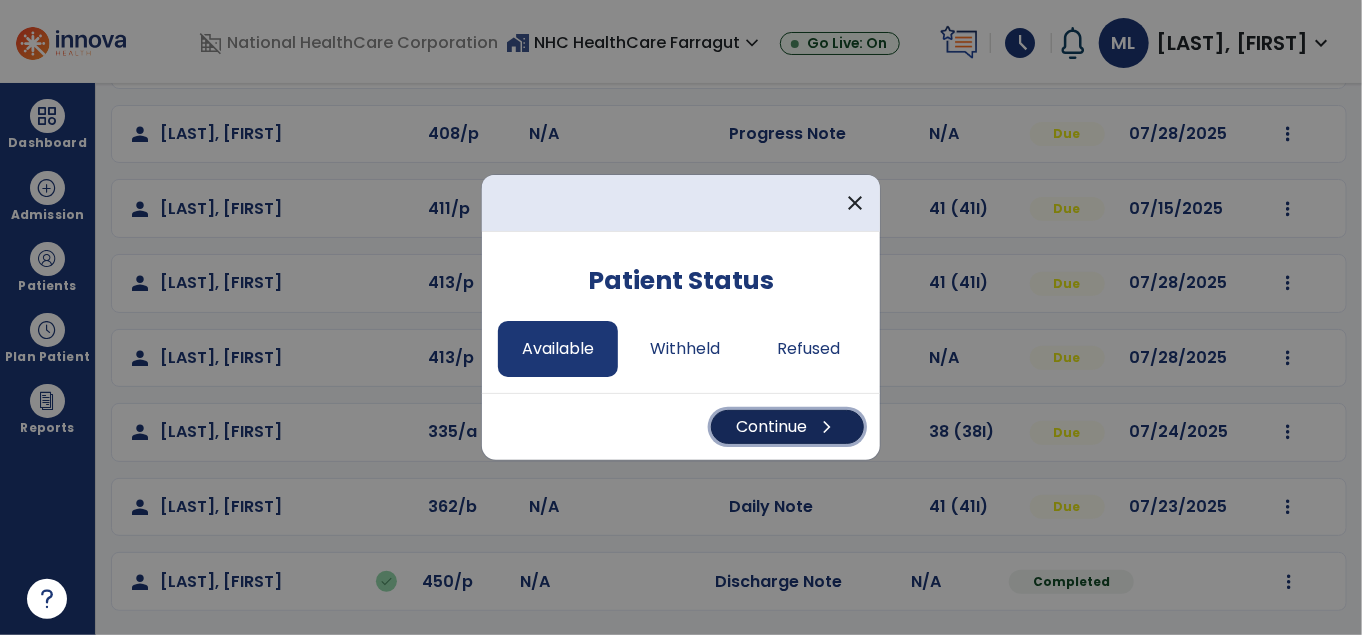 click on "Continue   chevron_right" at bounding box center (787, 427) 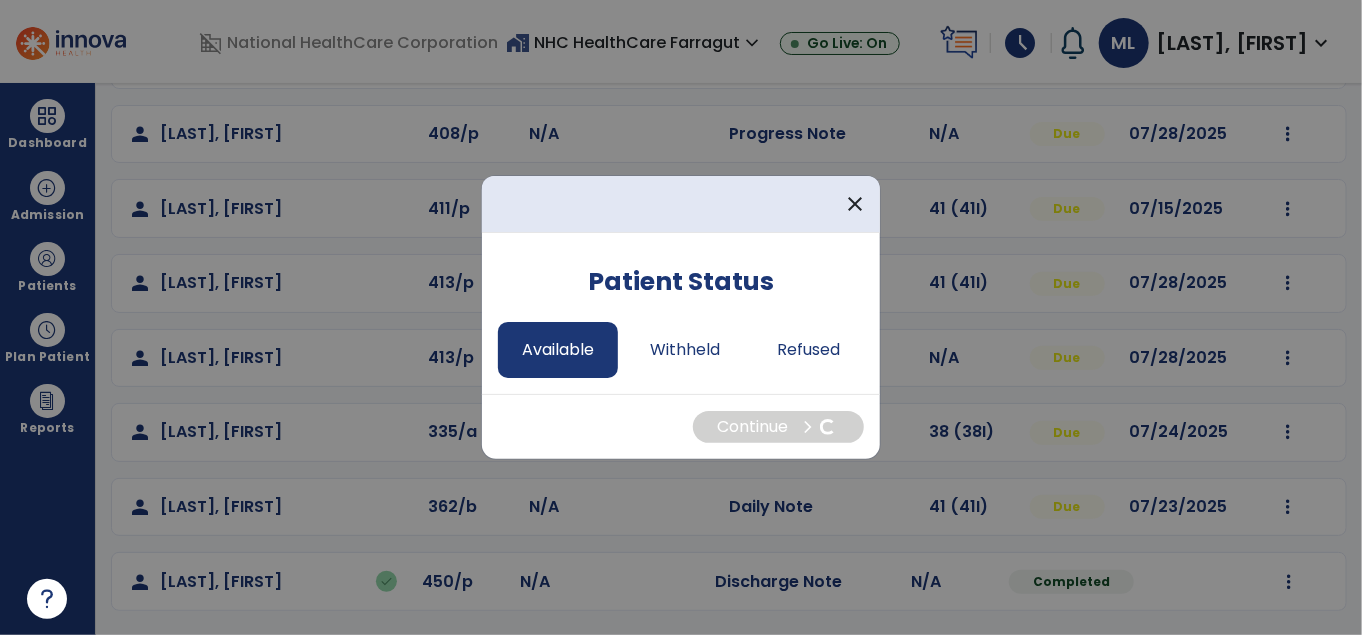 select on "*" 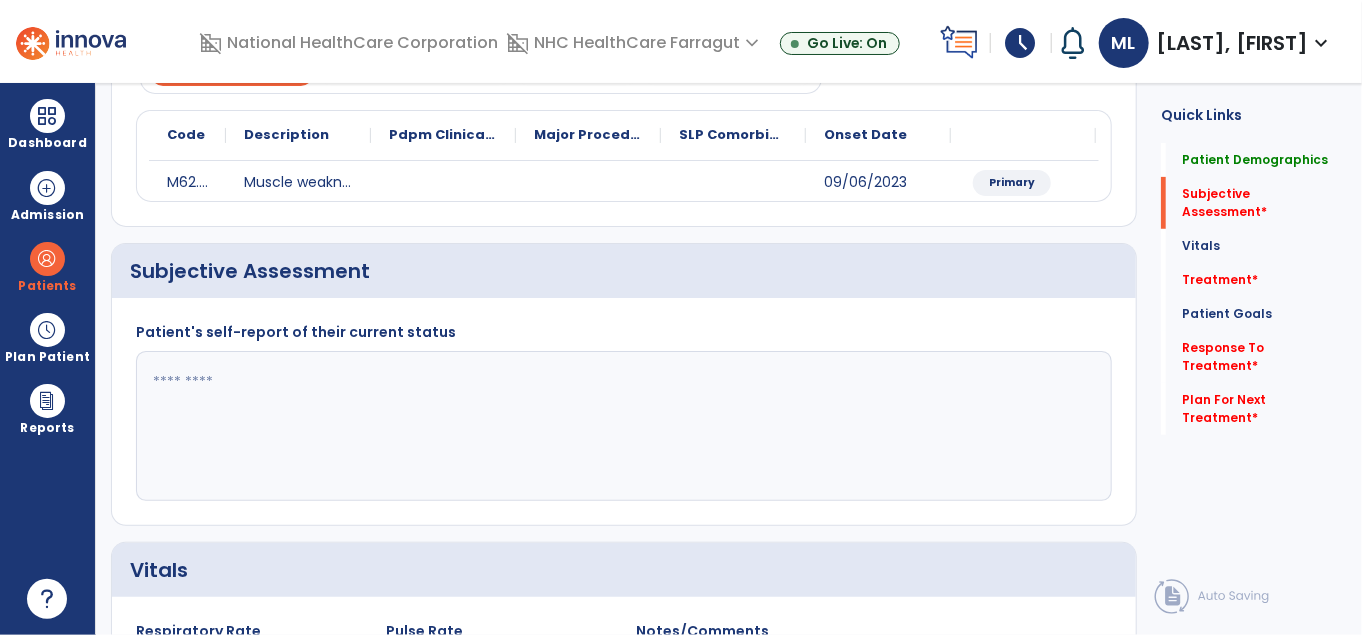 click 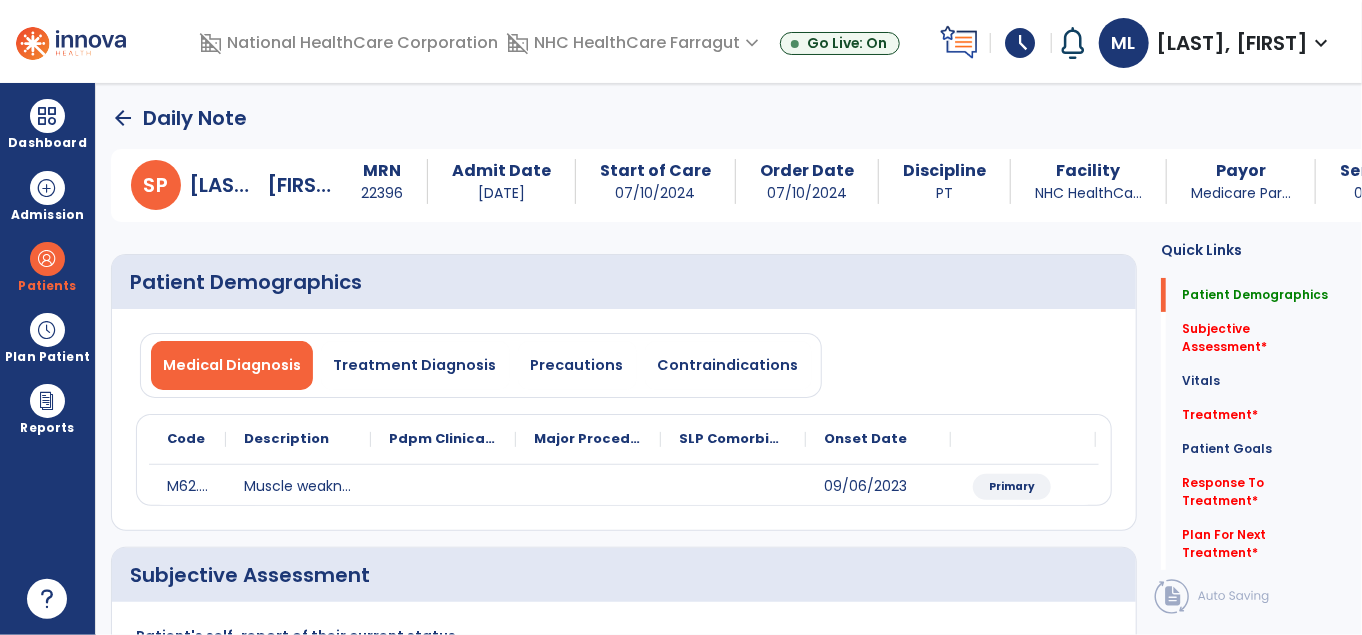 scroll, scrollTop: 0, scrollLeft: 0, axis: both 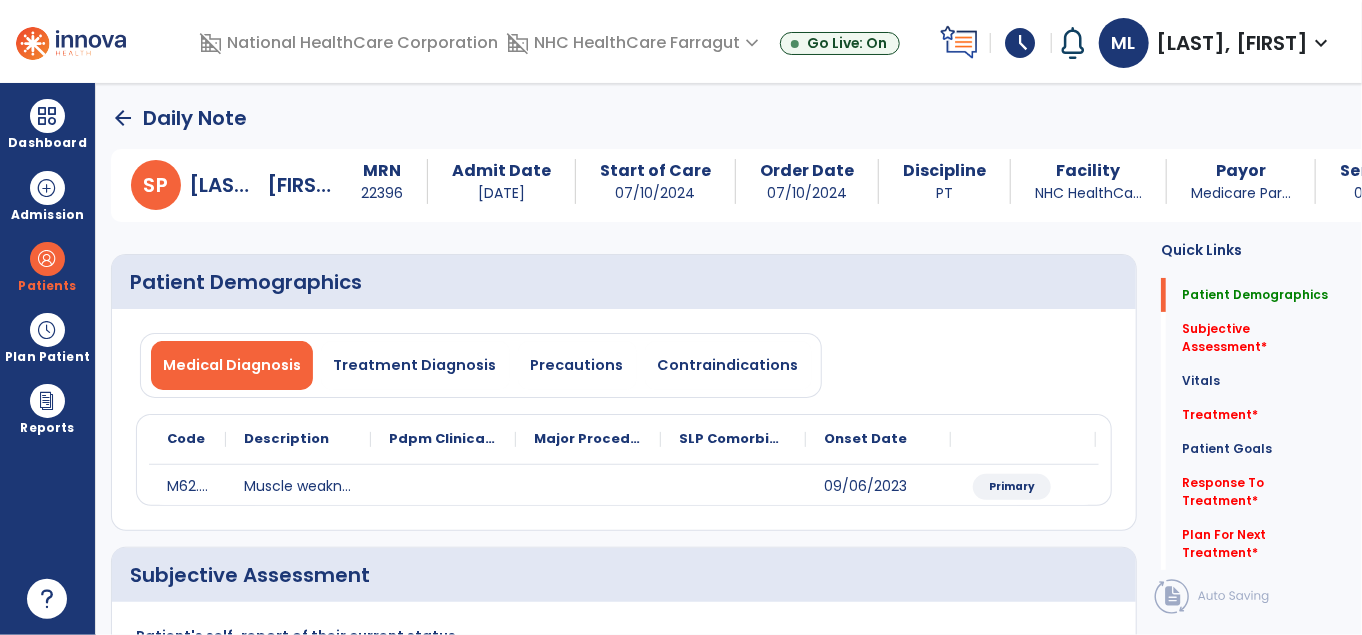 click on "Patient Demographics" 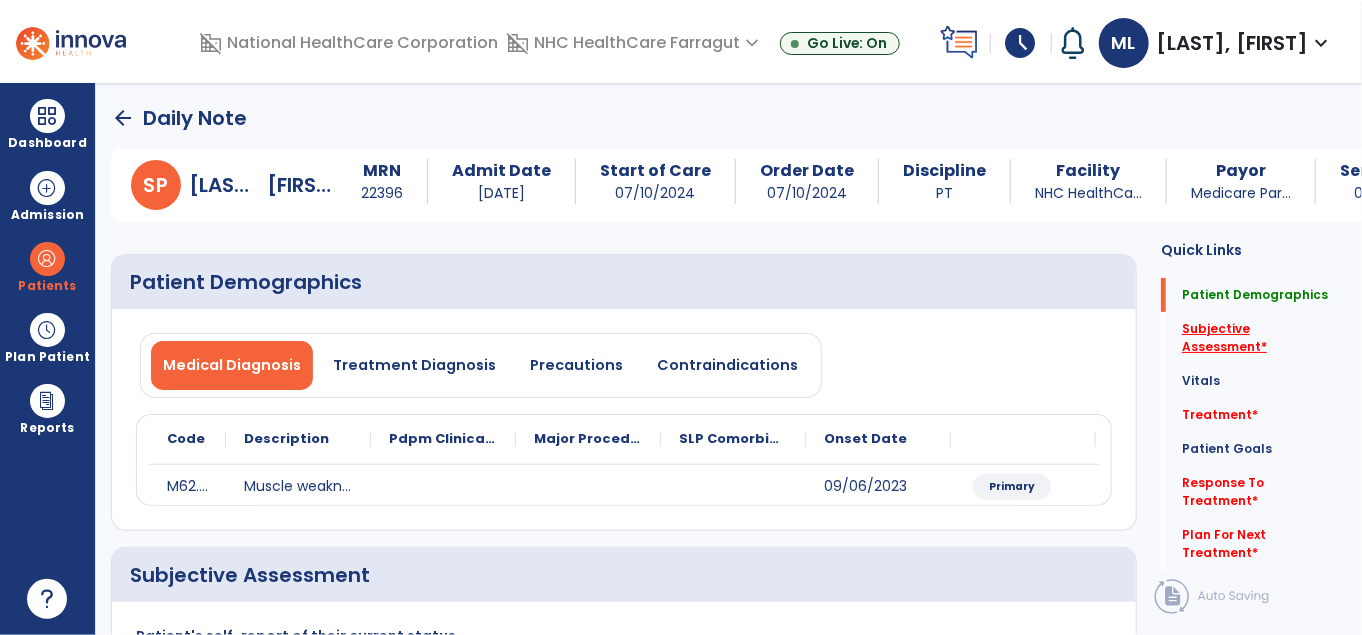 click on "Subjective Assessment   *" 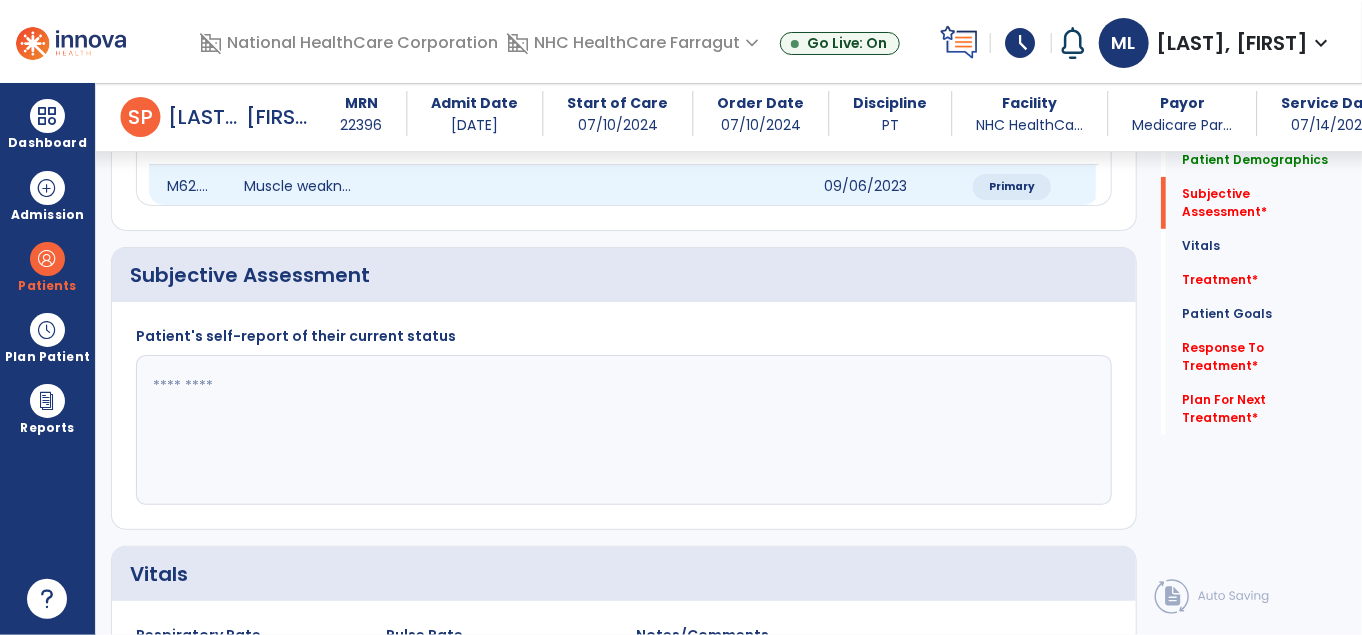 scroll, scrollTop: 328, scrollLeft: 0, axis: vertical 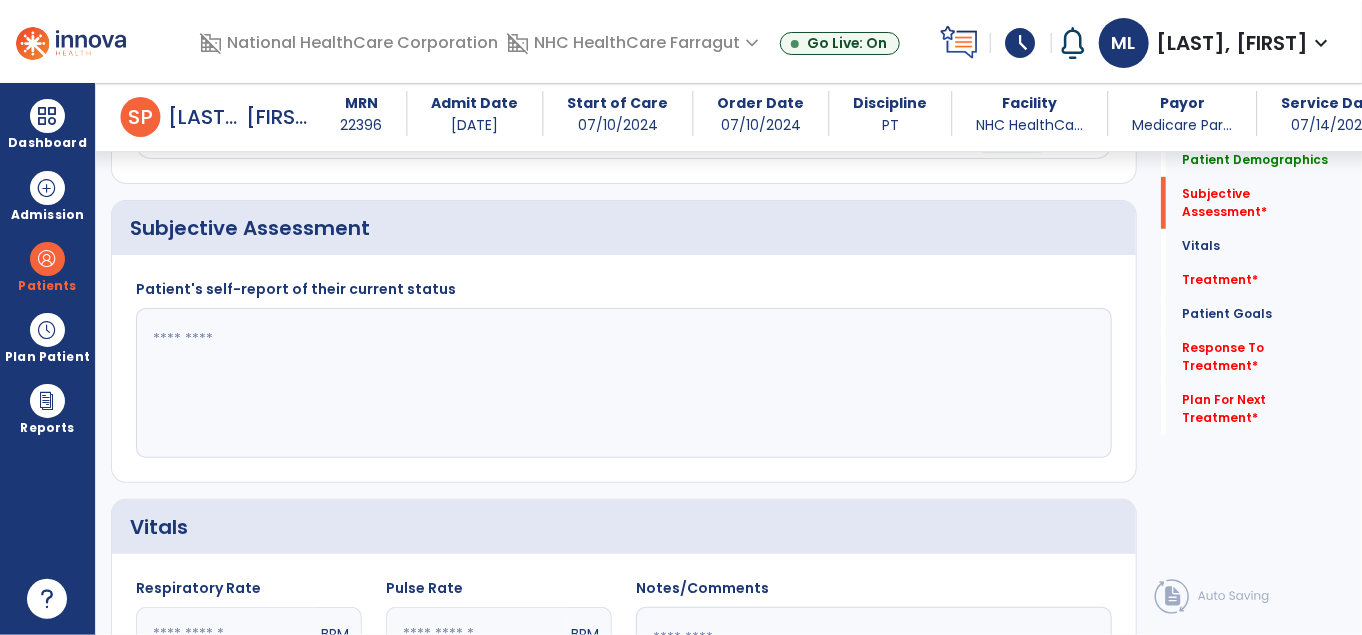 click 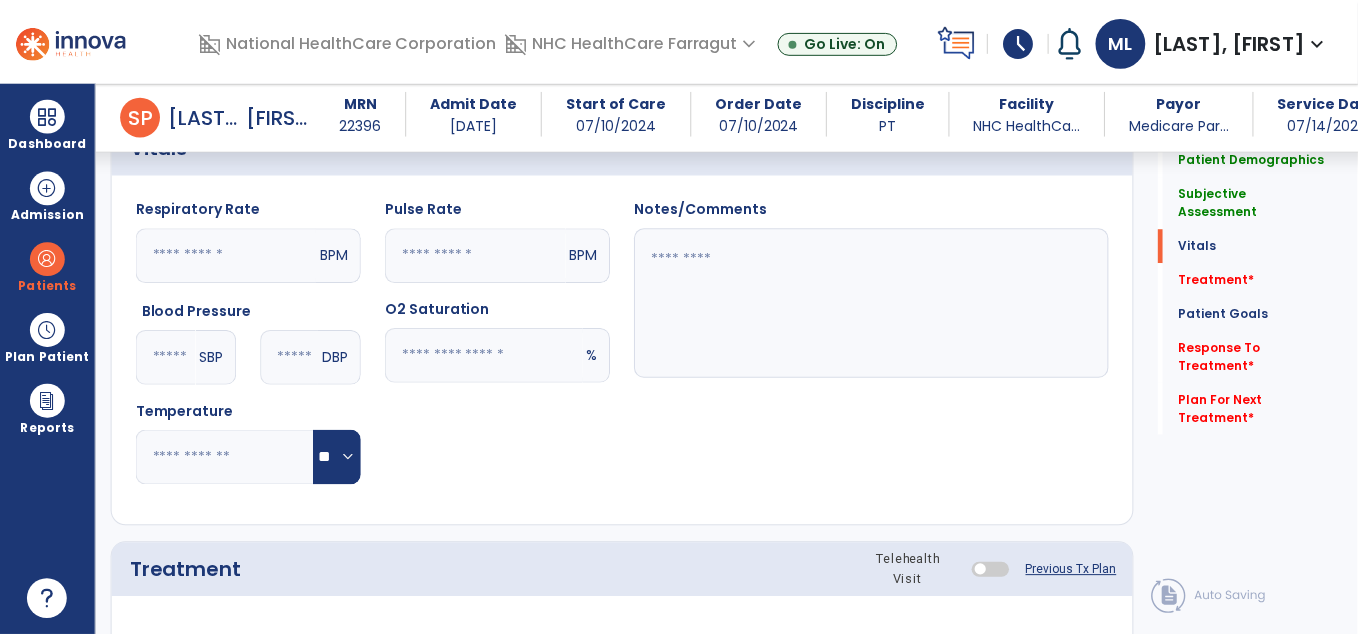 scroll, scrollTop: 828, scrollLeft: 0, axis: vertical 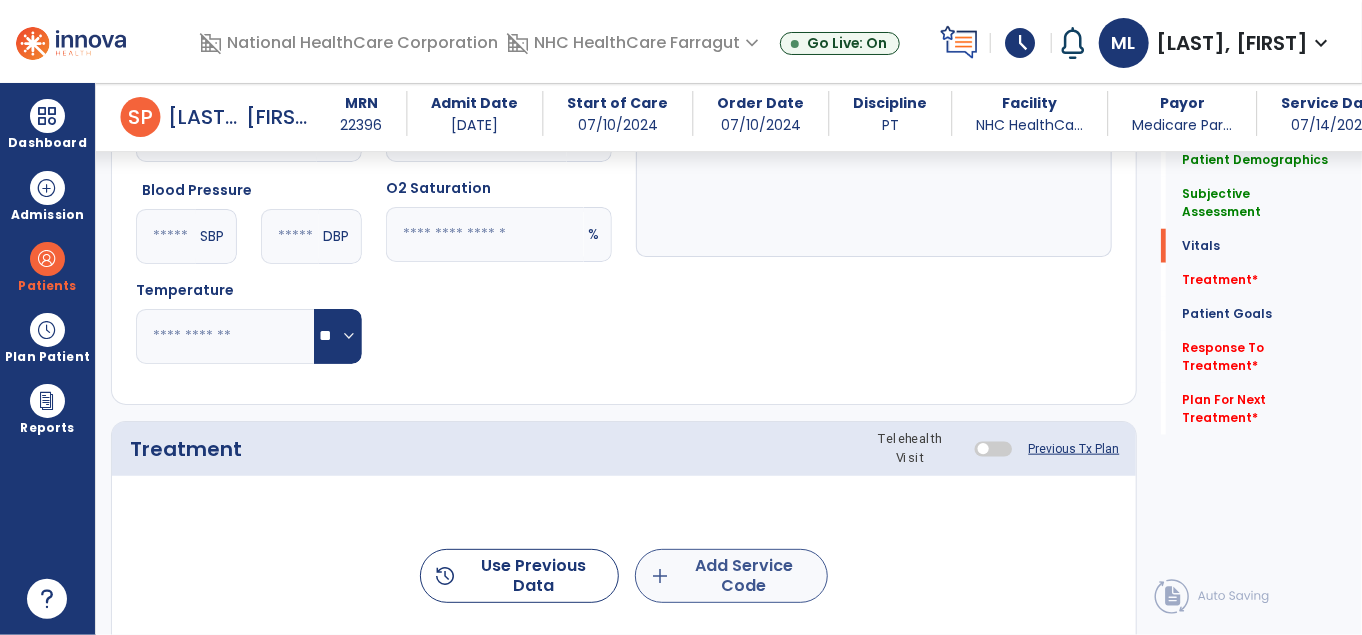 type on "**********" 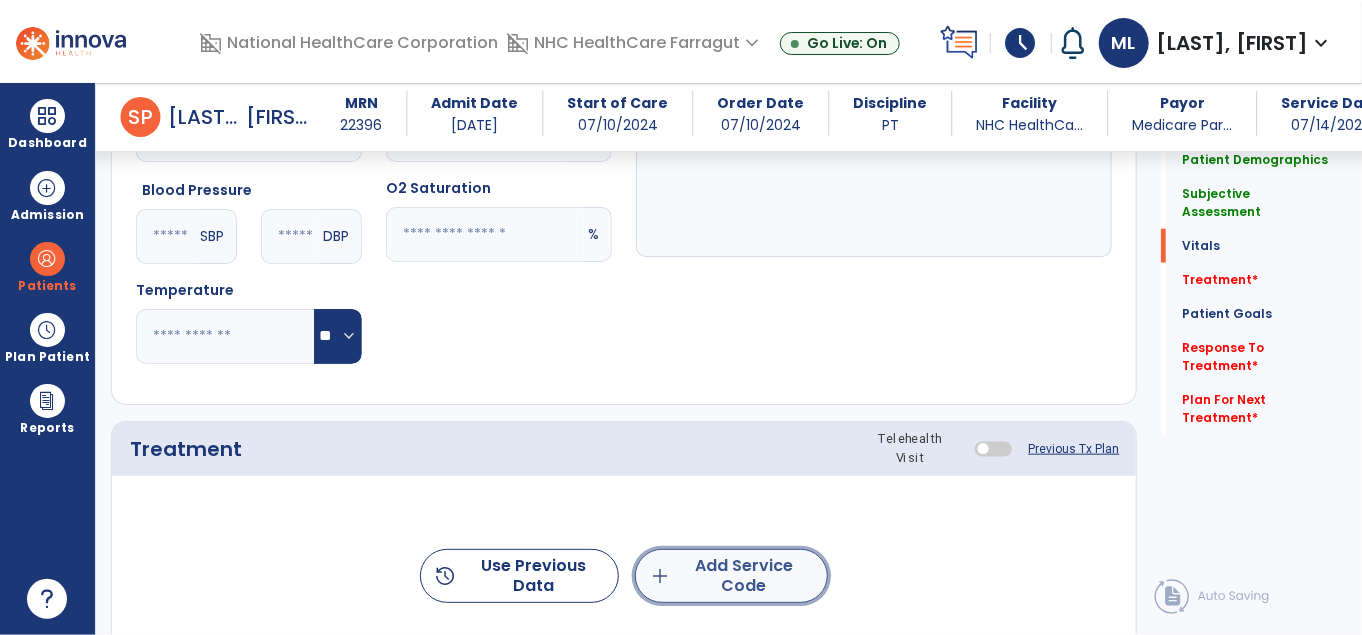 click on "add  Add Service Code" 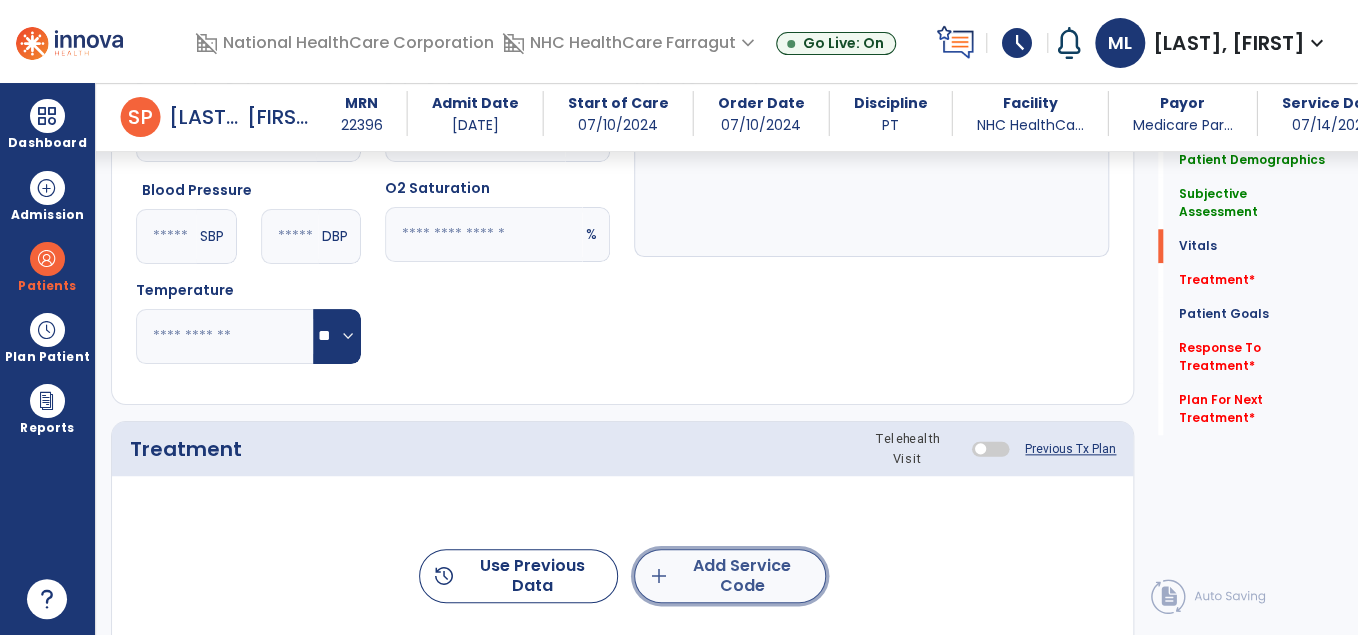 scroll, scrollTop: 828, scrollLeft: 0, axis: vertical 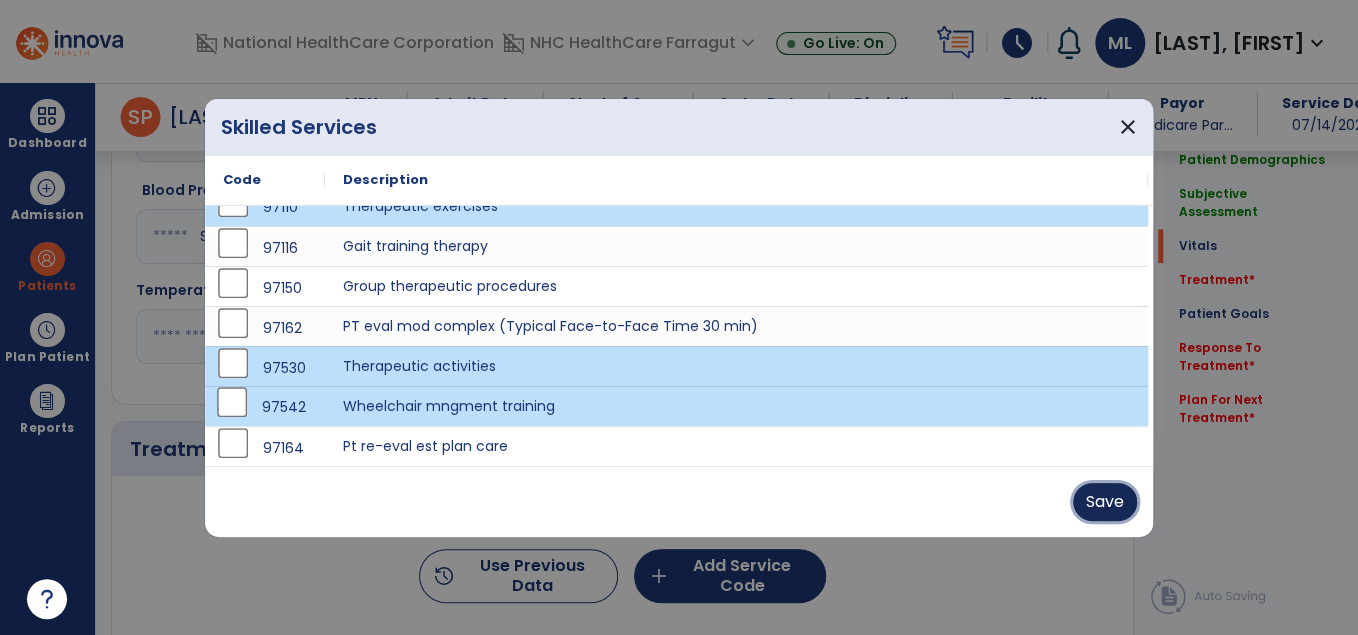 click on "Save" at bounding box center [1105, 502] 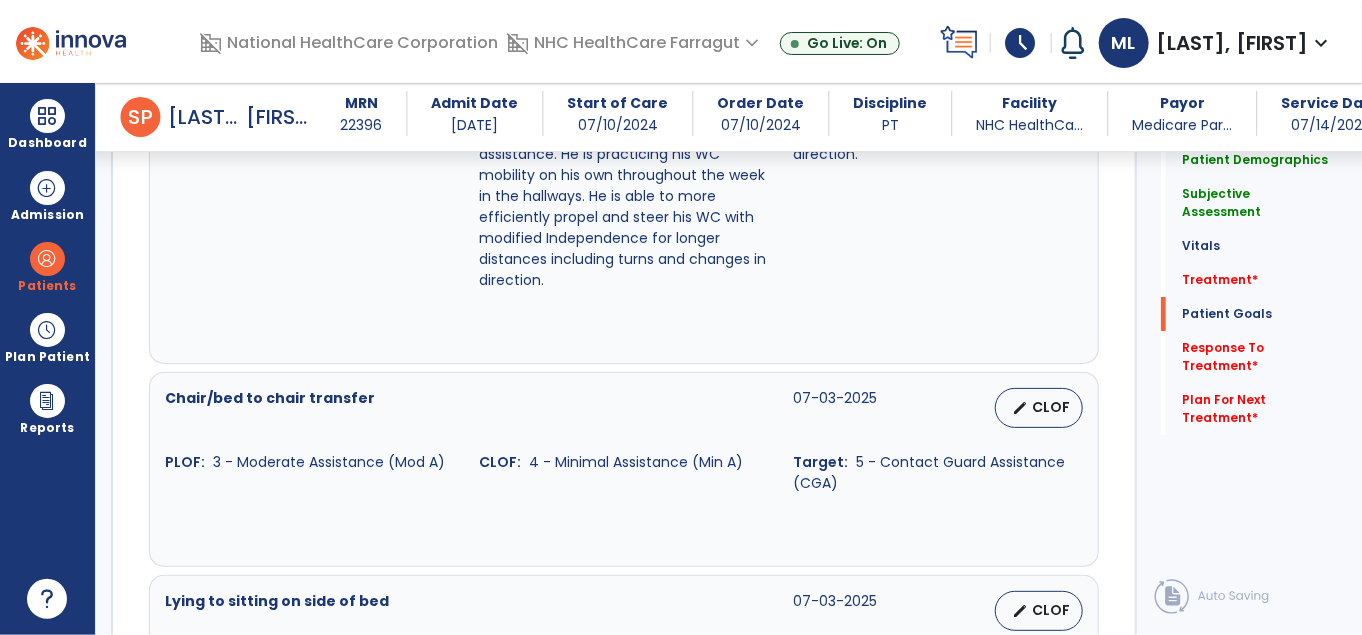 scroll, scrollTop: 3228, scrollLeft: 0, axis: vertical 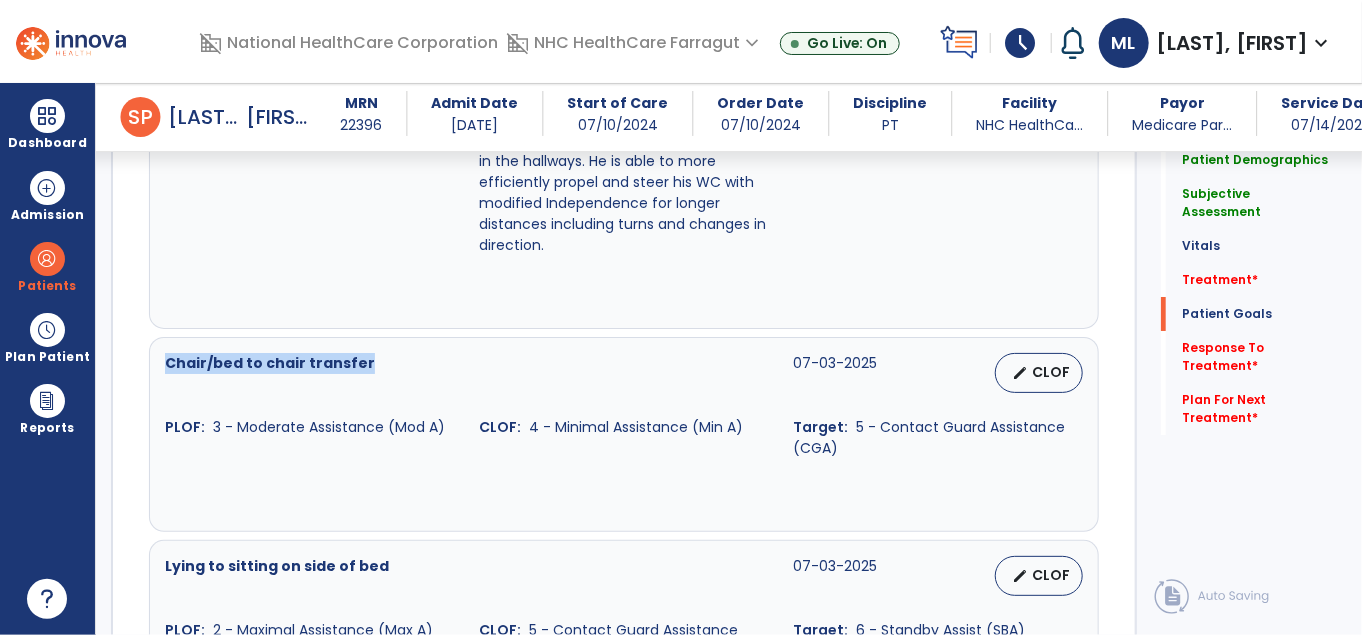 copy on "Chair/bed to chair transfer" 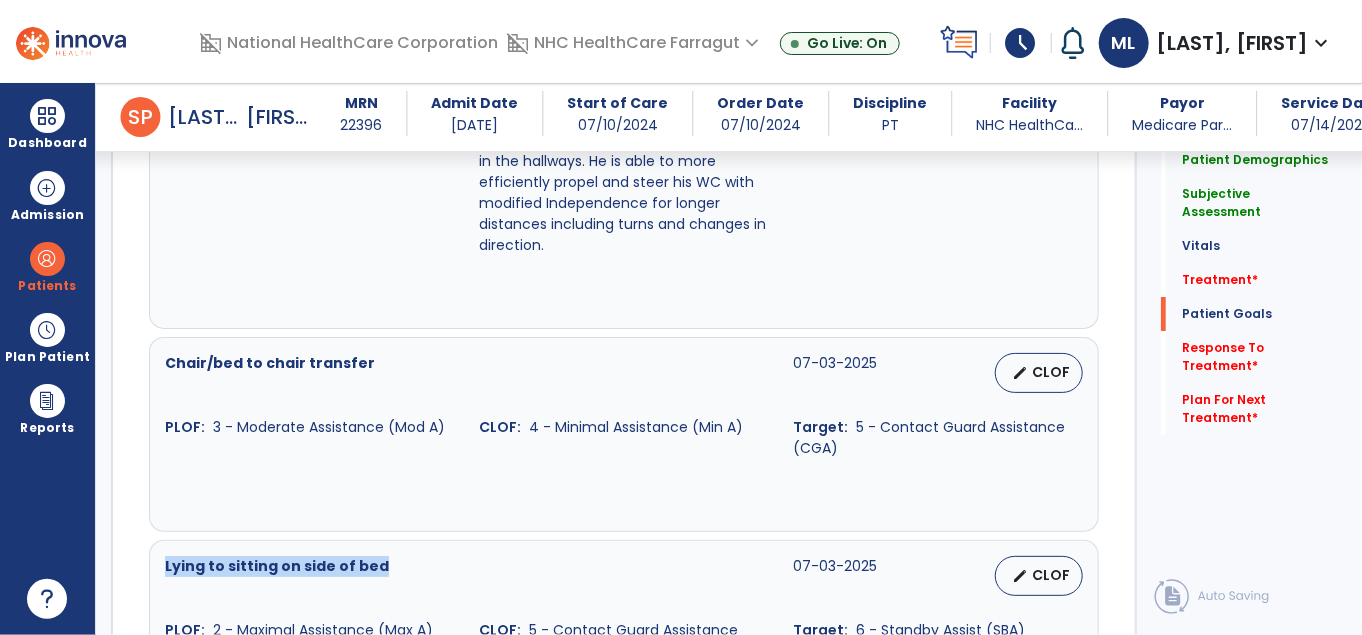 copy on "Lying to sitting on side of bed" 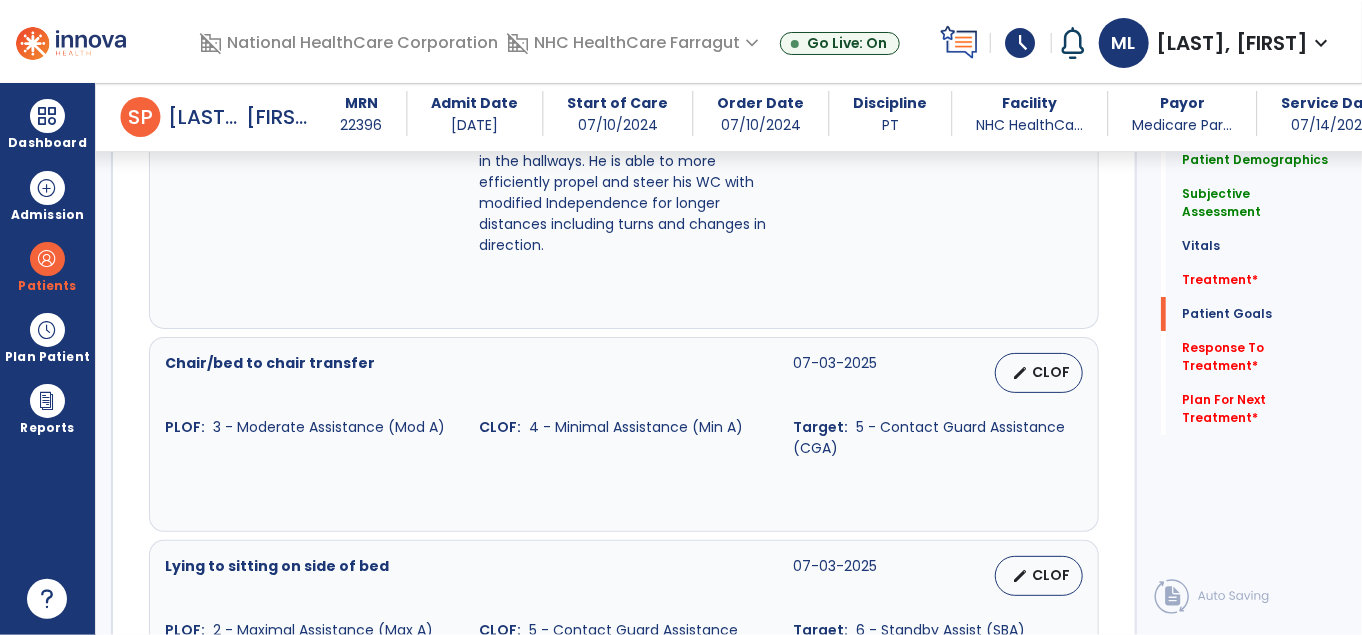 click on "Lying to sitting on side of bed [DATE]   edit   CLOF PLOF:   2 - Maximal Assistance (Max A) CLOF:   5 - Contact Guard Assistance (CGA) Target:   6 - Standby Assist (SBA)" at bounding box center [624, 609] 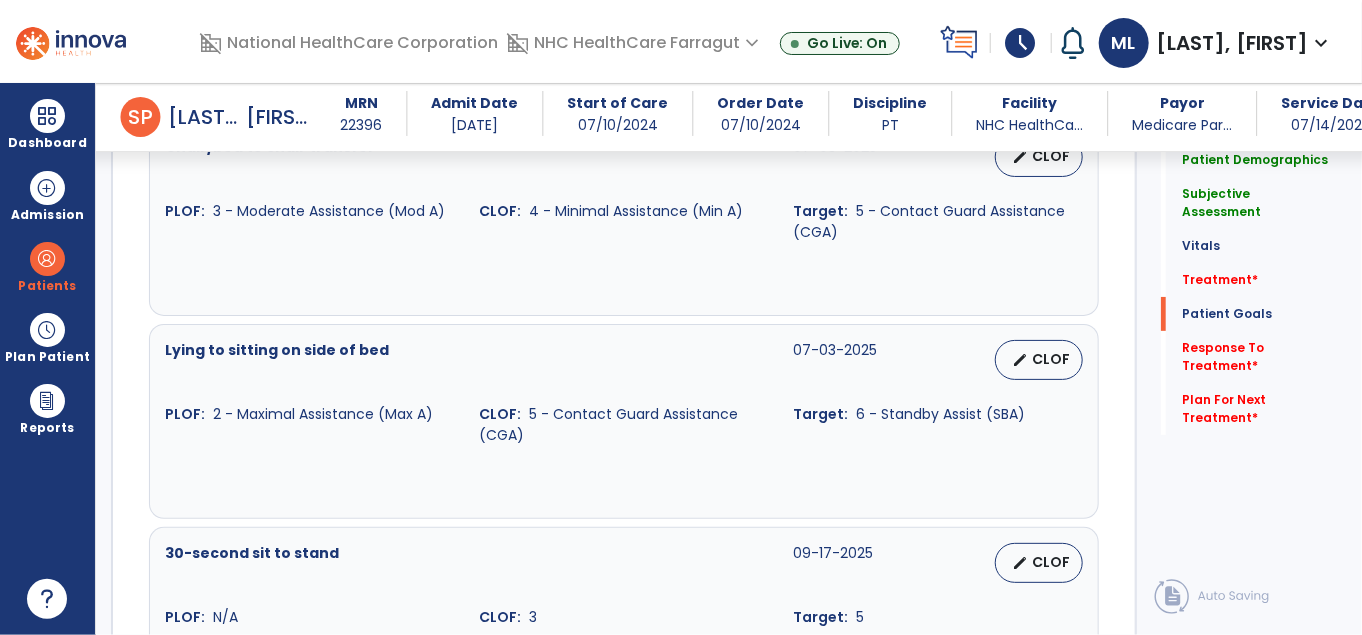 scroll, scrollTop: 3628, scrollLeft: 0, axis: vertical 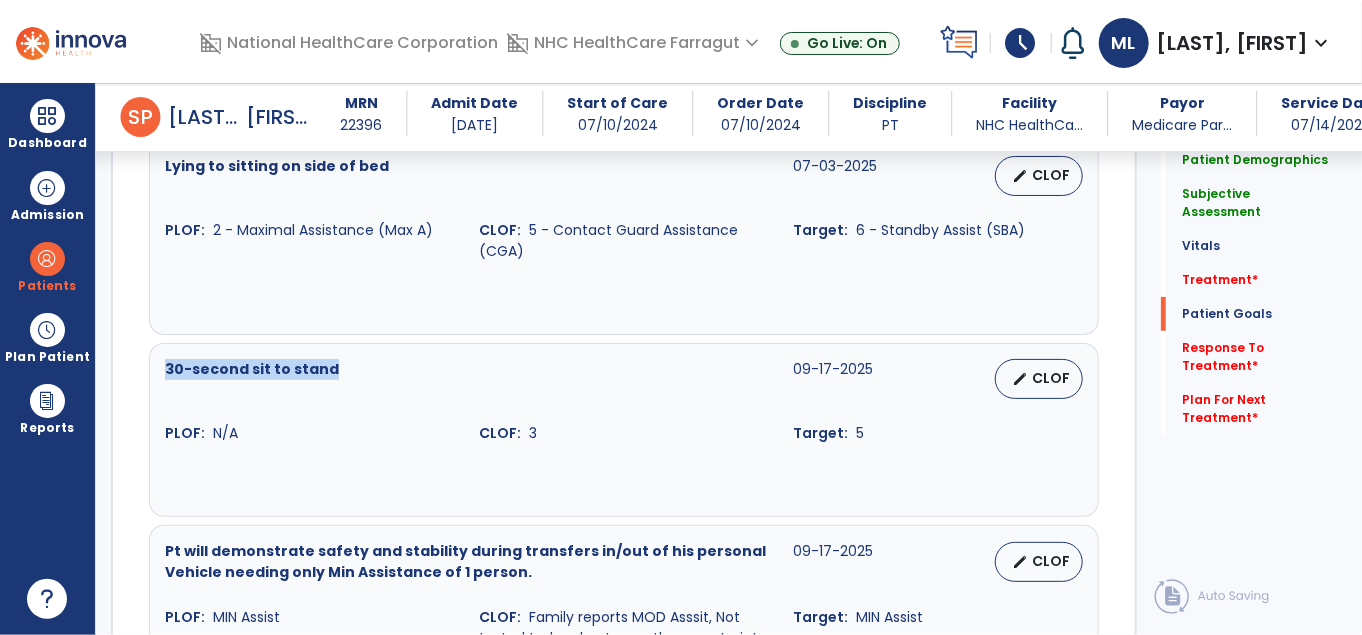 drag, startPoint x: 346, startPoint y: 265, endPoint x: 160, endPoint y: 263, distance: 186.01076 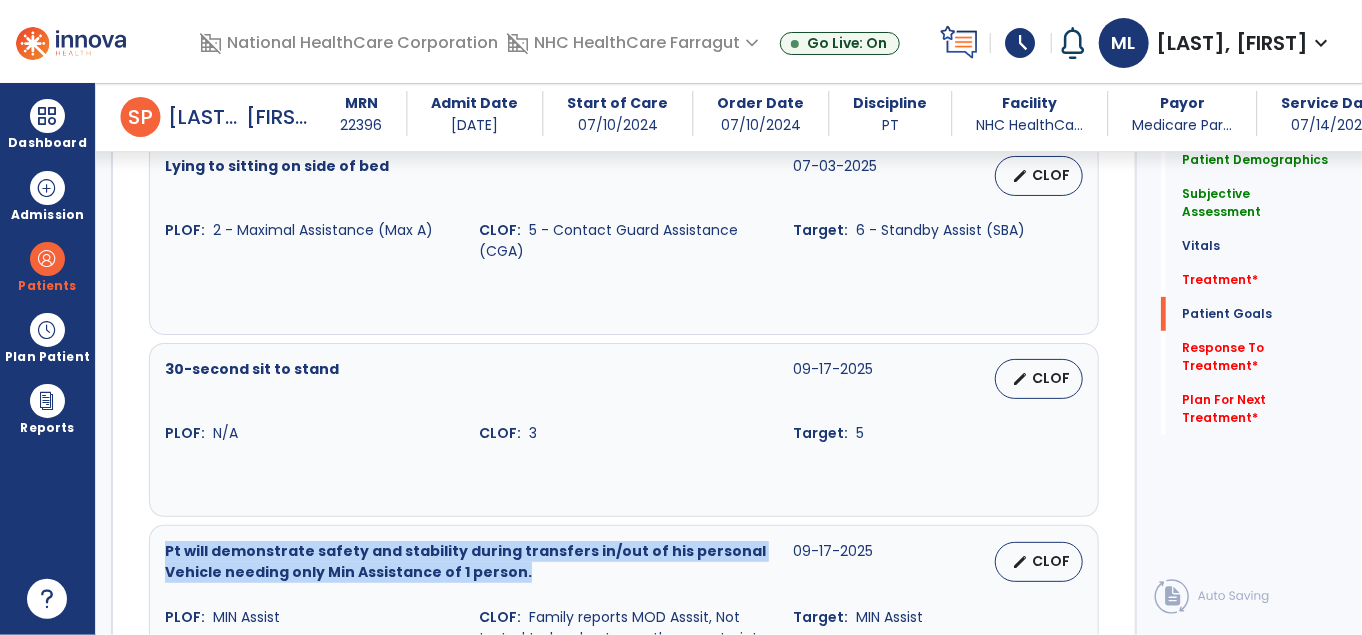 copy on "Pt will demonstrate safety and stability during transfers in/out of his personal Vehicle needing only Min Assistance of 1 person." 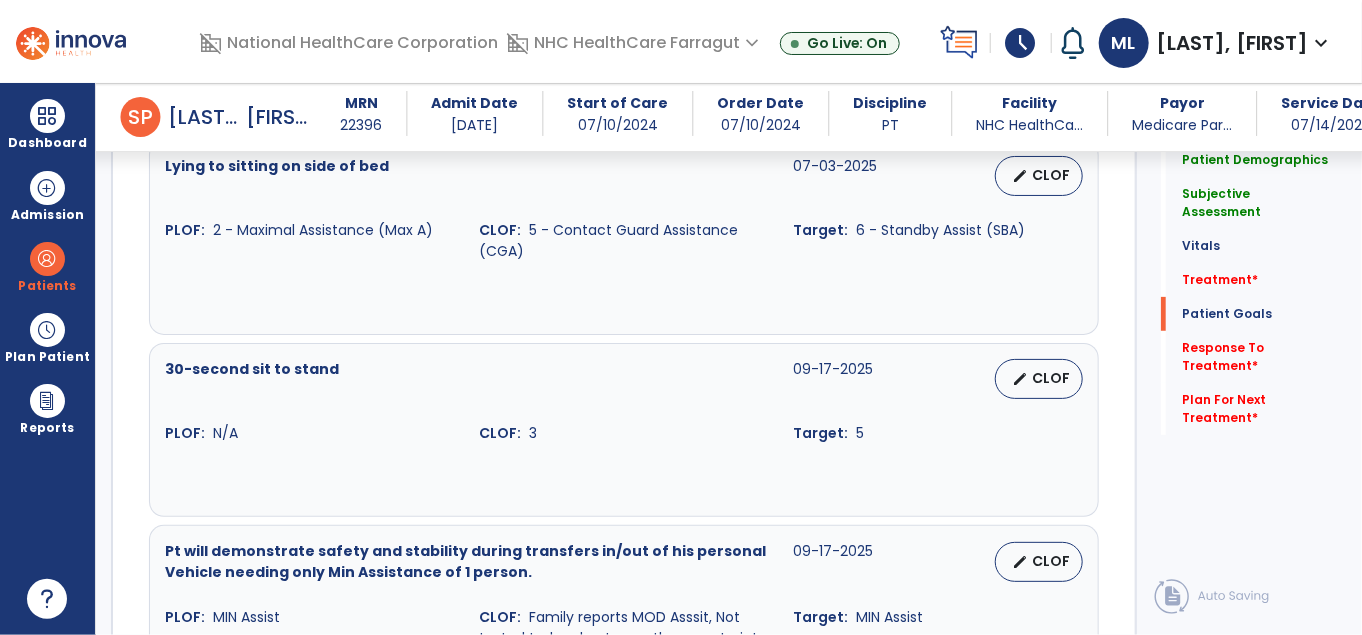 click on "30-second sit to stand  [DATE]   edit   CLOF PLOF:    N/A CLOF:    3 Target:    5" at bounding box center [624, 401] 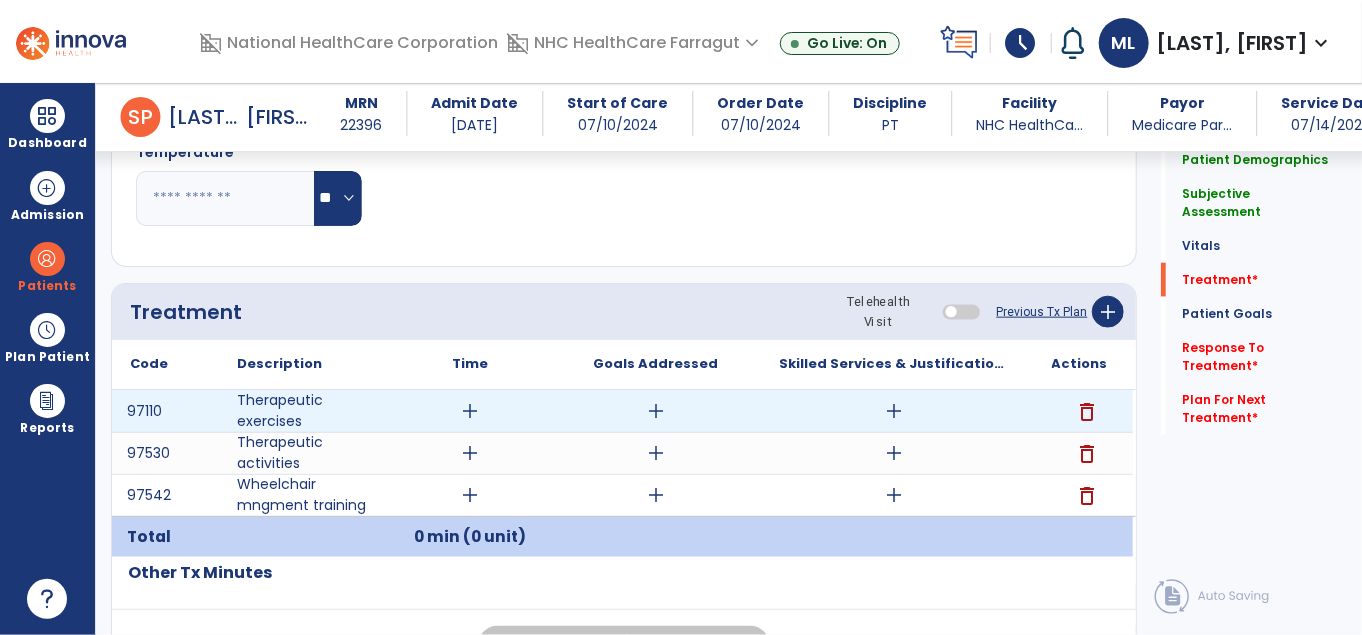 scroll, scrollTop: 1166, scrollLeft: 0, axis: vertical 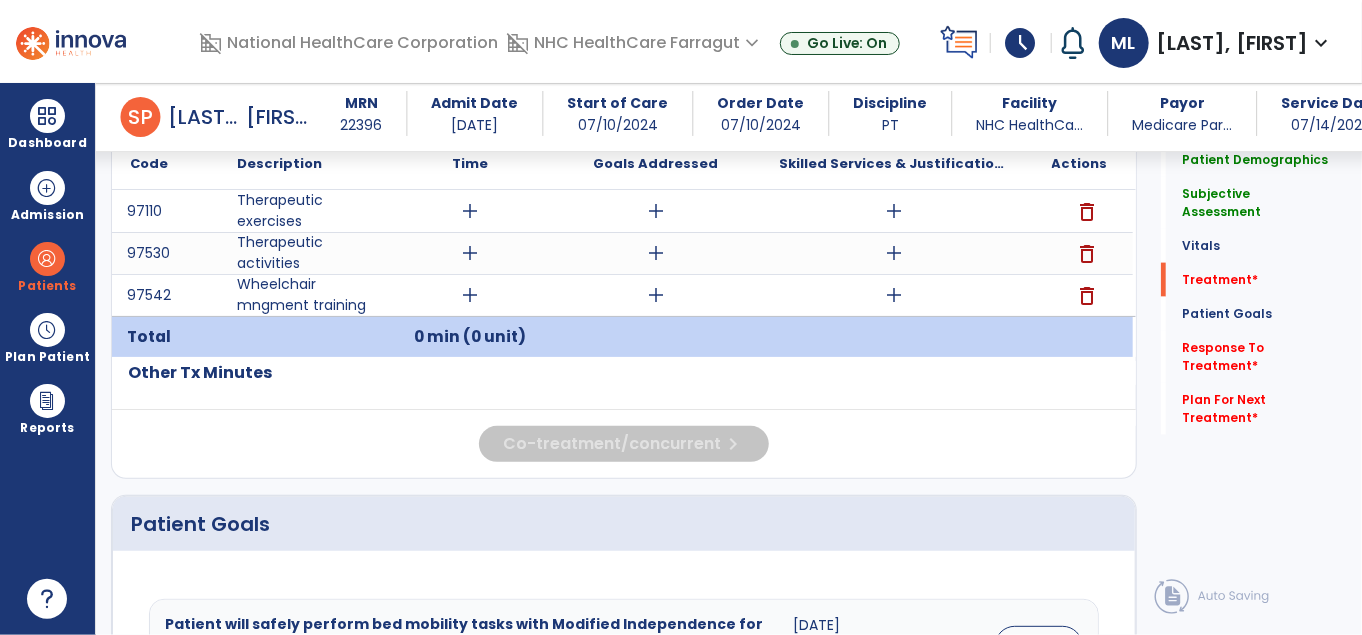 click on "Code
Description
Time" 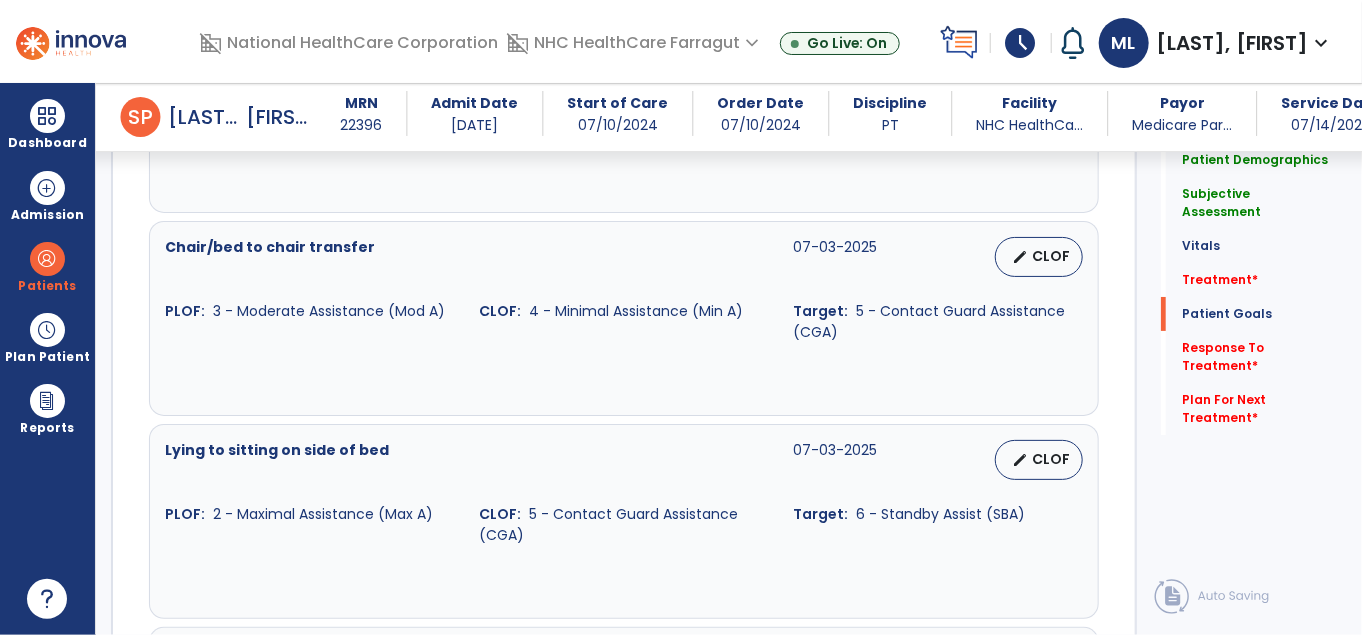 scroll, scrollTop: 3366, scrollLeft: 0, axis: vertical 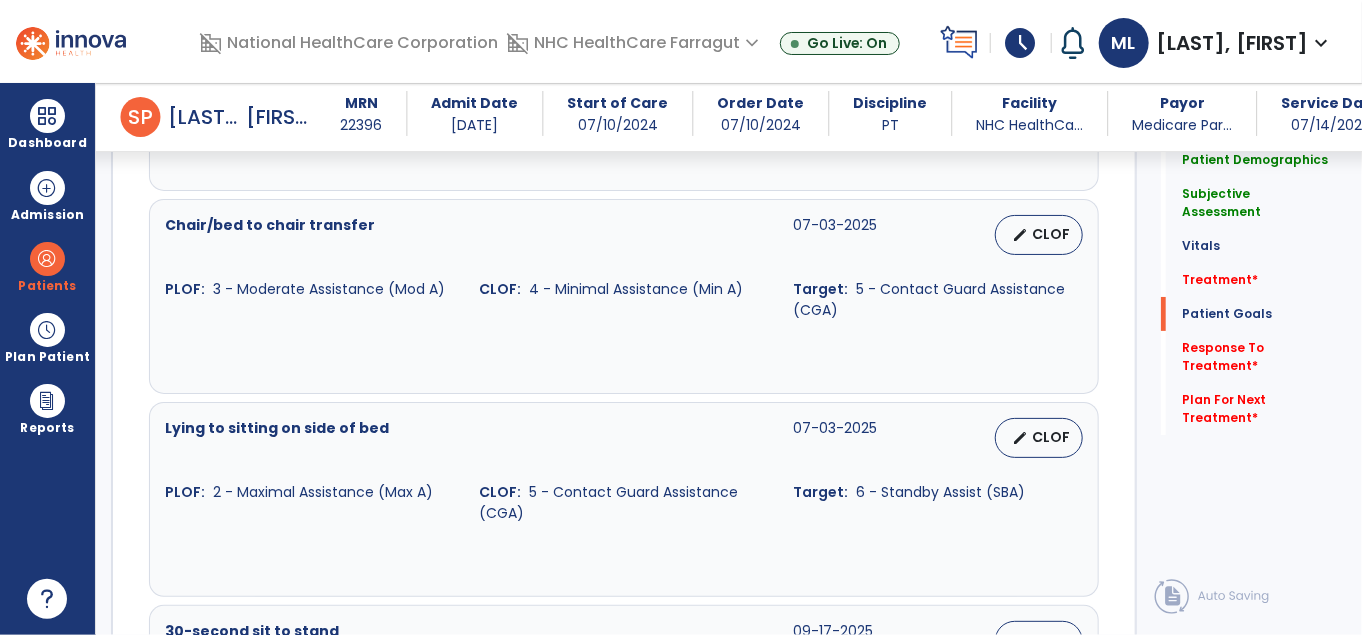 click on "Chair/bed to chair transfer  [DATE]   edit   CLOF PLOF:    3 - Moderate Assistance (Mod A) CLOF:    4 - Minimal Assistance (Min A) Target:    5 - Contact Guard Assistance (CGA)" at bounding box center (624, 296) 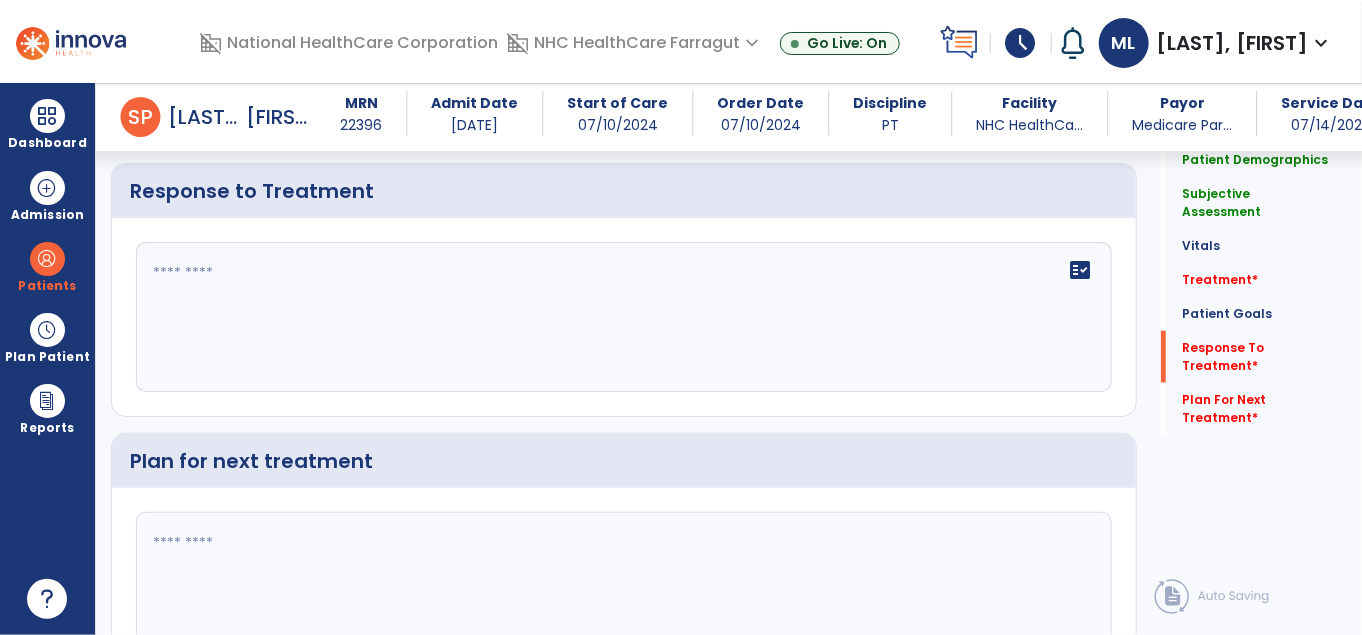 scroll, scrollTop: 4265, scrollLeft: 0, axis: vertical 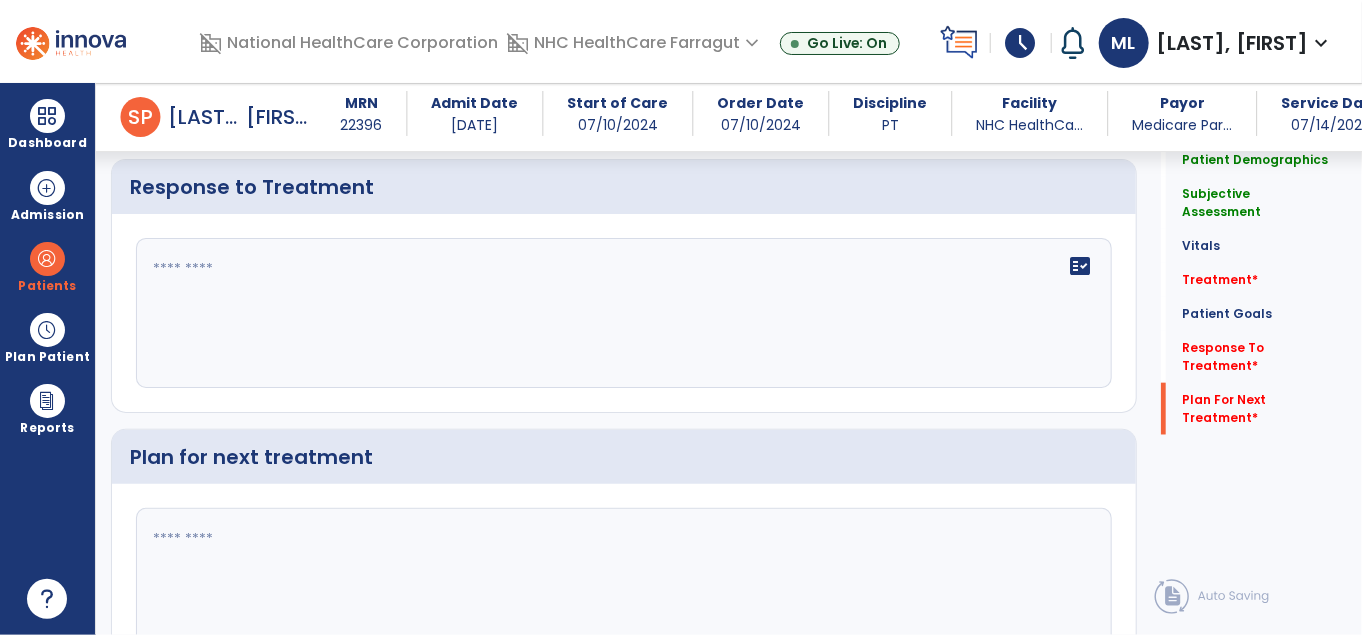 click 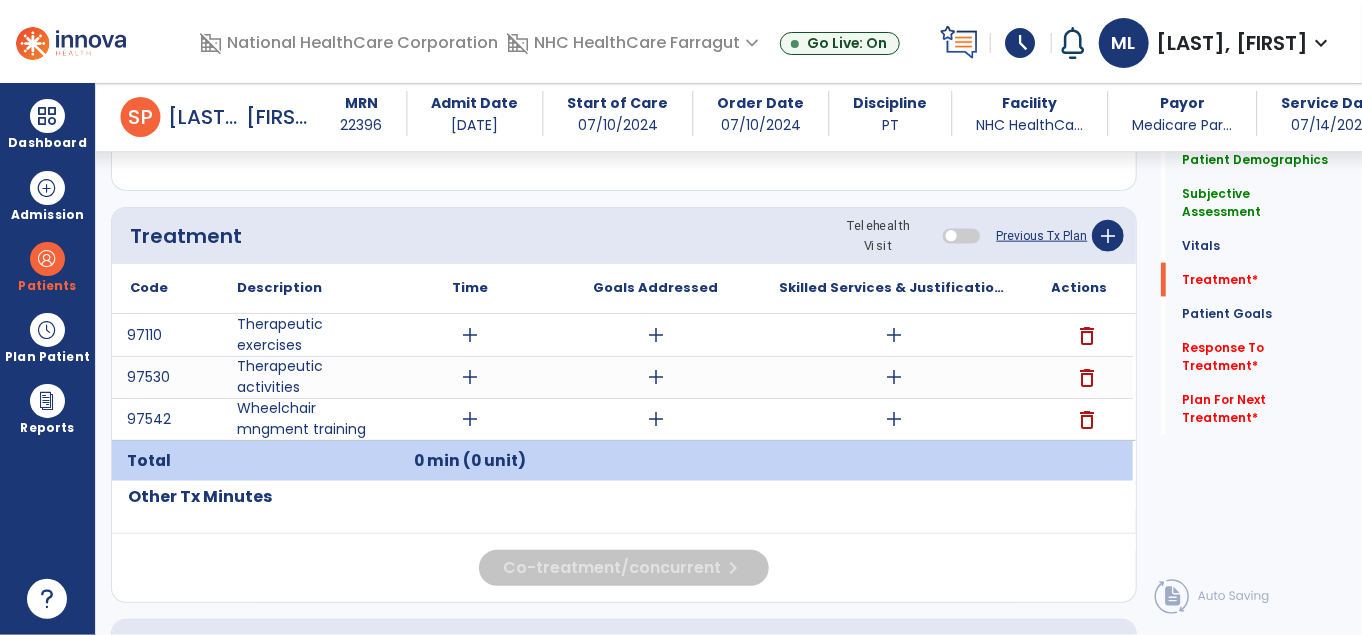 scroll, scrollTop: 1065, scrollLeft: 0, axis: vertical 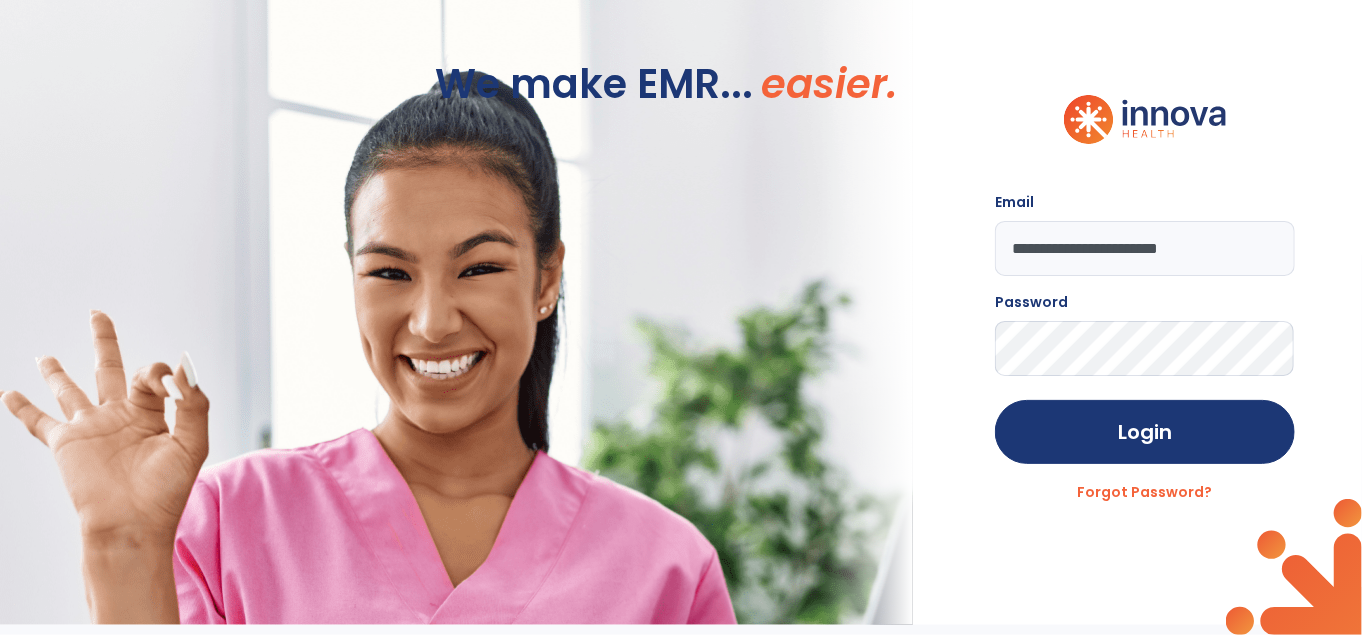 click on "We make EMR... easier." 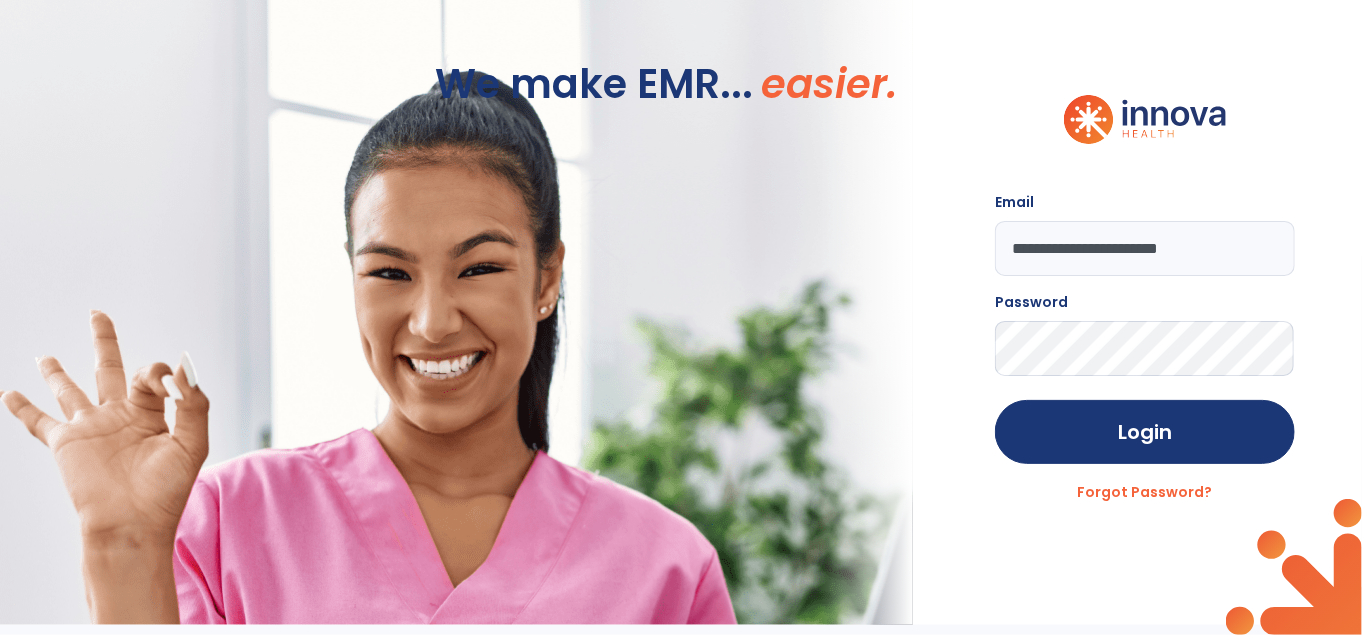 click on "We make EMR... easier." 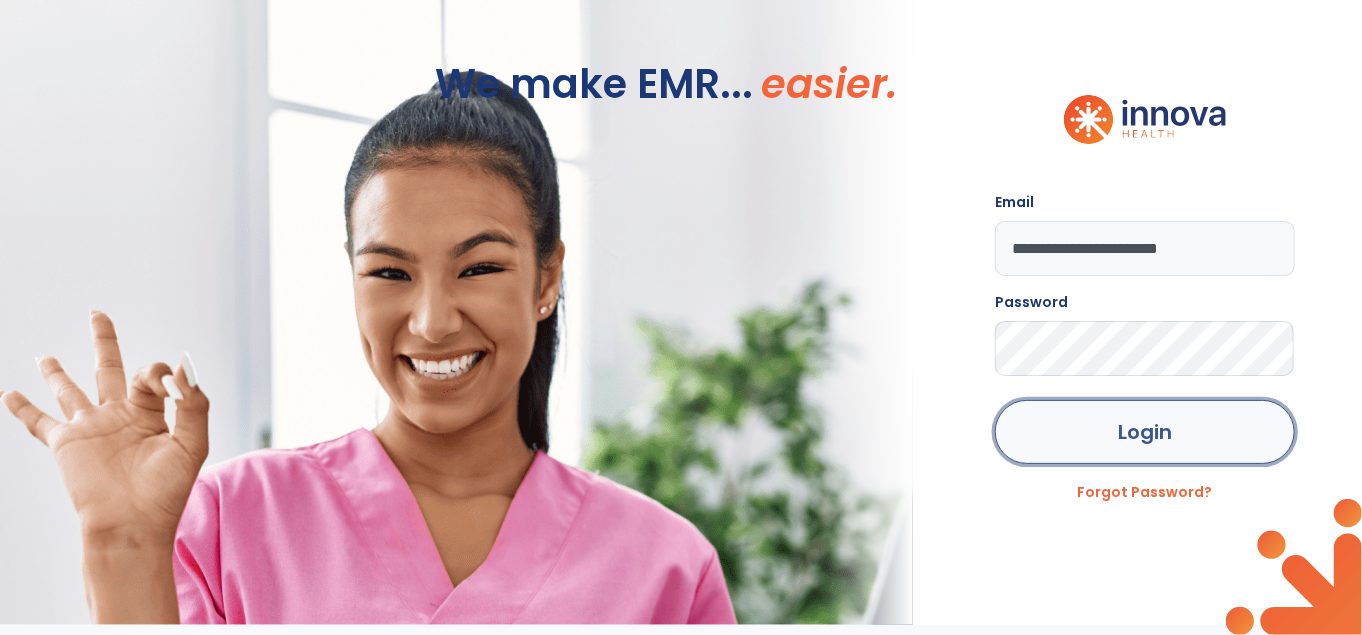 click on "Login" 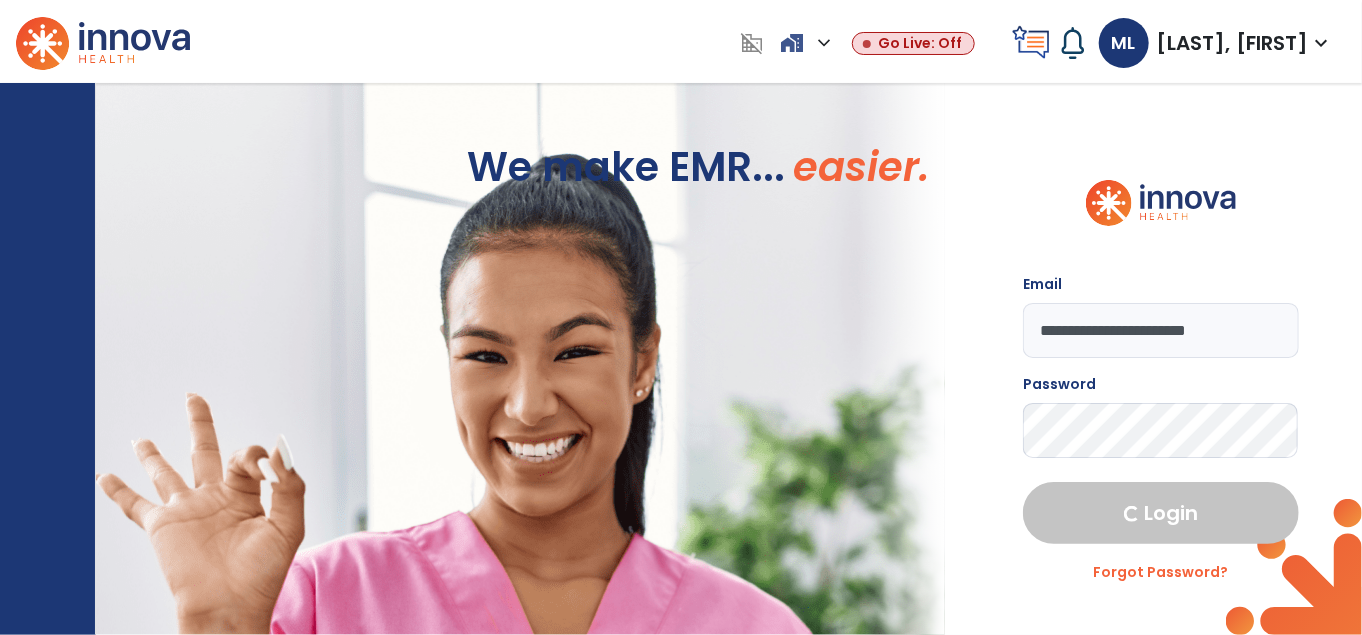 select on "****" 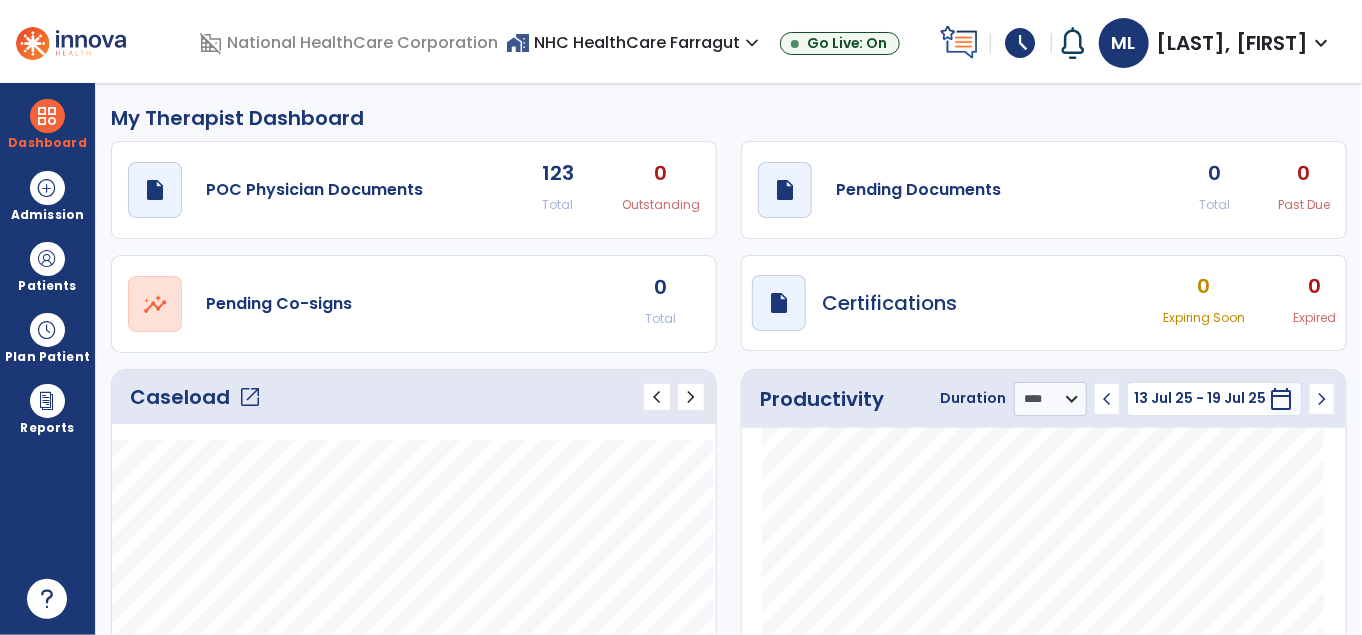 click on "Caseload   open_in_new" 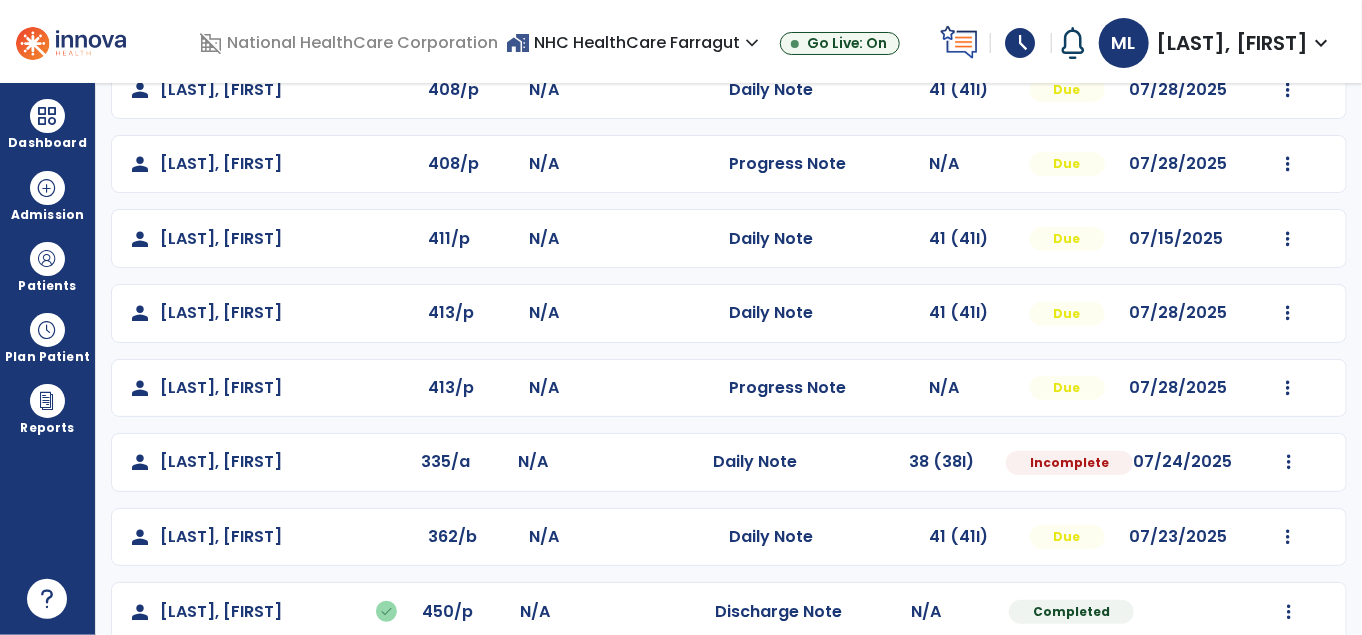 scroll, scrollTop: 304, scrollLeft: 0, axis: vertical 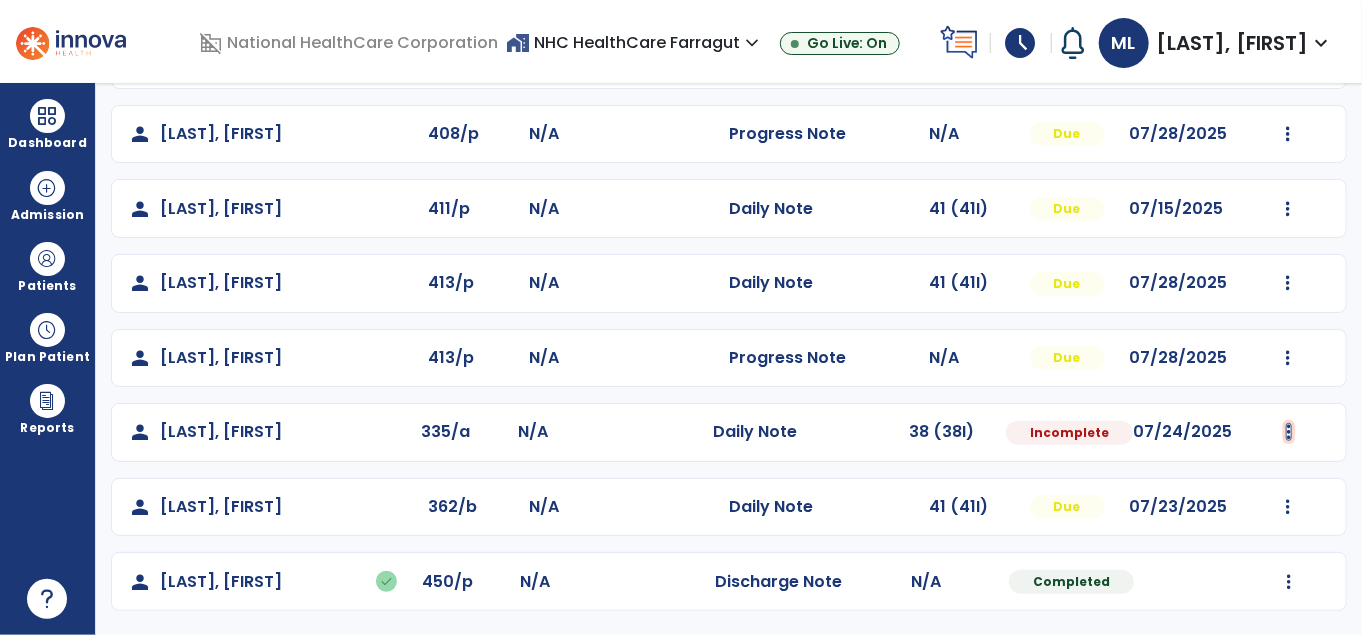 click at bounding box center (1288, -15) 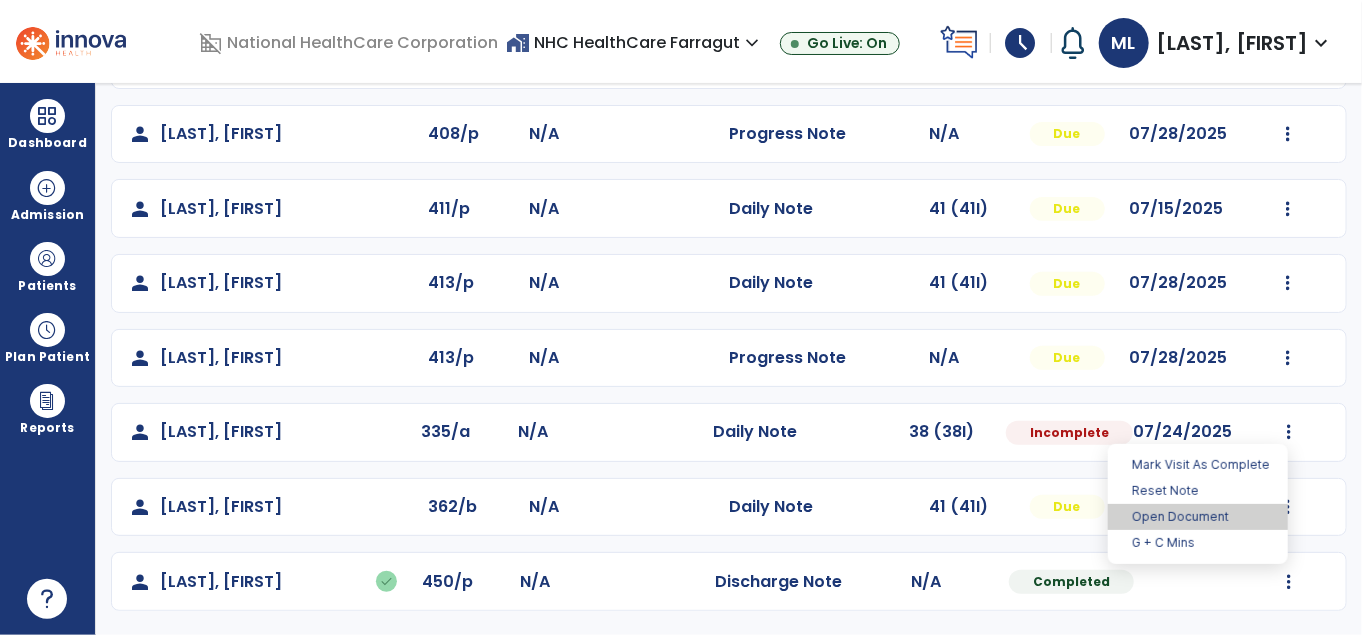 click on "Open Document" at bounding box center [1198, 517] 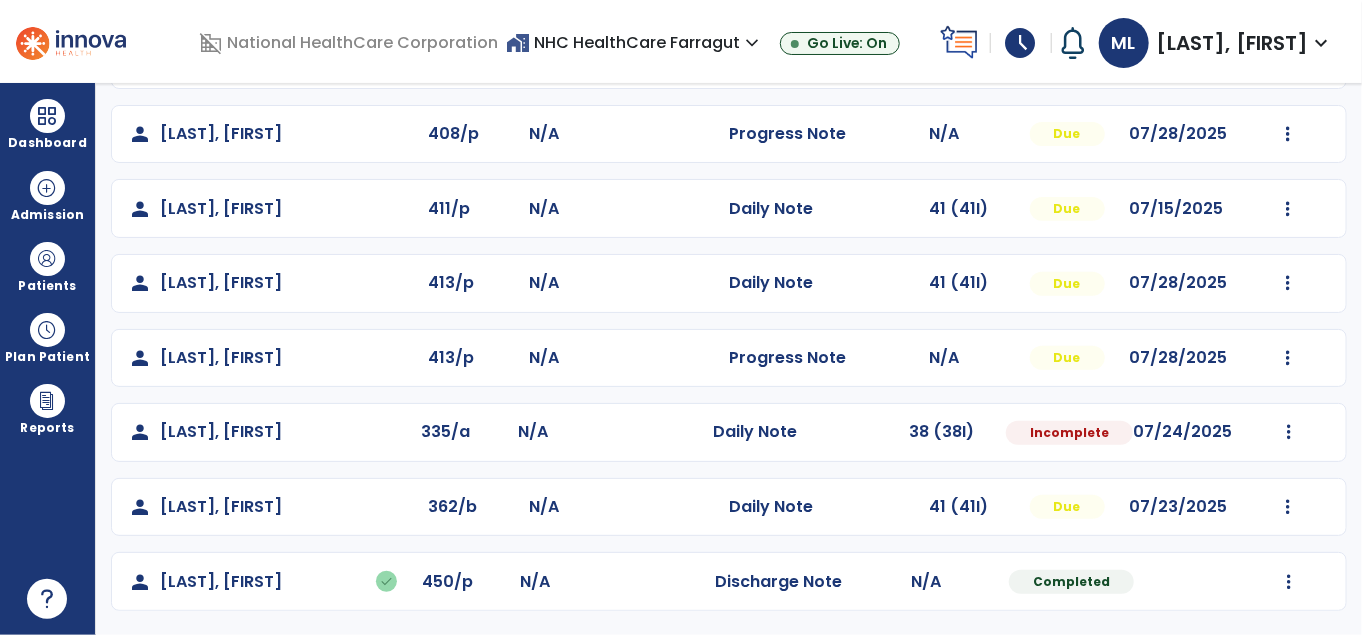 select on "*" 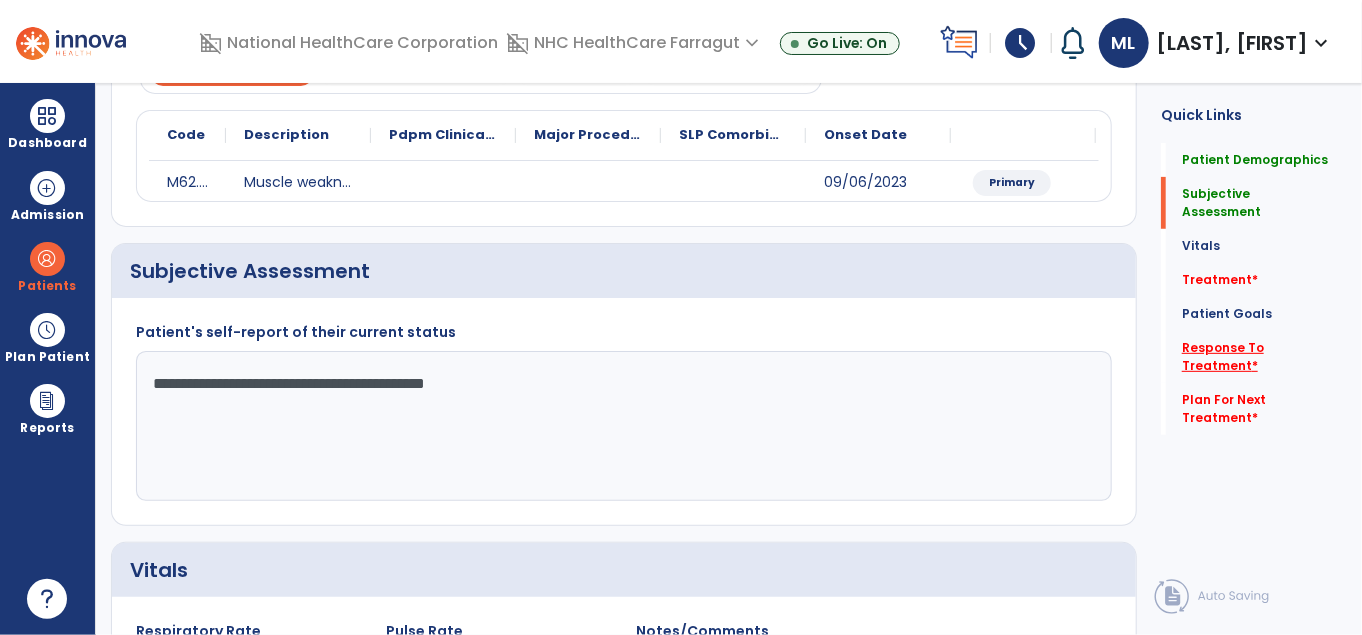 click on "Response To Treatment   *" 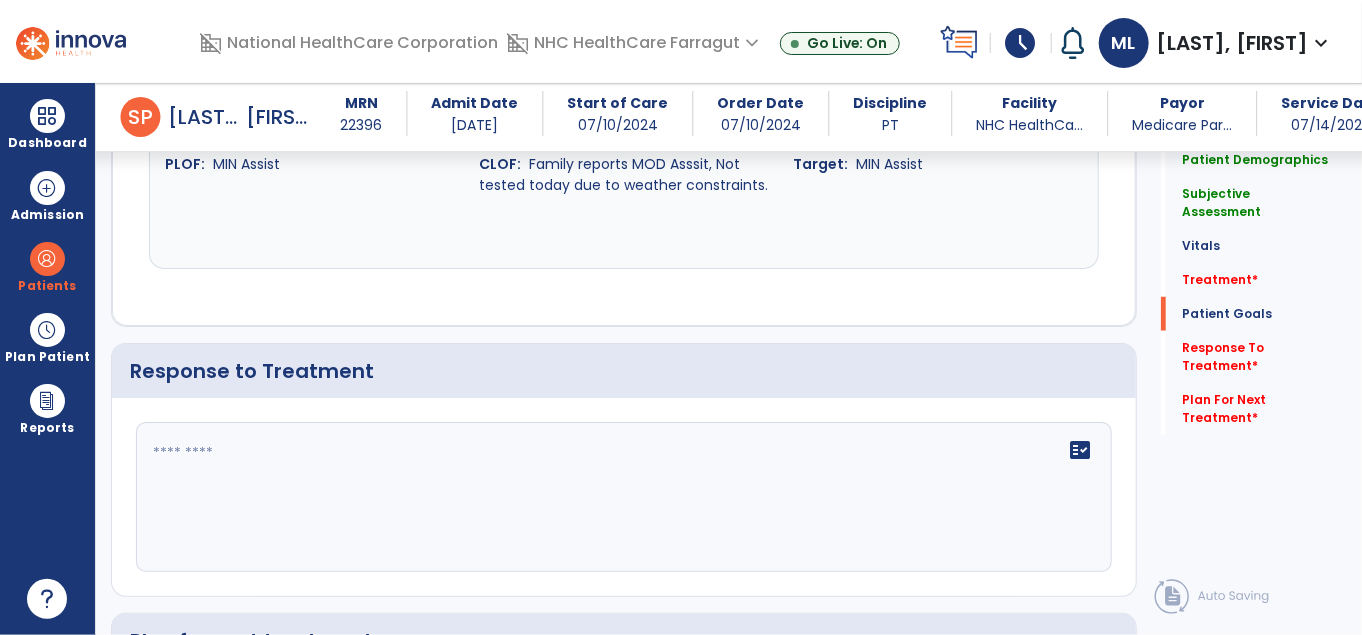 scroll, scrollTop: 4100, scrollLeft: 0, axis: vertical 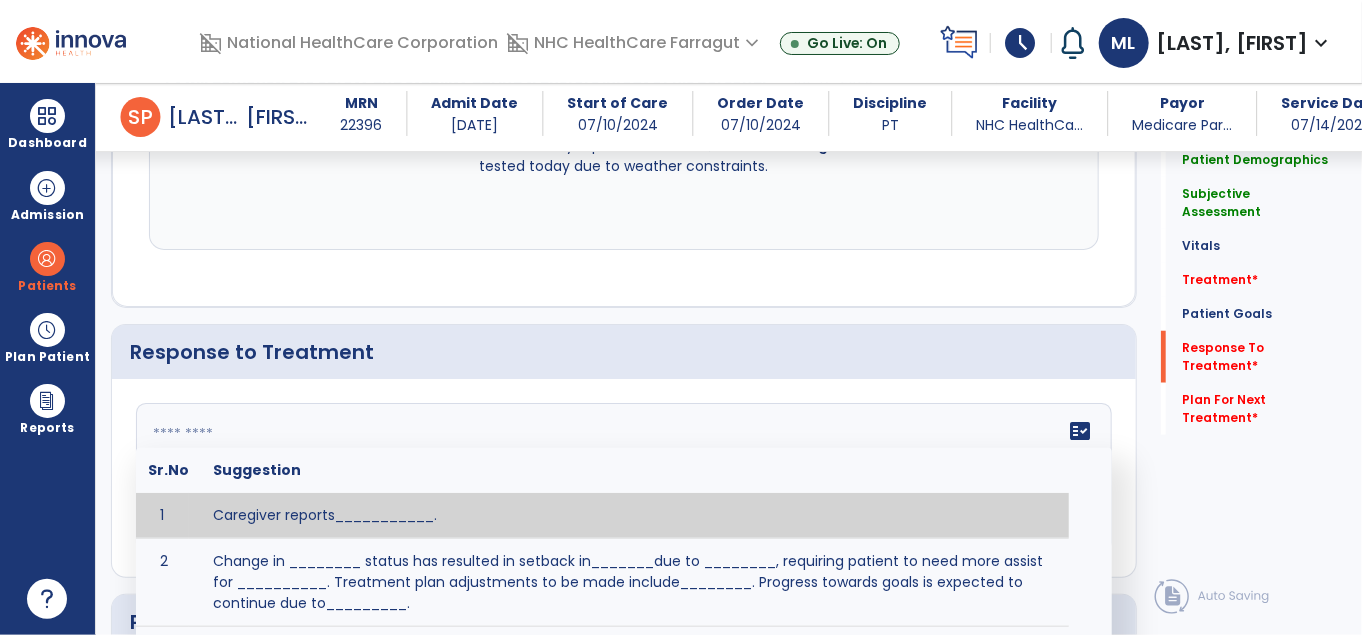 click on "fact_check  Sr.No Suggestion 1 Caregiver reports___________. 2 Change in ________ status has resulted in setback in_______due to ________, requiring patient to need more assist for __________.   Treatment plan adjustments to be made include________.  Progress towards goals is expected to continue due to_________. 3 Decreased pain in __________ to [LEVEL] in response to [MODALITY/TREATMENT] allows for improvement in _________. 4 Functional gains in _______ have impacted the patient's ability to perform_________ with a reduction in assist levels to_________. 5 Functional progress this week has been significant due to__________. 6 Gains in ________ have improved the patient's ability to perform ______with decreased levels of assist to___________. 7 Improvement in ________allows patient to tolerate higher levels of challenges in_________. 8 Pain in [AREA] has decreased to [LEVEL] in response to [TREATMENT/MODALITY], allowing fore ease in completing__________. 9 10 11 12 13 14 15 16 17 18 19 20 21" 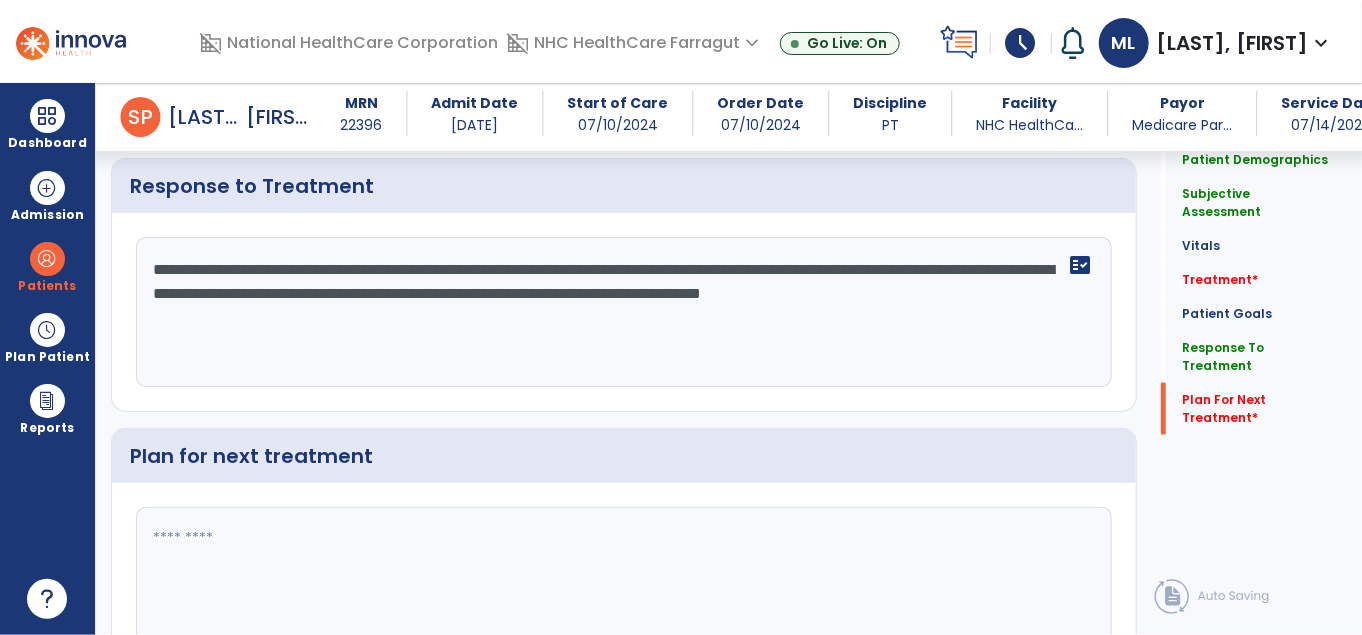 scroll, scrollTop: 4265, scrollLeft: 0, axis: vertical 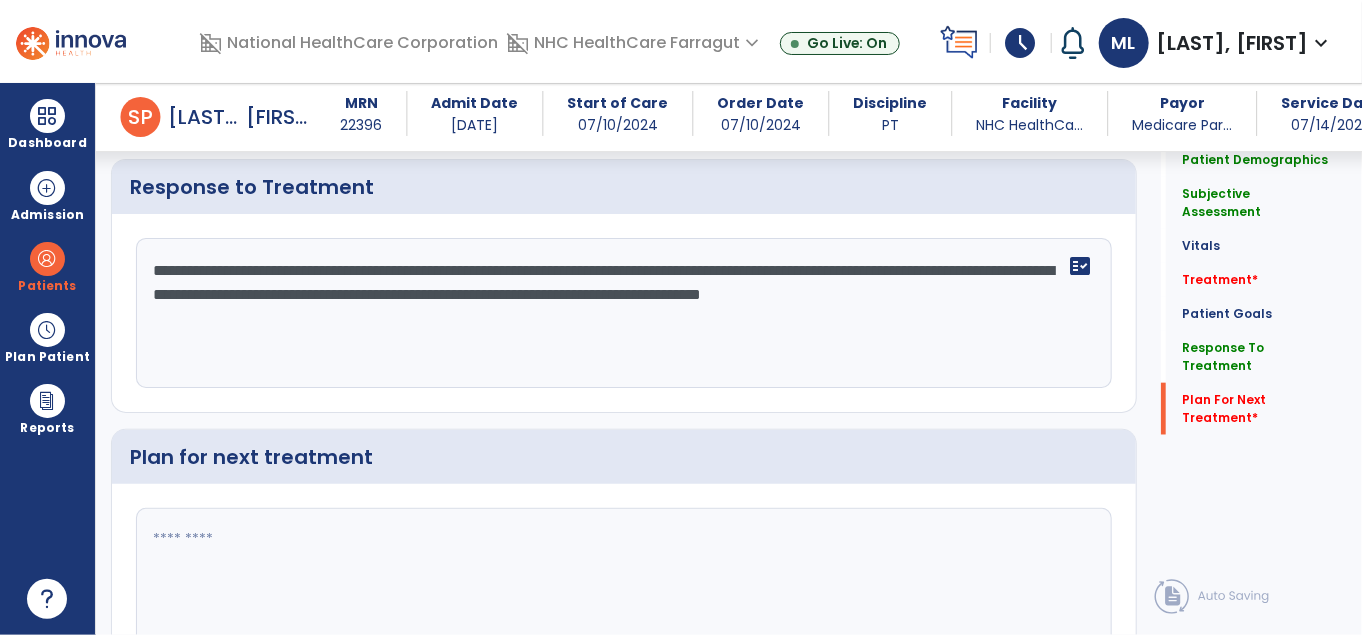 type on "**********" 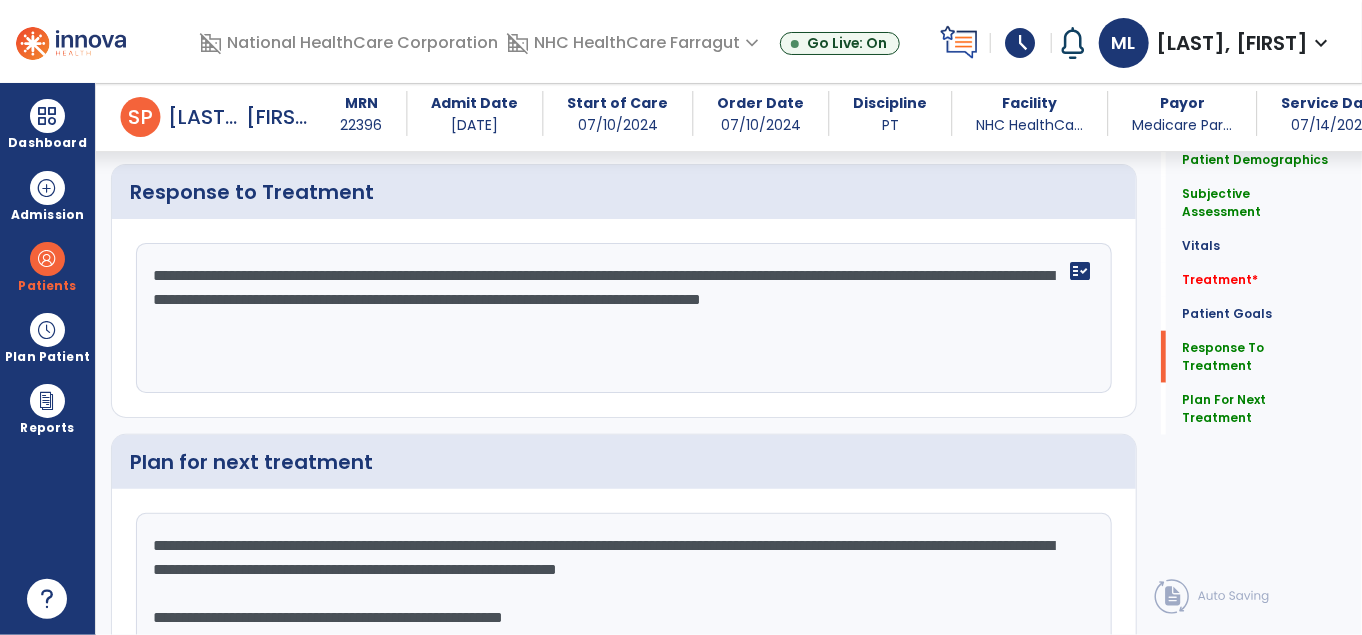 scroll, scrollTop: 3765, scrollLeft: 0, axis: vertical 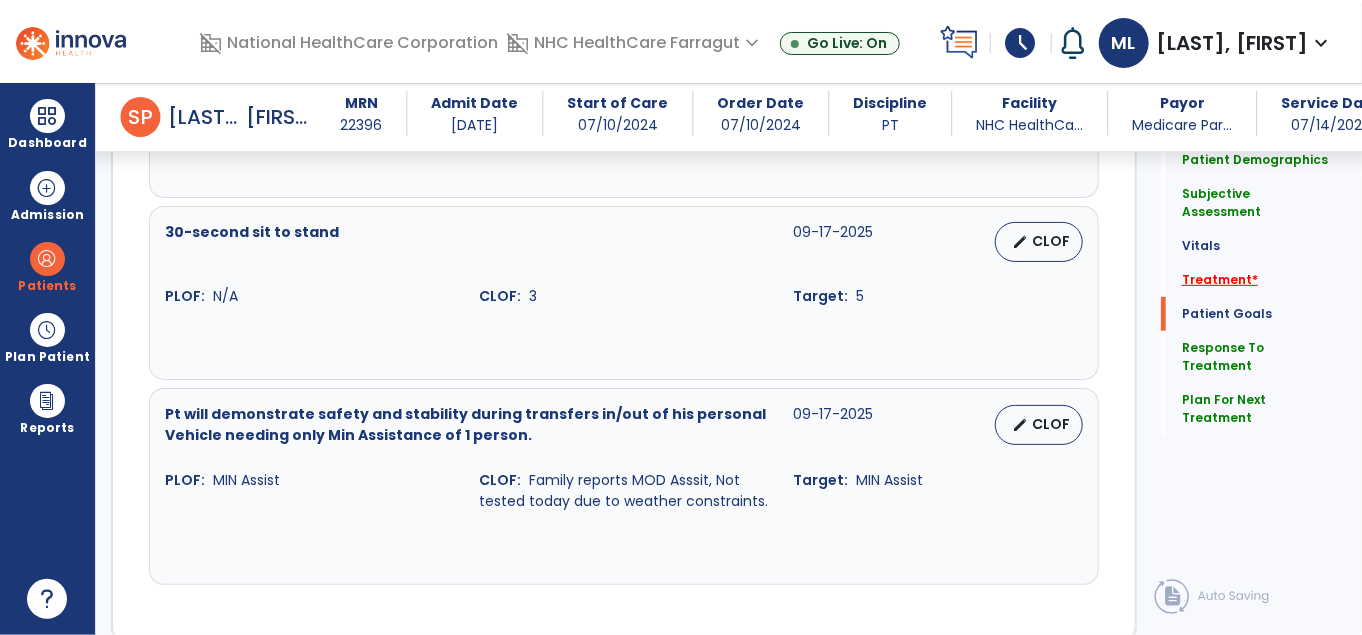 type on "**********" 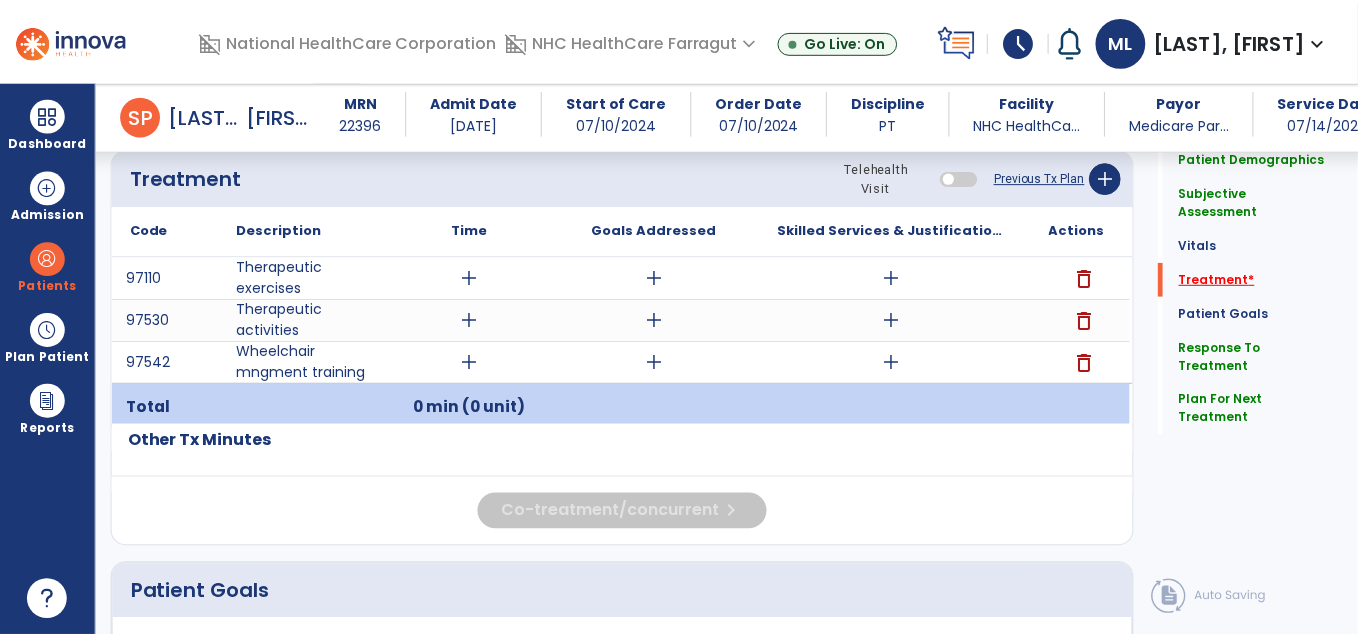 scroll, scrollTop: 1086, scrollLeft: 0, axis: vertical 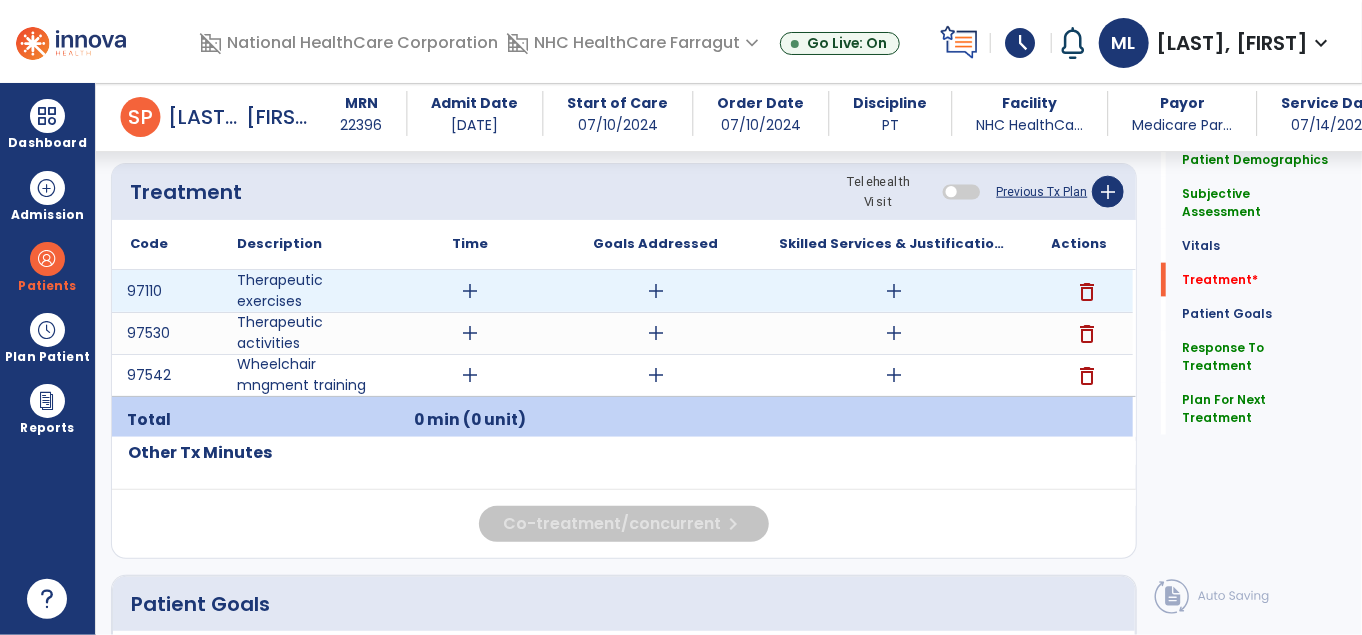 click on "add" at bounding box center (894, 291) 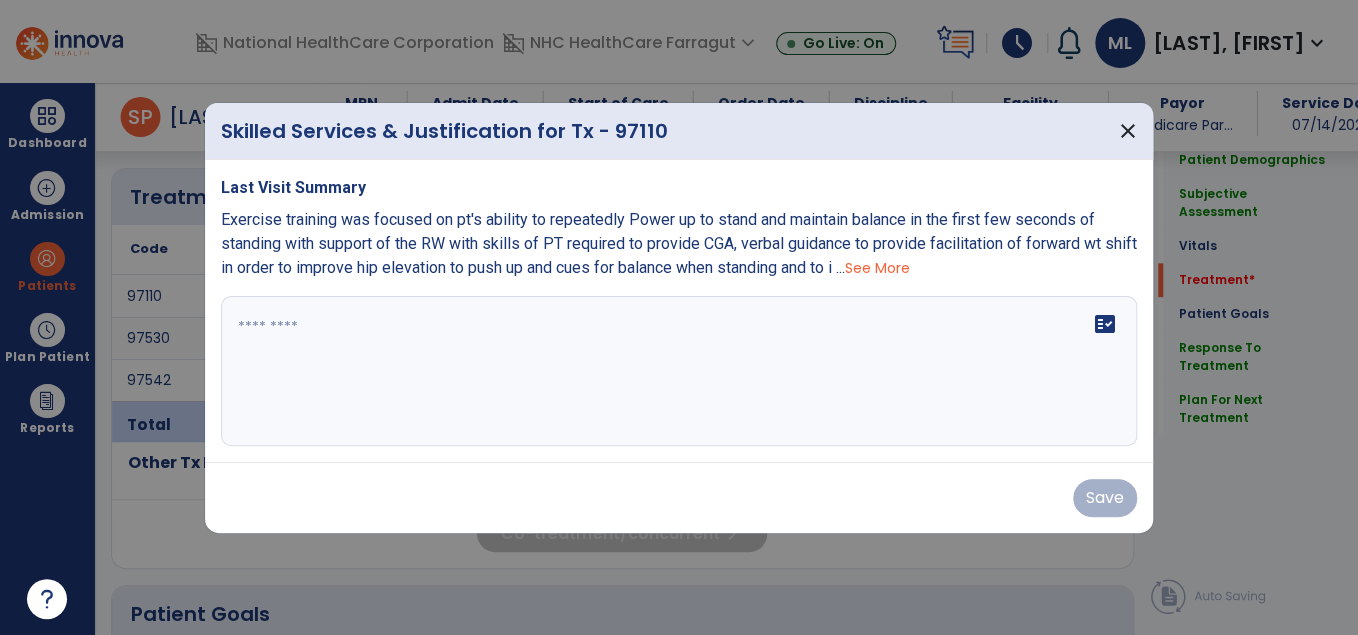 scroll, scrollTop: 1086, scrollLeft: 0, axis: vertical 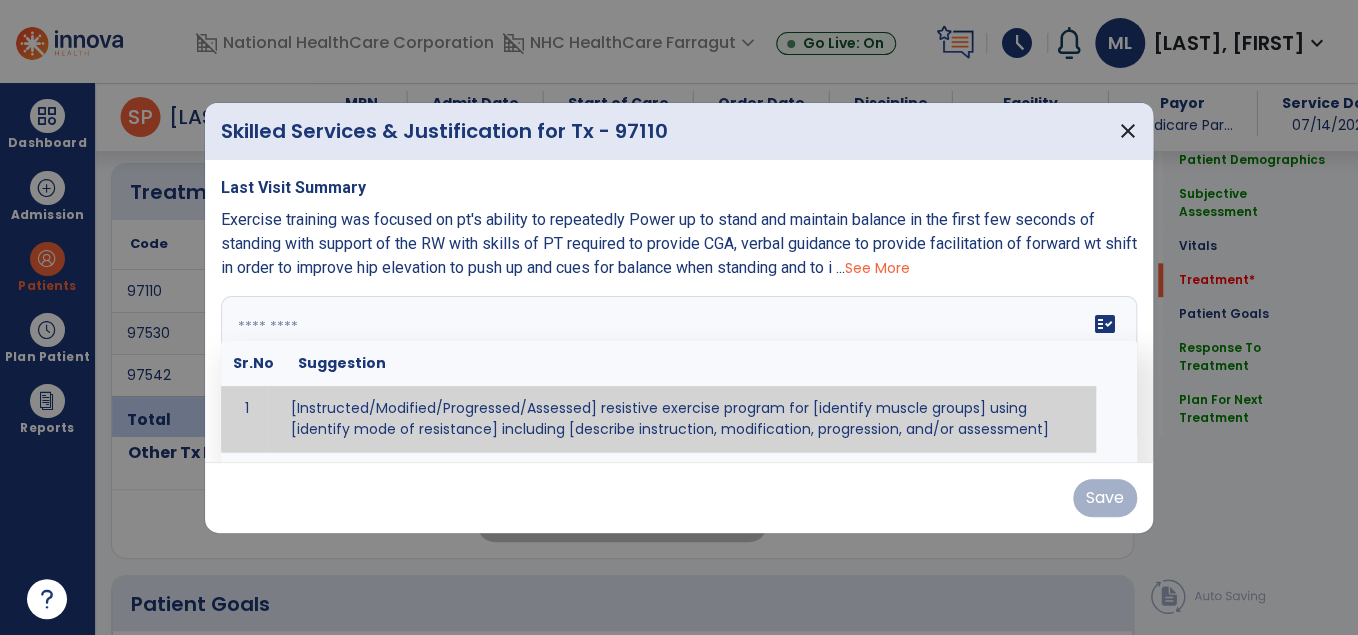 click on "fact_check  Sr.No Suggestion 1 [Instructed/Modified/Progressed/Assessed] resistive exercise program for [identify muscle groups] using [identify mode of resistance] including [describe instruction, modification, progression, and/or assessment] 2 [Instructed/Modified/Progressed/Assessed] aerobic exercise program using [identify equipment/mode] including [describe instruction, modification,progression, and/or assessment] 3 [Instructed/Modified/Progressed/Assessed] [PROM/A/AROM/AROM] program for [identify joint movements] using [contract-relax, over-pressure, inhibitory techniques, other] 4 [Assessed/Tested] aerobic capacity with administration of [aerobic capacity test]" at bounding box center (679, 371) 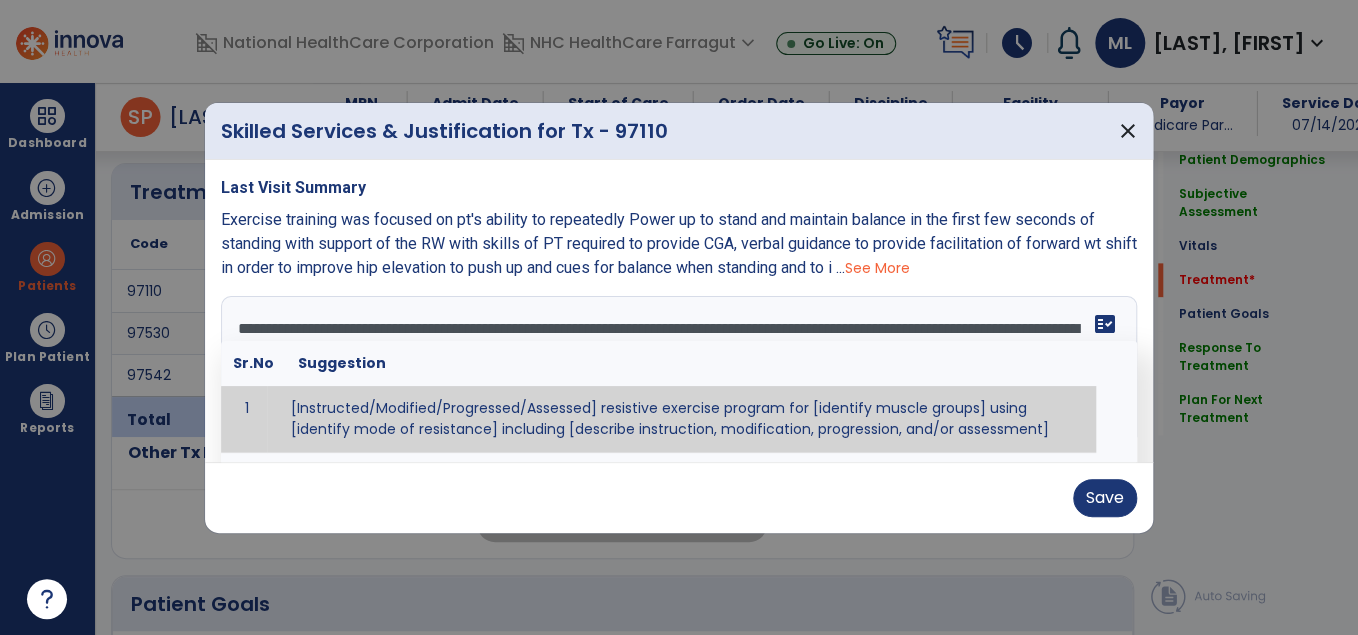 scroll, scrollTop: 232, scrollLeft: 0, axis: vertical 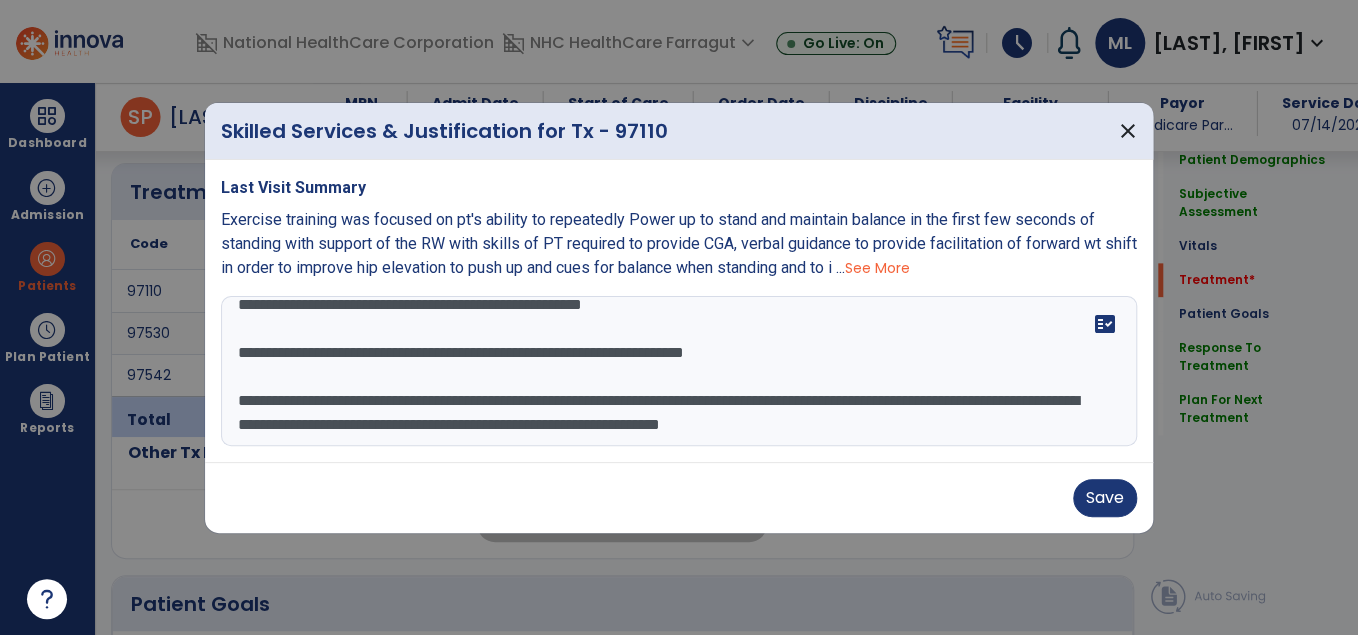 type on "**********" 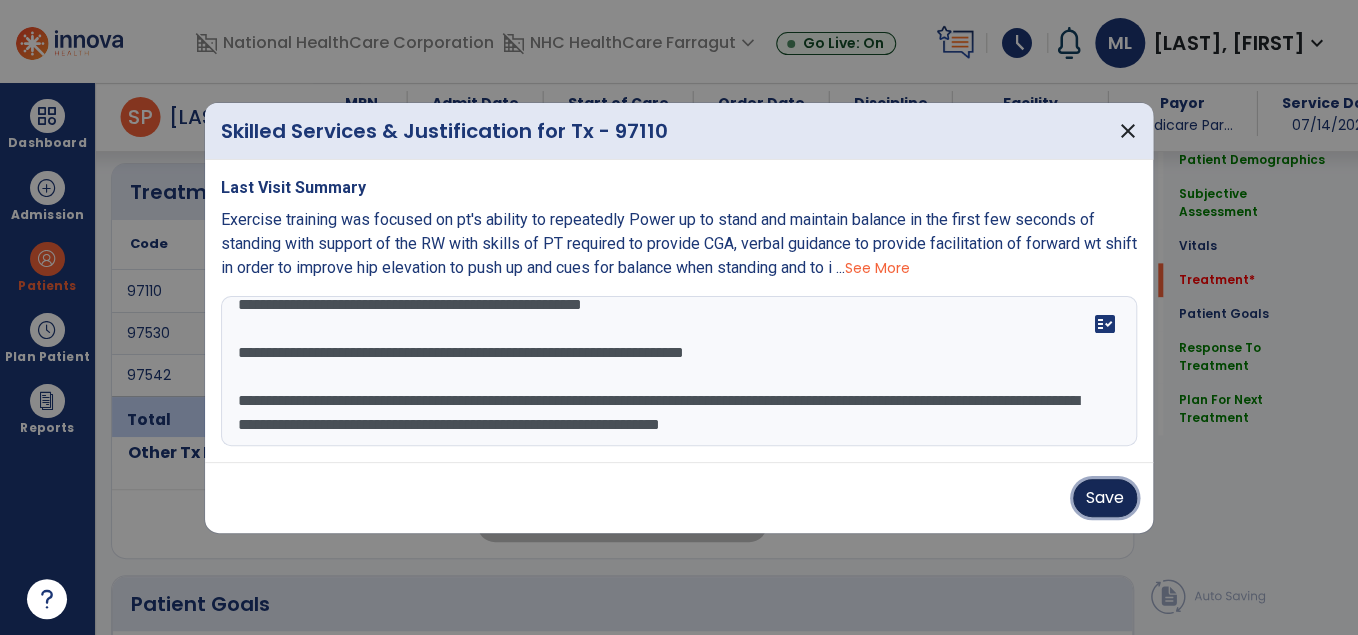 click on "Save" at bounding box center (1105, 498) 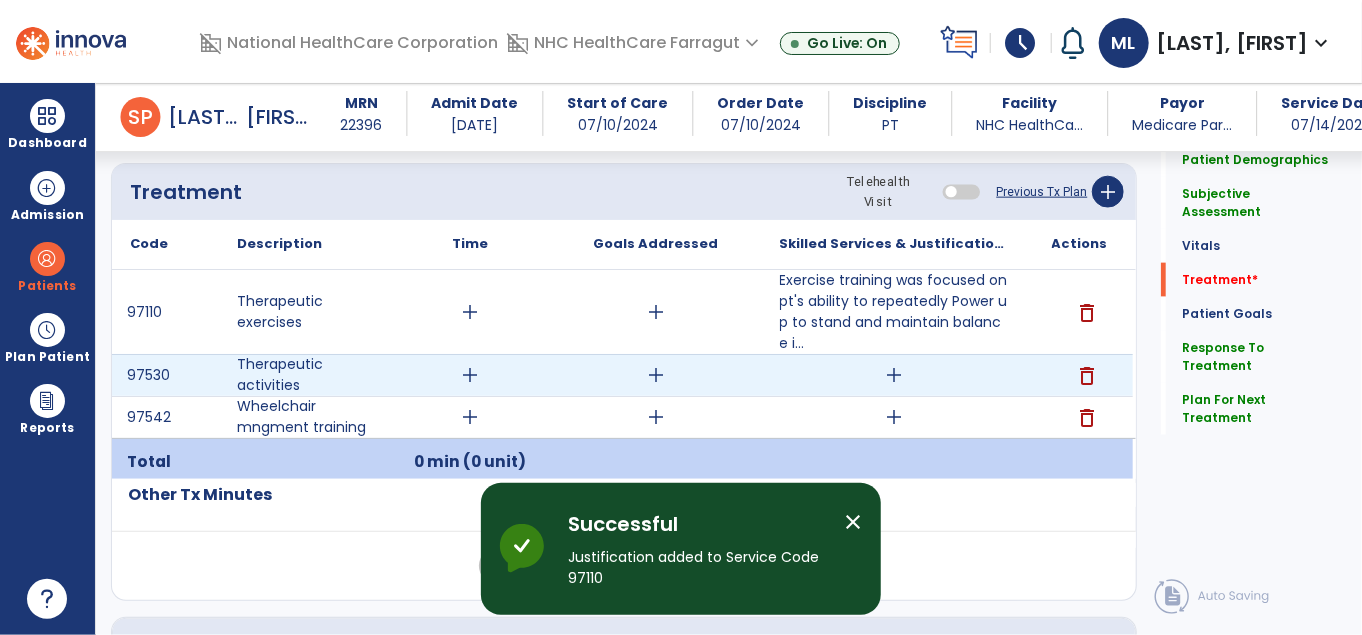 click on "add" at bounding box center (894, 375) 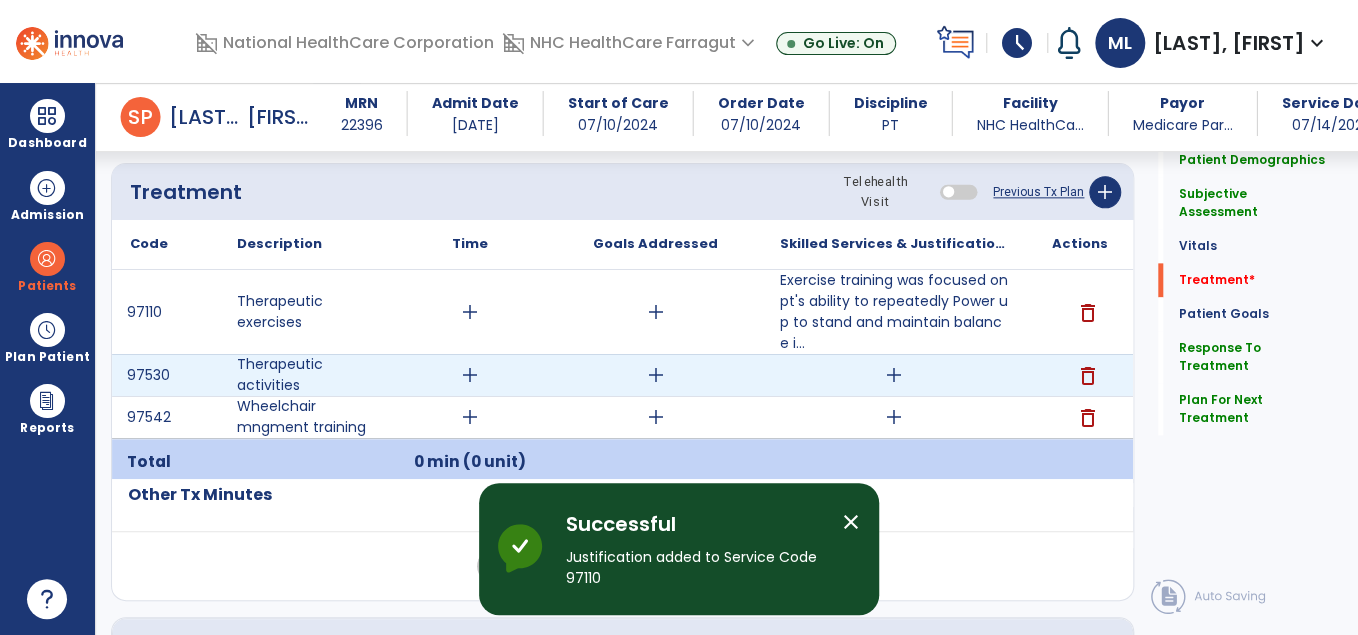 scroll, scrollTop: 1086, scrollLeft: 0, axis: vertical 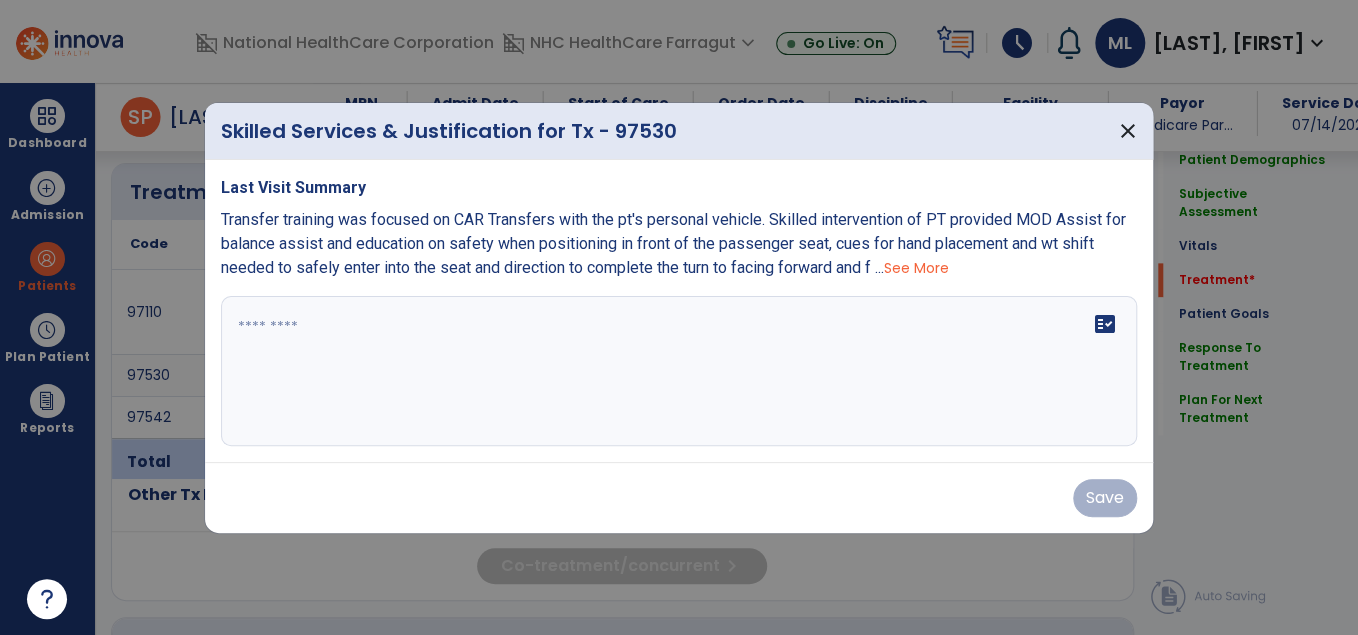 click on "fact_check" at bounding box center [679, 371] 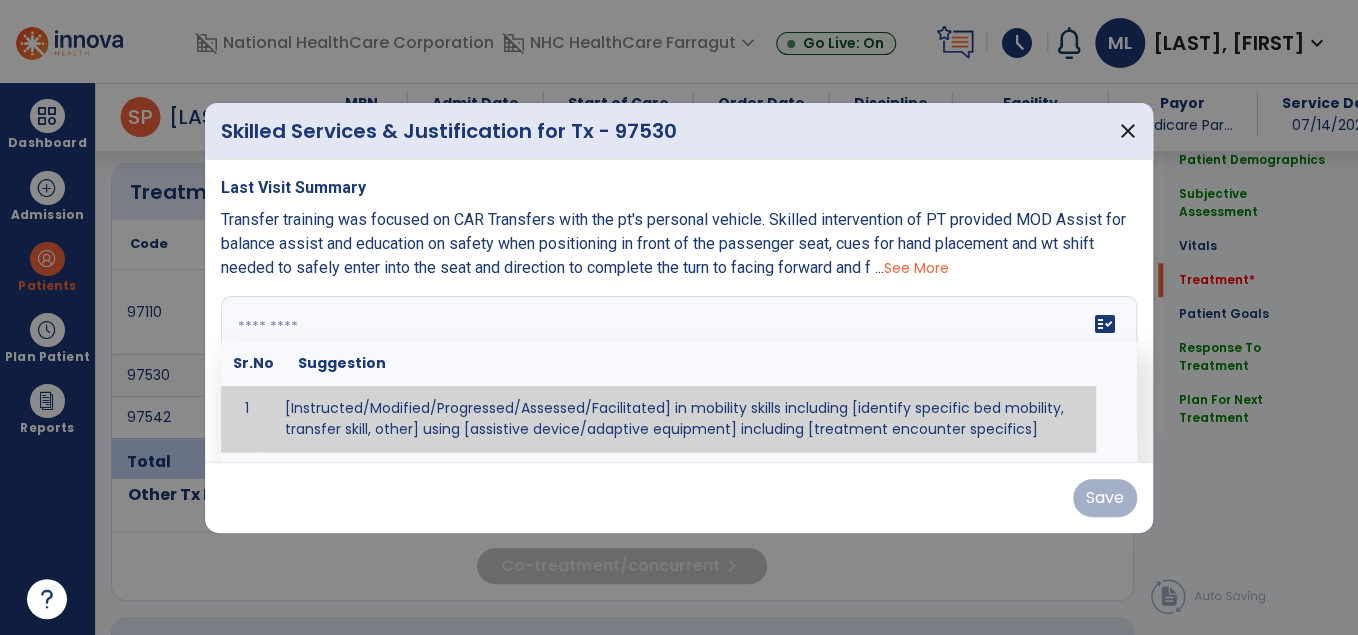 paste on "**********" 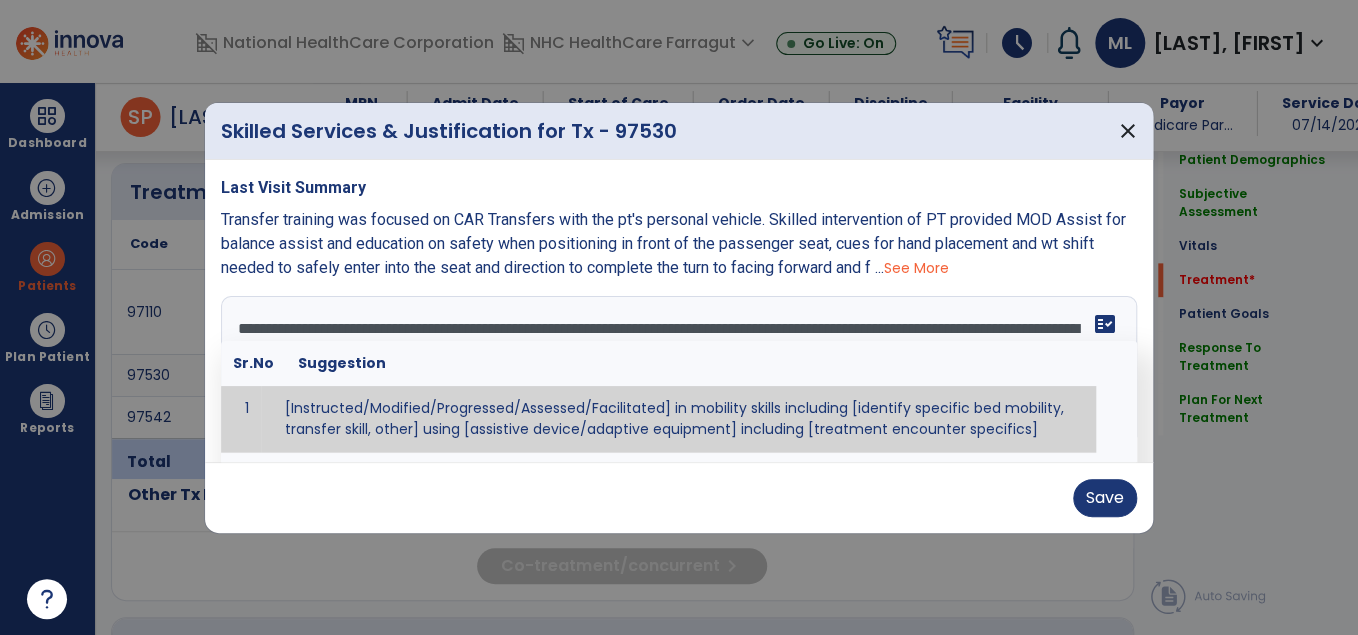 scroll, scrollTop: 64, scrollLeft: 0, axis: vertical 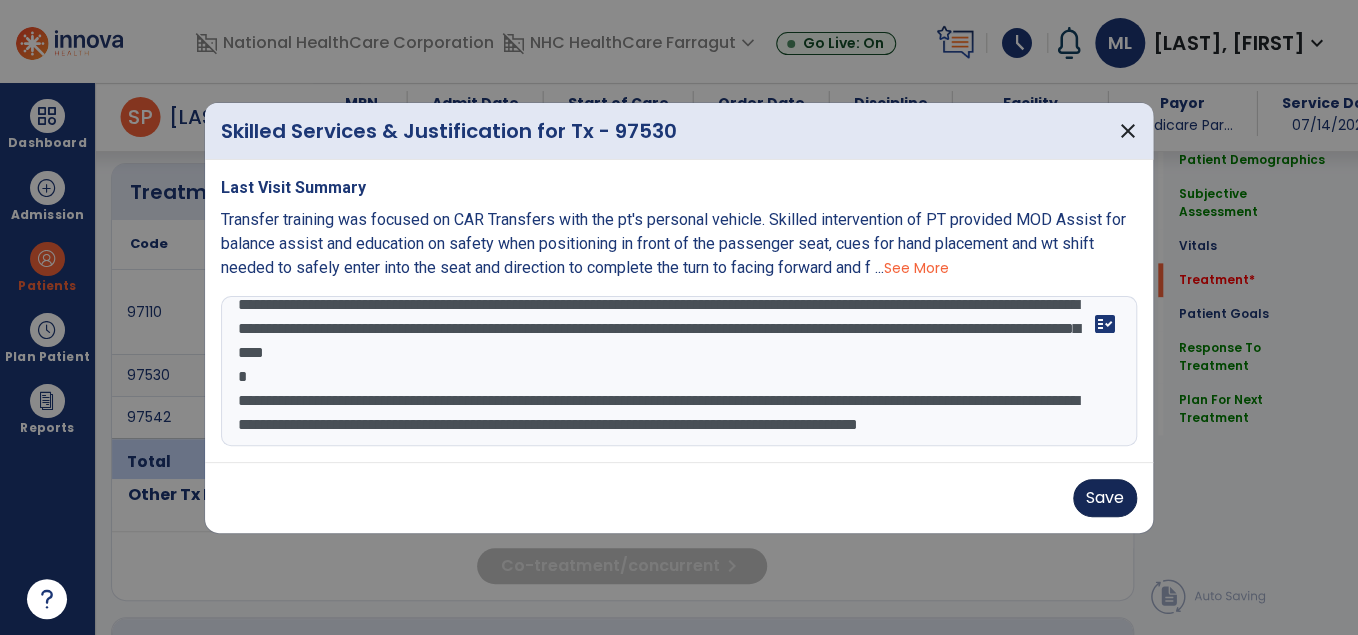 type on "**********" 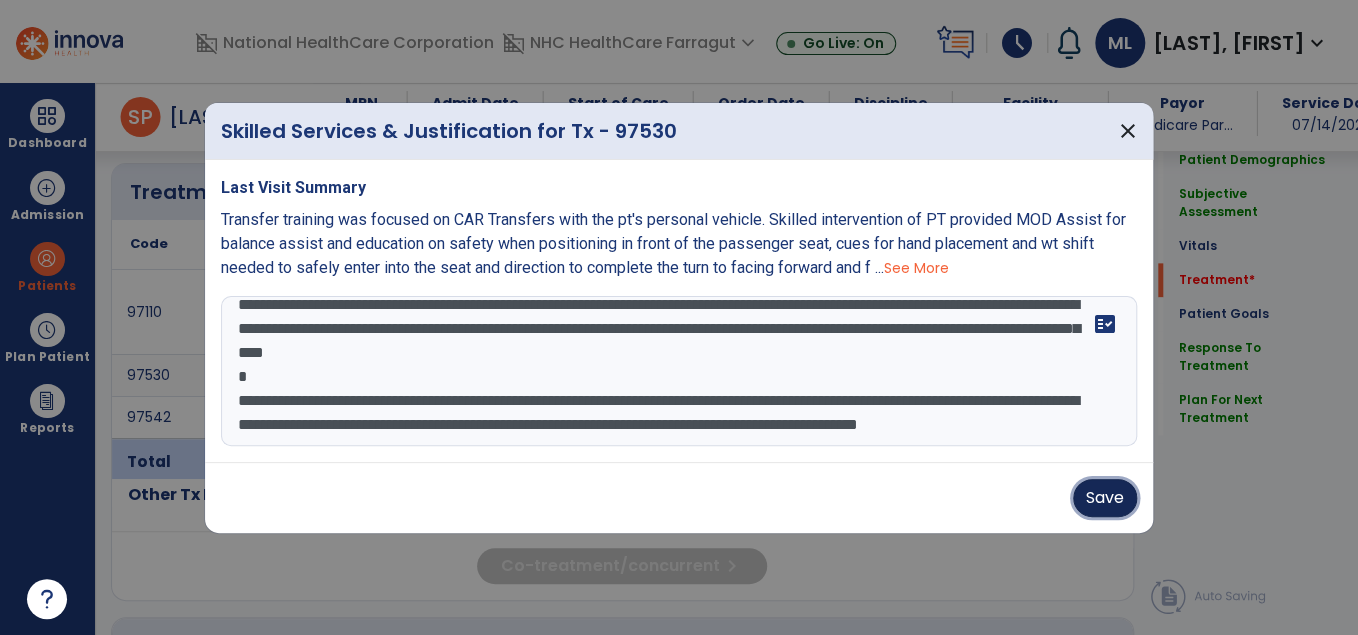 click on "Save" at bounding box center (1105, 498) 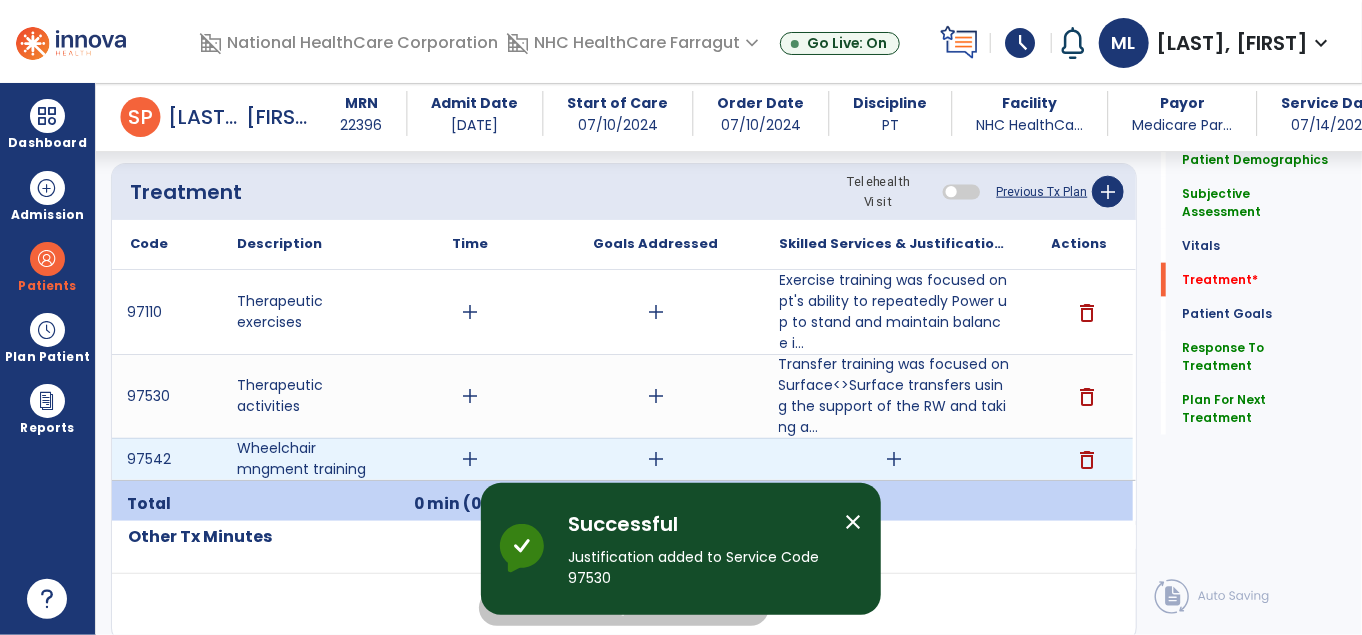 click on "delete" at bounding box center (1088, 460) 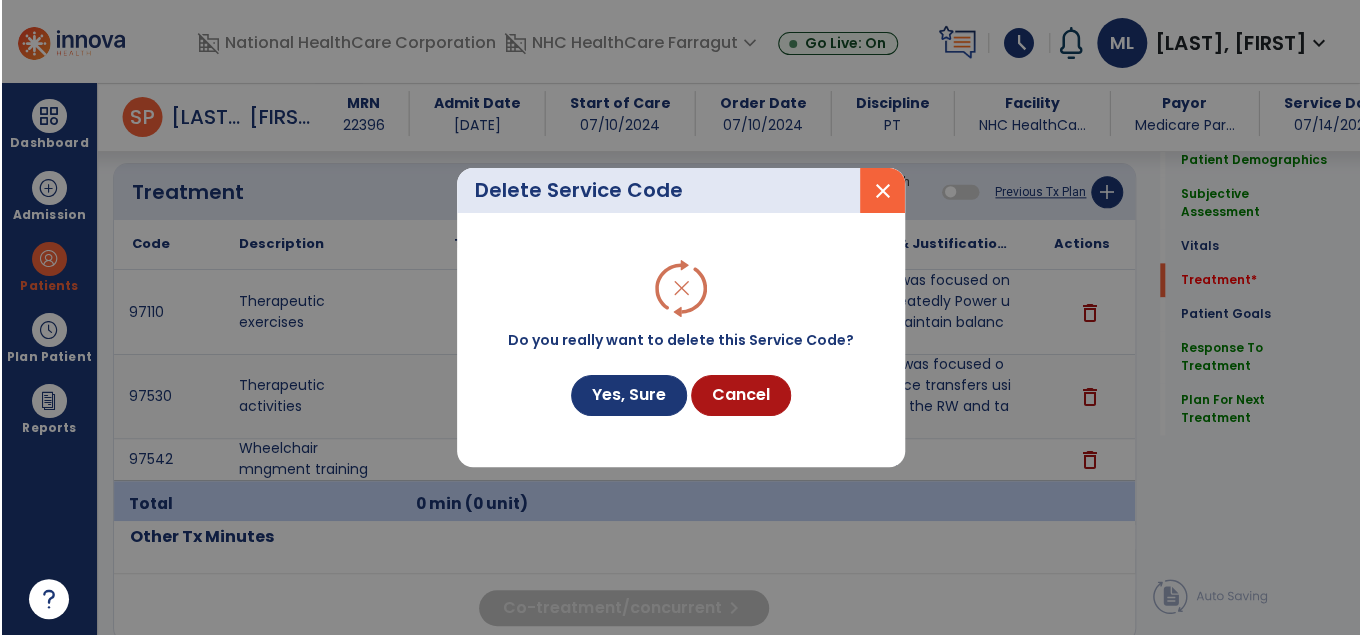 scroll, scrollTop: 1086, scrollLeft: 0, axis: vertical 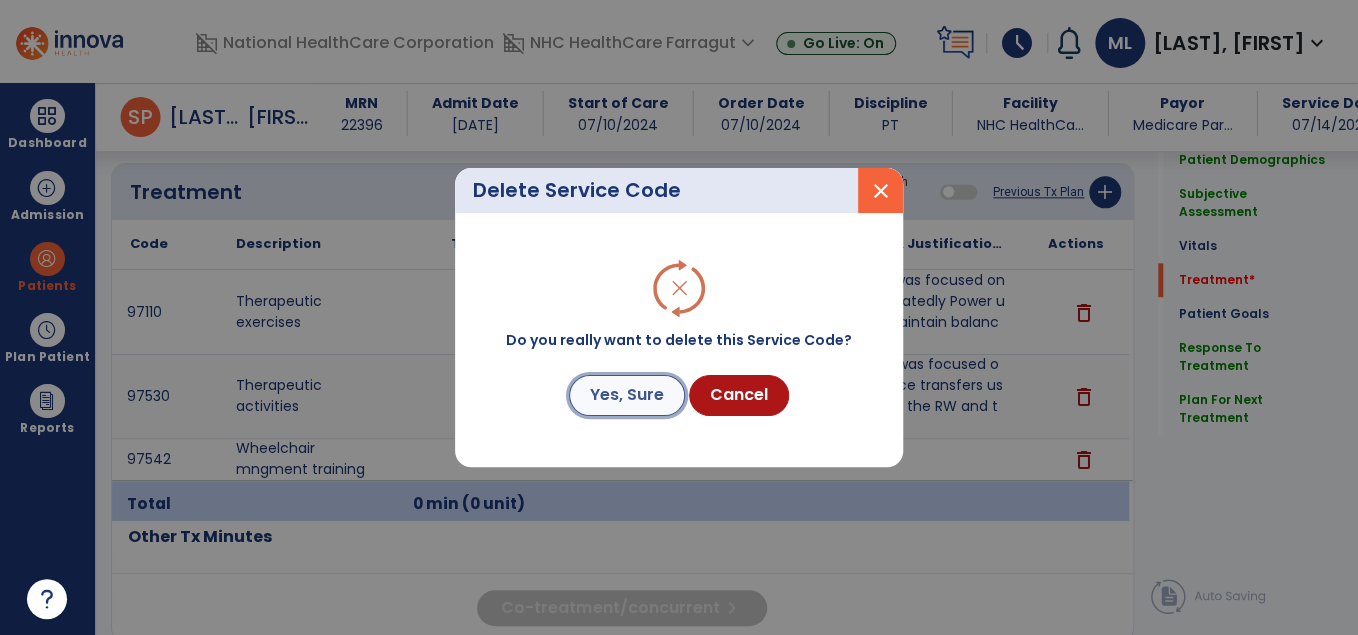 click on "Yes, Sure" at bounding box center [627, 395] 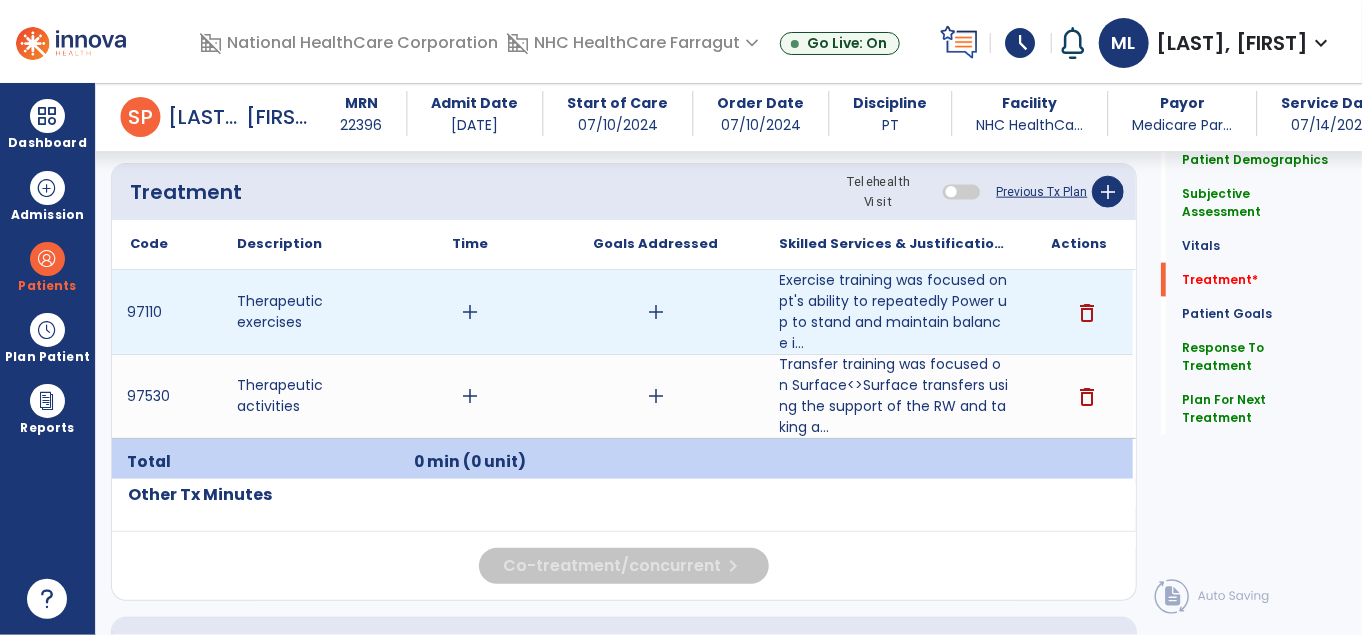 click on "add" at bounding box center [470, 312] 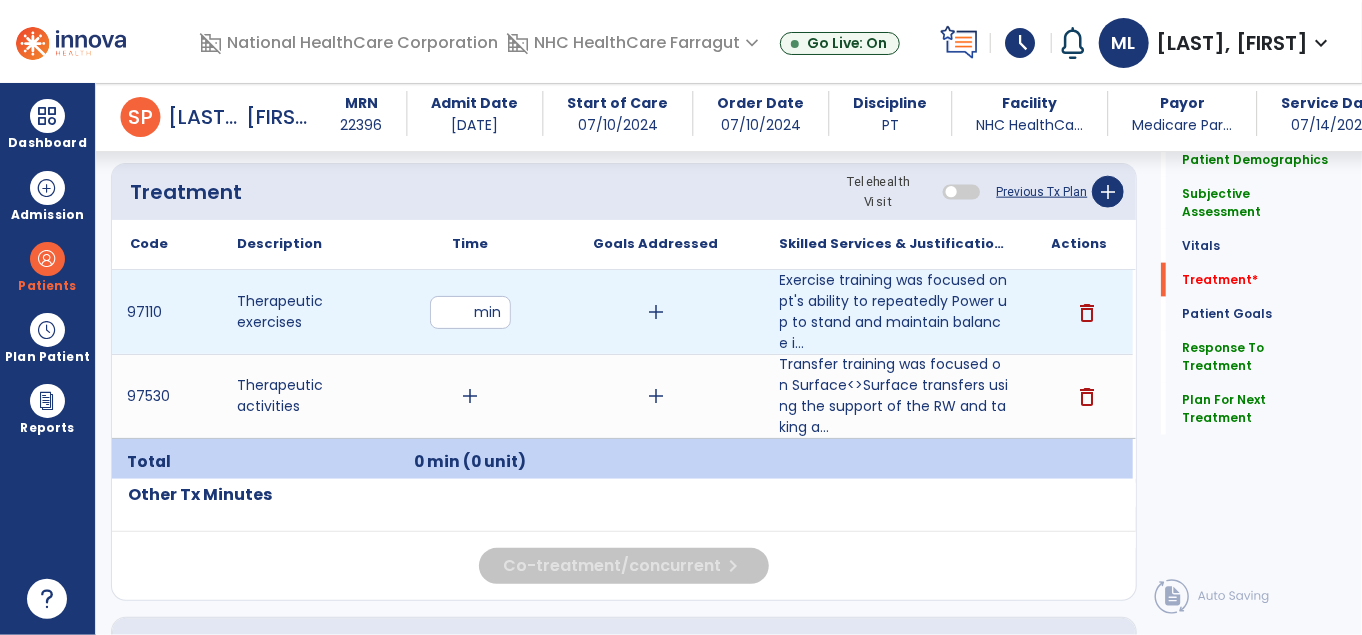 type on "**" 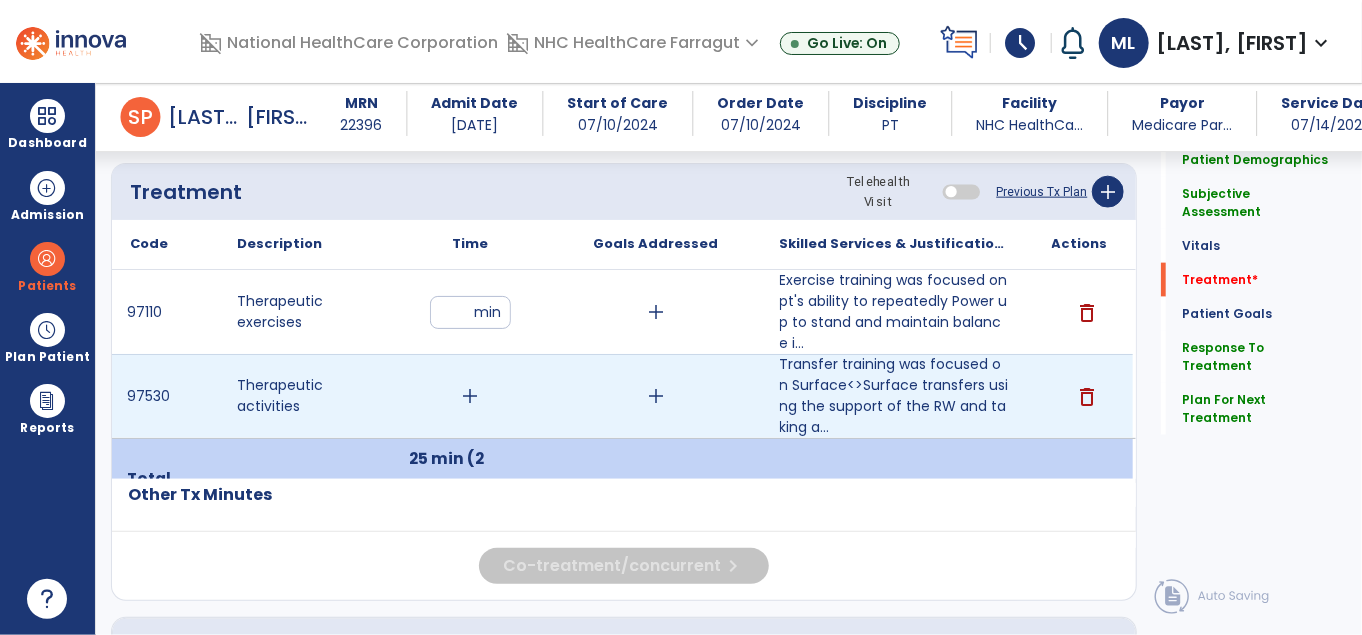click on "add" at bounding box center (470, 396) 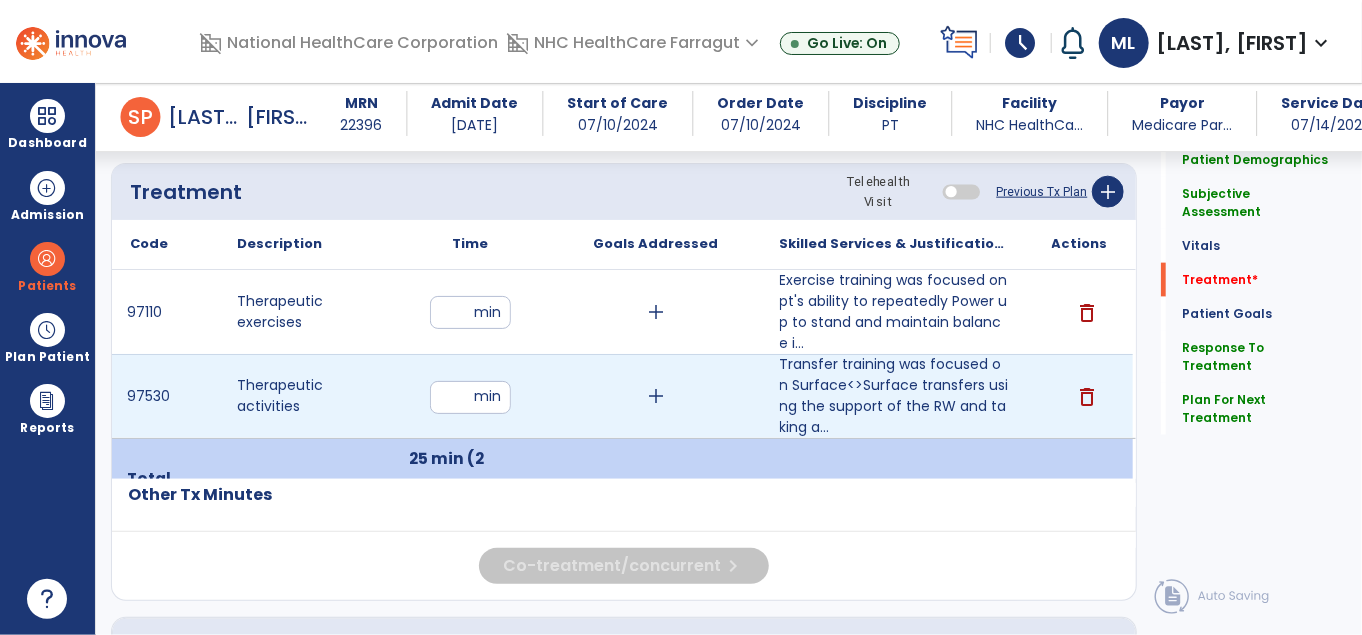 type on "**" 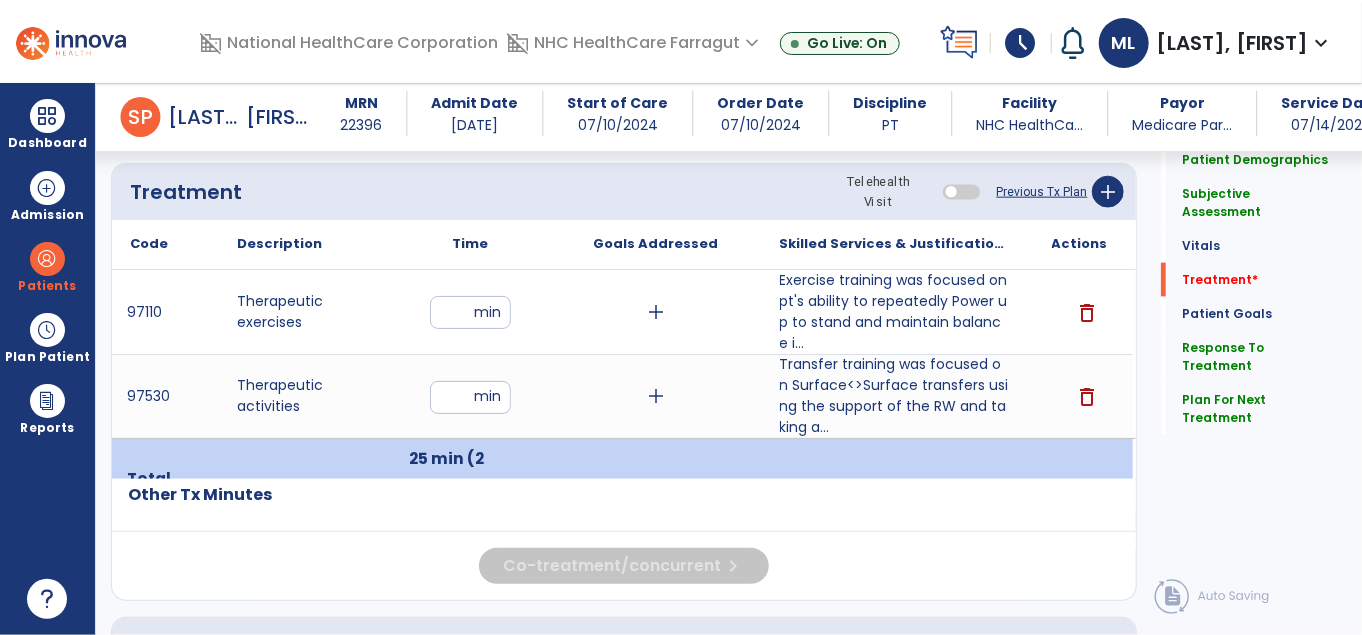 click on "Treatment Telehealth Visit  Previous Tx Plan   add
Code
Description
Time" 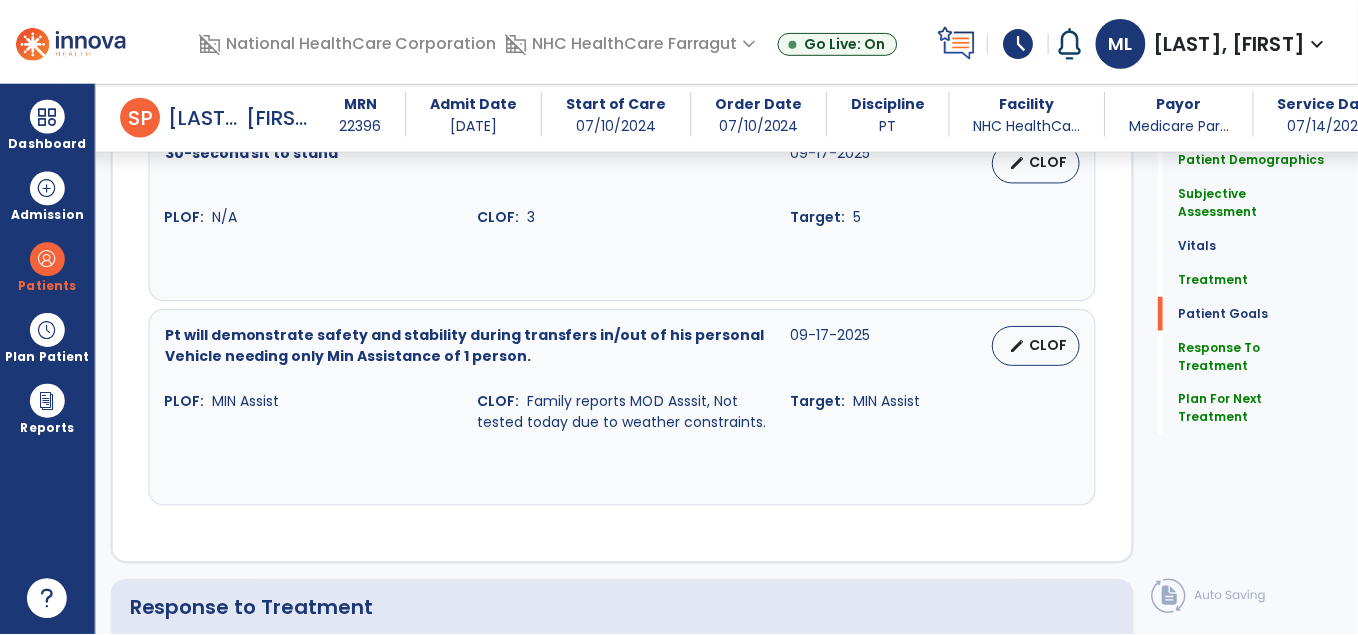 scroll, scrollTop: 4308, scrollLeft: 0, axis: vertical 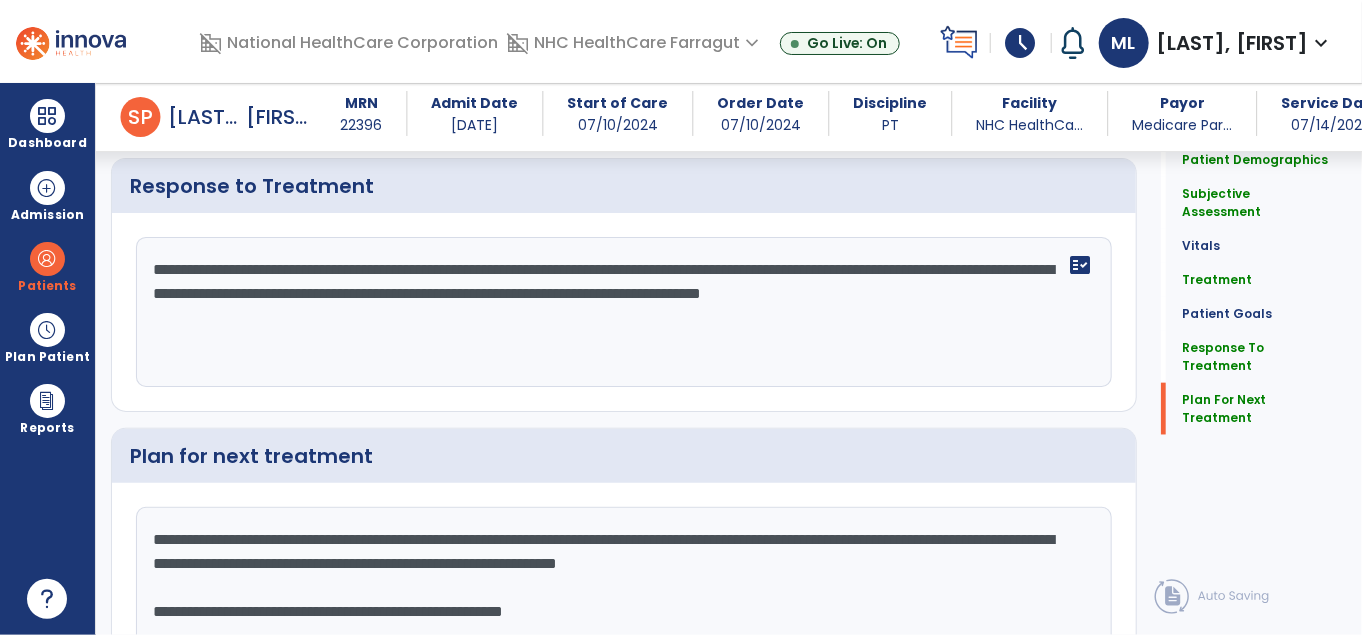 click on "Patient Demographics  Medical Diagnosis   Treatment Diagnosis   Precautions   Contraindications
Code
Description
Pdpm Clinical Category
M62.81" 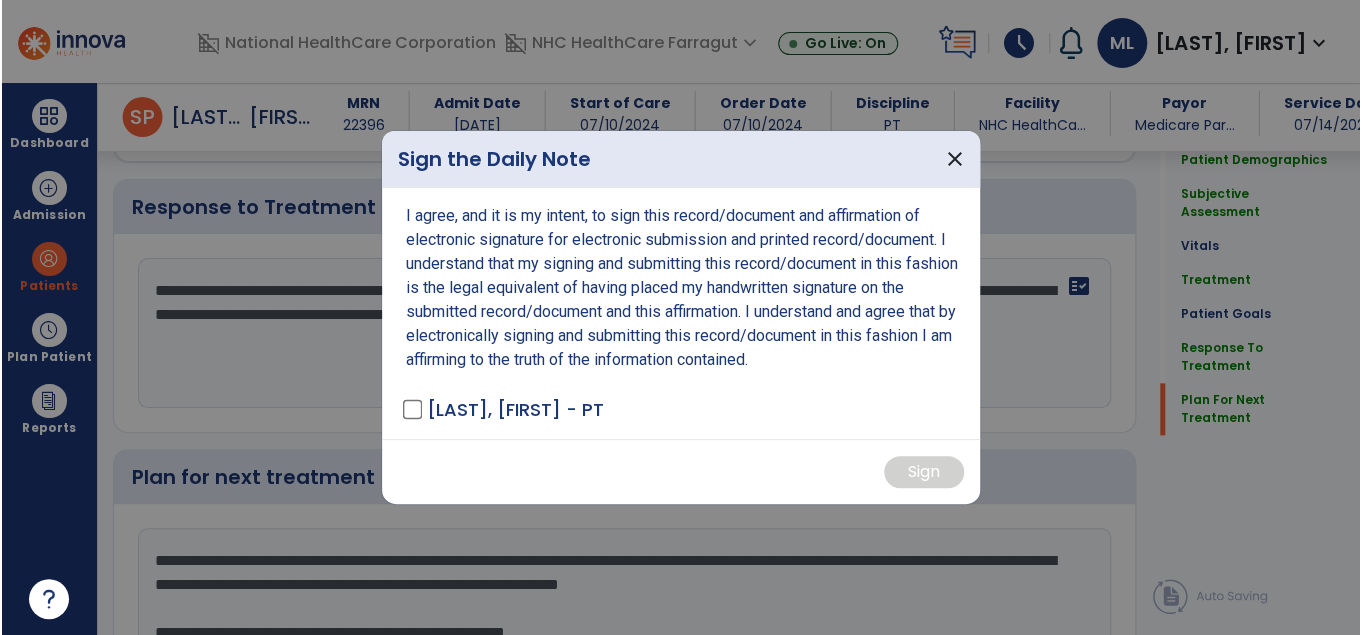 scroll, scrollTop: 4308, scrollLeft: 0, axis: vertical 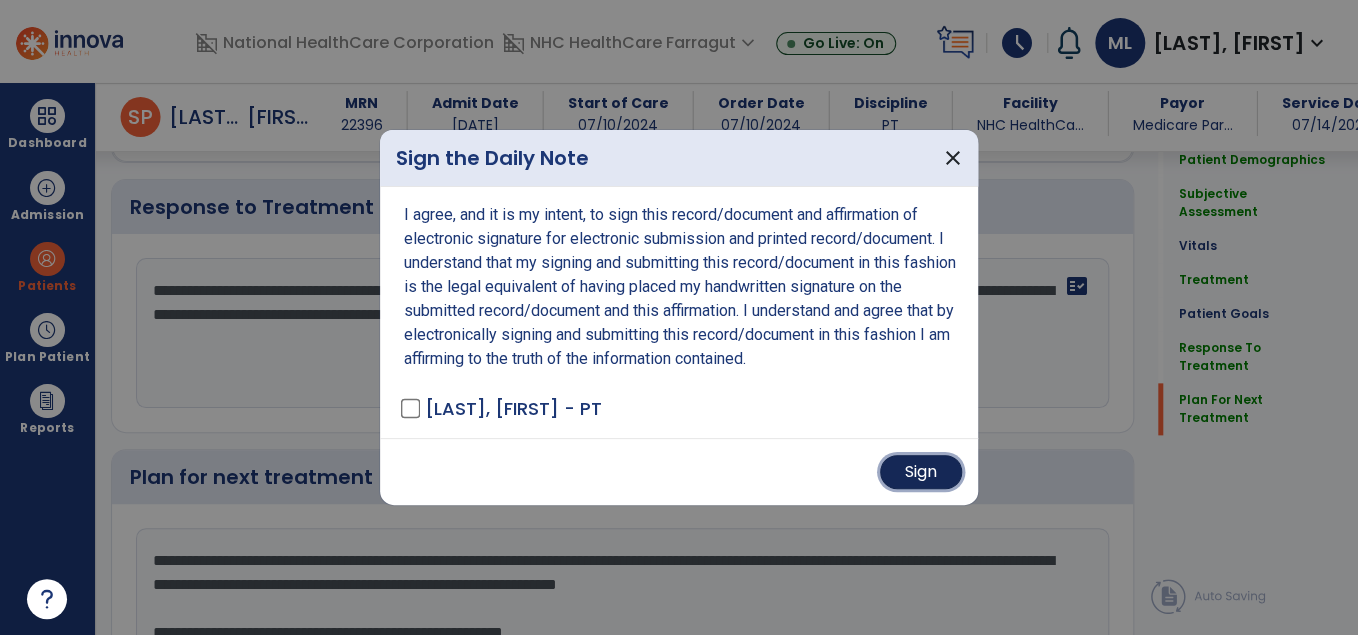 click on "Sign" at bounding box center (921, 472) 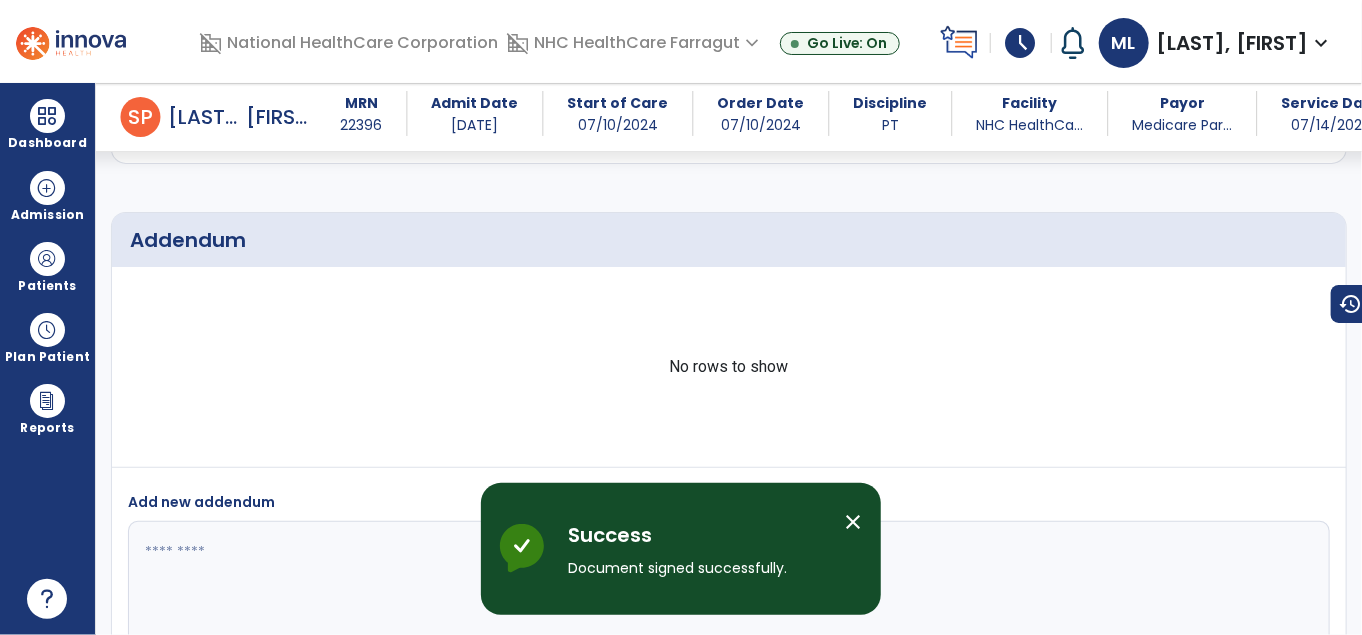 scroll, scrollTop: 7170, scrollLeft: 0, axis: vertical 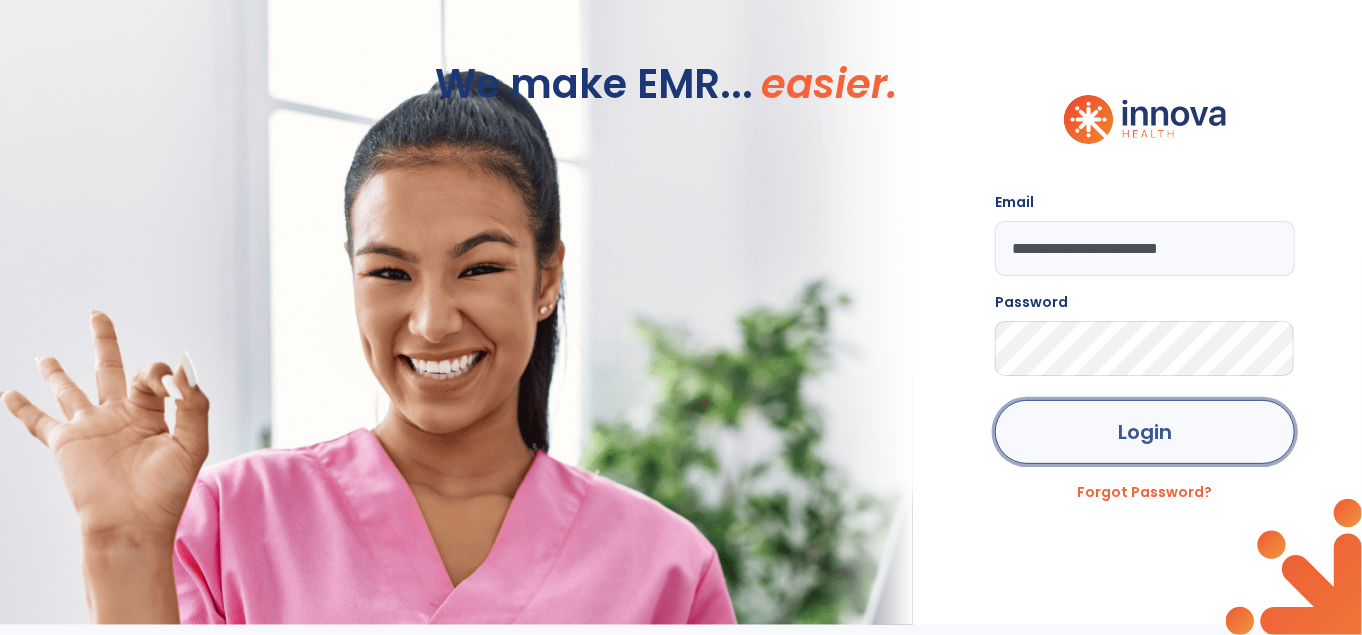 click on "Login" 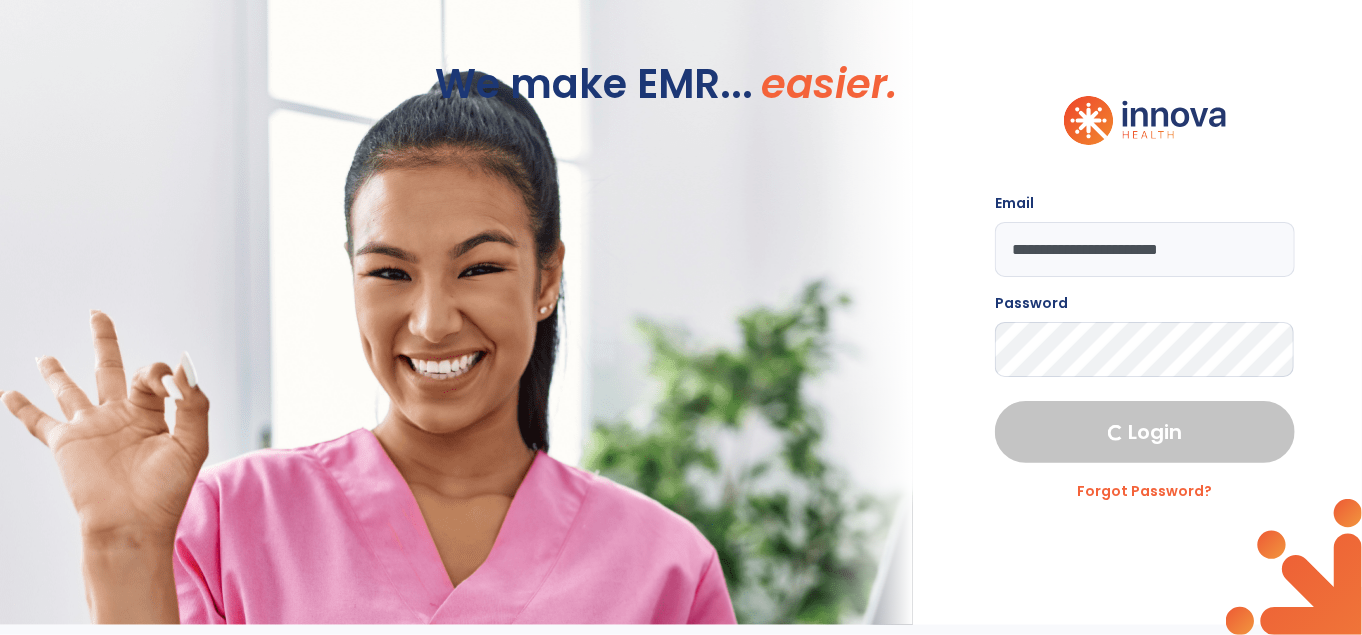 select on "****" 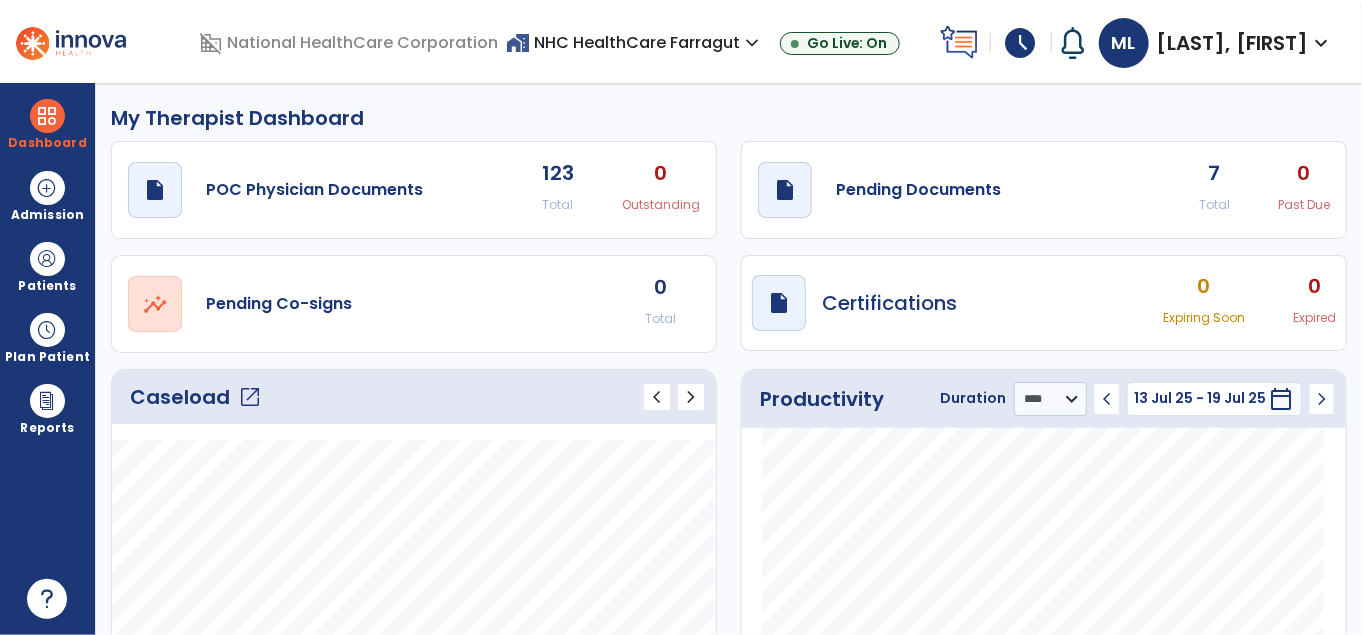 click on "My Therapist Dashboard" 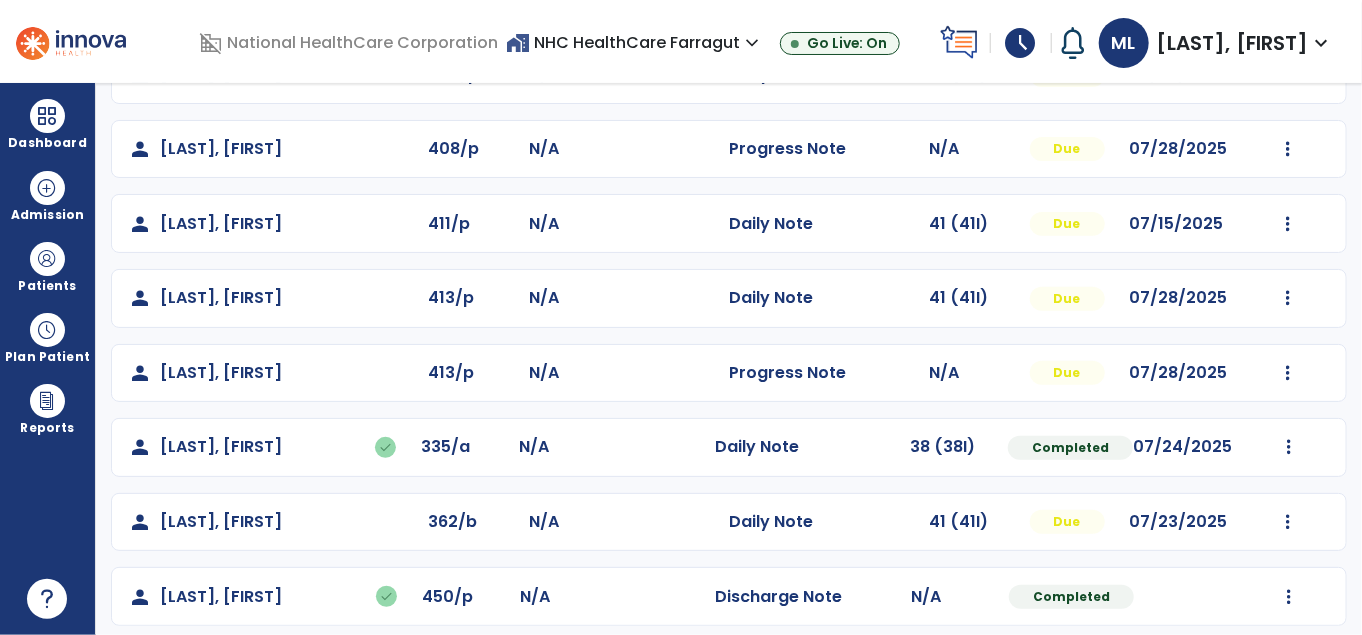 scroll, scrollTop: 304, scrollLeft: 0, axis: vertical 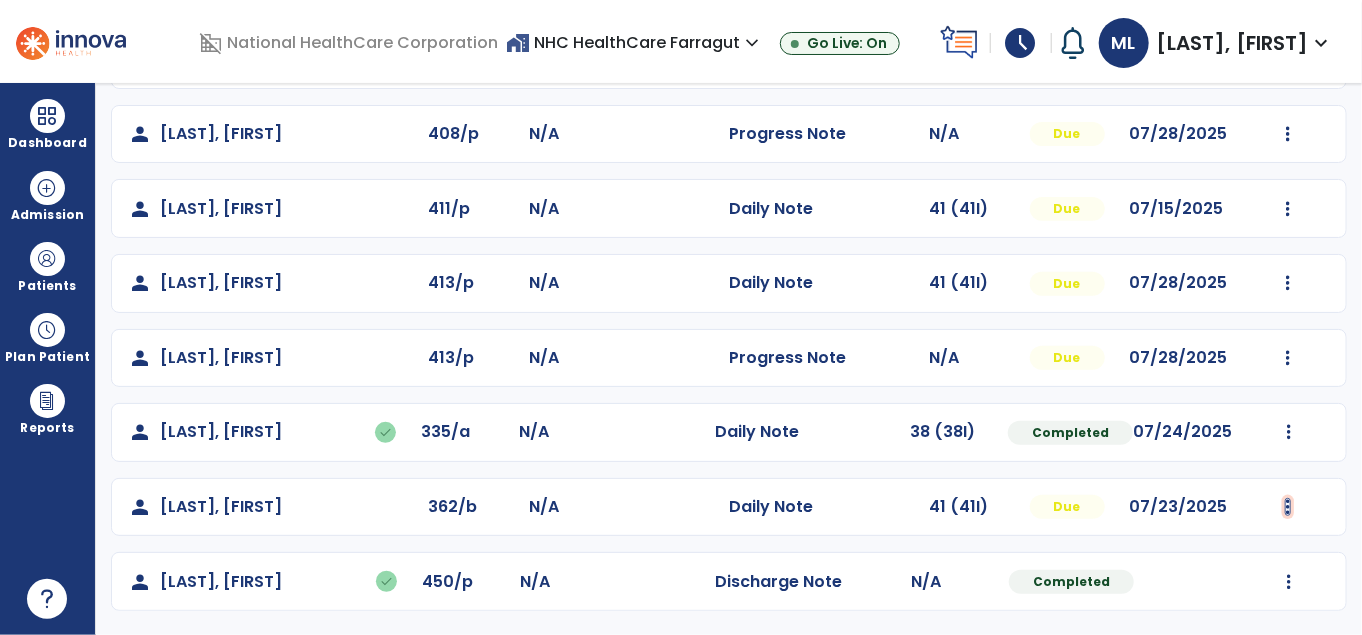 click at bounding box center (1288, -15) 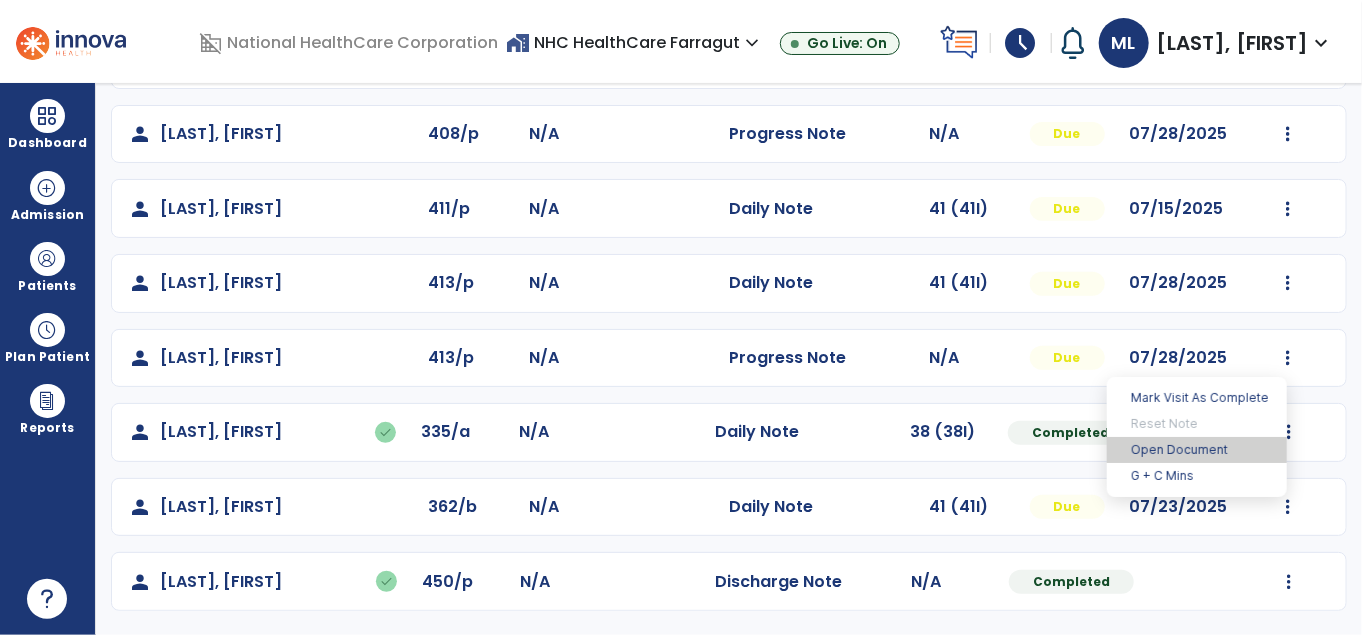 click on "Open Document" at bounding box center [1197, 450] 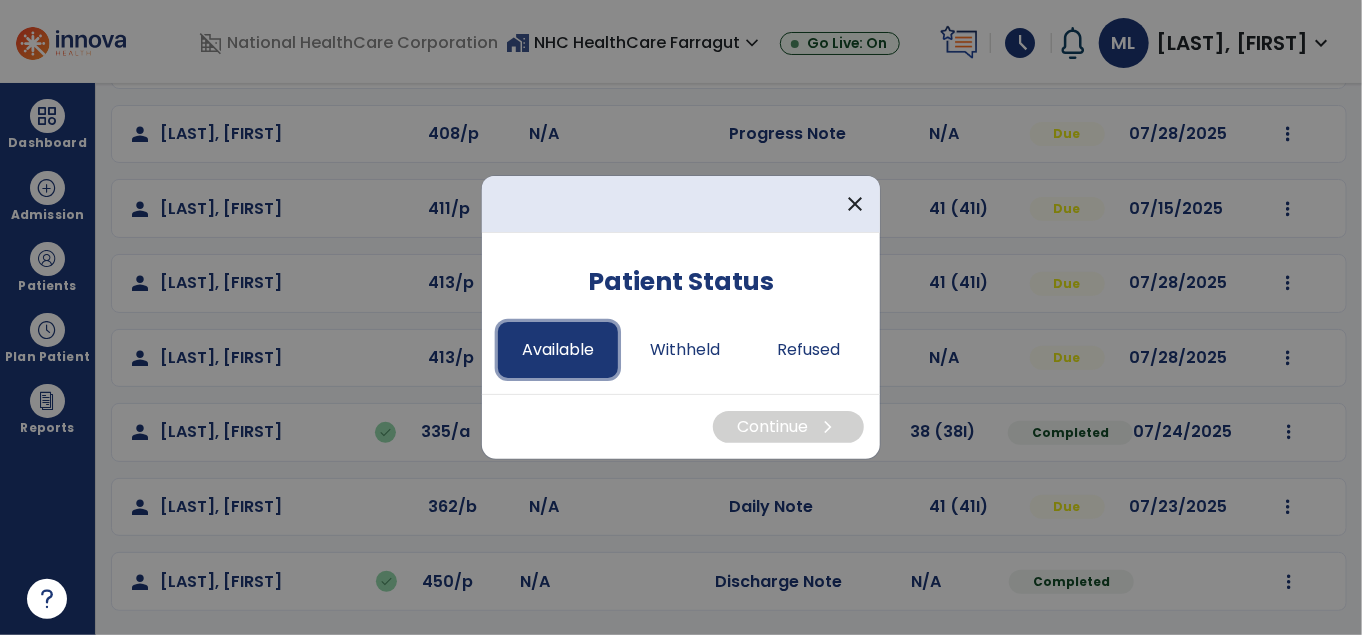 click on "Available" at bounding box center [558, 350] 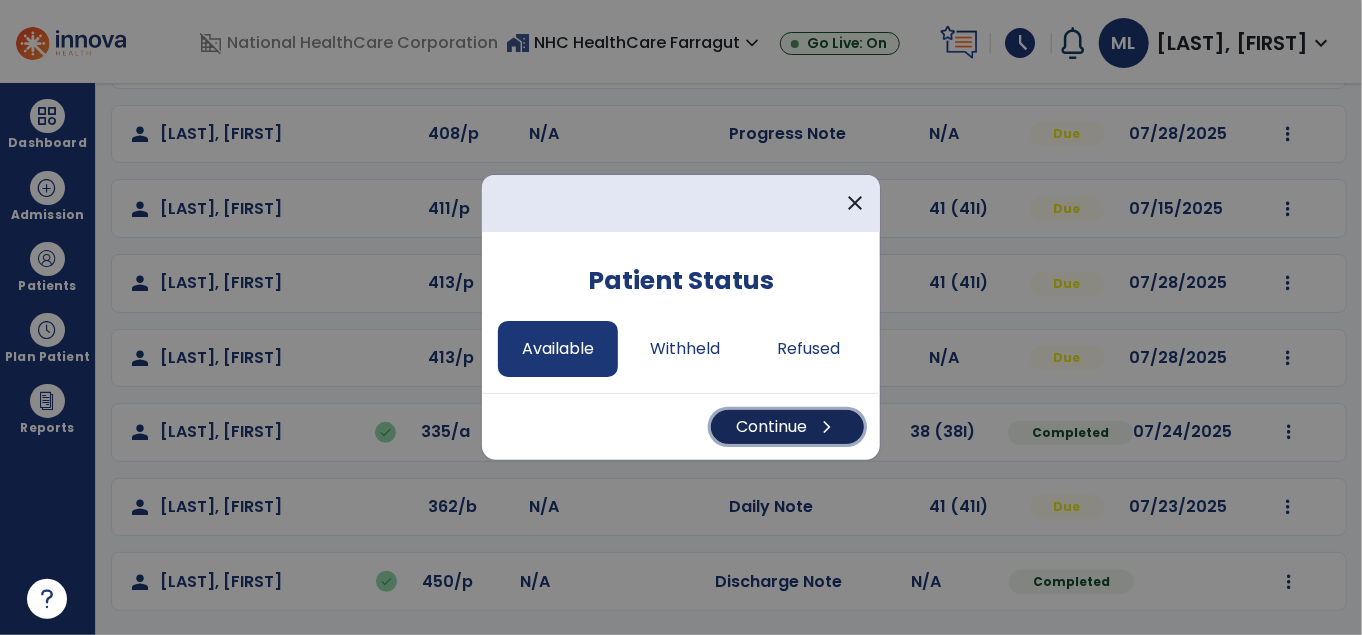 click on "Continue   chevron_right" at bounding box center [787, 427] 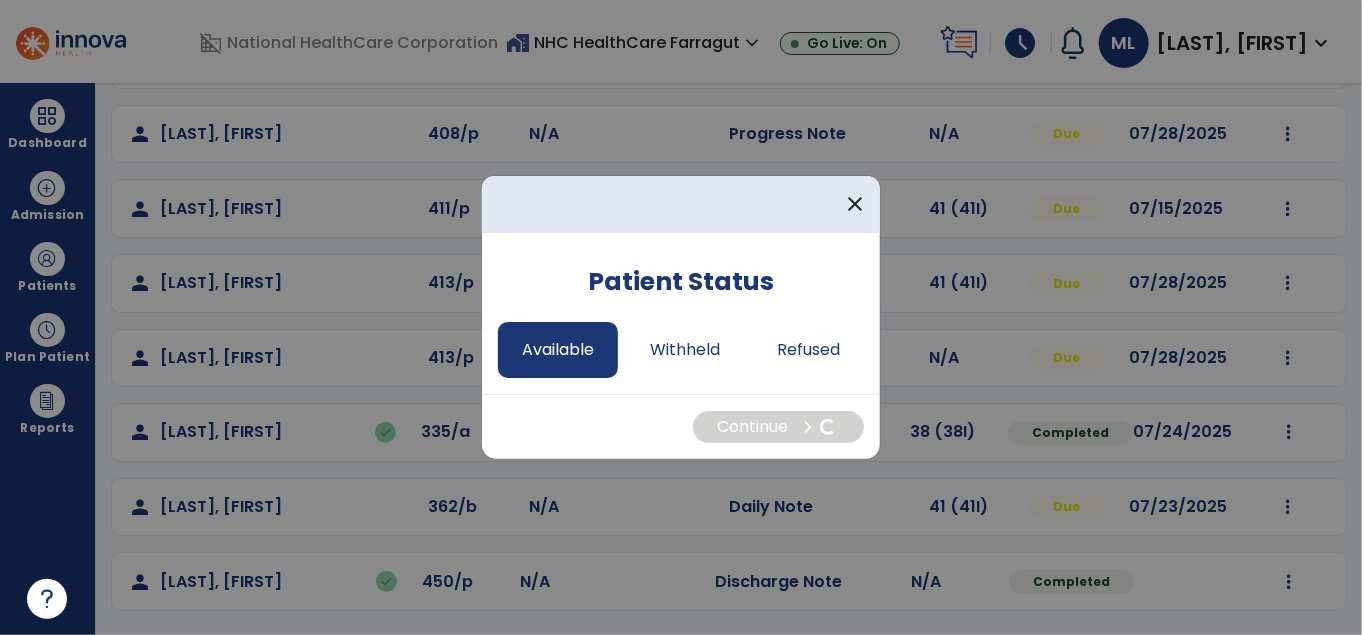 select on "*" 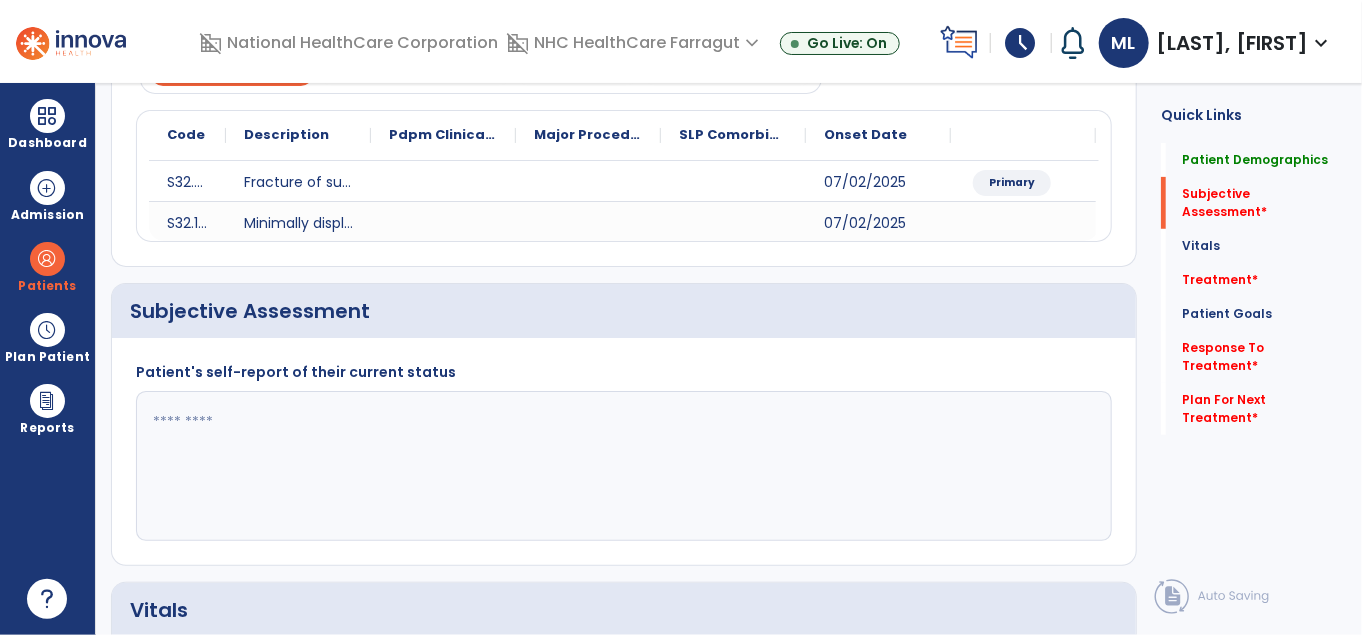 click 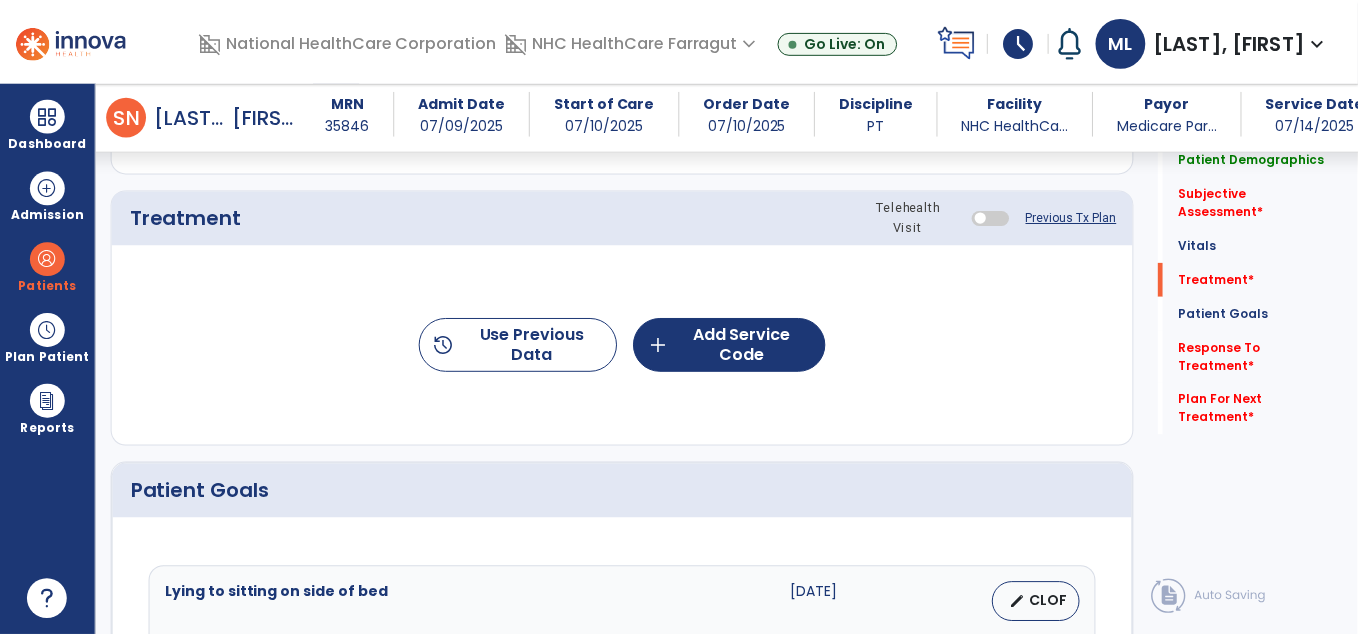 scroll, scrollTop: 1104, scrollLeft: 0, axis: vertical 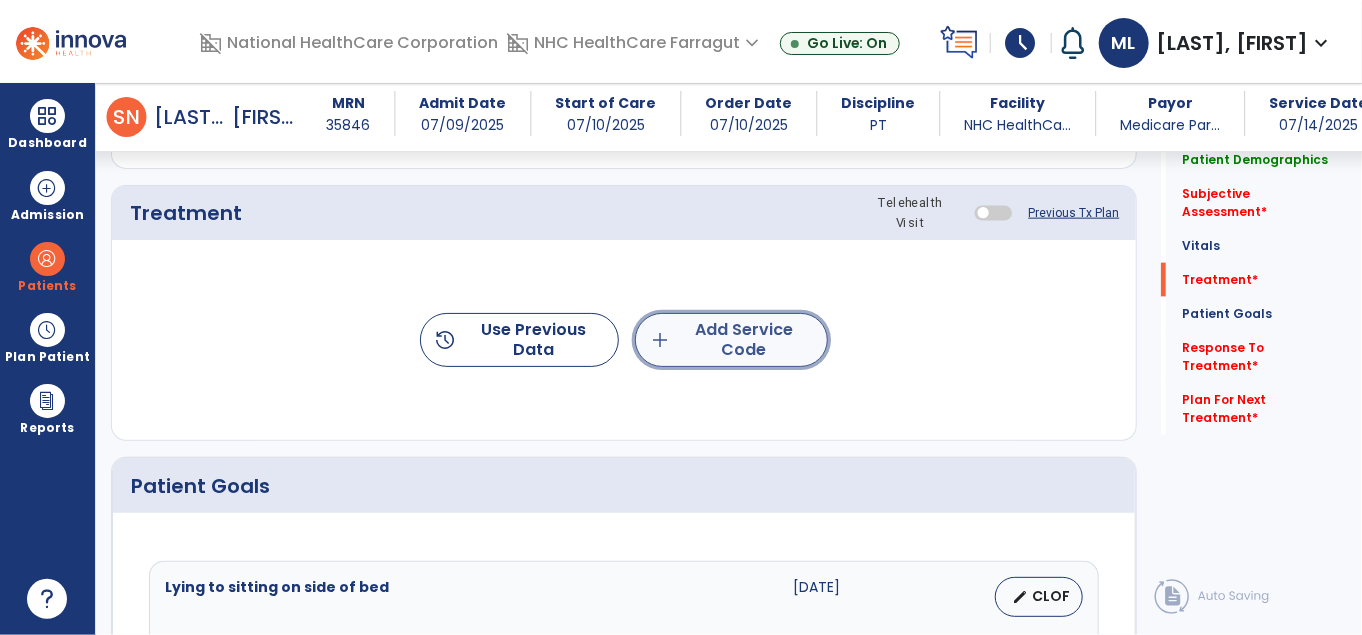 click on "add  Add Service Code" 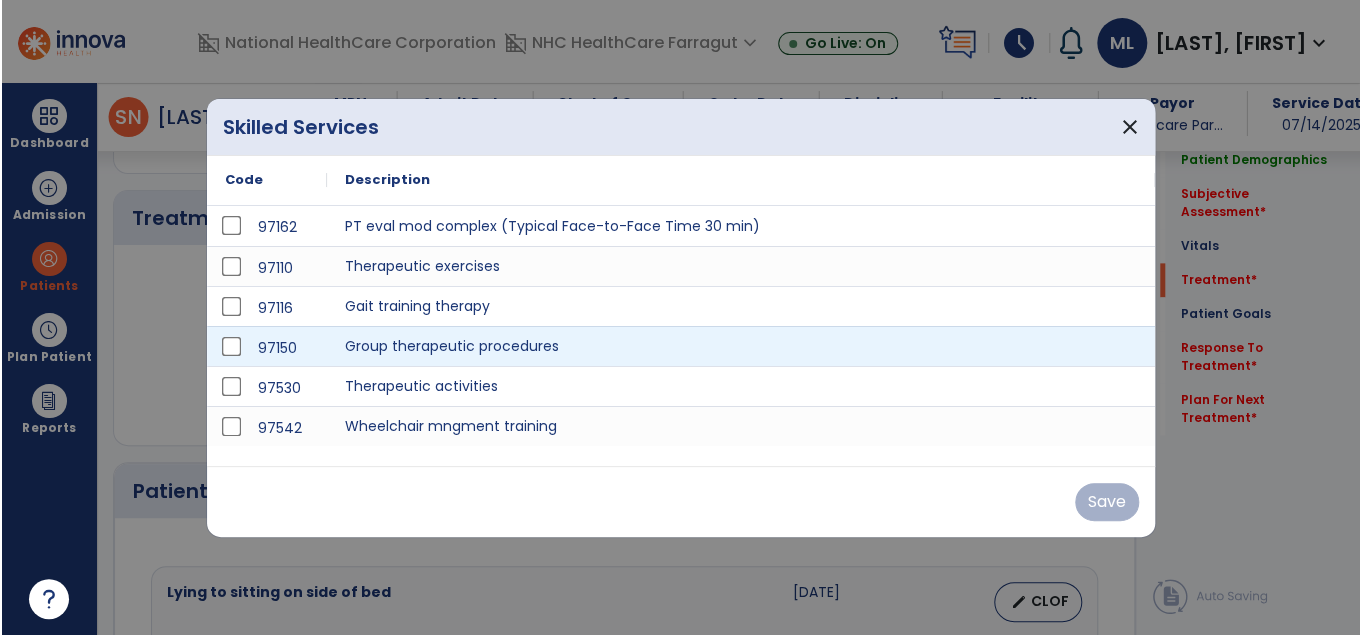 scroll, scrollTop: 1104, scrollLeft: 0, axis: vertical 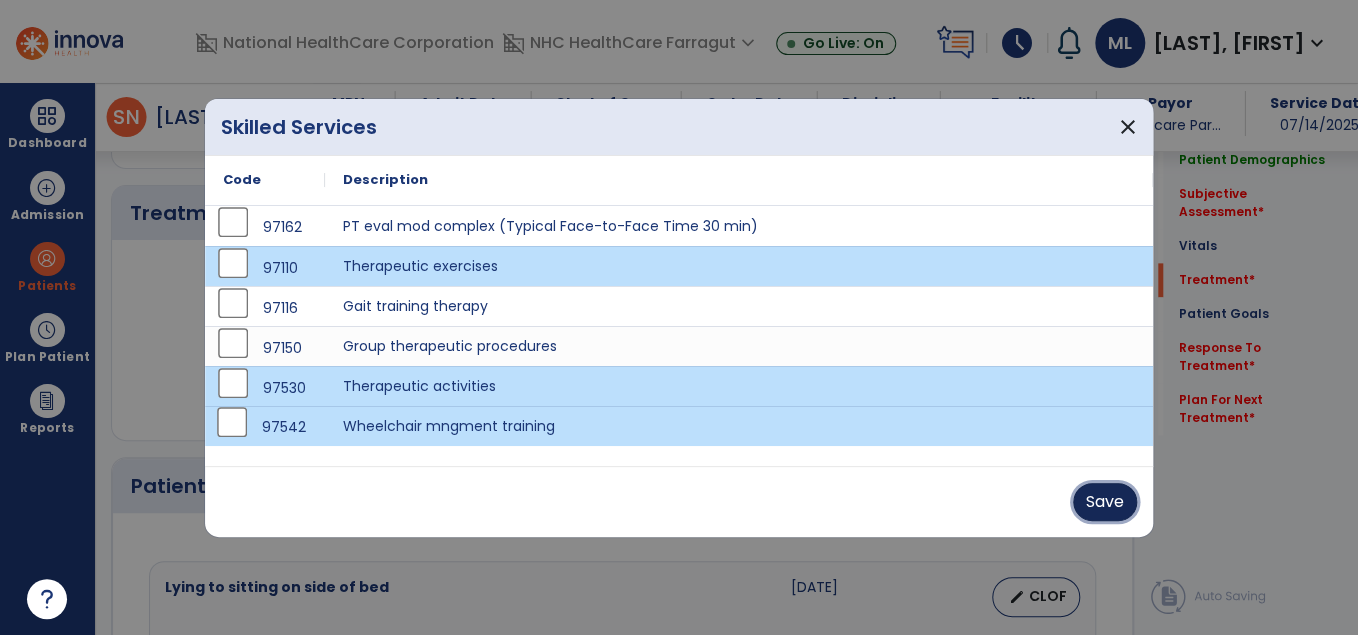 click on "Save" at bounding box center [1105, 502] 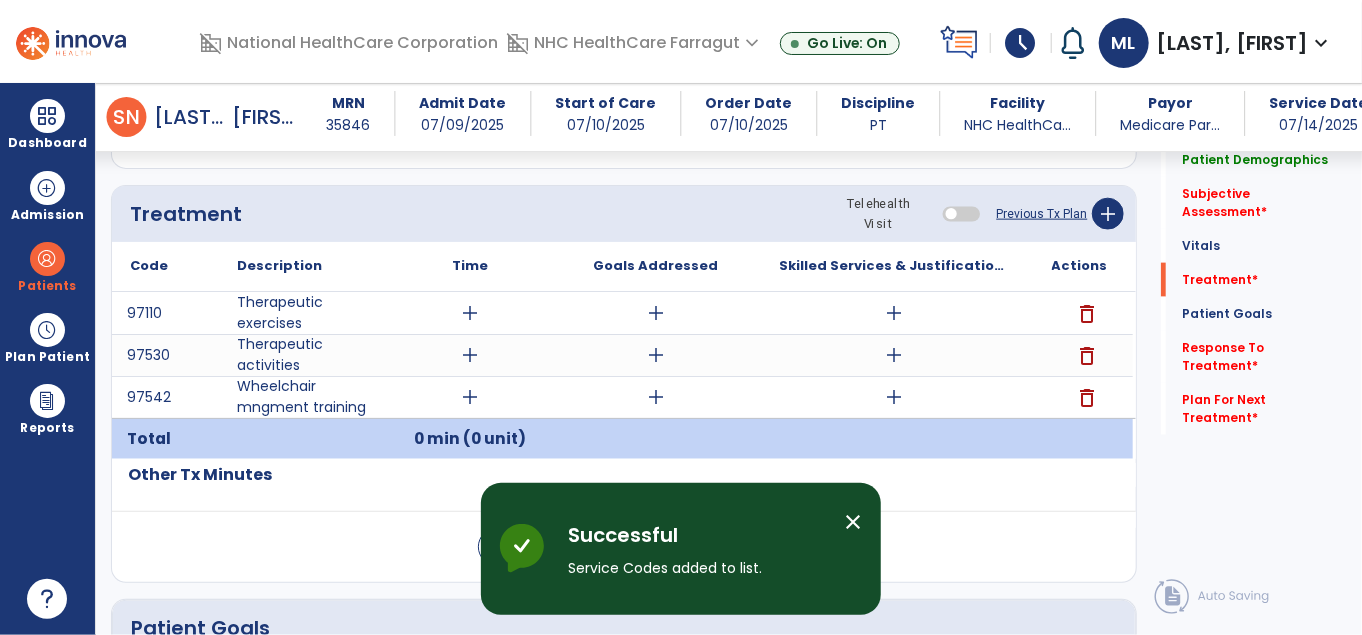 click on "Quick Links  Patient Demographics   Patient Demographics   Subjective Assessment   *  Subjective Assessment   *  Vitals   Vitals   Treatment   *  Treatment   *  Patient Goals   Patient Goals   Response To Treatment   *  Response To Treatment   *  Plan For Next Treatment   *  Plan For Next Treatment   *" 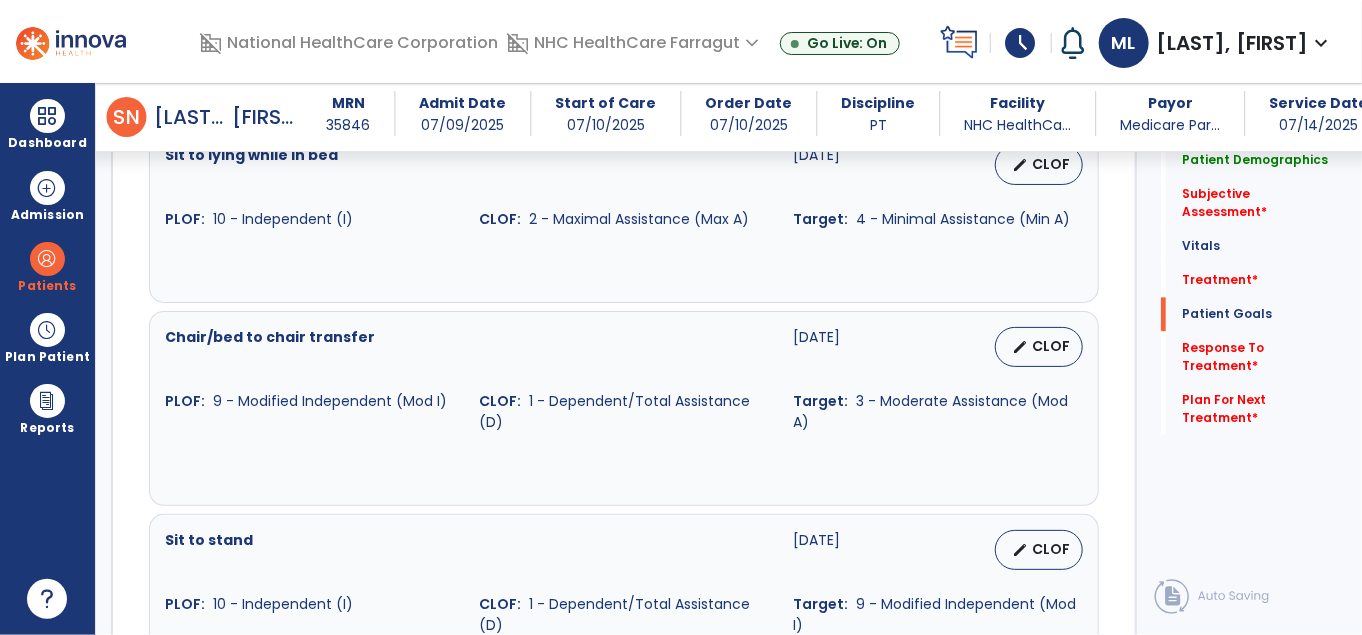 scroll, scrollTop: 1904, scrollLeft: 0, axis: vertical 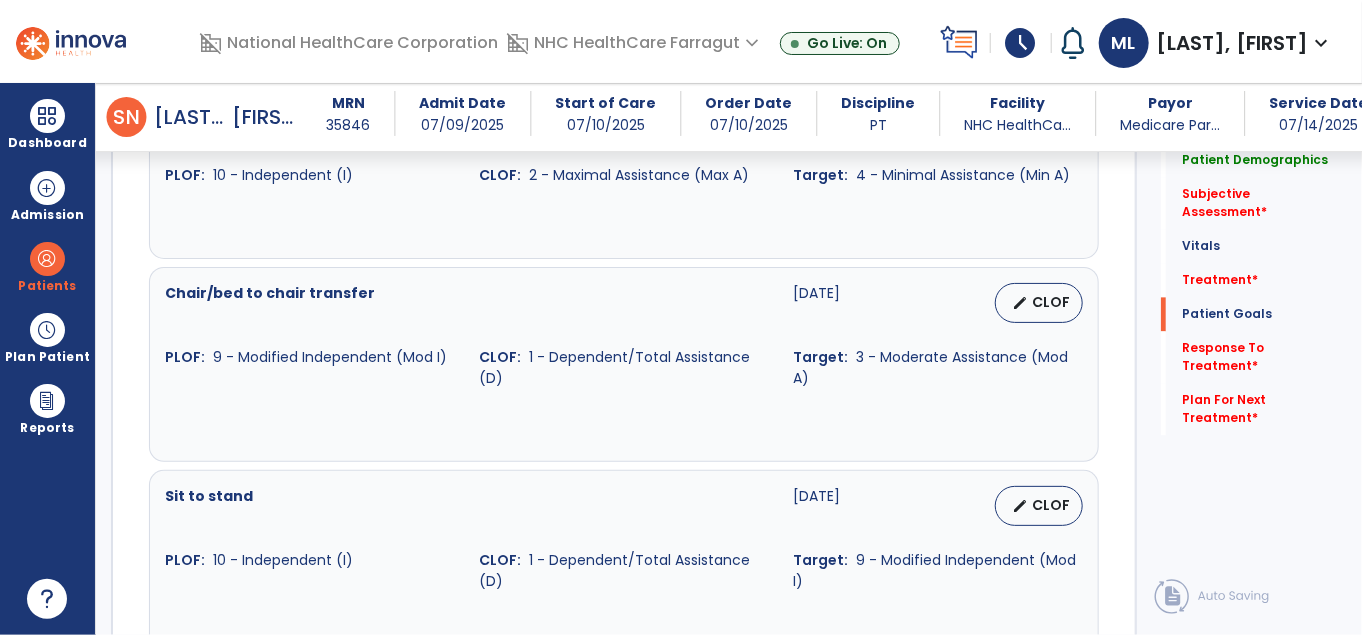 click on "Sit to lying while in bed  [DATE]   edit   CLOF PLOF:    10 - Independent (I) CLOF:    2 - Maximal Assistance (Max A) Target:    4 - Minimal Assistance (Min A)" at bounding box center [624, 171] 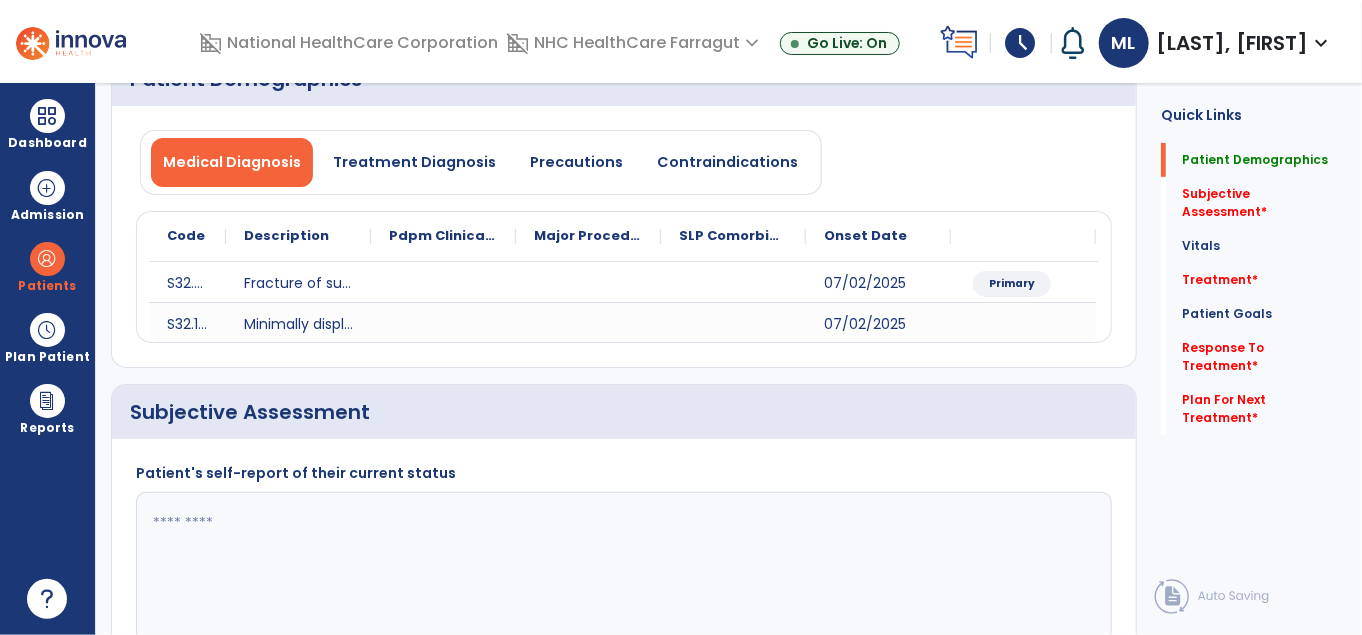 scroll, scrollTop: 4, scrollLeft: 0, axis: vertical 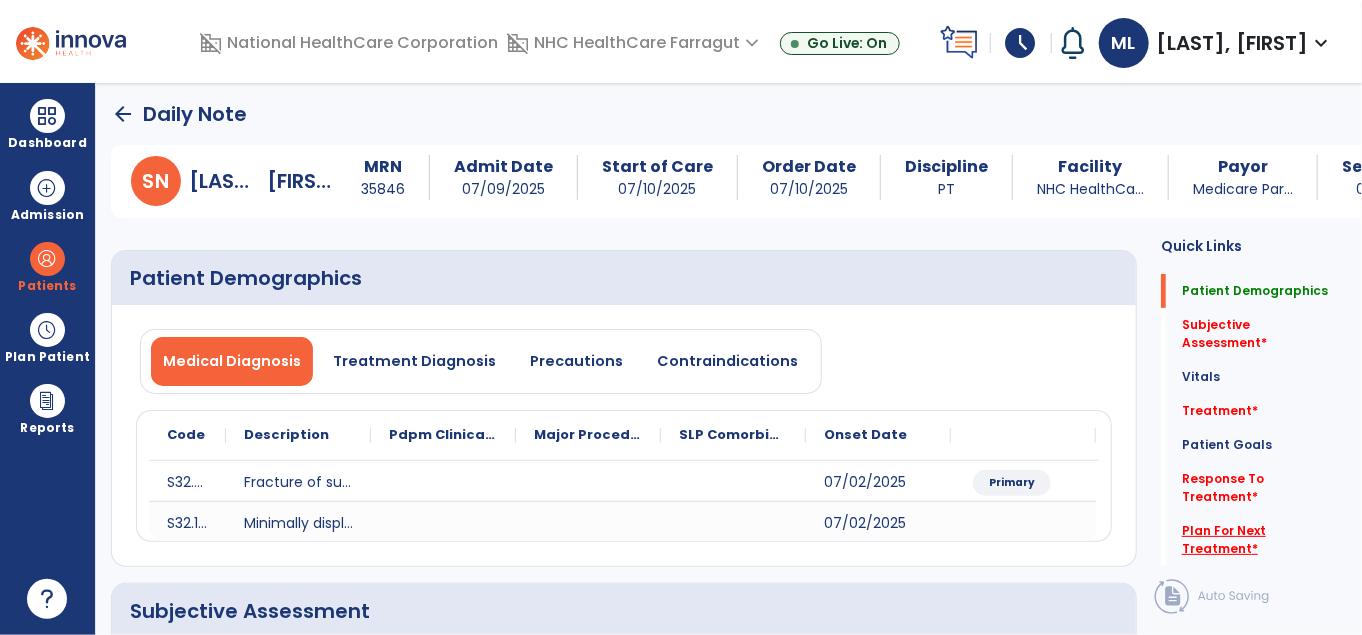 click on "Plan For Next Treatment   *" 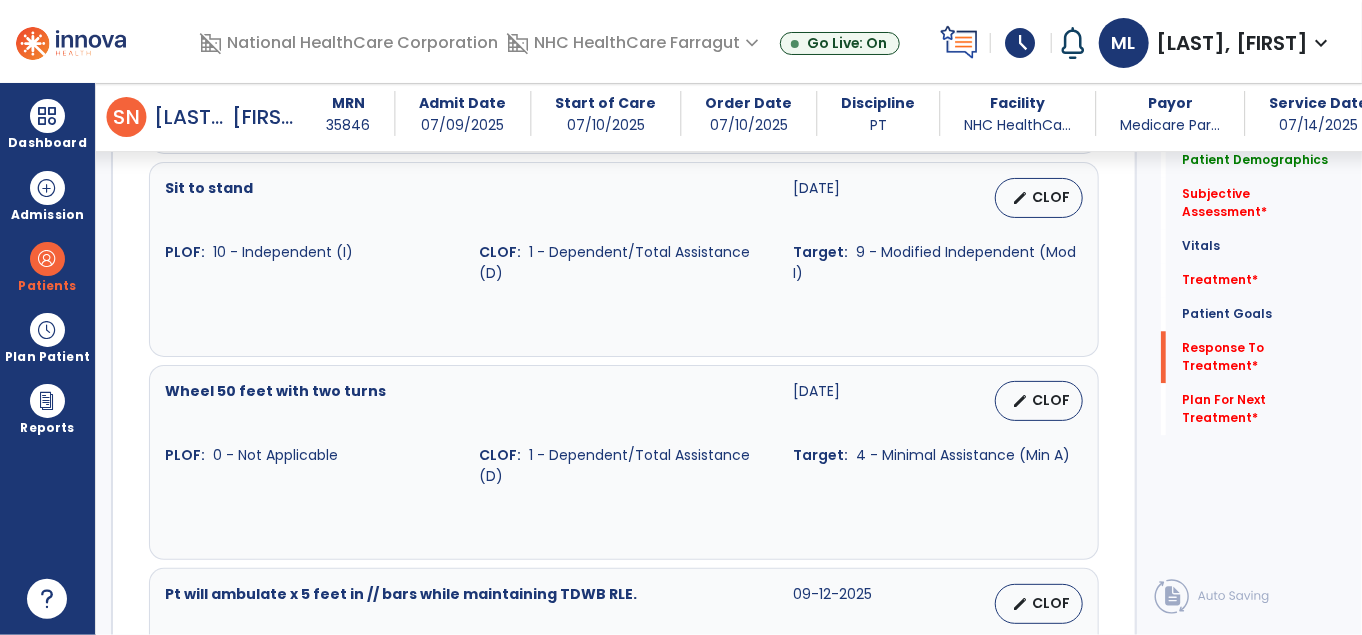 scroll, scrollTop: 2996, scrollLeft: 0, axis: vertical 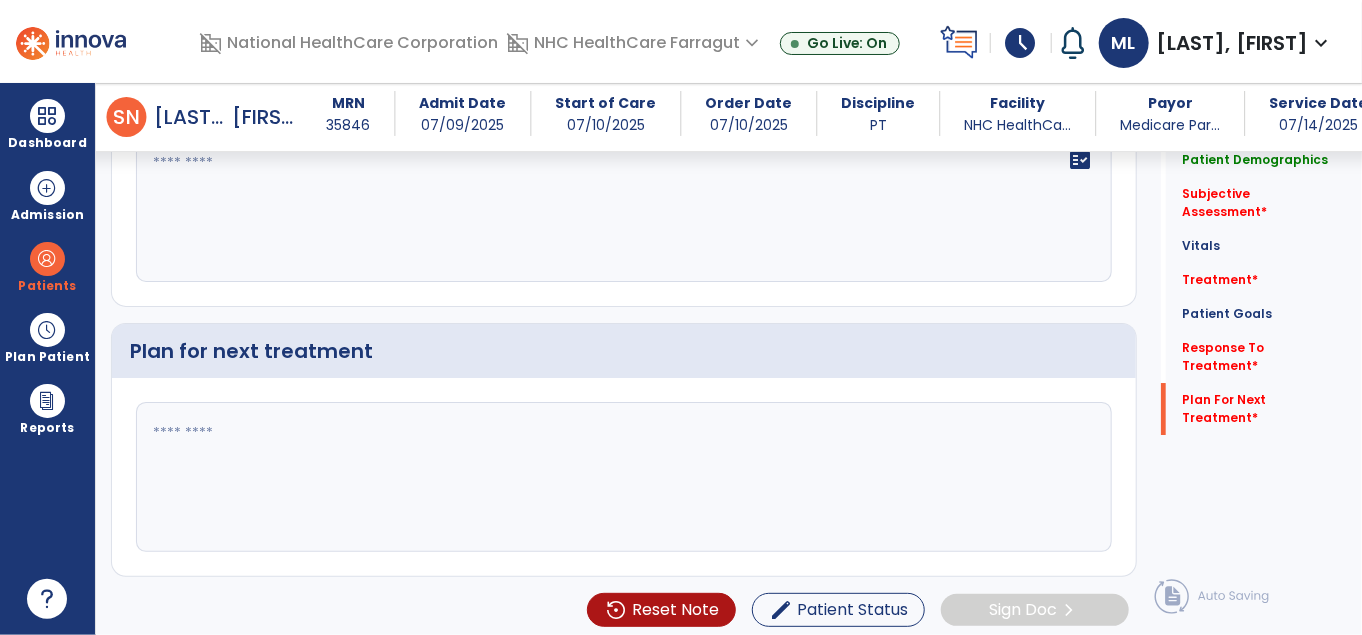click 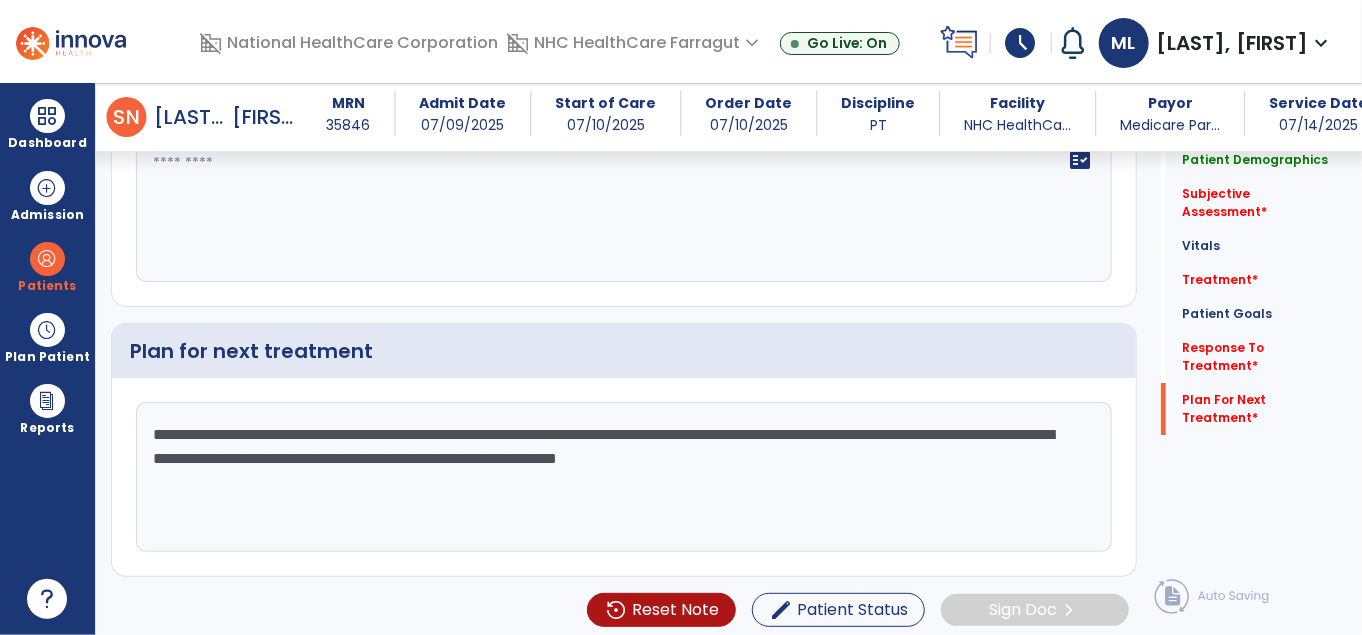 type on "**********" 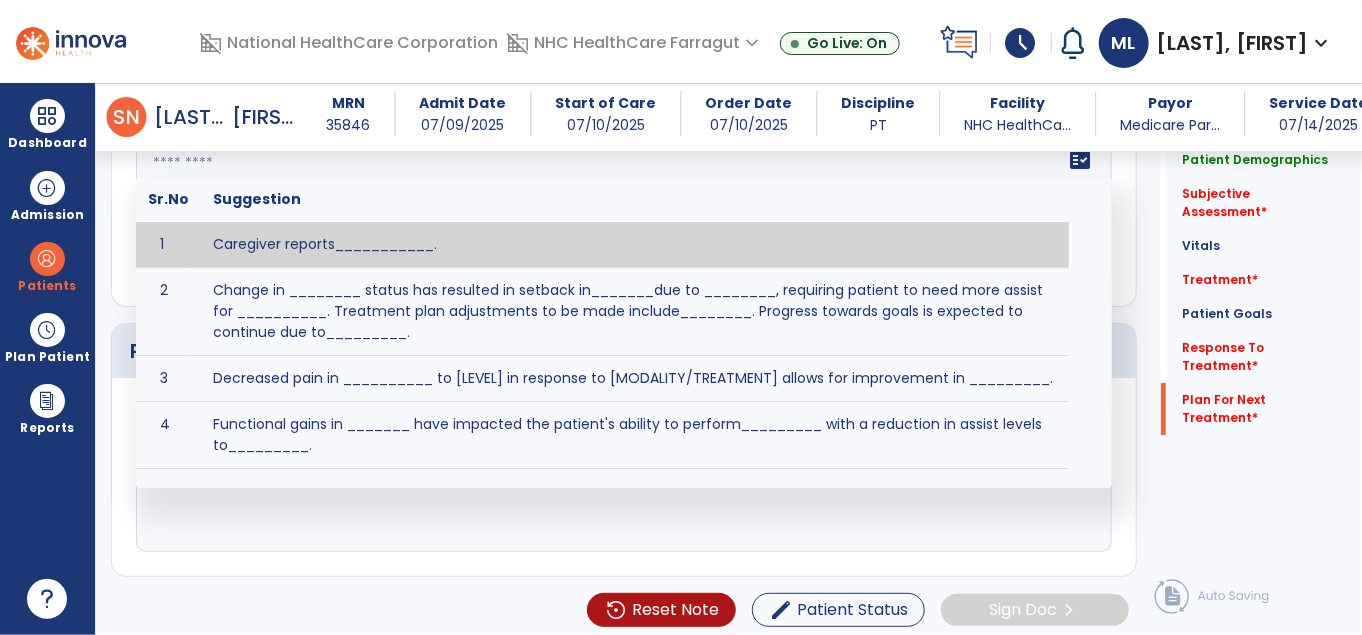 click on "fact_check  Sr.No Suggestion 1 Caregiver reports___________. 2 Change in ________ status has resulted in setback in_______due to ________, requiring patient to need more assist for __________.   Treatment plan adjustments to be made include________.  Progress towards goals is expected to continue due to_________. 3 Decreased pain in __________ to [LEVEL] in response to [MODALITY/TREATMENT] allows for improvement in _________. 4 Functional gains in _______ have impacted the patient's ability to perform_________ with a reduction in assist levels to_________. 5 Functional progress this week has been significant due to__________. 6 Gains in ________ have improved the patient's ability to perform ______with decreased levels of assist to___________. 7 Improvement in ________allows patient to tolerate higher levels of challenges in_________. 8 Pain in [AREA] has decreased to [LEVEL] in response to [TREATMENT/MODALITY], allowing fore ease in completing__________. 9 10 11 12 13 14 15 16 17 18 19 20 21" 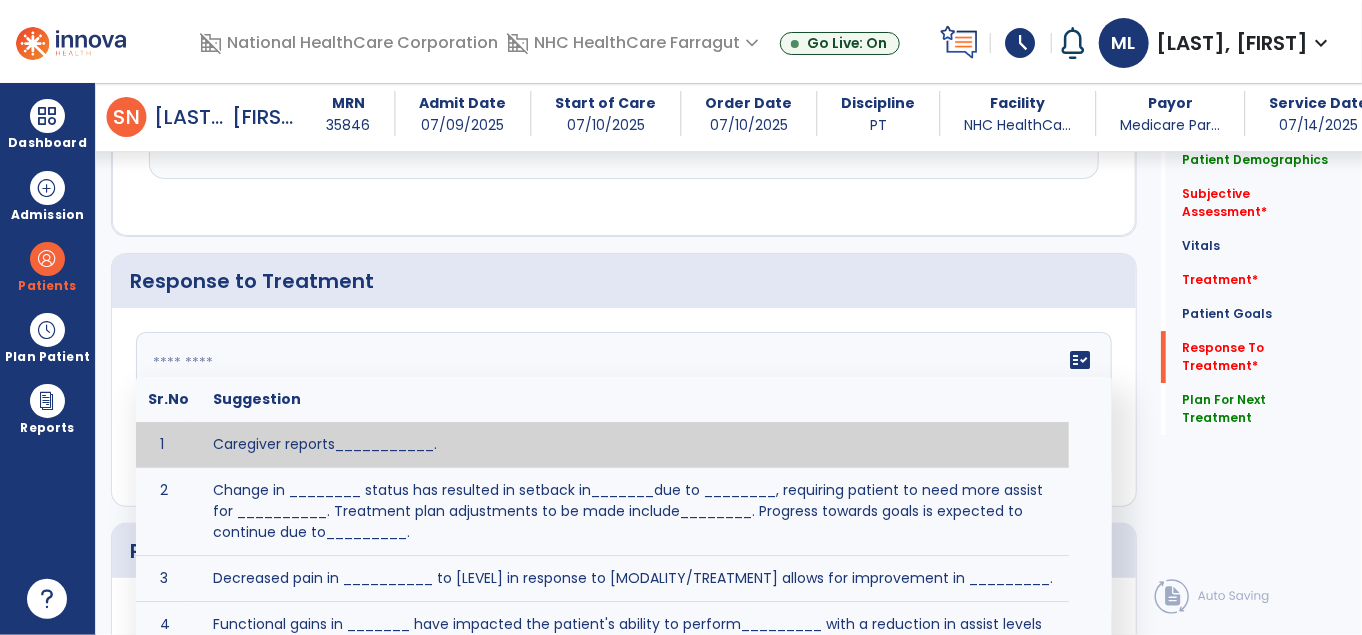 click 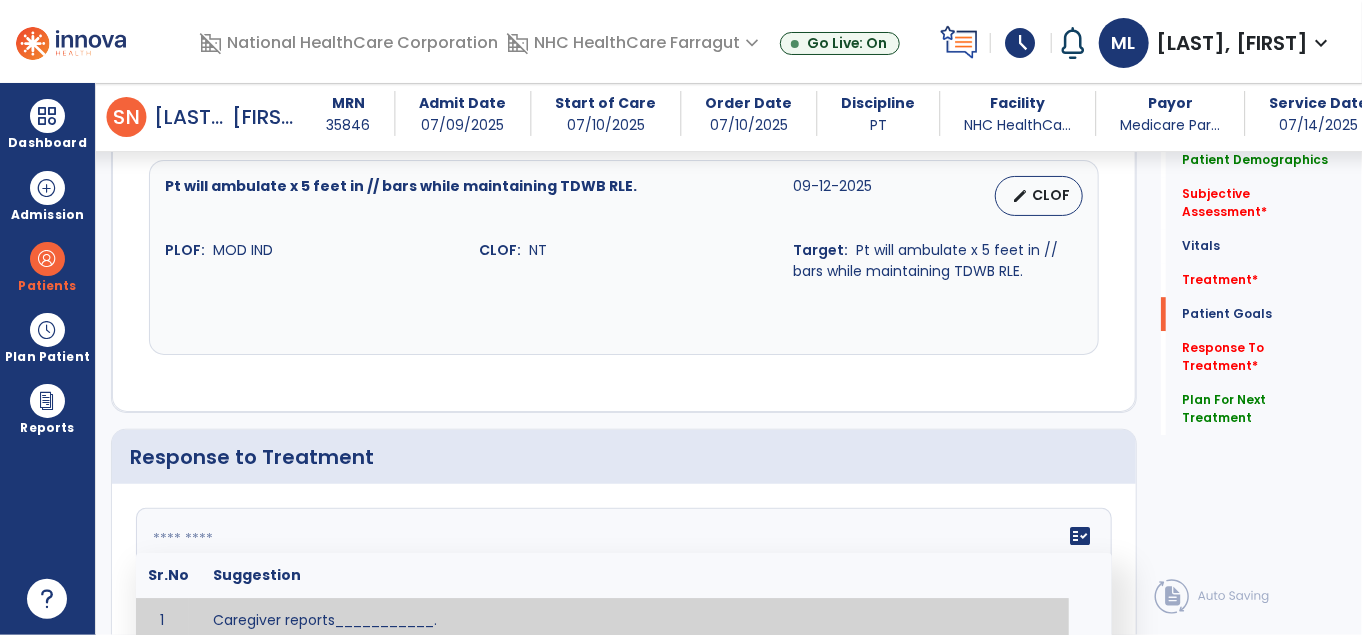 scroll, scrollTop: 2496, scrollLeft: 0, axis: vertical 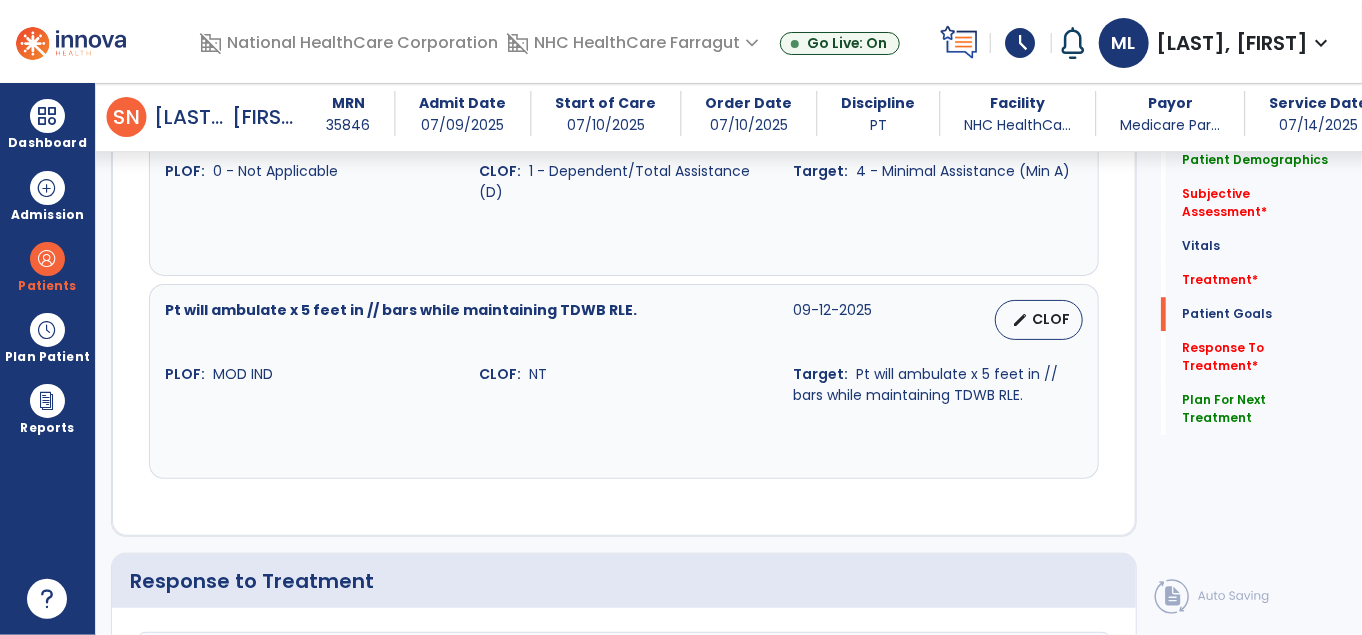 click on "CLOF:    NT" at bounding box center [624, 385] 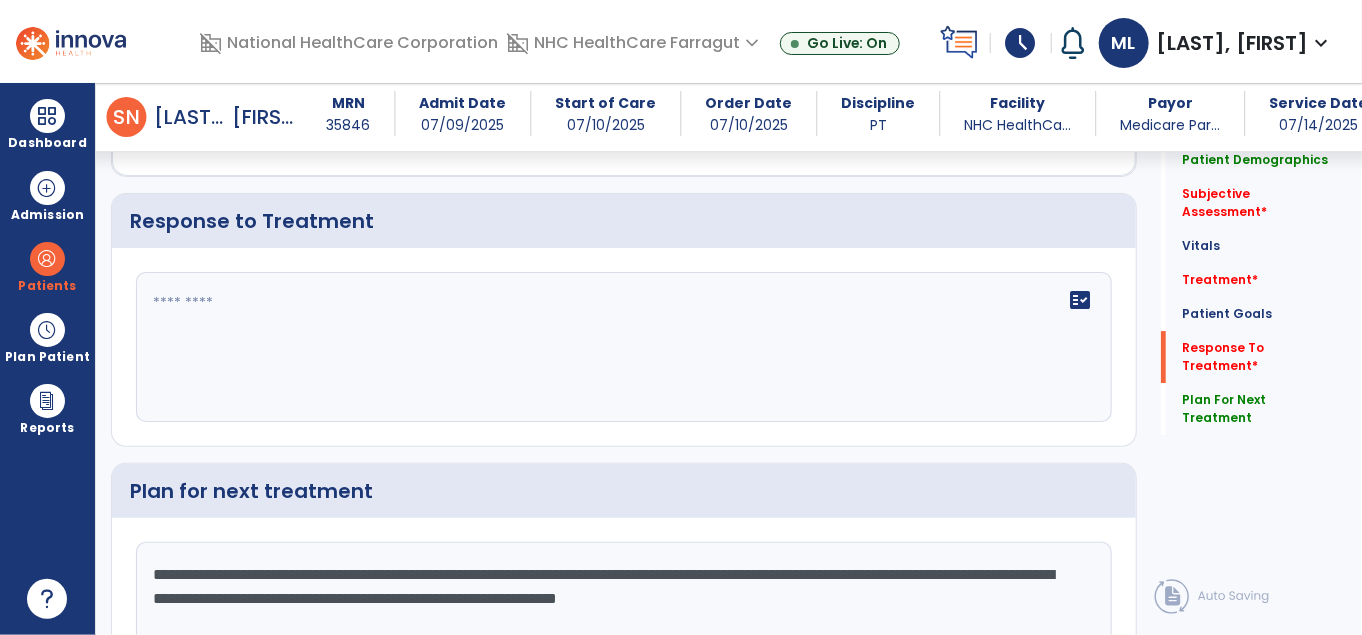 scroll, scrollTop: 2896, scrollLeft: 0, axis: vertical 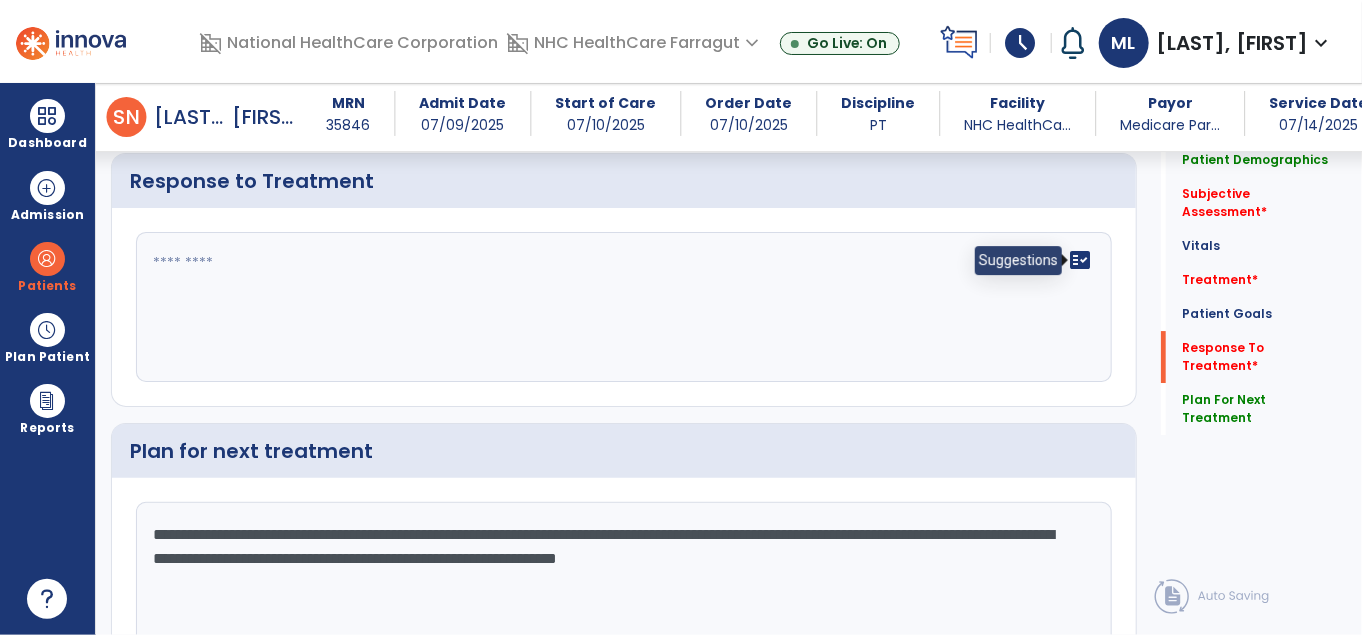 click on "fact_check" 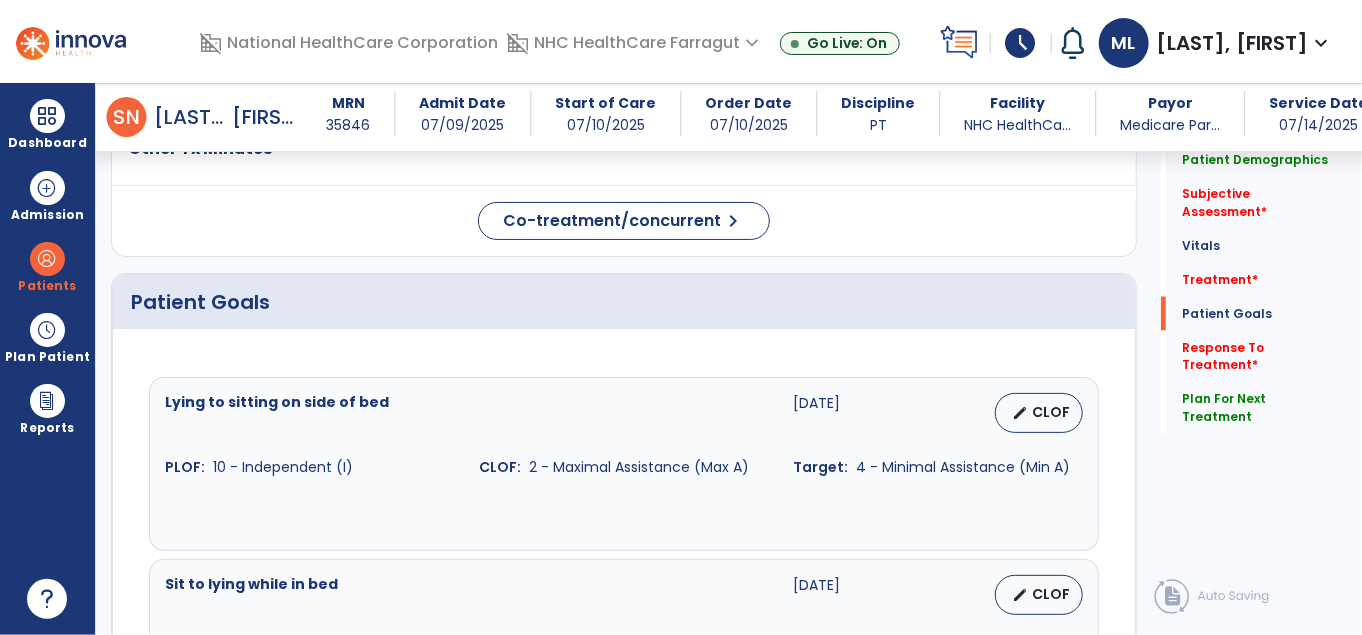 scroll, scrollTop: 1396, scrollLeft: 0, axis: vertical 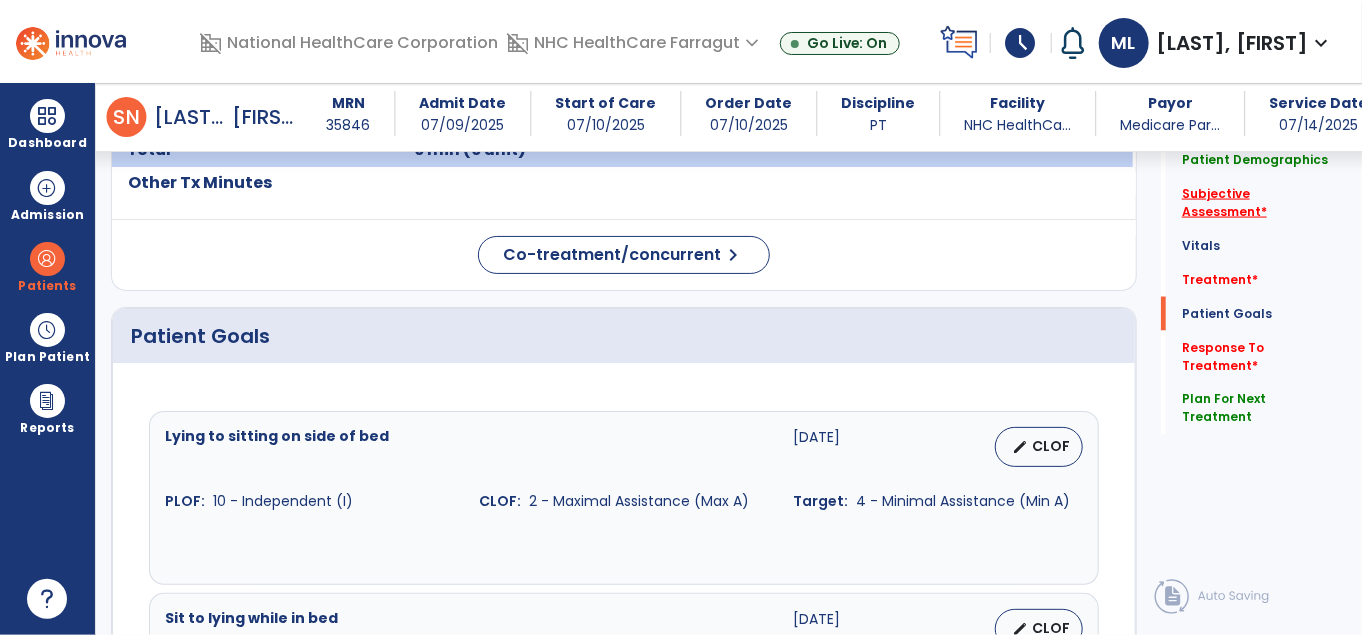 click on "Subjective Assessment   *" 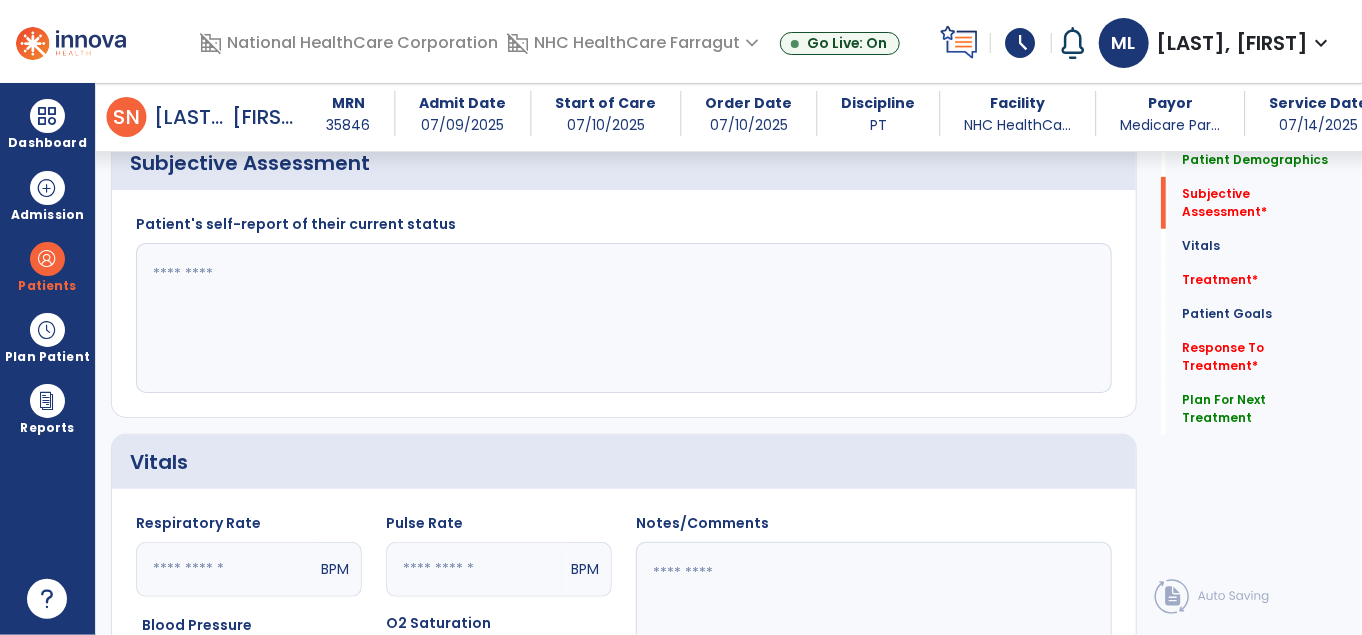 scroll, scrollTop: 348, scrollLeft: 0, axis: vertical 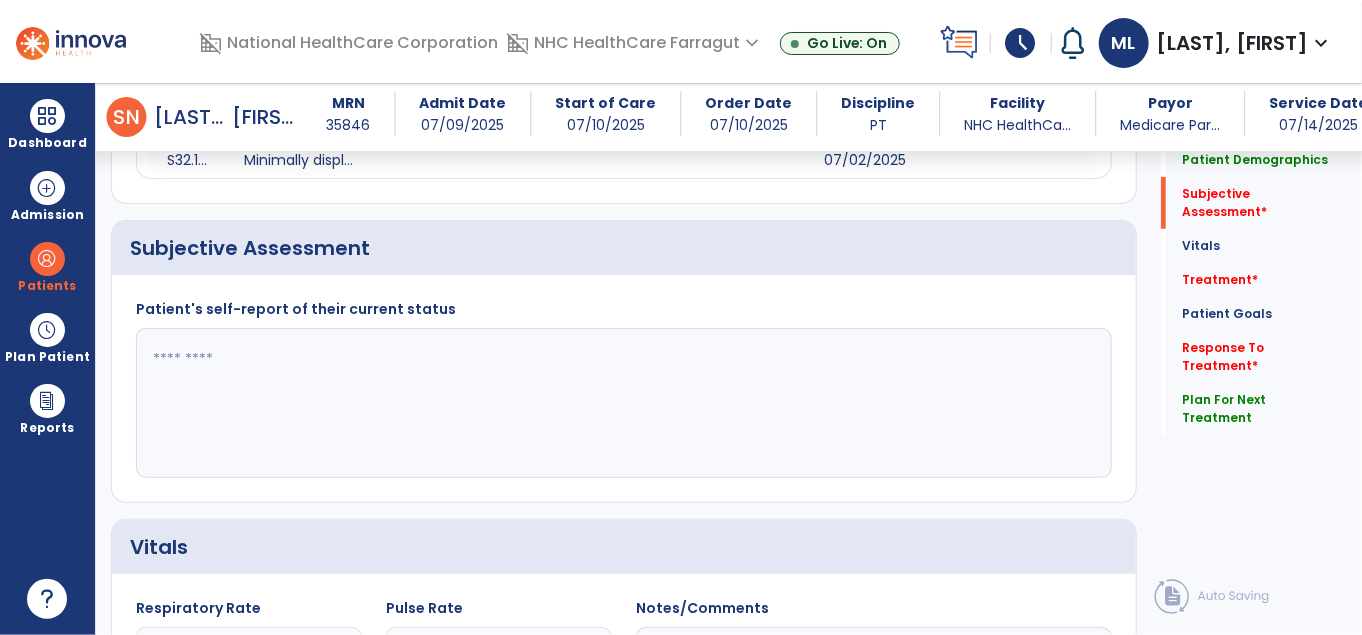 click 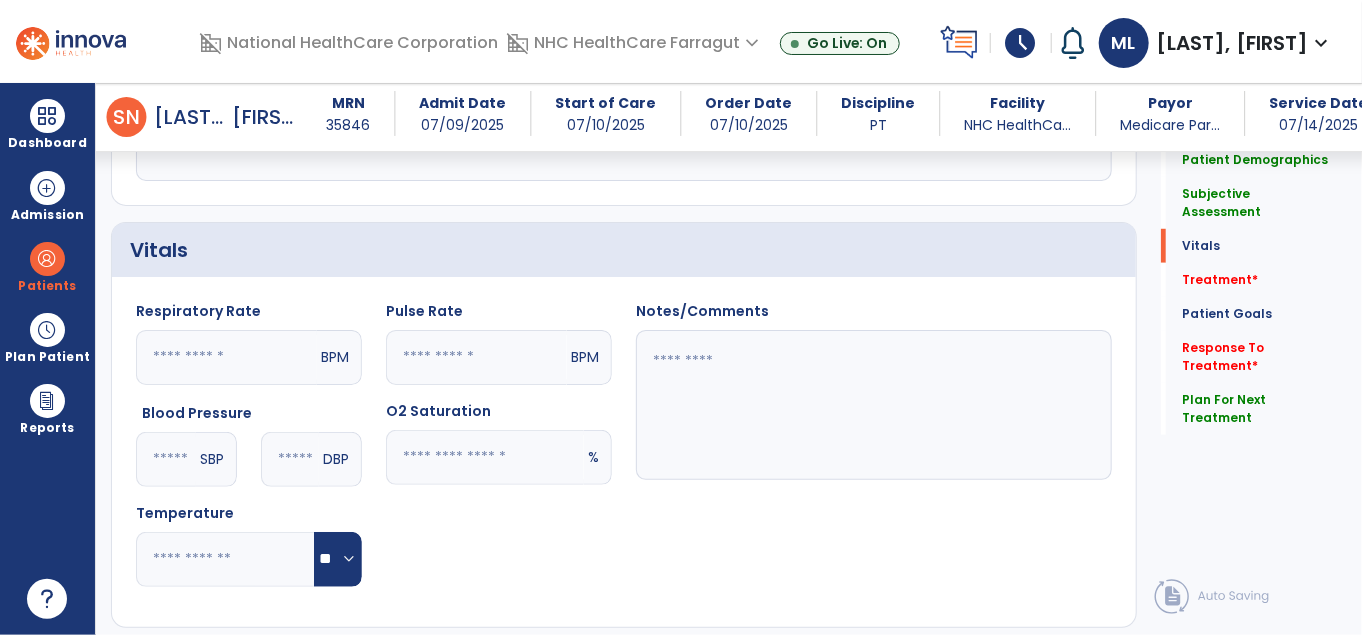 scroll, scrollTop: 648, scrollLeft: 0, axis: vertical 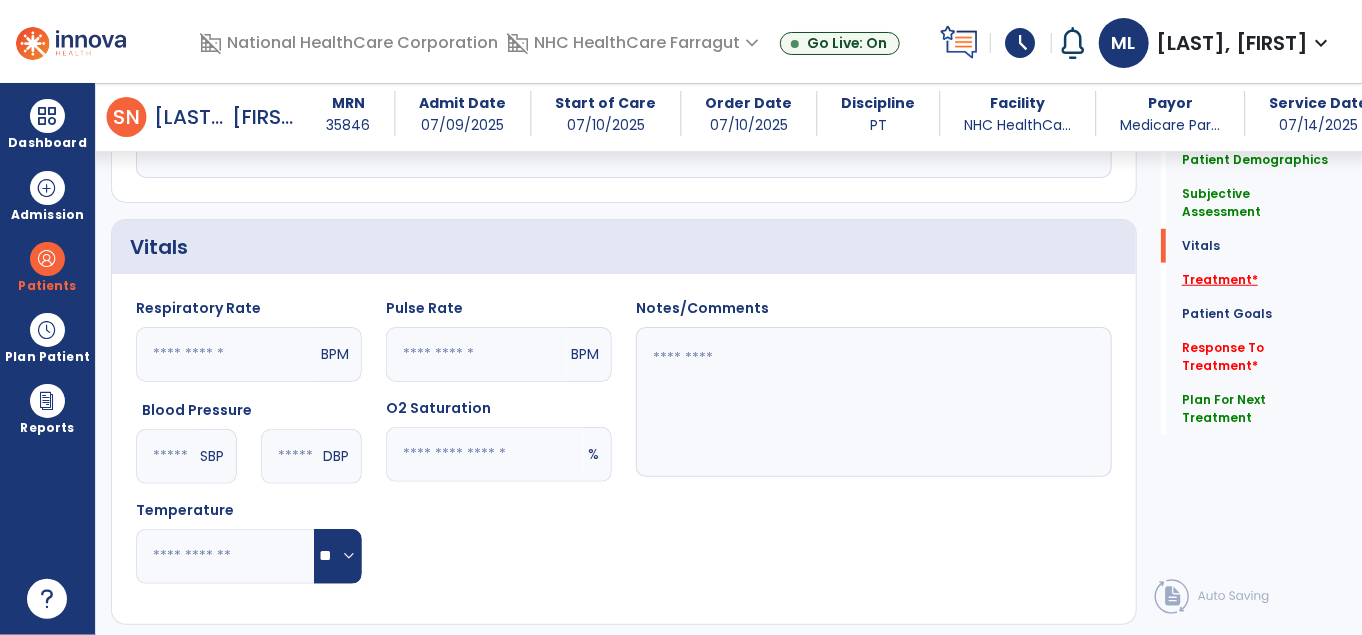 type on "**********" 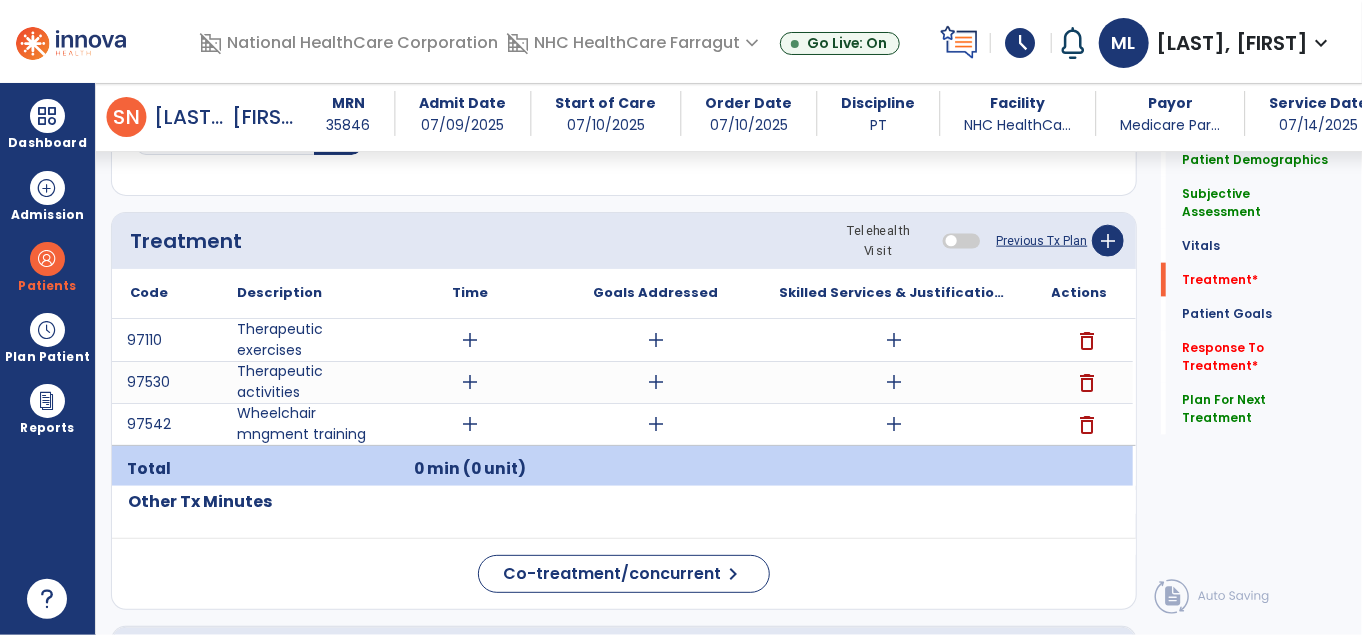 scroll, scrollTop: 1127, scrollLeft: 0, axis: vertical 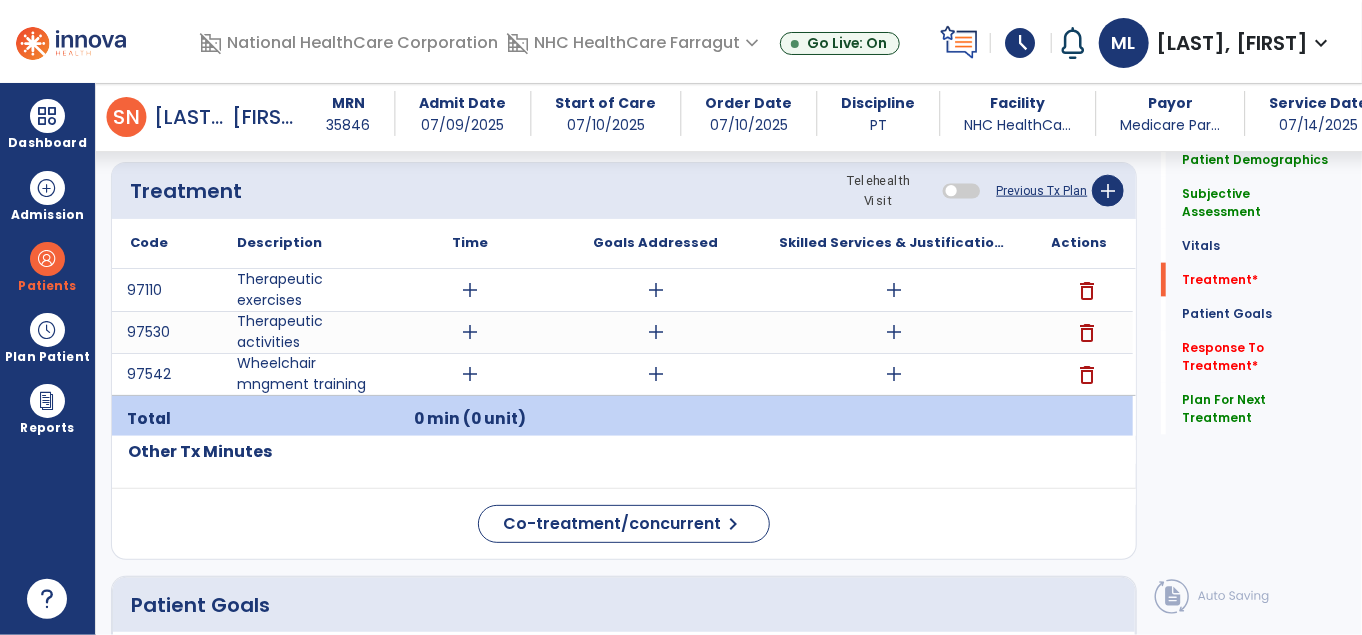 click on "Quick Links  Patient Demographics   Patient Demographics   Subjective Assessment   Subjective Assessment   Vitals   Vitals   Treatment   *  Treatment   *  Patient Goals   Patient Goals   Response To Treatment   *  Response To Treatment   *  Plan For Next Treatment   Plan For Next Treatment" 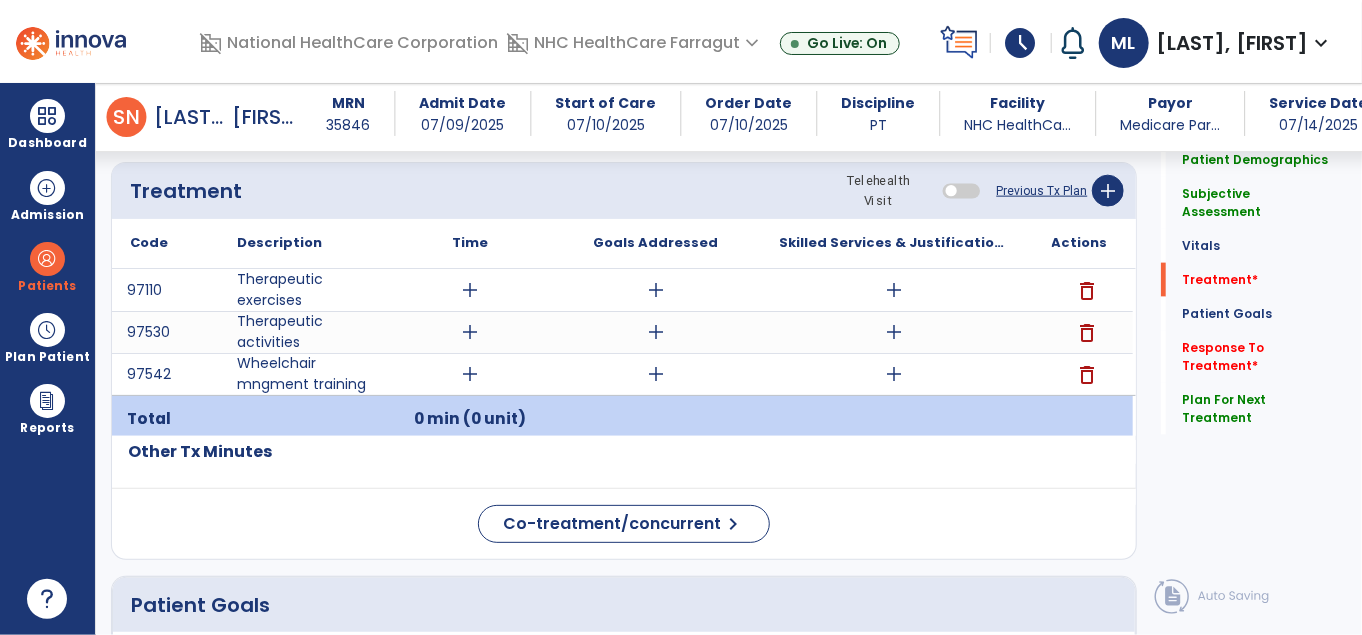 click on "Quick Links  Patient Demographics   Patient Demographics   Subjective Assessment   Subjective Assessment   Vitals   Vitals   Treatment   *  Treatment   *  Patient Goals   Patient Goals   Response To Treatment   *  Response To Treatment   *  Plan For Next Treatment   Plan For Next Treatment" 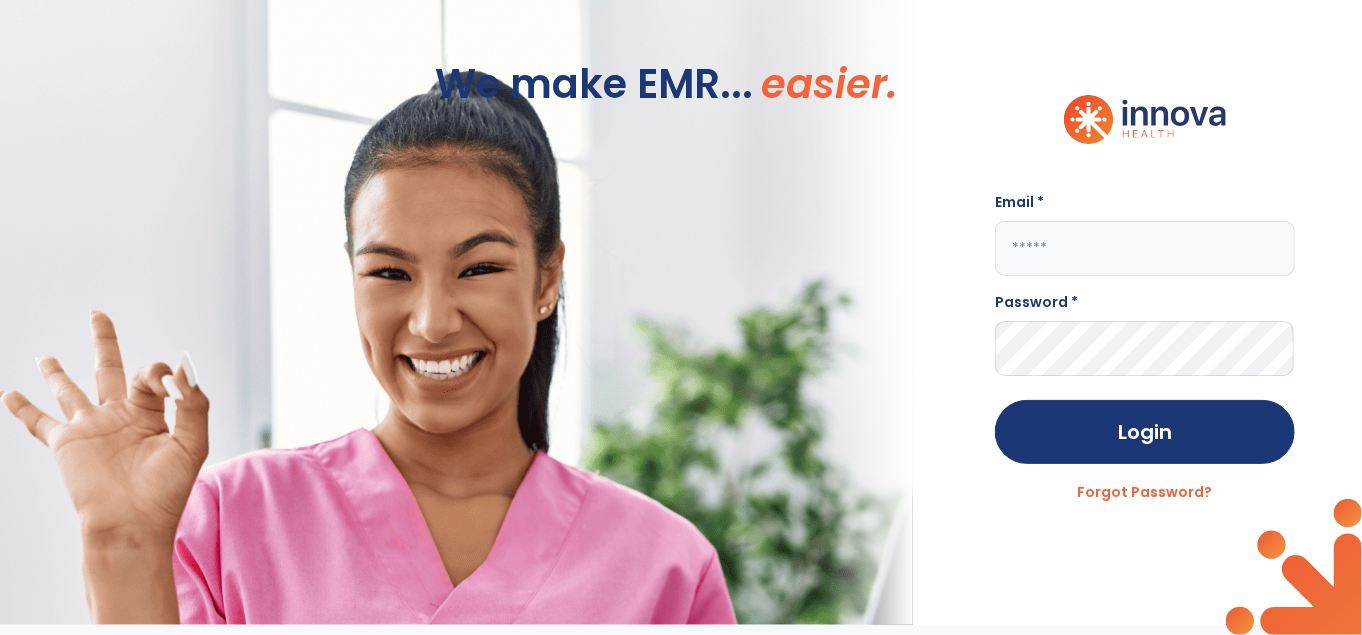 scroll, scrollTop: 0, scrollLeft: 0, axis: both 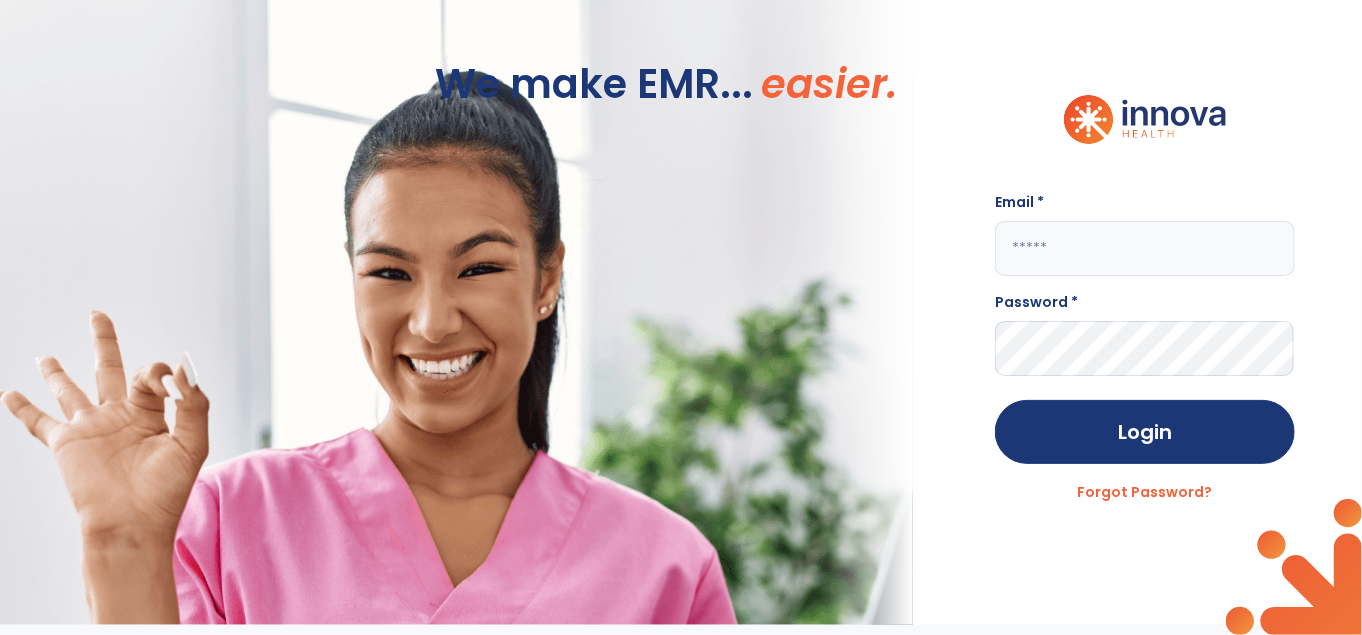 type on "**********" 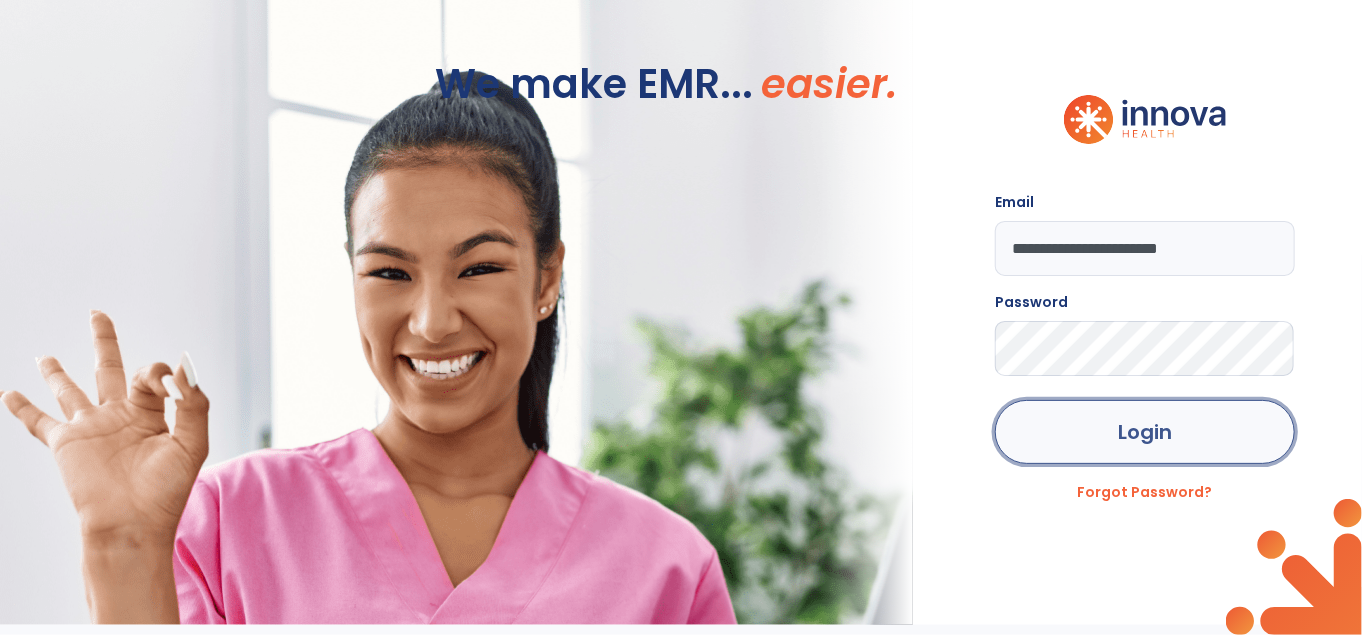 click on "Login" 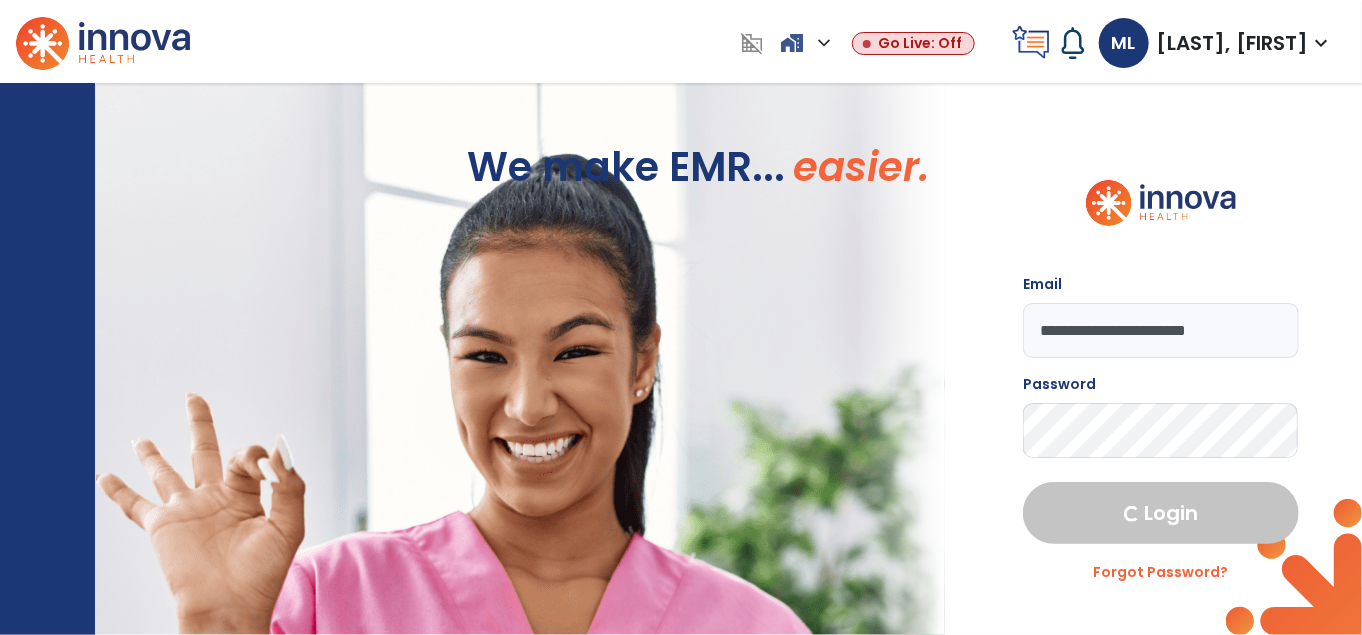 select on "****" 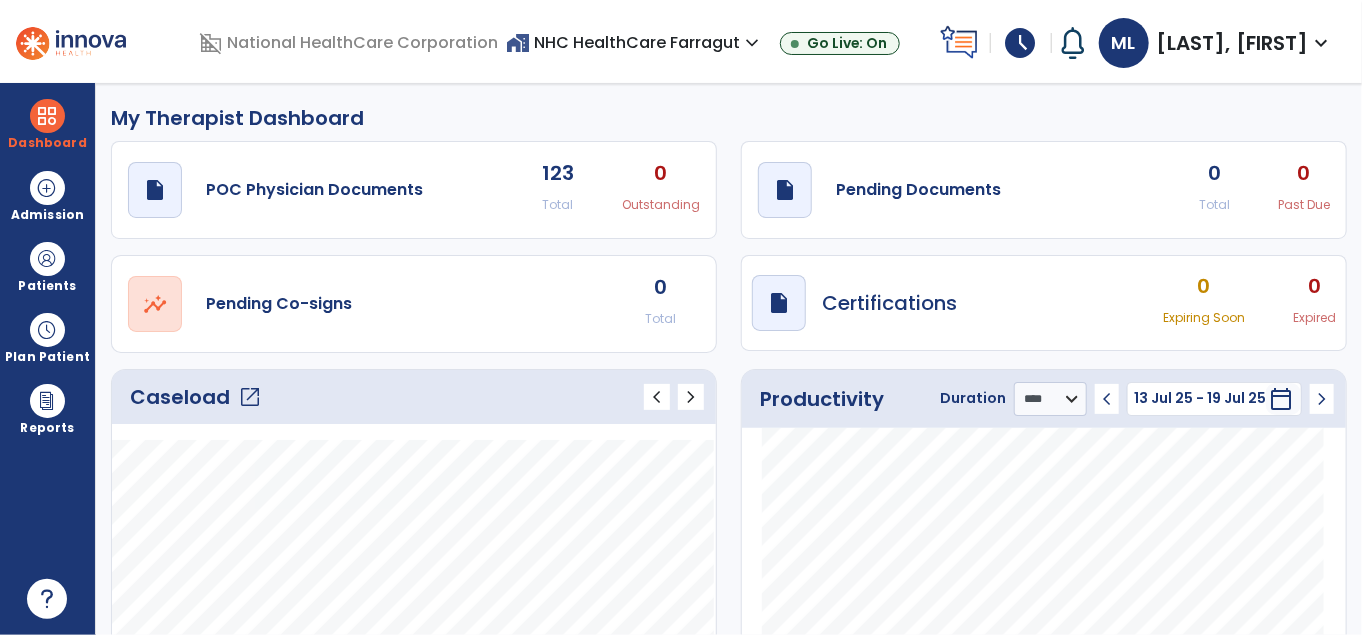 click on "Caseload   open_in_new" 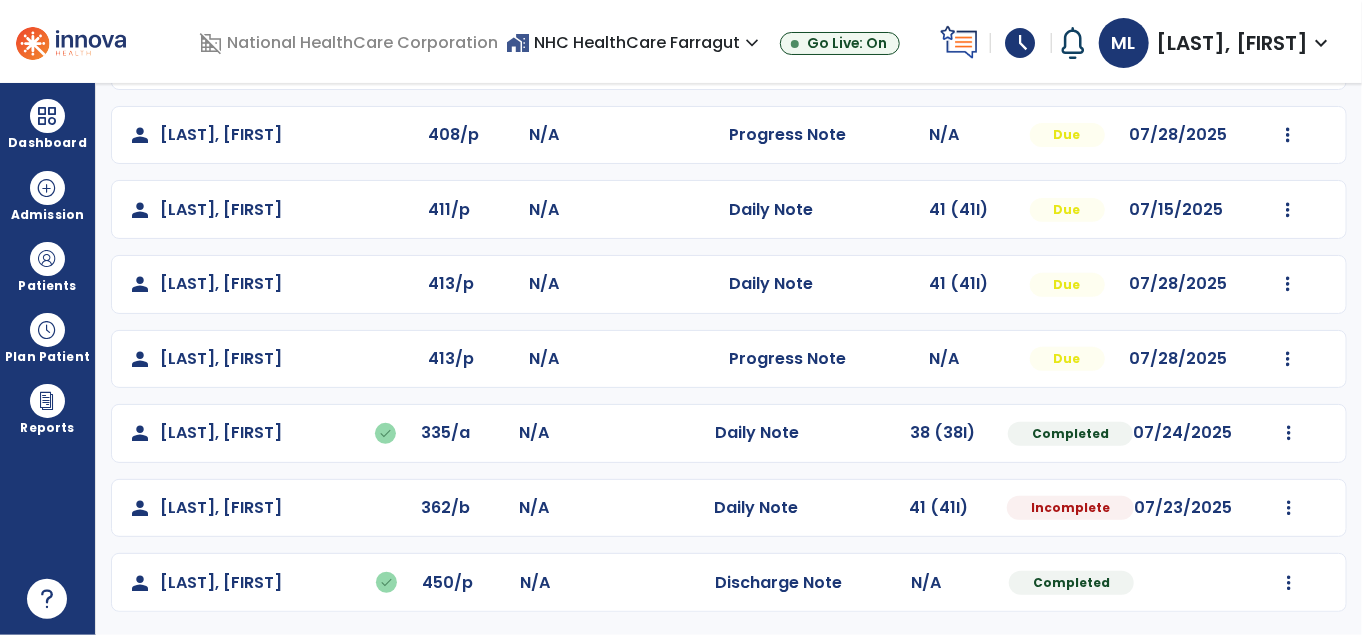 scroll, scrollTop: 304, scrollLeft: 0, axis: vertical 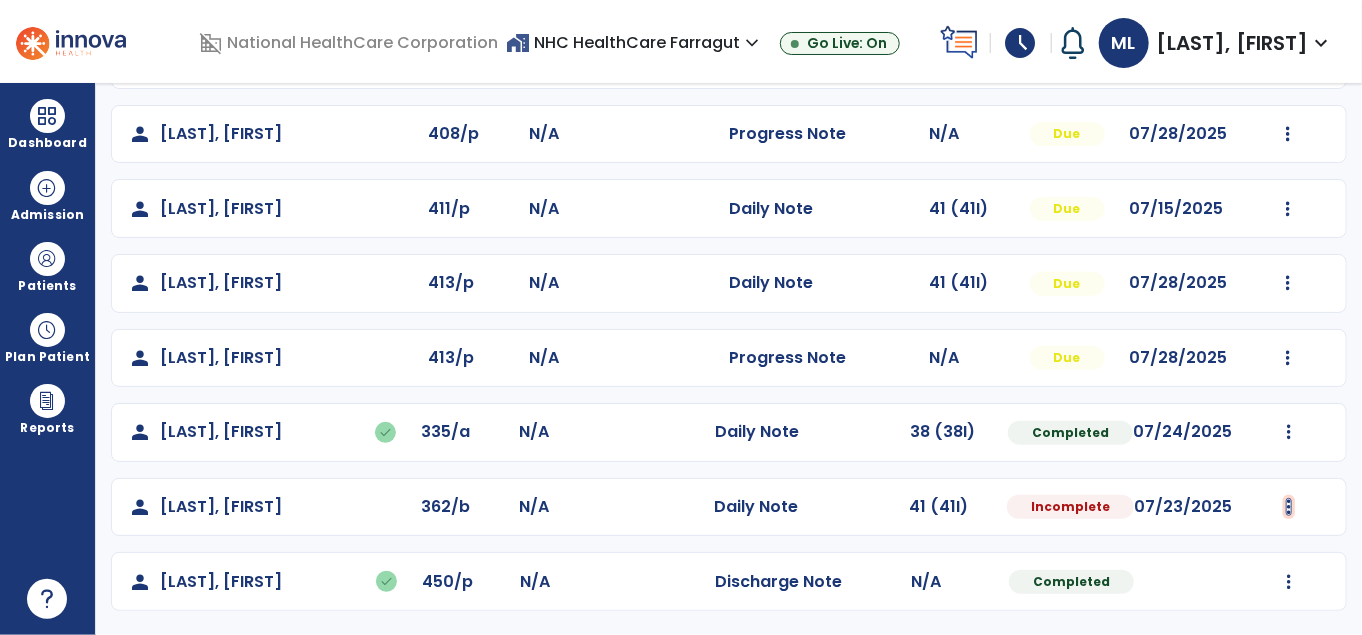 click at bounding box center (1288, -15) 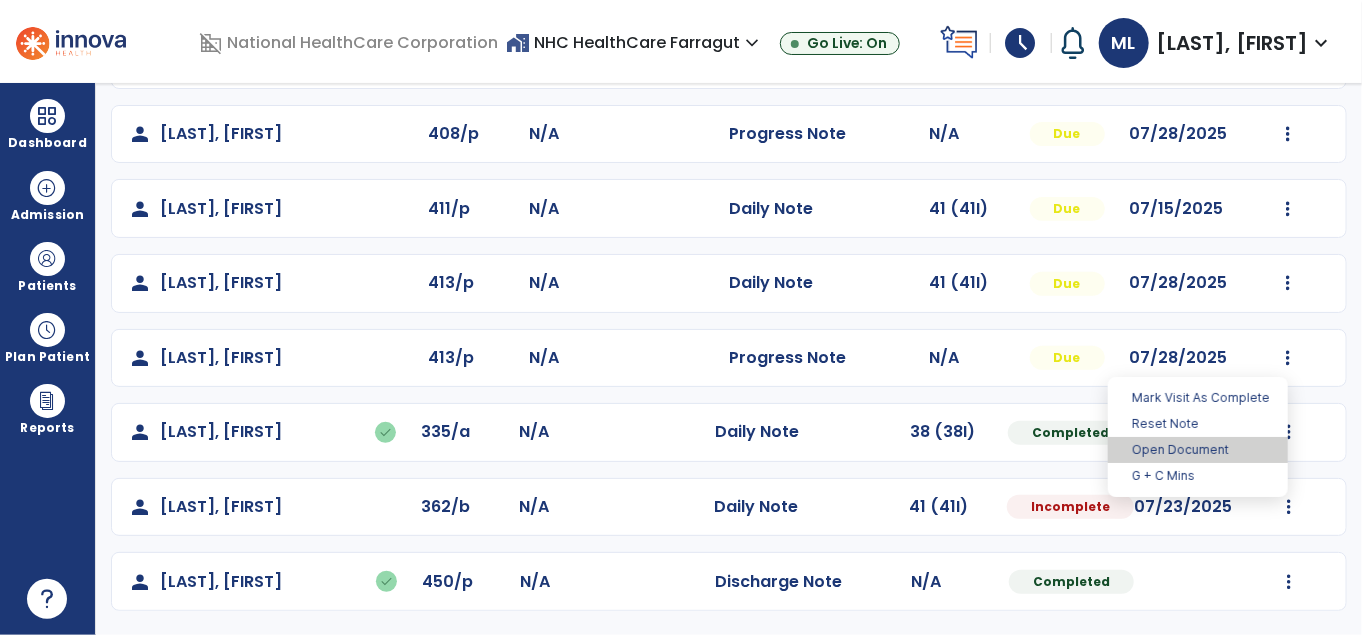 click on "Open Document" at bounding box center (1198, 450) 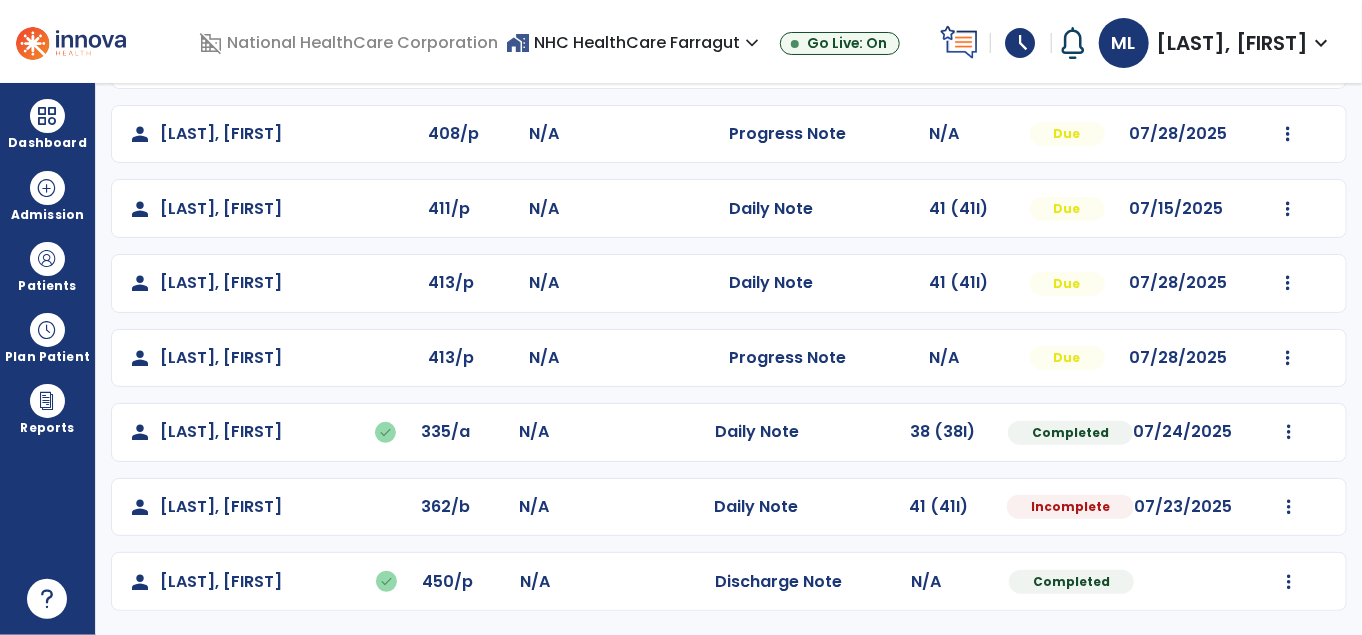 select on "*" 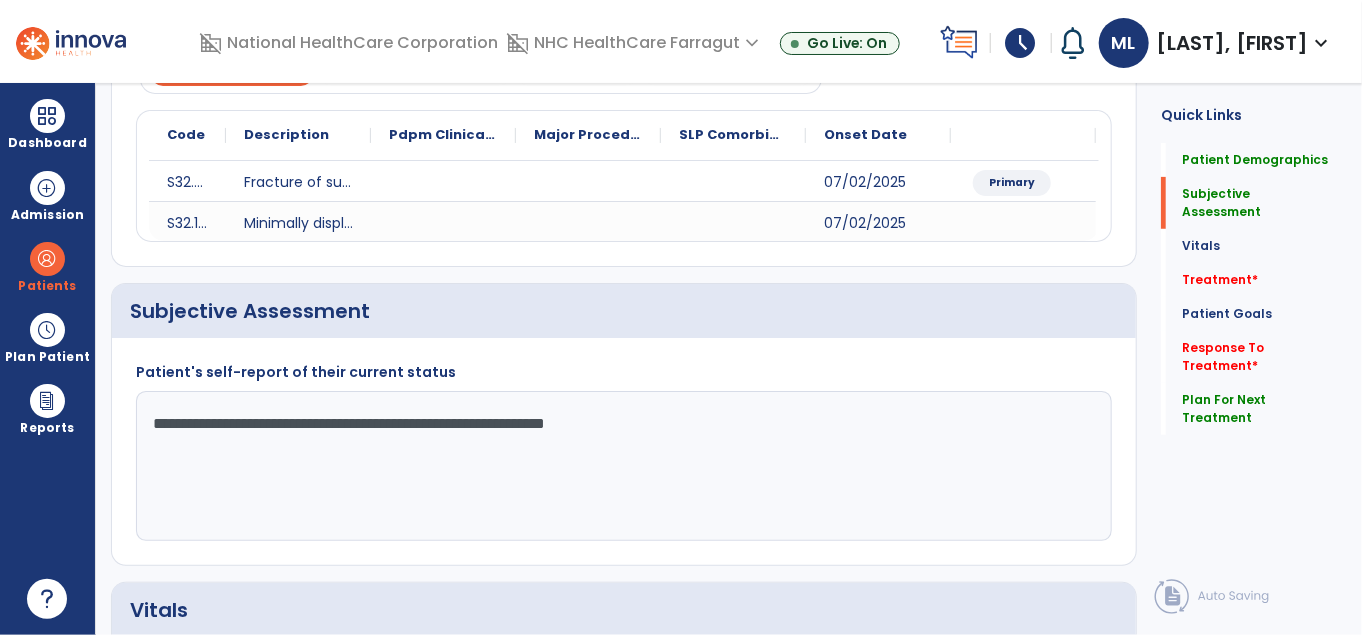click on "Medical Diagnosis   Treatment Diagnosis   Precautions   Contraindications
Code
Description
Pdpm Clinical Category" 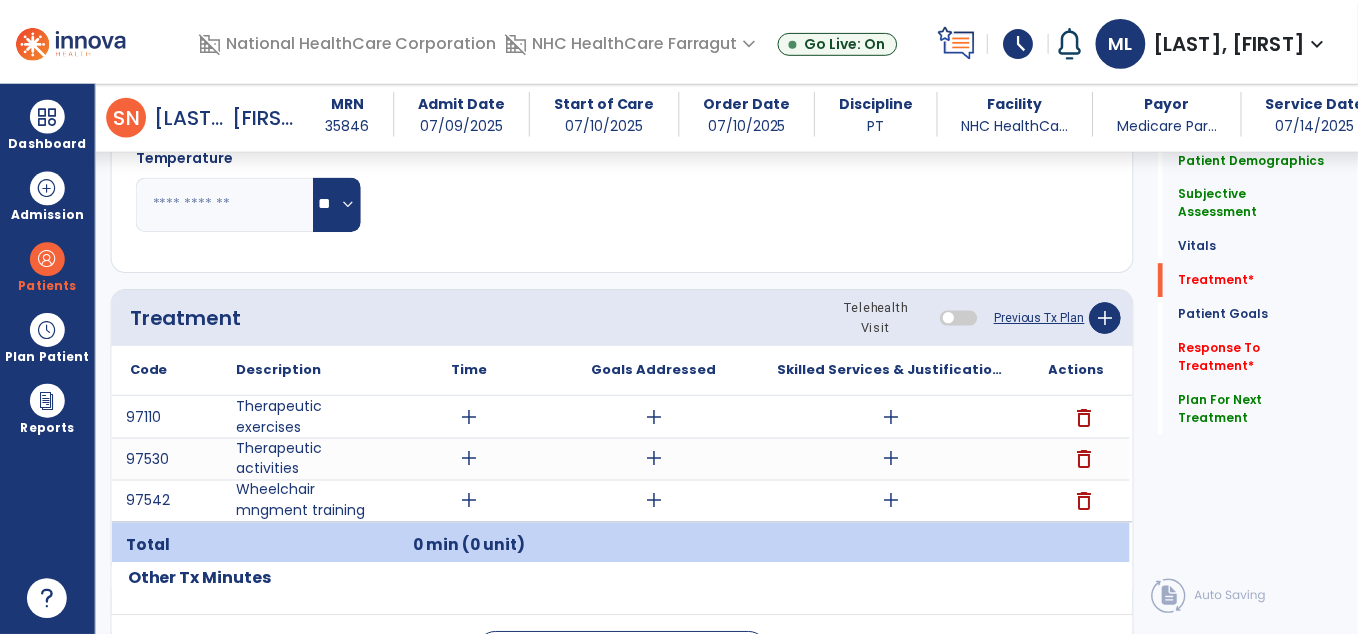 scroll, scrollTop: 1200, scrollLeft: 0, axis: vertical 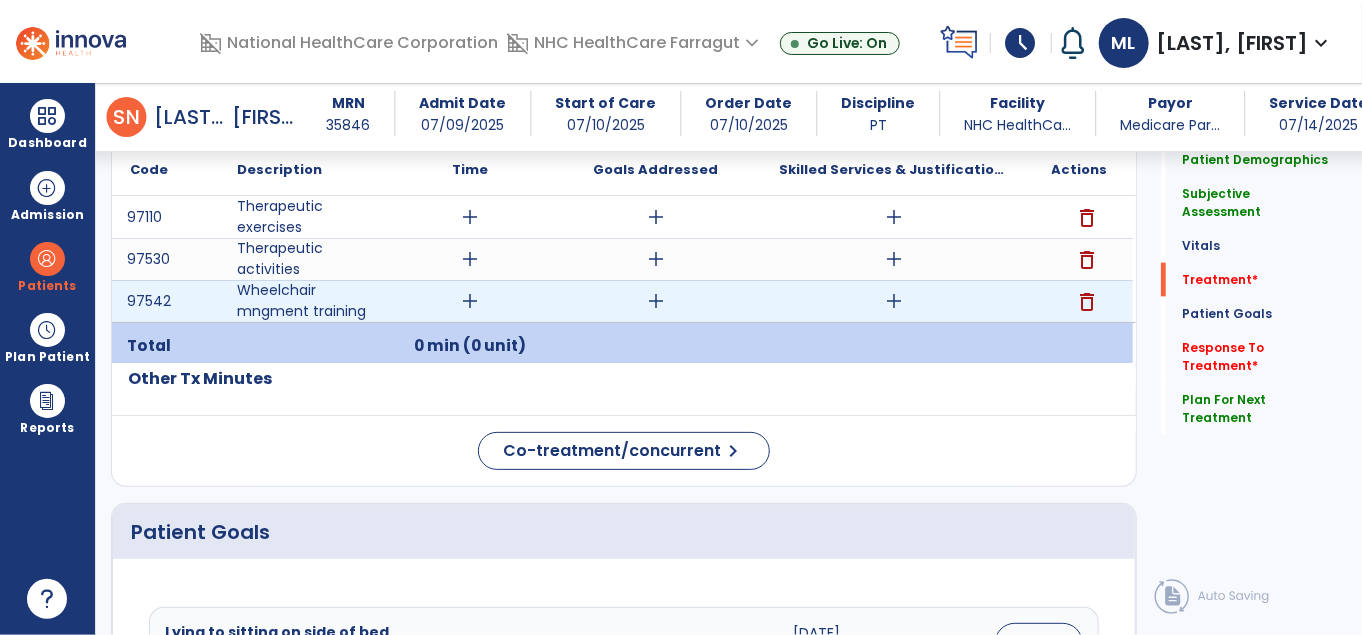 click on "delete" at bounding box center [1088, 302] 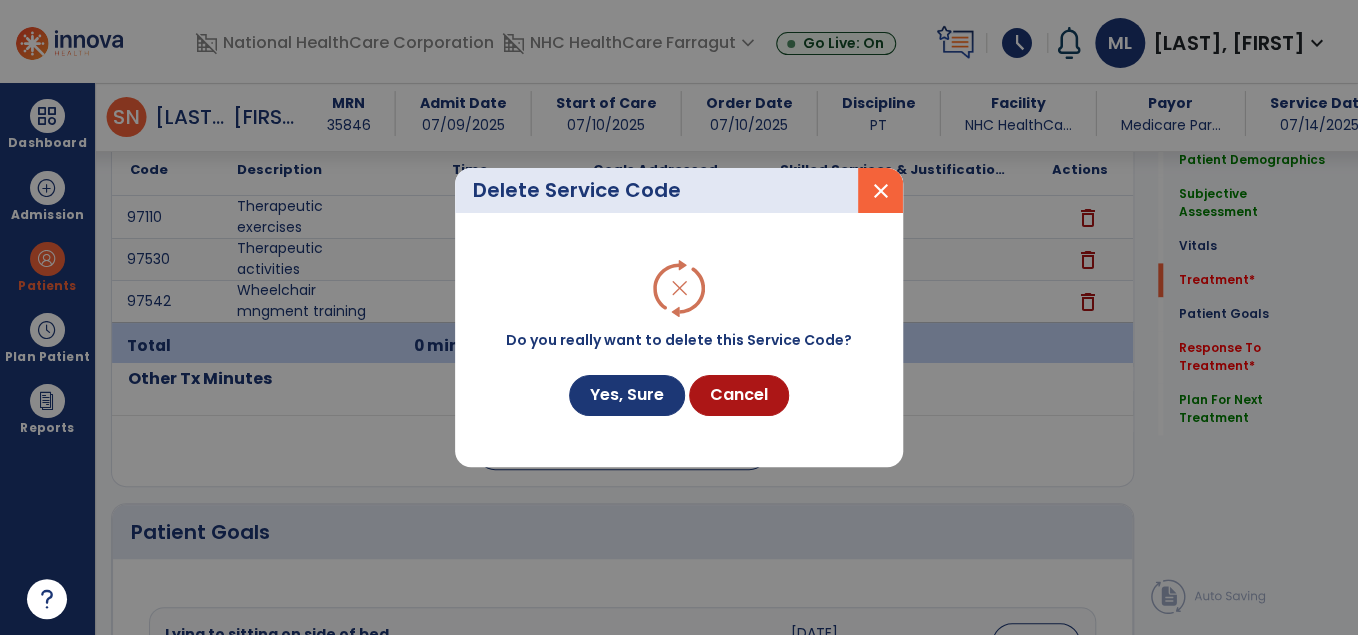 scroll, scrollTop: 1200, scrollLeft: 0, axis: vertical 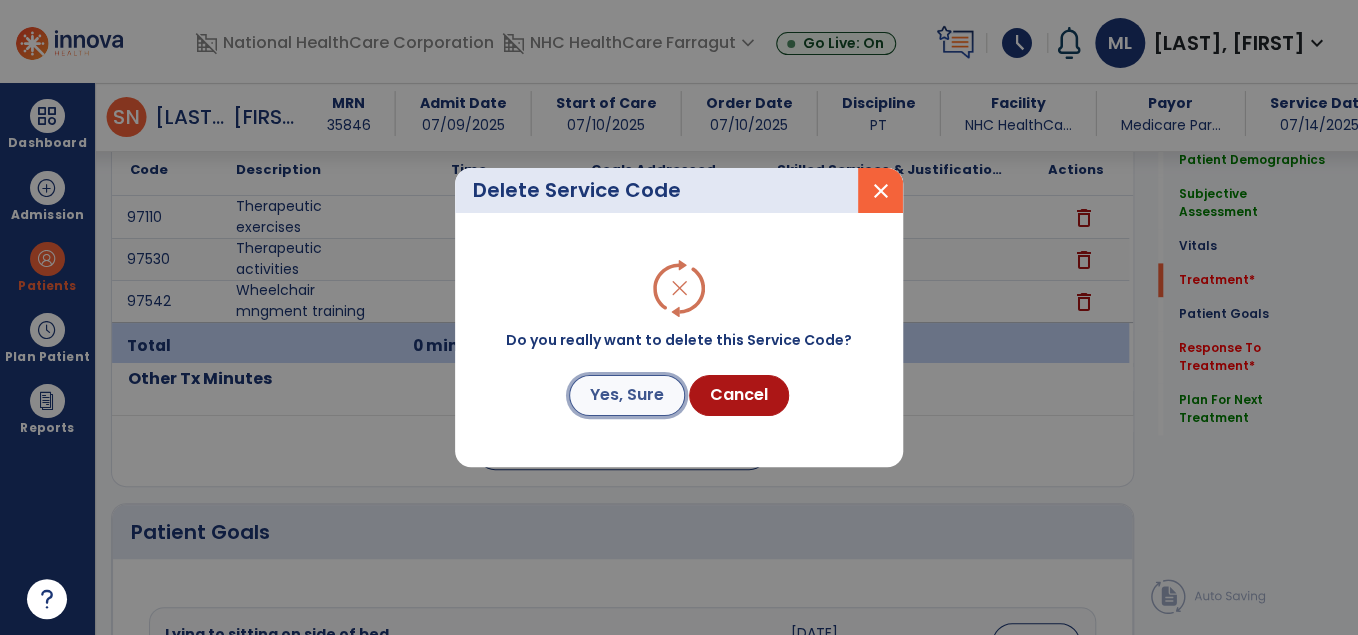 click on "Yes, Sure" at bounding box center (627, 395) 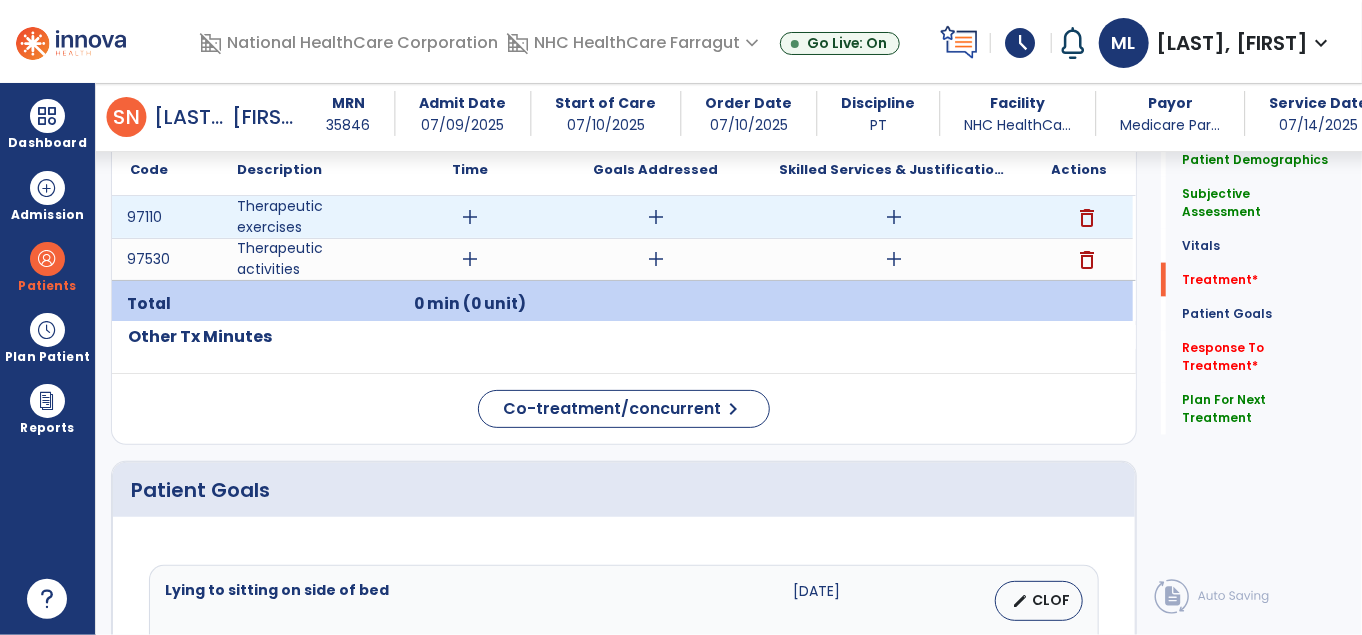 click on "add" at bounding box center [894, 217] 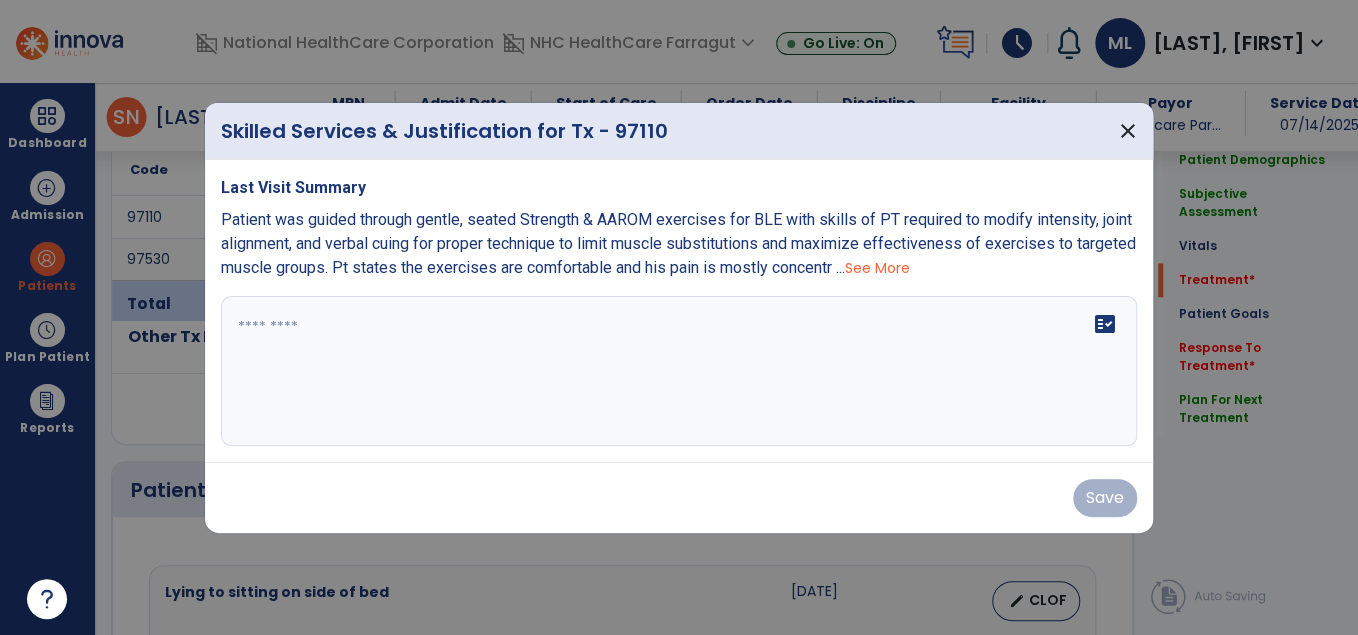 scroll, scrollTop: 1200, scrollLeft: 0, axis: vertical 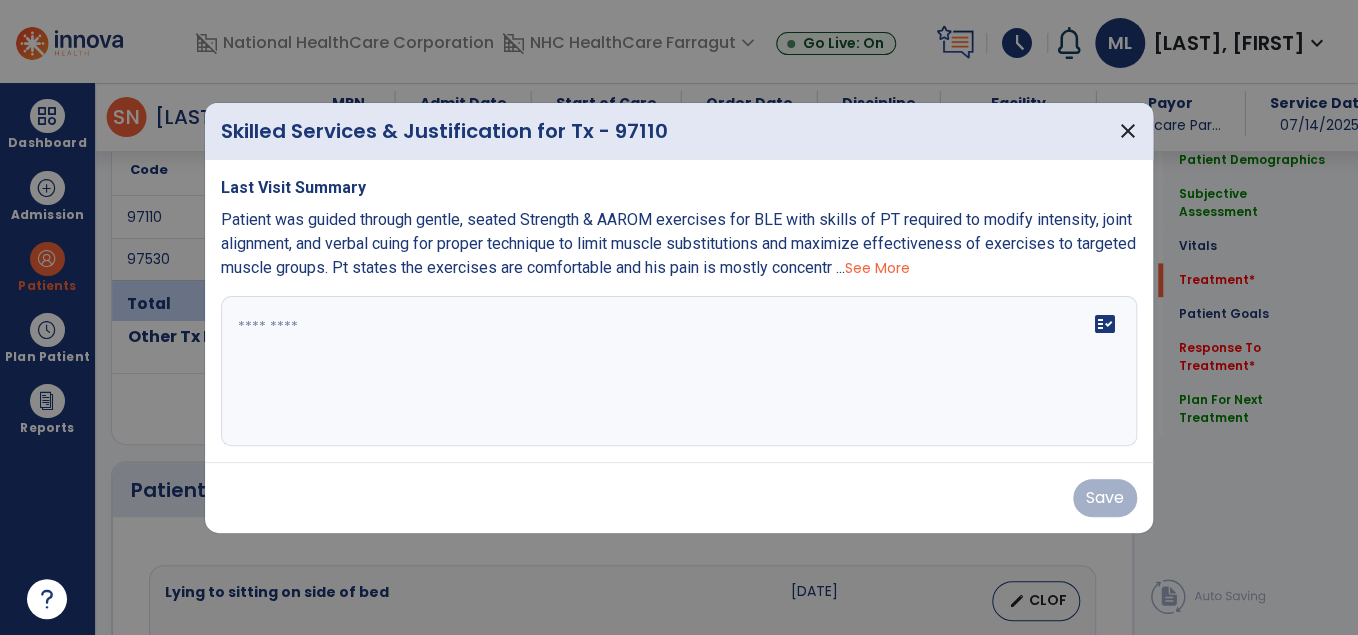 click on "fact_check" at bounding box center (679, 371) 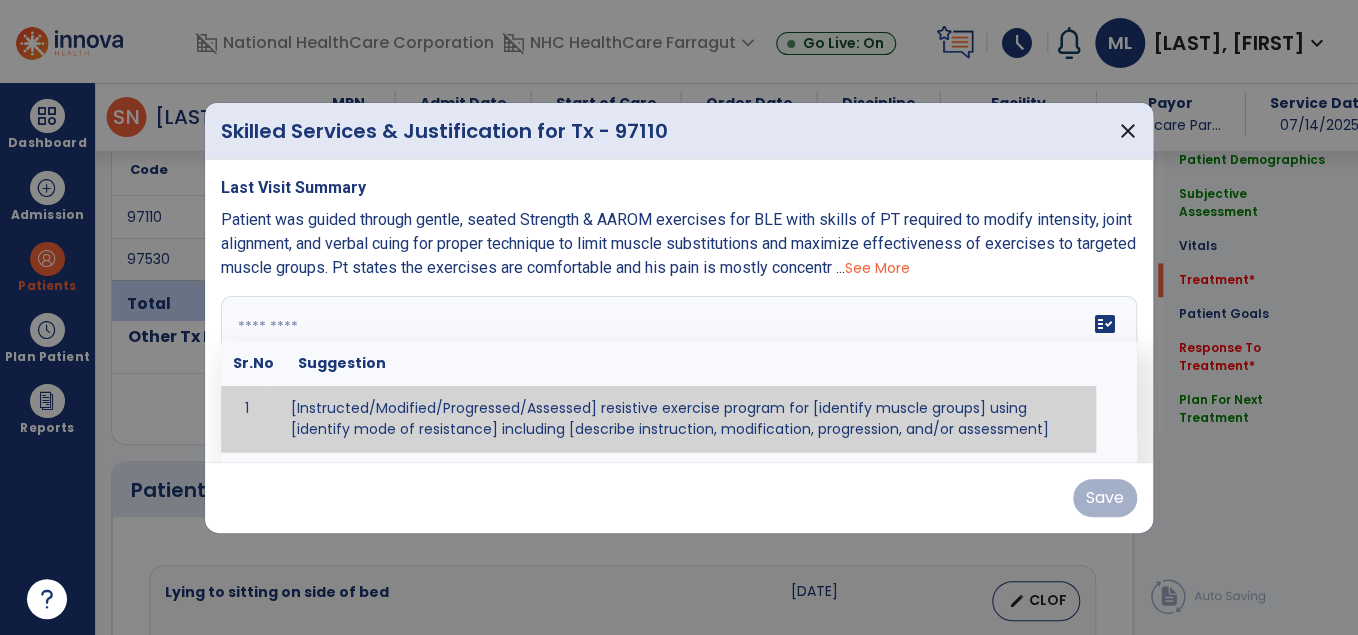 paste on "**********" 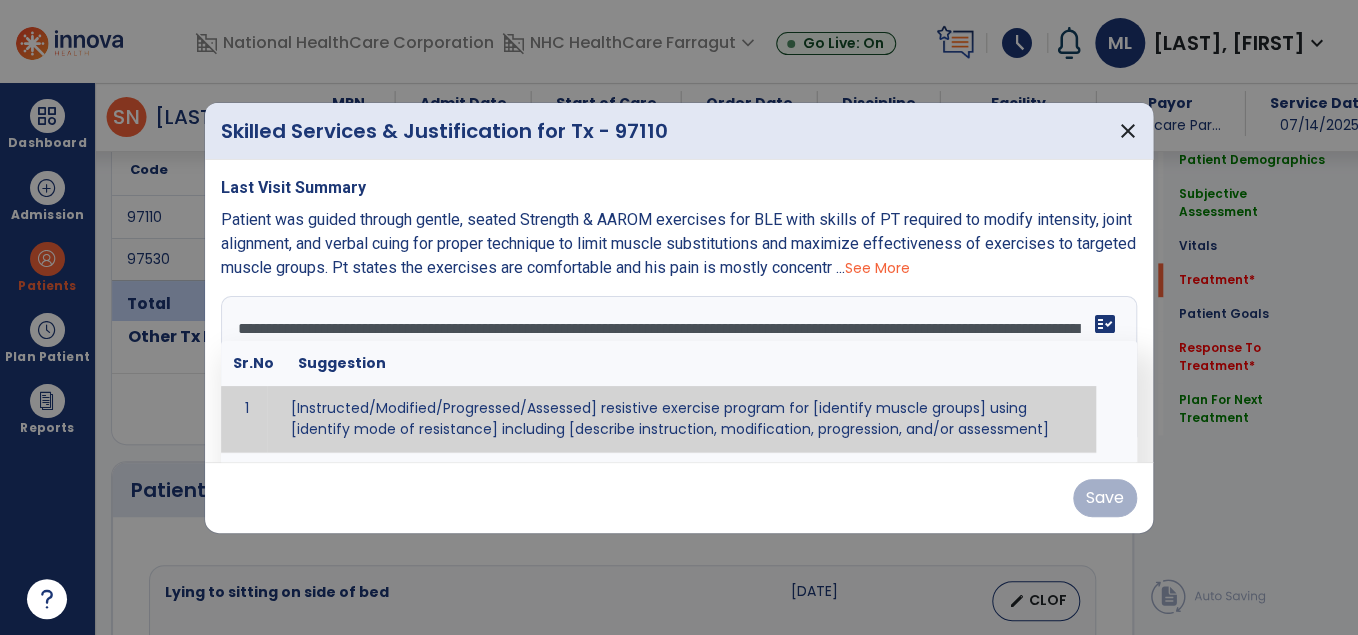 scroll, scrollTop: 64, scrollLeft: 0, axis: vertical 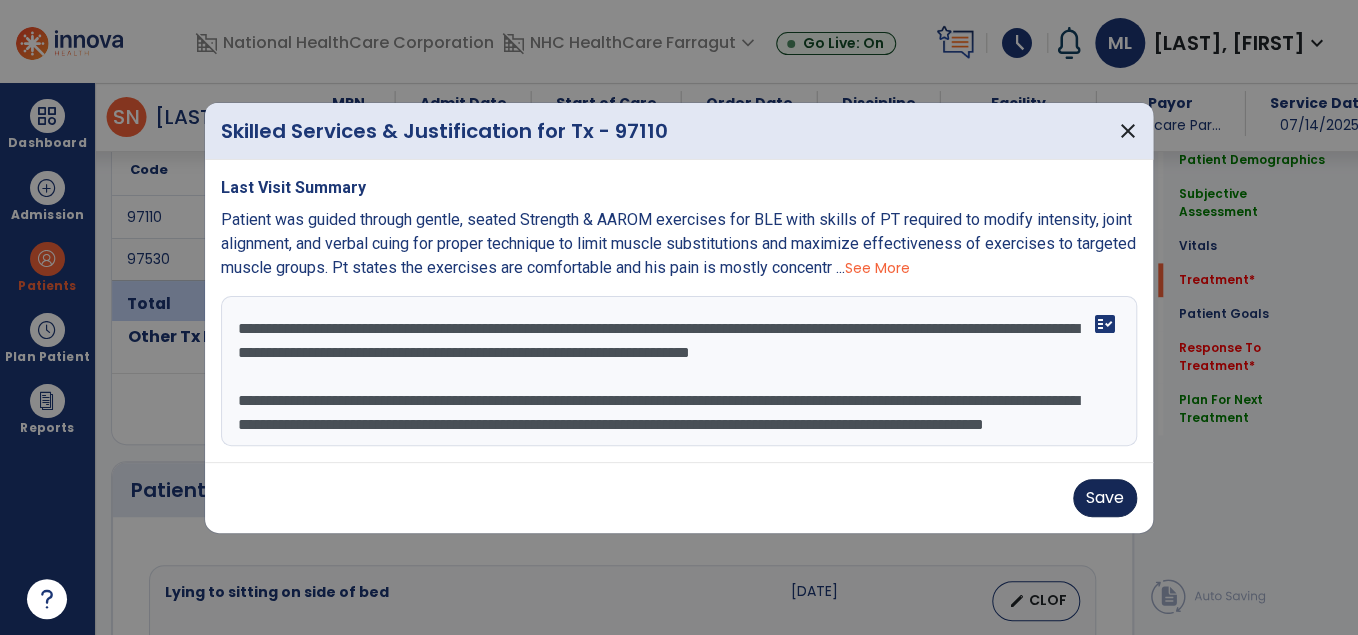 type on "**********" 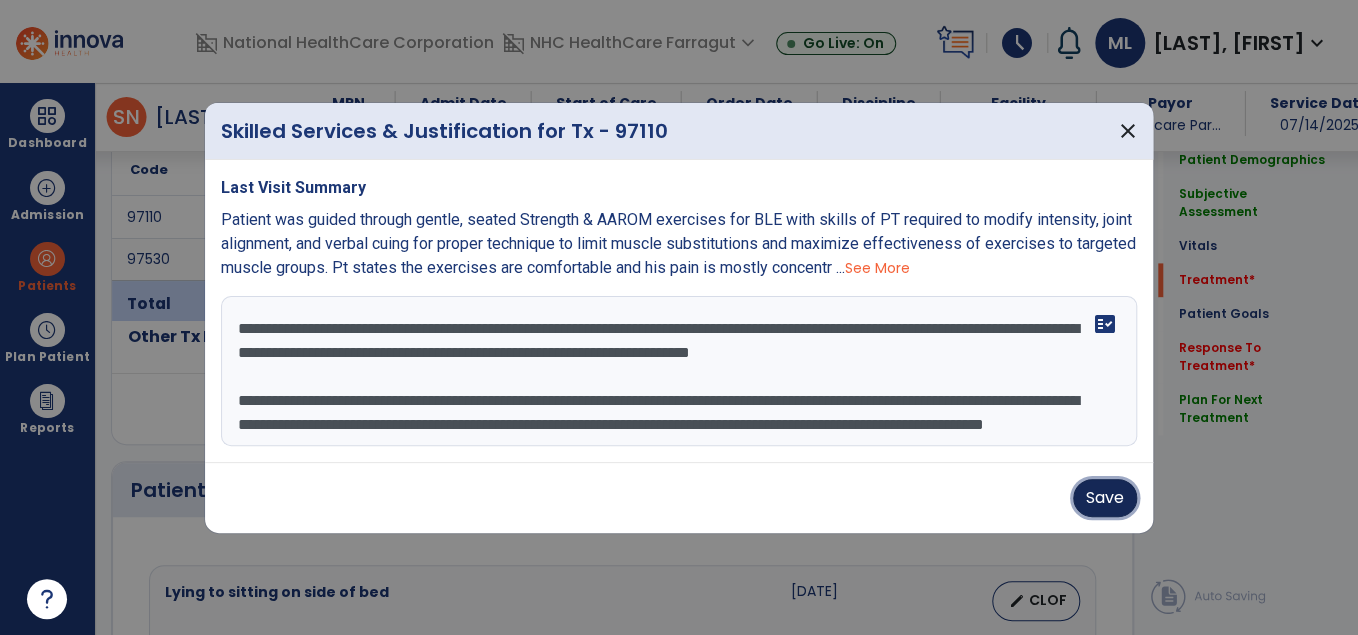 click on "Save" at bounding box center [1105, 498] 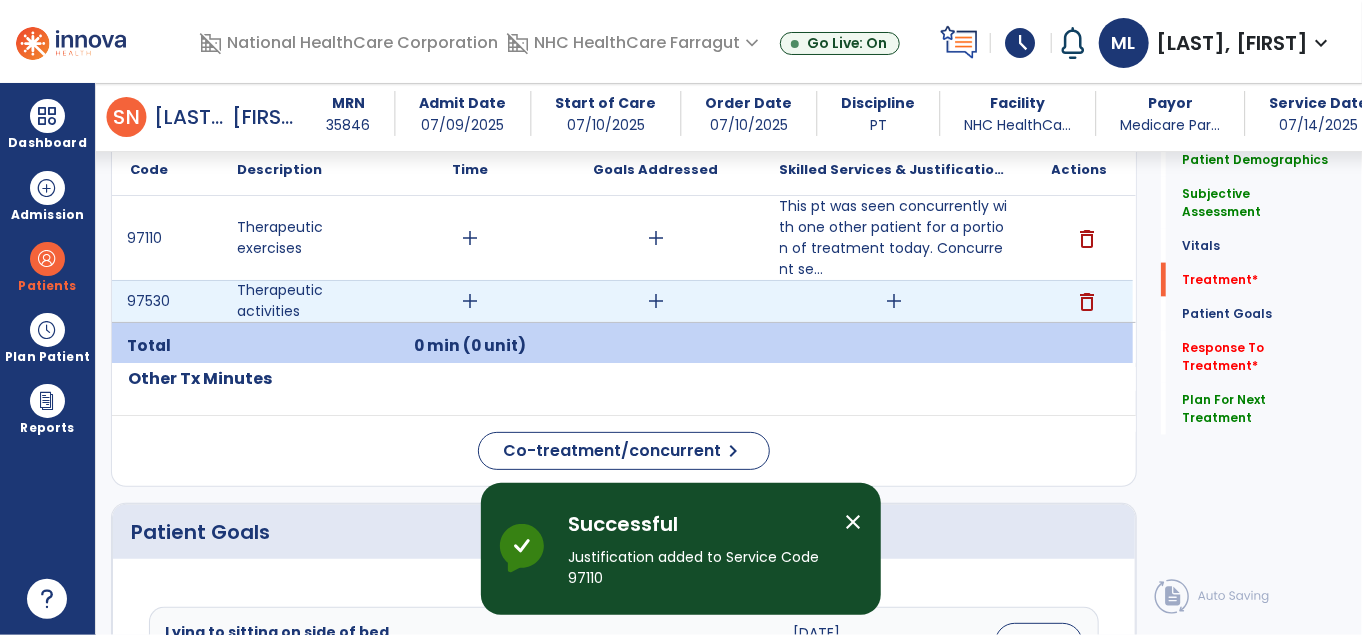 click on "add" at bounding box center (894, 301) 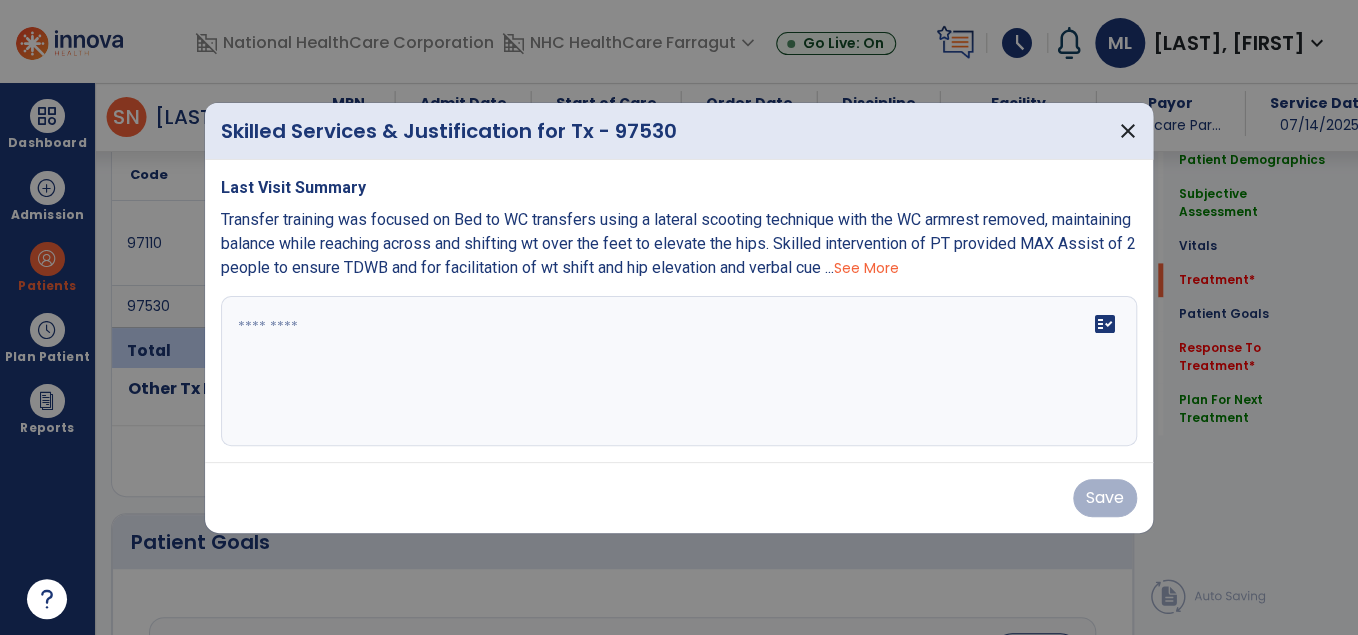 scroll, scrollTop: 1200, scrollLeft: 0, axis: vertical 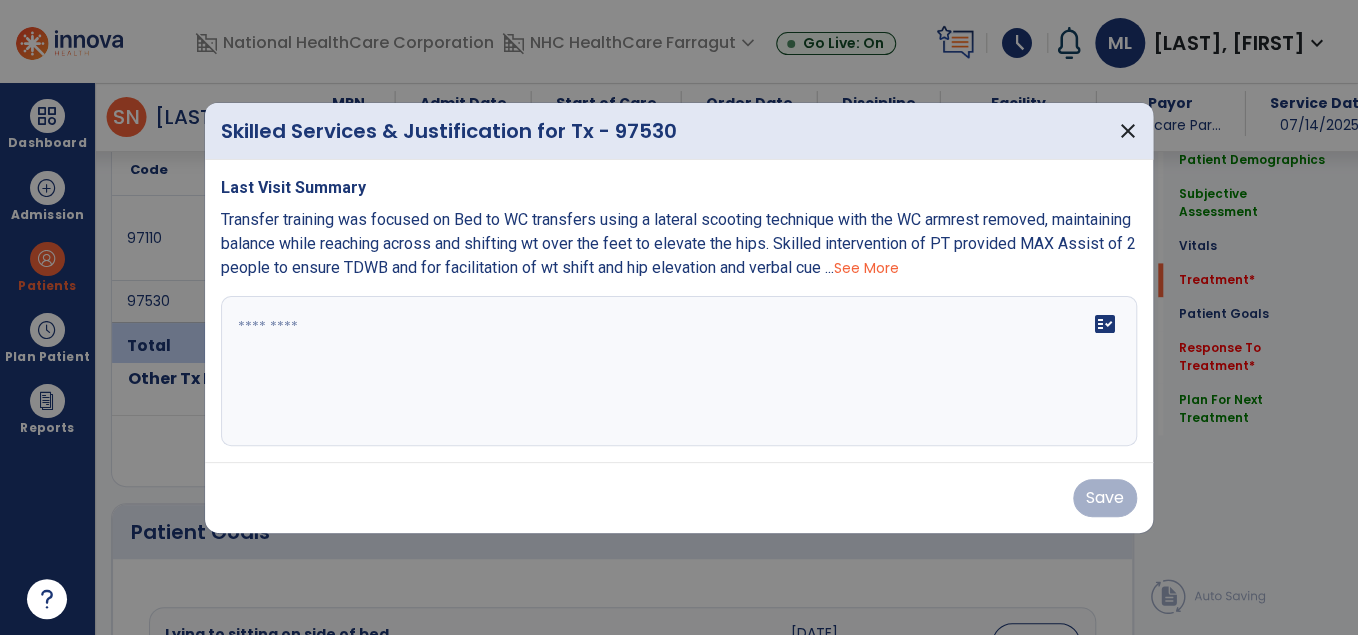 click at bounding box center [679, 371] 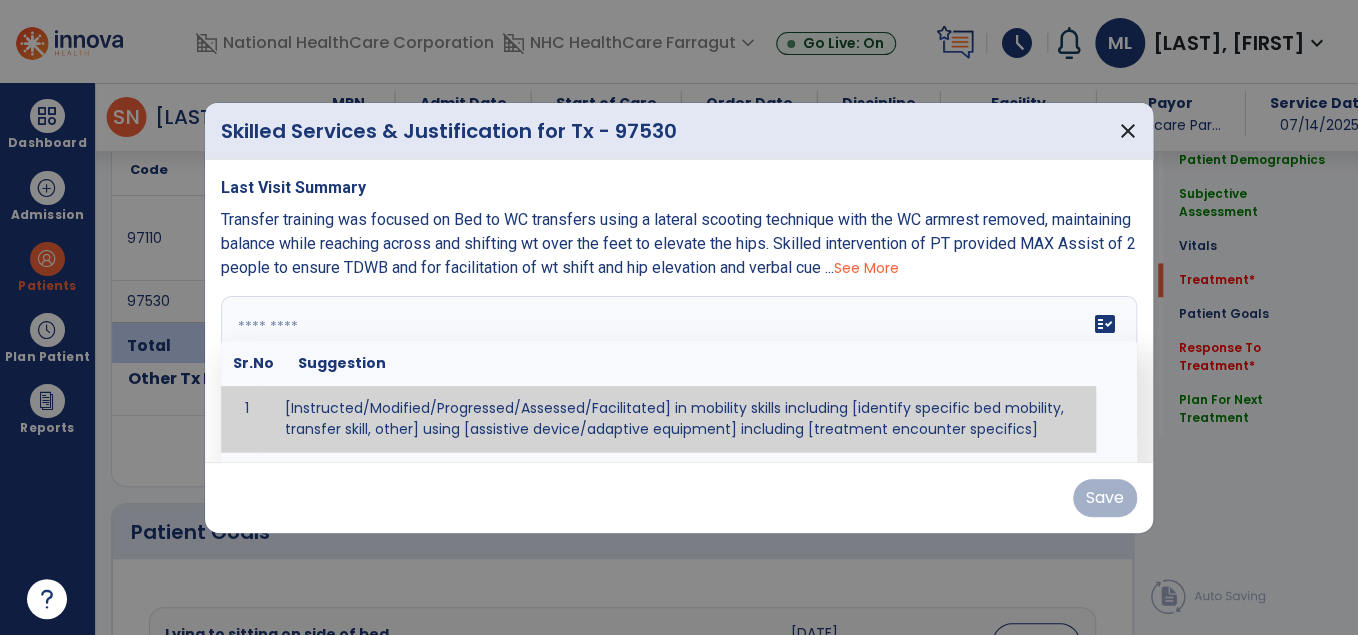 paste on "**********" 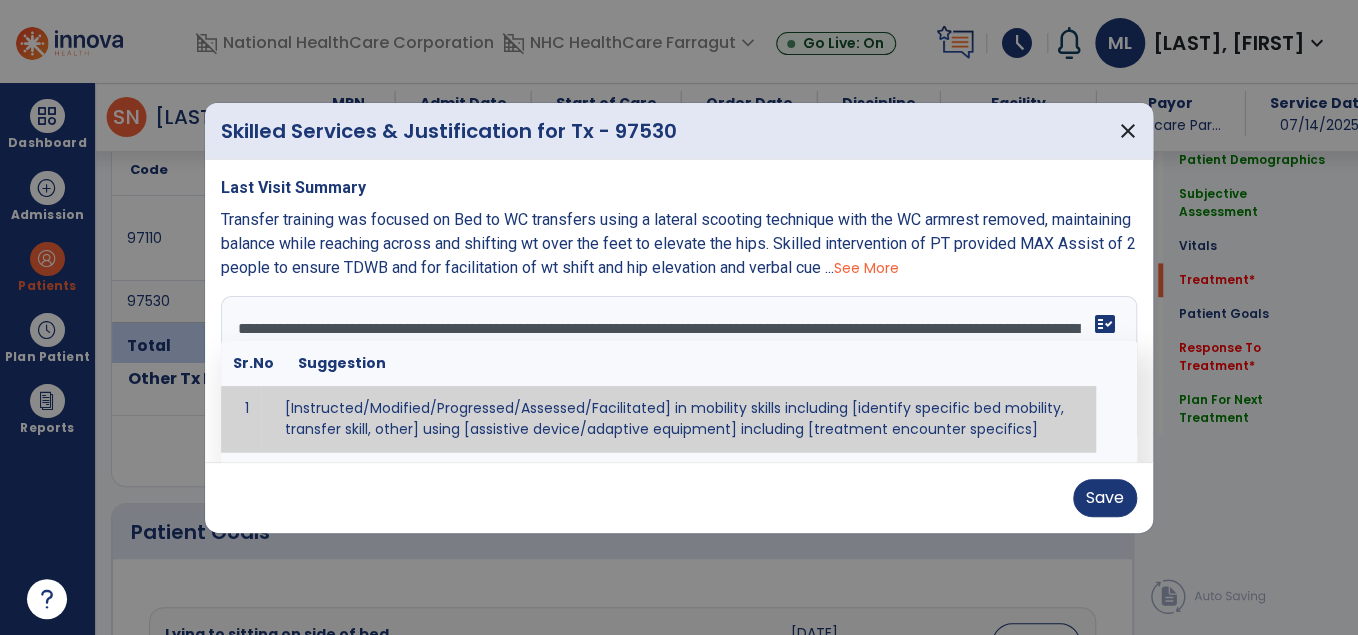 scroll, scrollTop: 136, scrollLeft: 0, axis: vertical 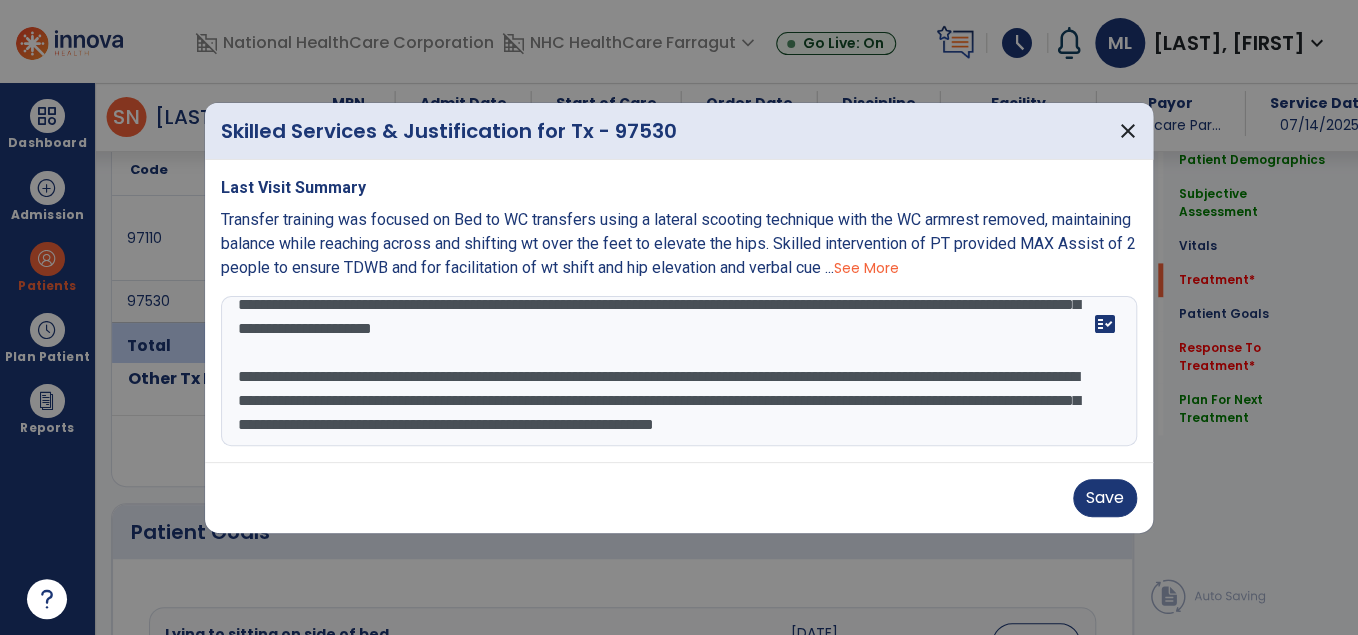 type on "**********" 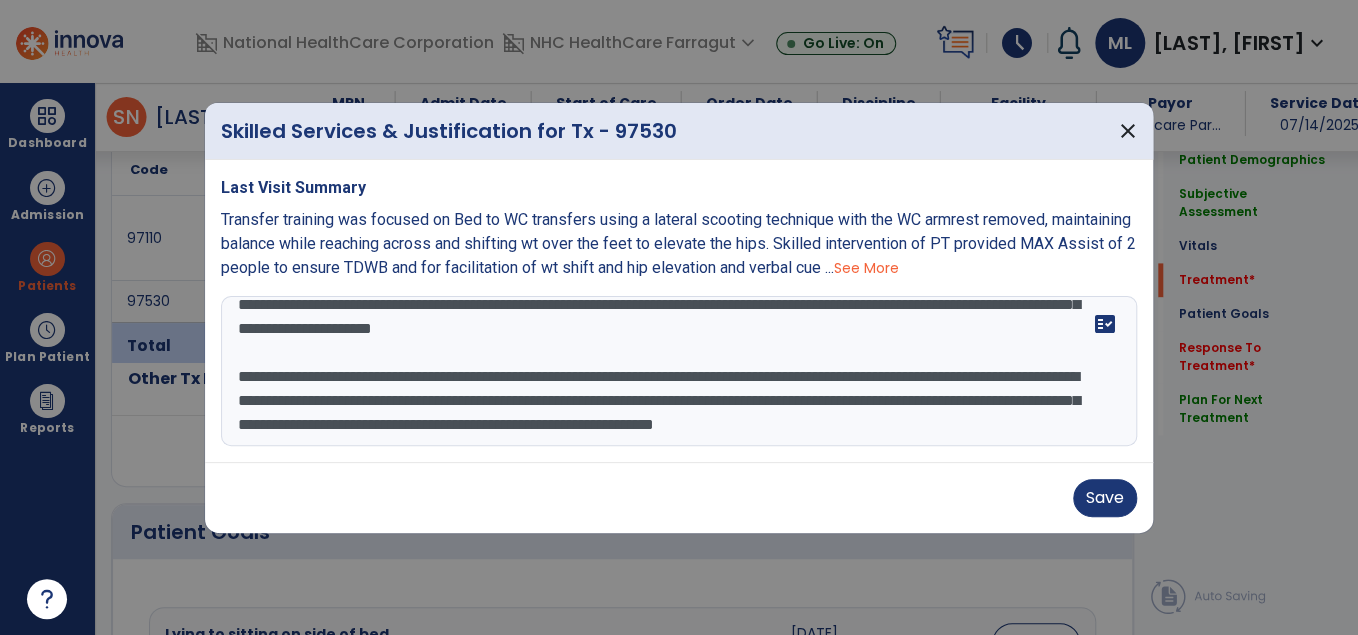 click on "**********" at bounding box center (679, 371) 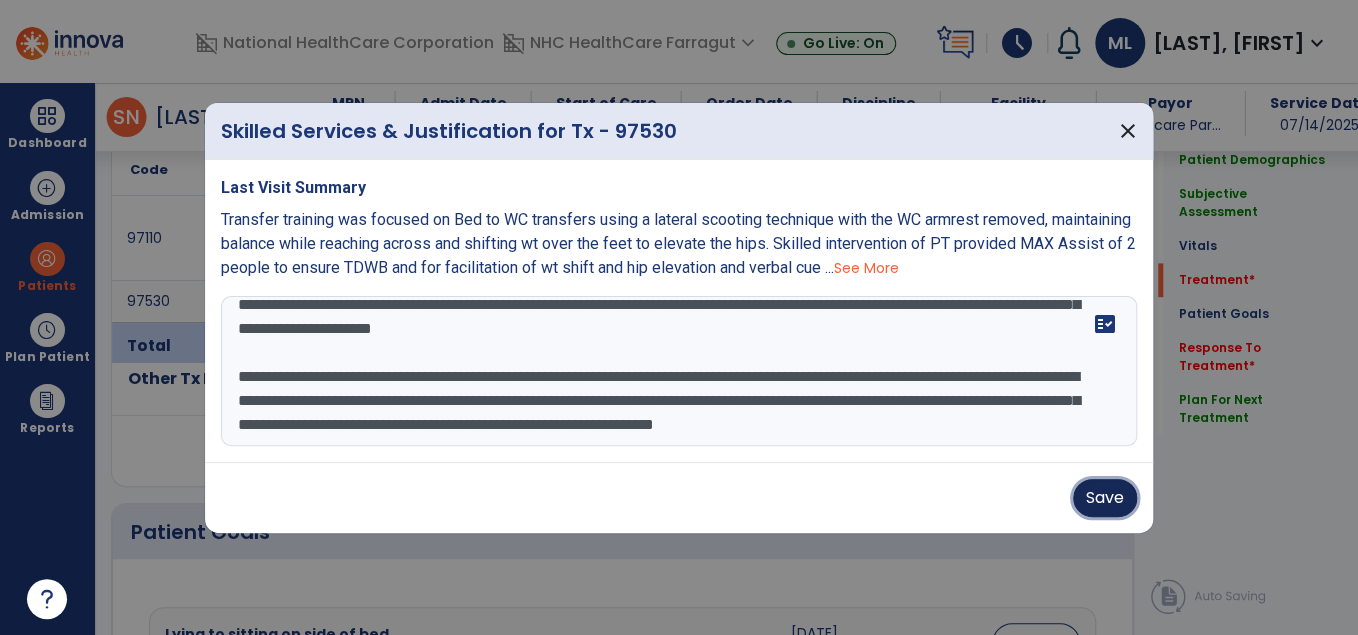click on "Save" at bounding box center [1105, 498] 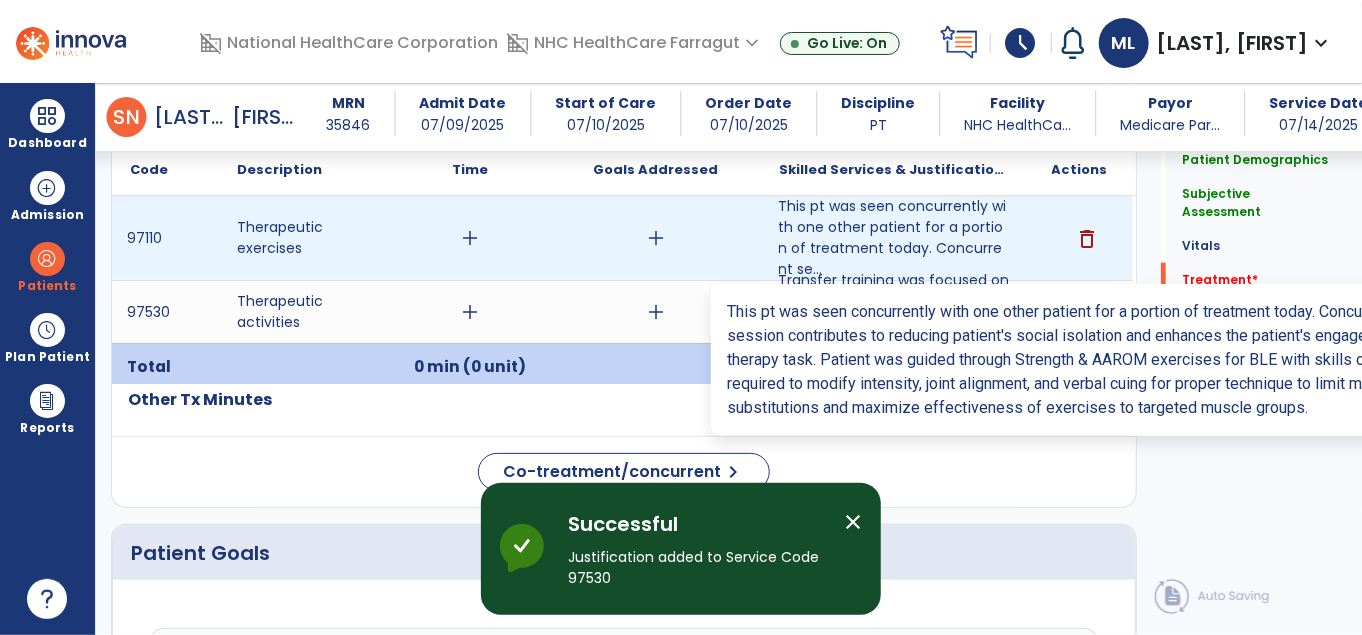 click on "This pt was seen concurrently with one other patient for a portion of treatment today. Concurrent se..." at bounding box center (894, 238) 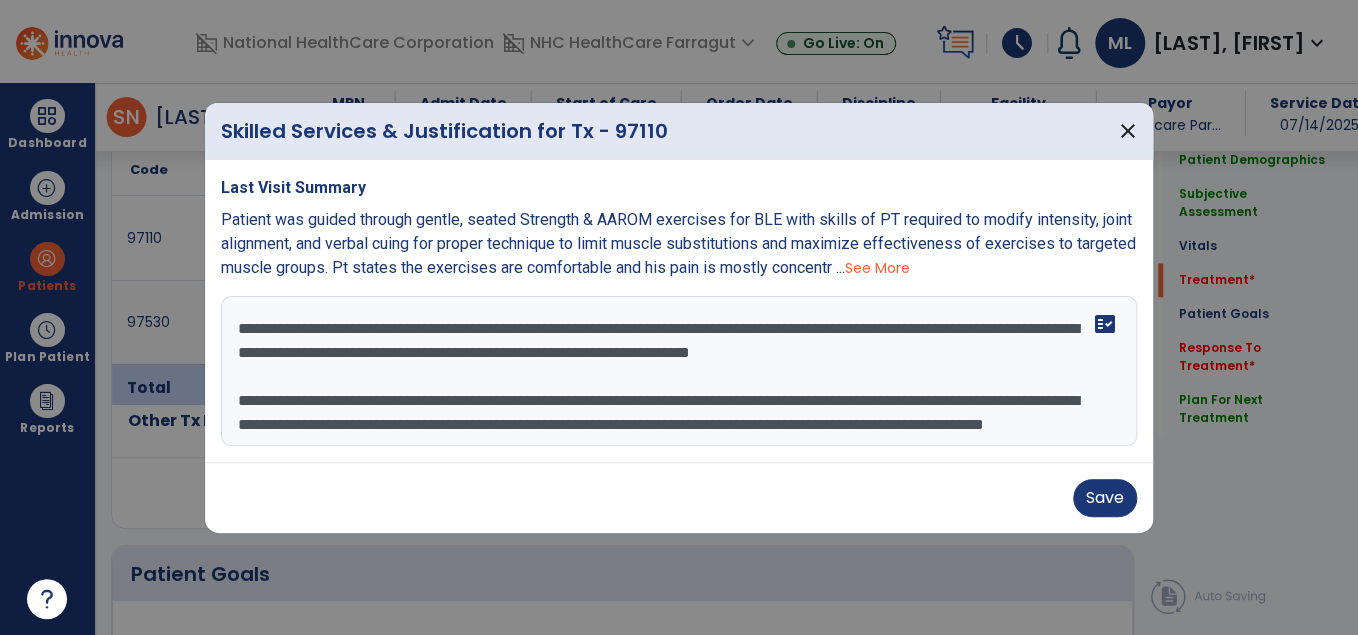 scroll, scrollTop: 1200, scrollLeft: 0, axis: vertical 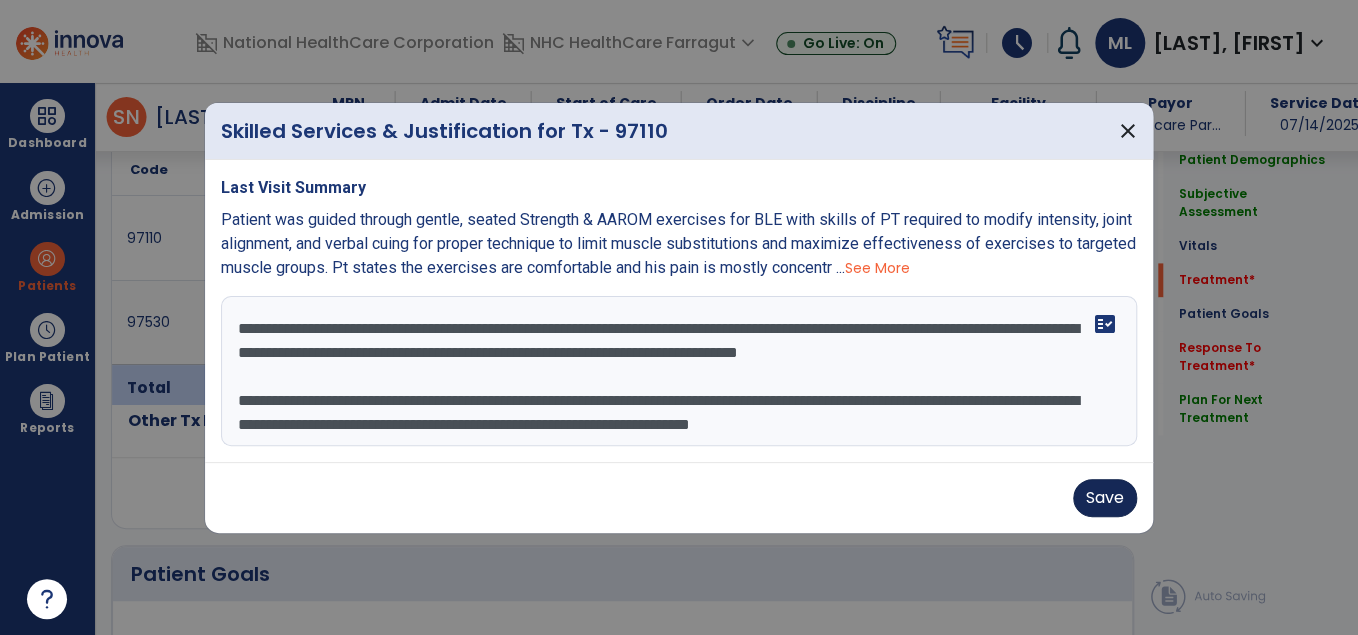 type on "**********" 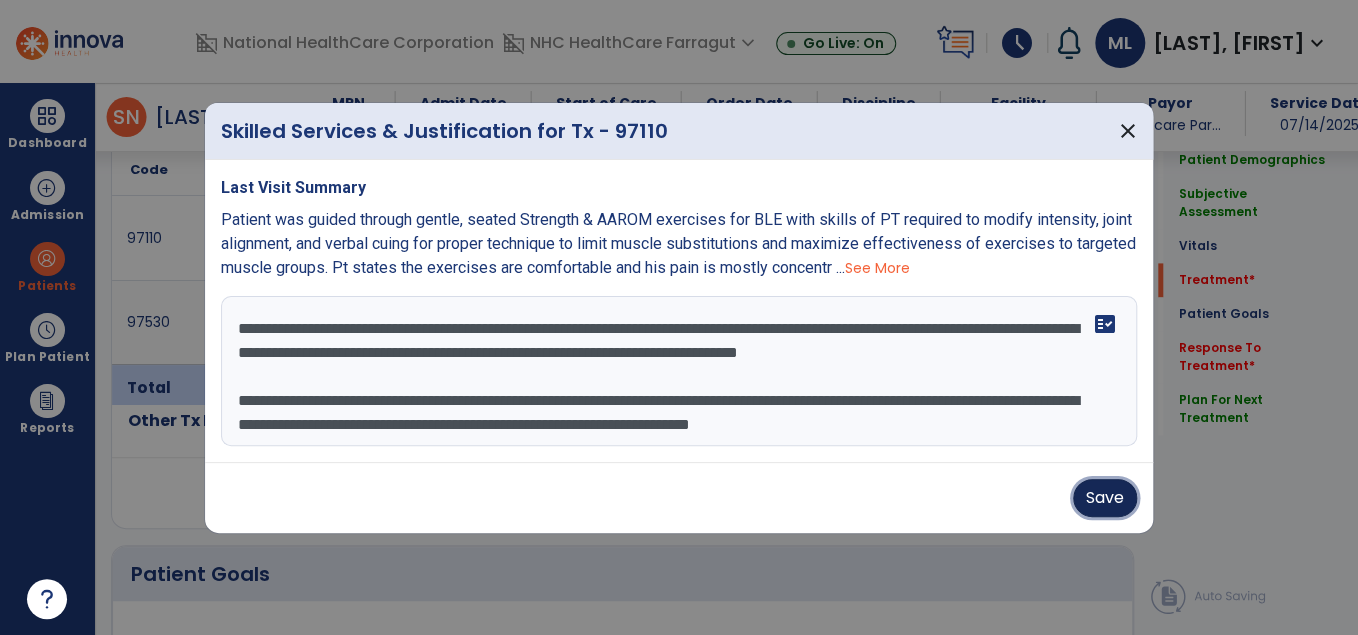 click on "Save" at bounding box center [1105, 498] 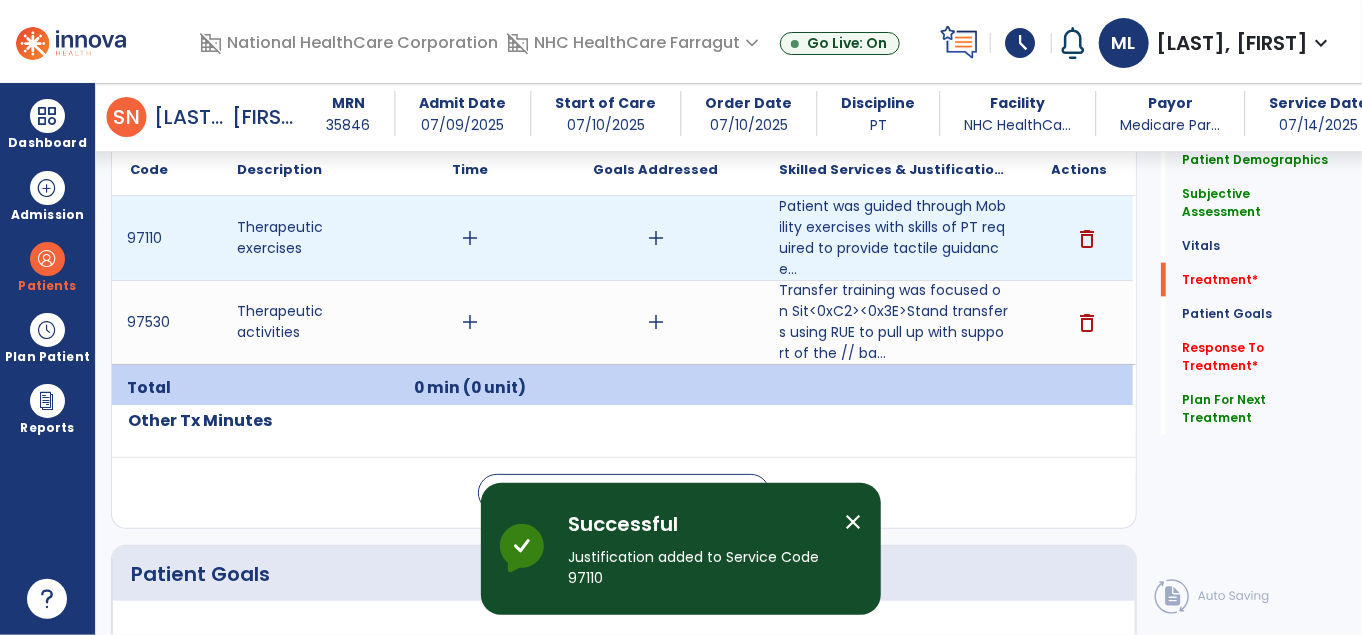 click on "add" at bounding box center [470, 238] 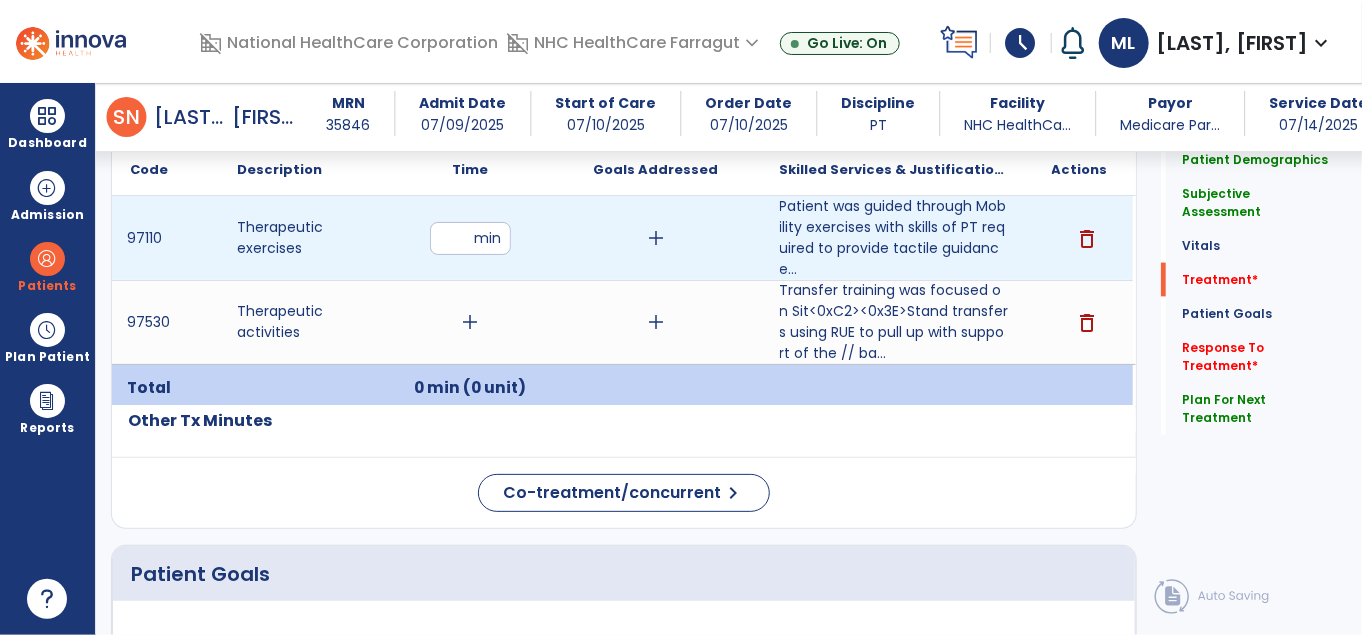 type on "**" 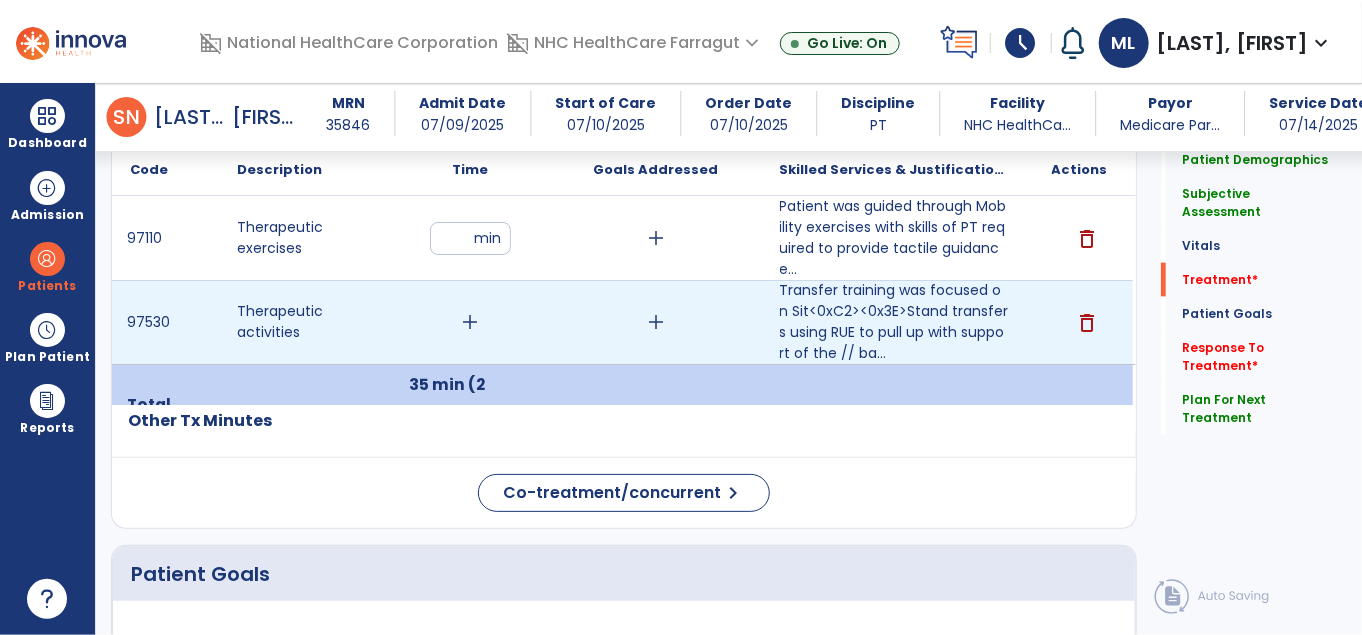 click on "add" at bounding box center (470, 322) 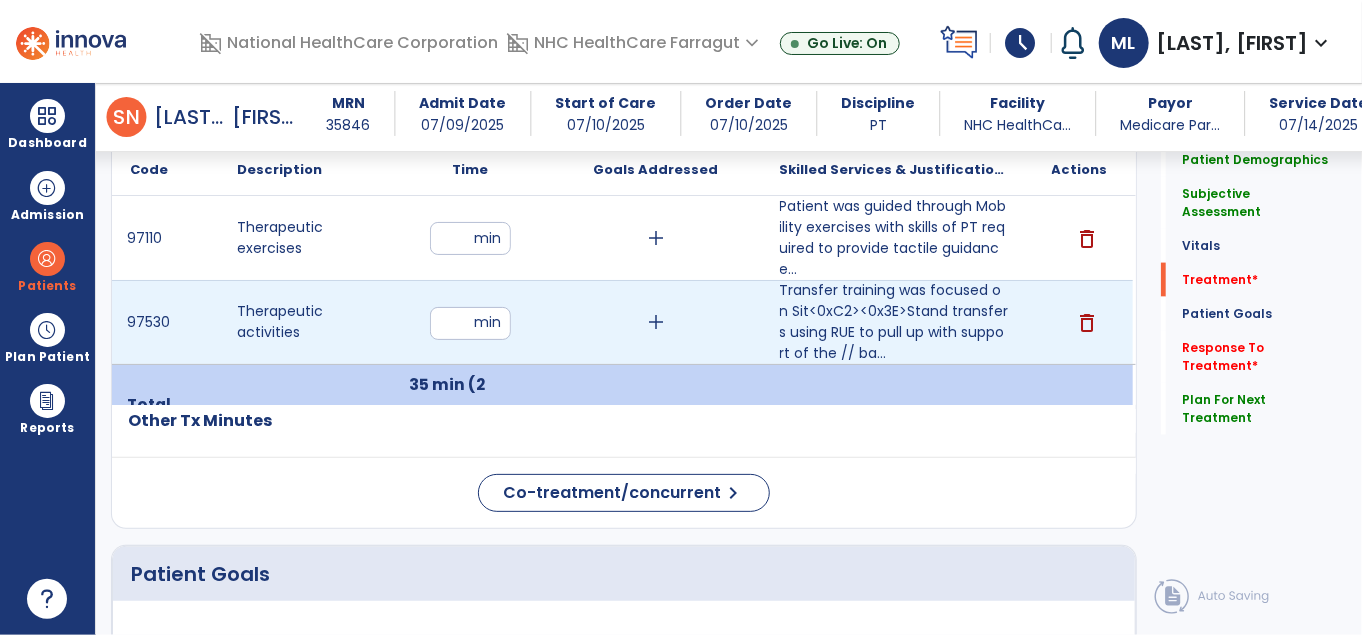 type on "***" 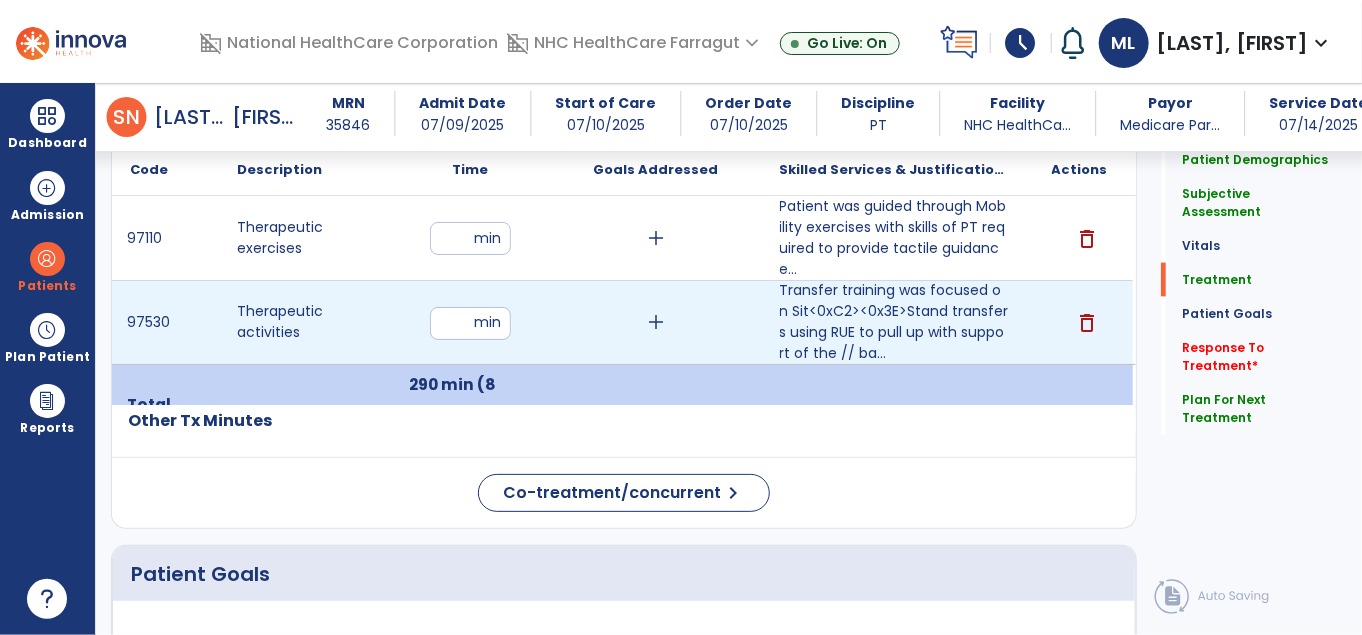 click on "***" at bounding box center [470, 323] 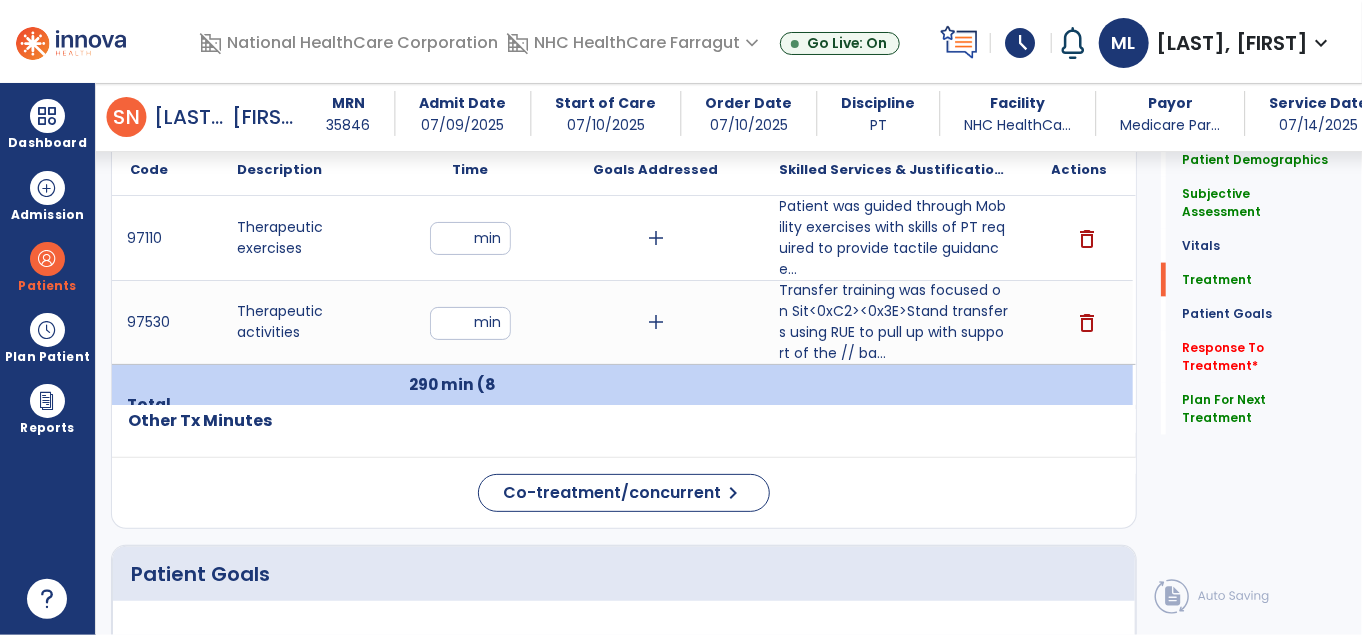 click on "Patient Demographics  Medical Diagnosis   Treatment Diagnosis   Precautions   Contraindications
Code
Description
Pdpm Clinical Category
S32.511D" 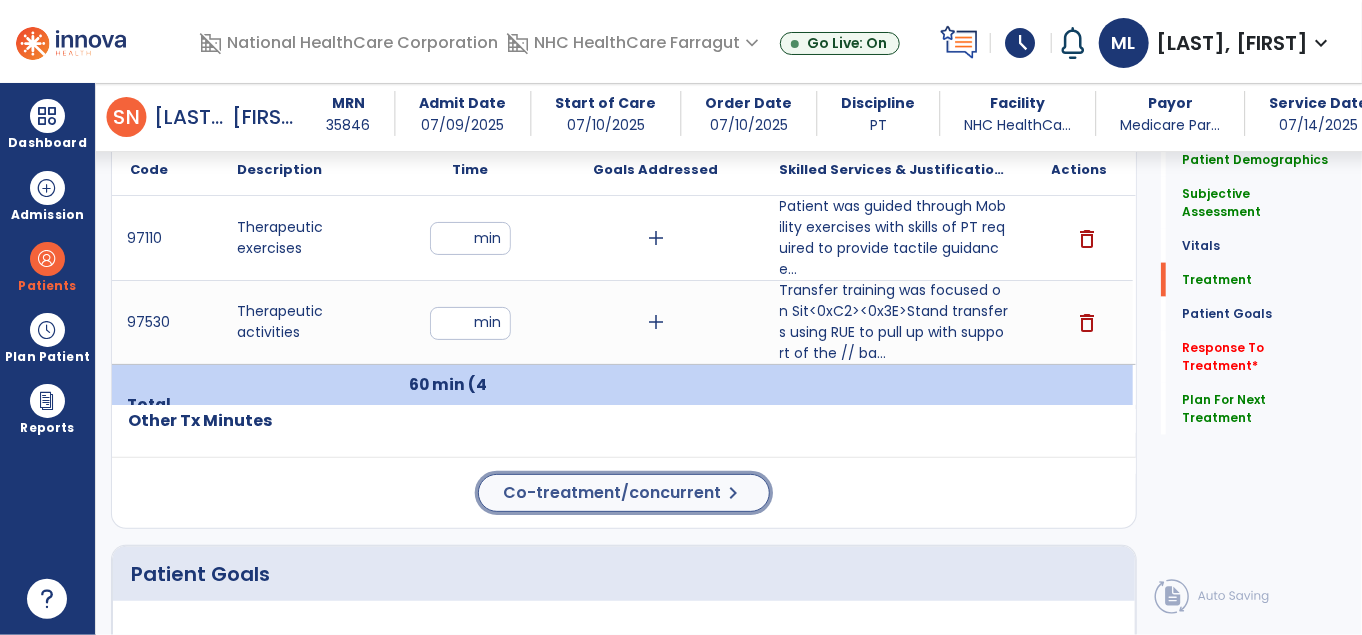 click on "Co-treatment/concurrent" 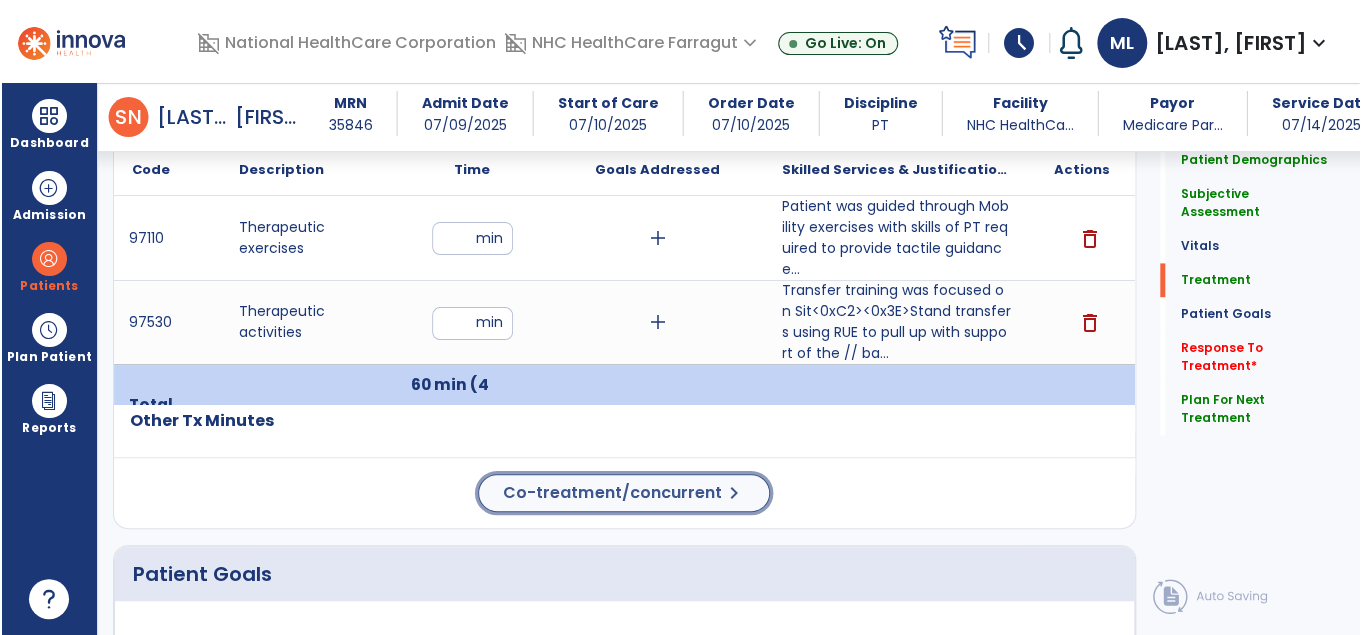 scroll, scrollTop: 1200, scrollLeft: 0, axis: vertical 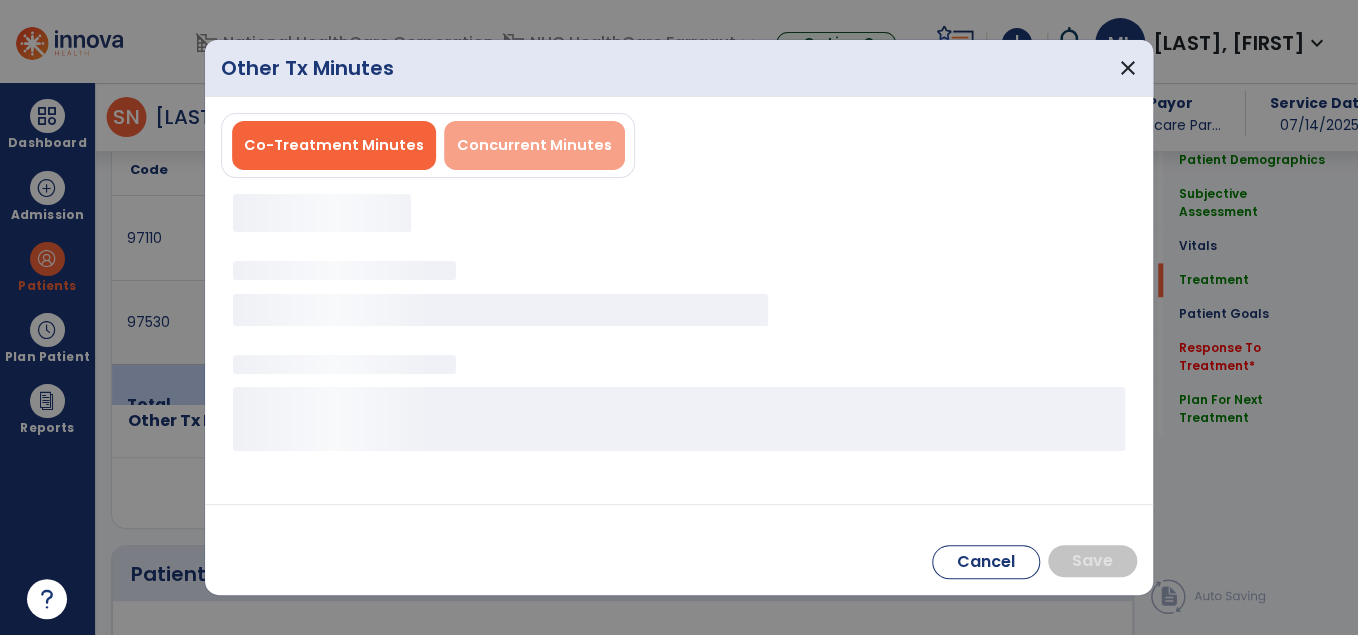 click on "Concurrent Minutes" at bounding box center [534, 145] 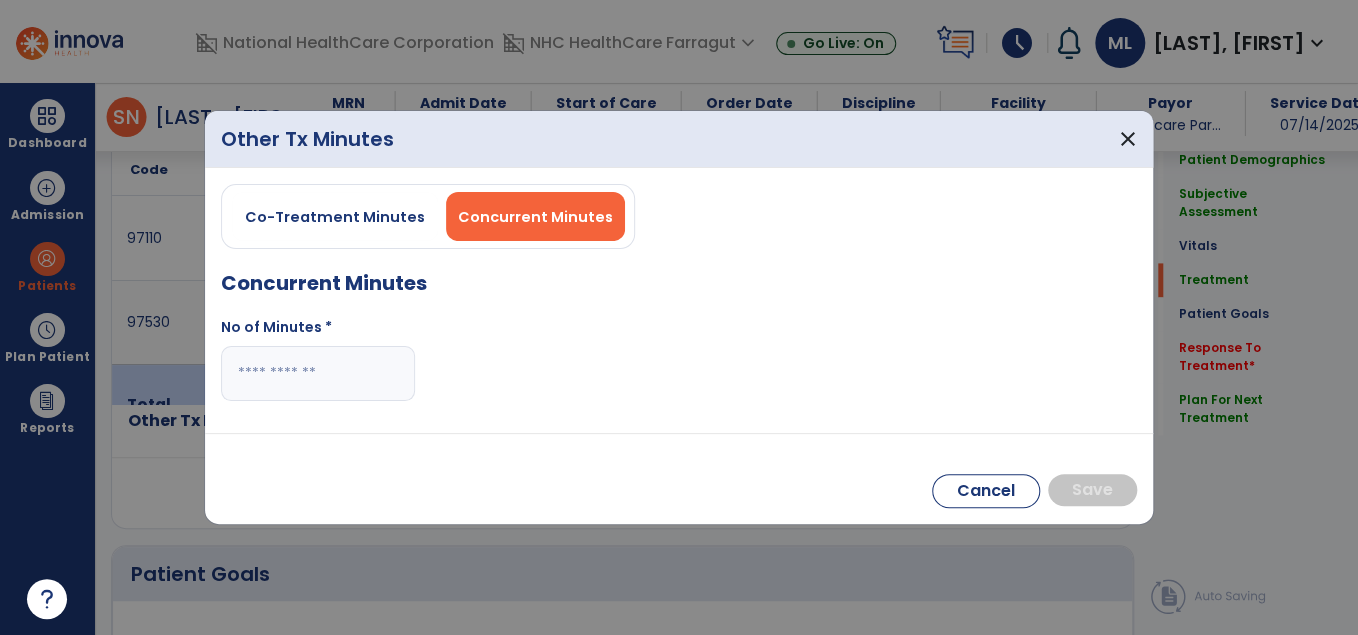 click at bounding box center [318, 373] 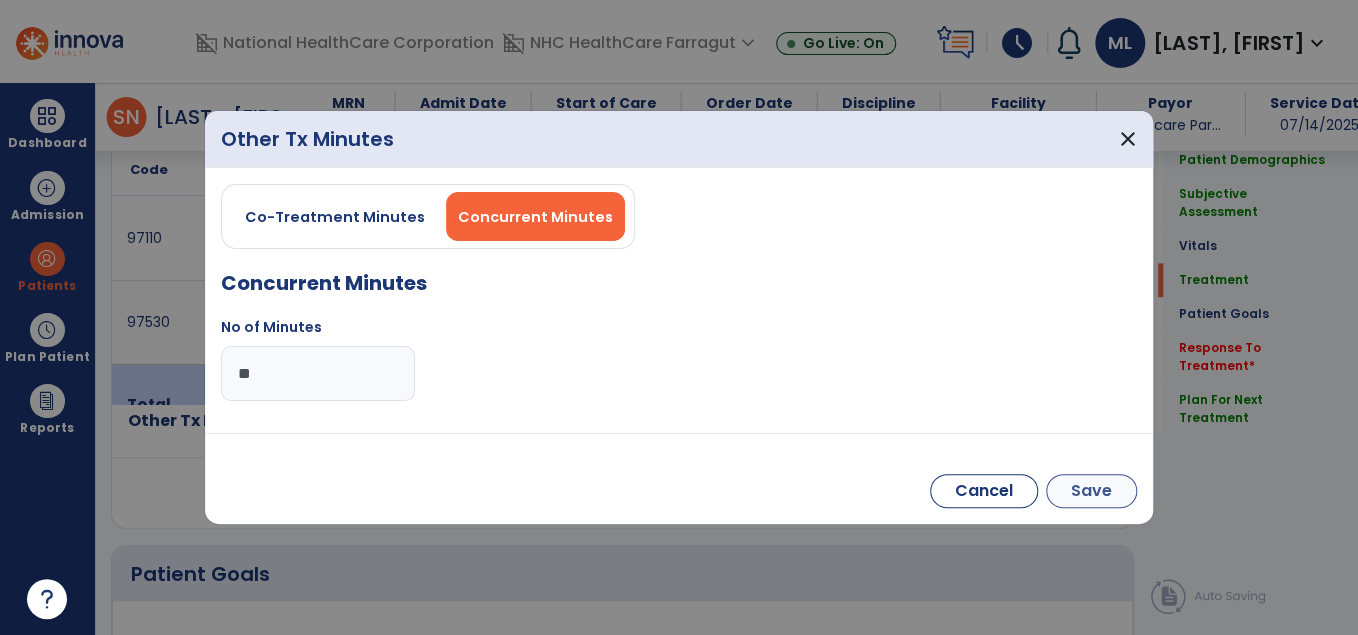 type on "**" 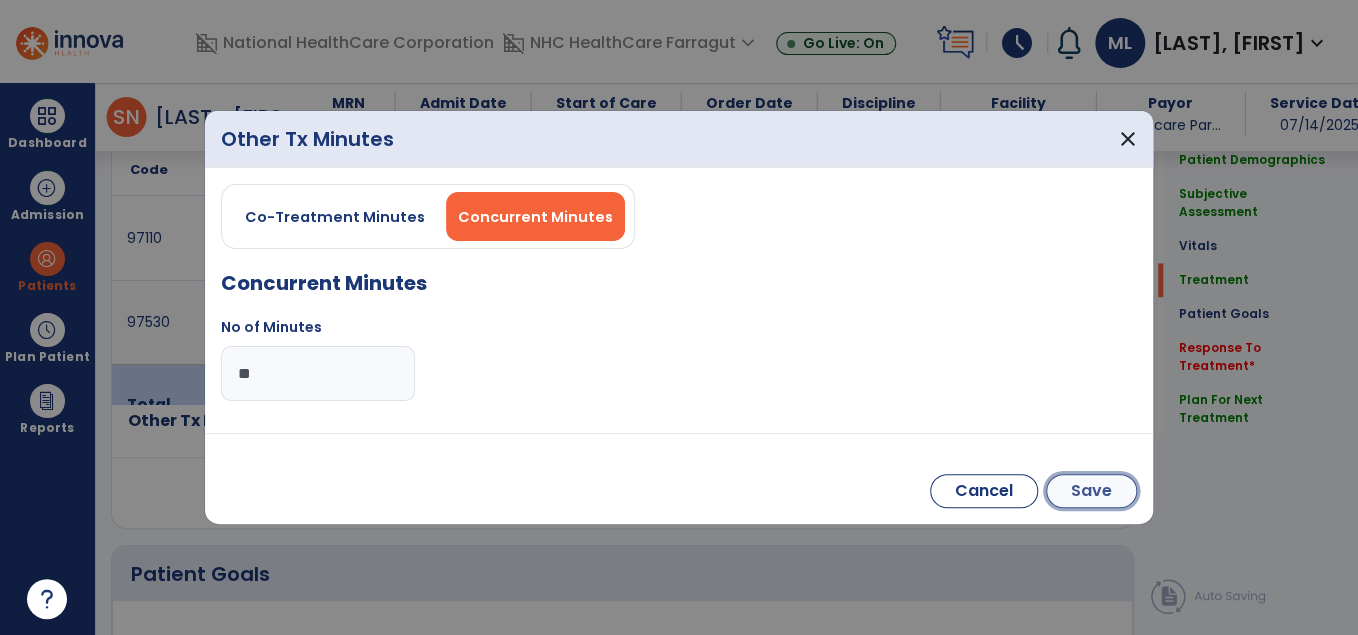 click on "Save" at bounding box center (1091, 491) 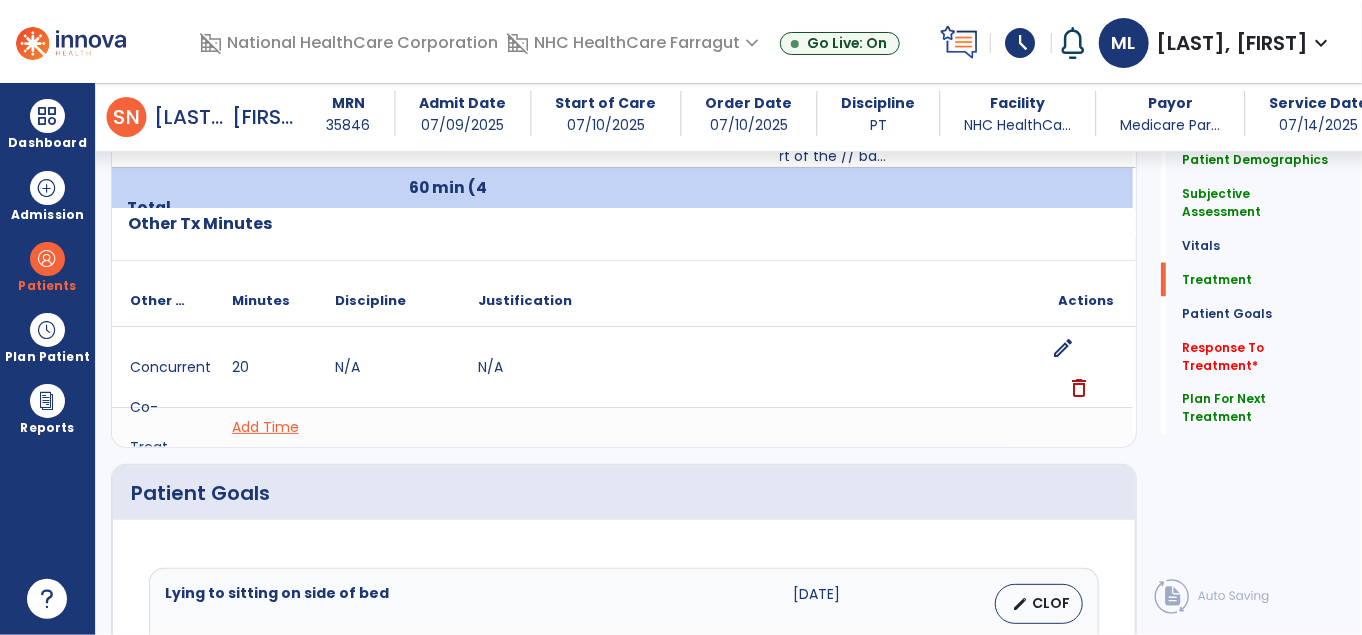 scroll, scrollTop: 1400, scrollLeft: 0, axis: vertical 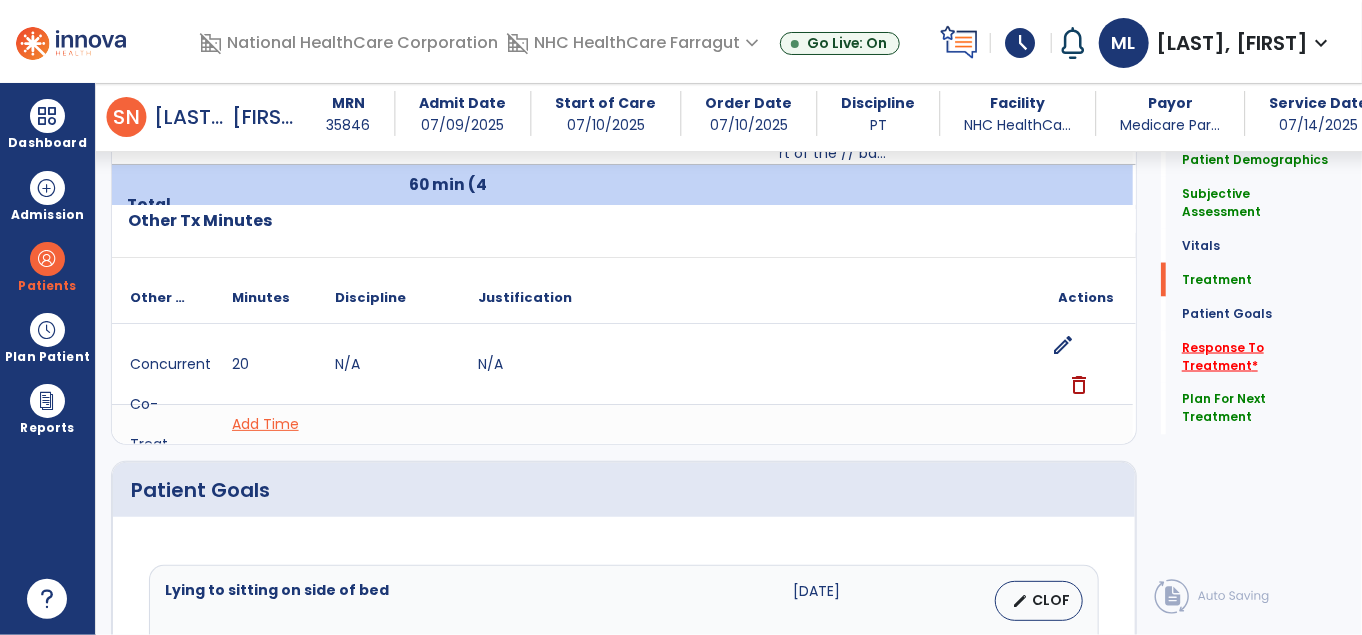 click on "Response To Treatment   *" 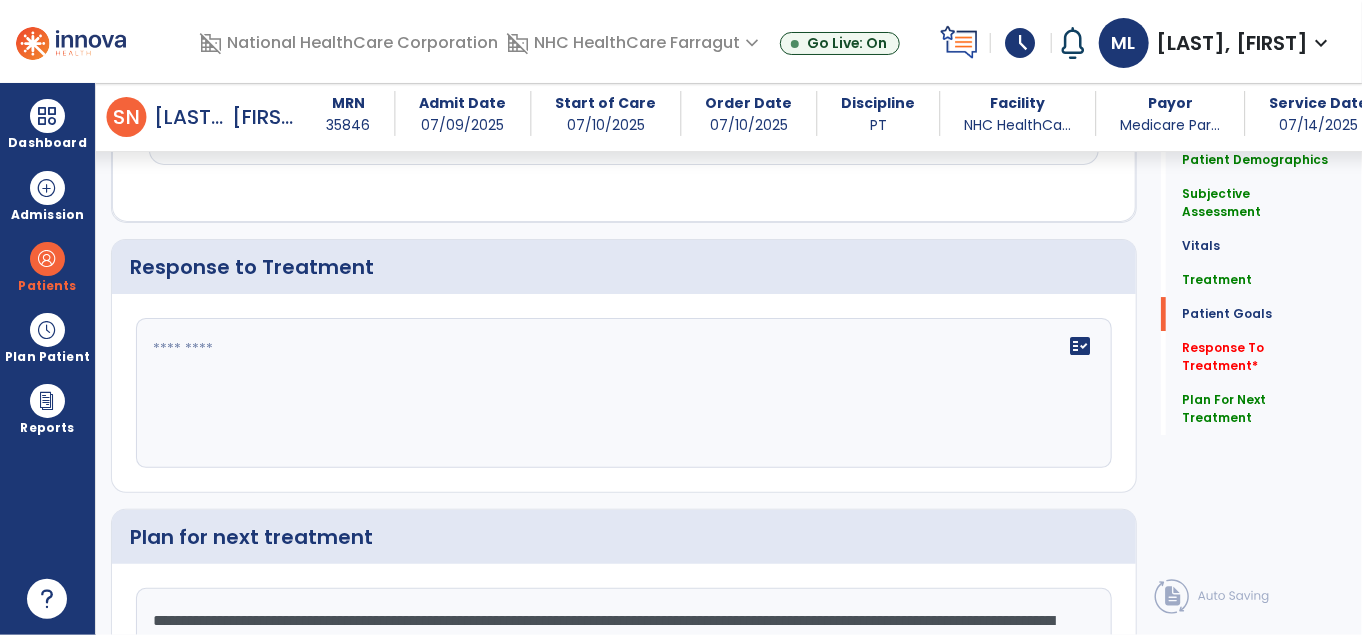 scroll, scrollTop: 2969, scrollLeft: 0, axis: vertical 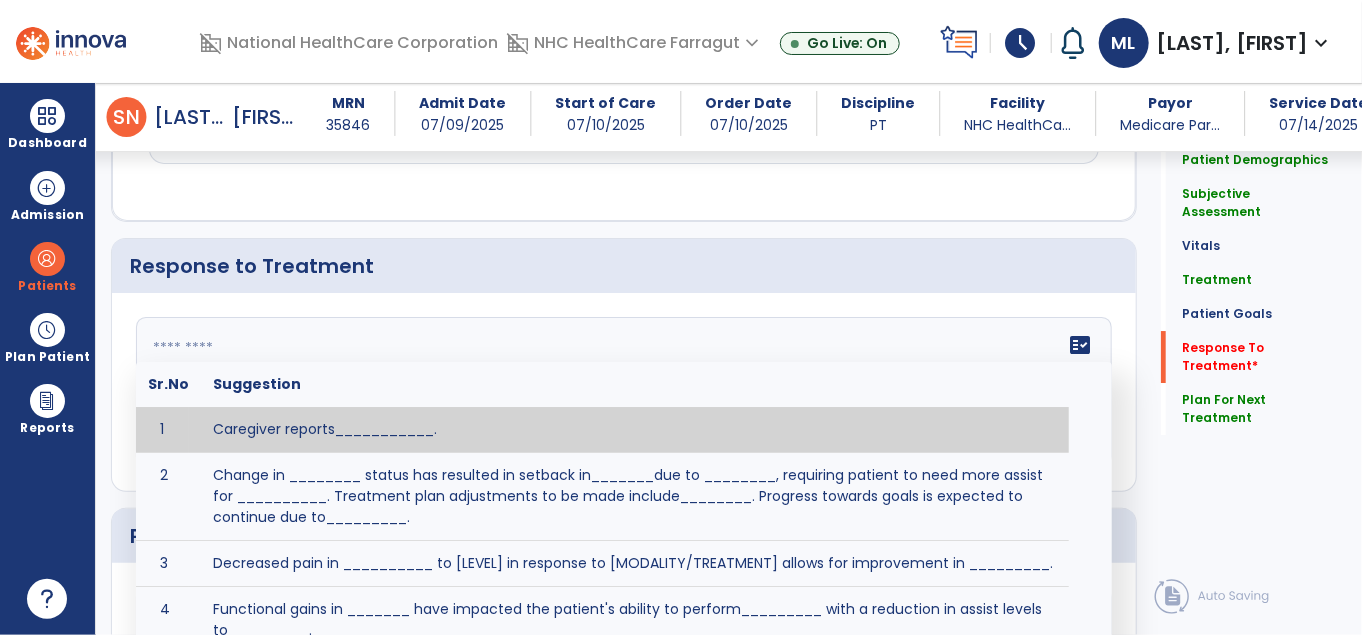 click on "fact_check  Sr.No Suggestion 1 Caregiver reports___________. 2 Change in ________ status has resulted in setback in_______due to ________, requiring patient to need more assist for __________.   Treatment plan adjustments to be made include________.  Progress towards goals is expected to continue due to_________. 3 Decreased pain in __________ to [LEVEL] in response to [MODALITY/TREATMENT] allows for improvement in _________. 4 Functional gains in _______ have impacted the patient's ability to perform_________ with a reduction in assist levels to_________. 5 Functional progress this week has been significant due to__________. 6 Gains in ________ have improved the patient's ability to perform ______with decreased levels of assist to___________. 7 Improvement in ________allows patient to tolerate higher levels of challenges in_________. 8 Pain in [AREA] has decreased to [LEVEL] in response to [TREATMENT/MODALITY], allowing fore ease in completing__________. 9 10 11 12 13 14 15 16 17 18 19 20 21" 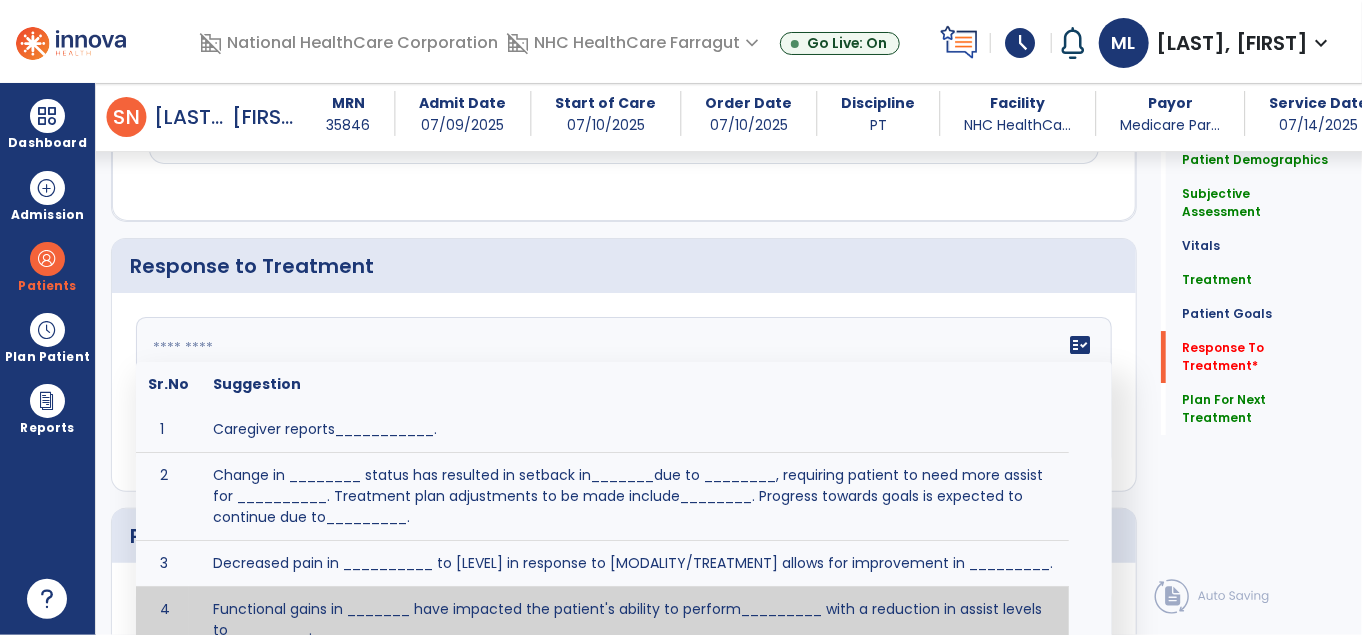 click 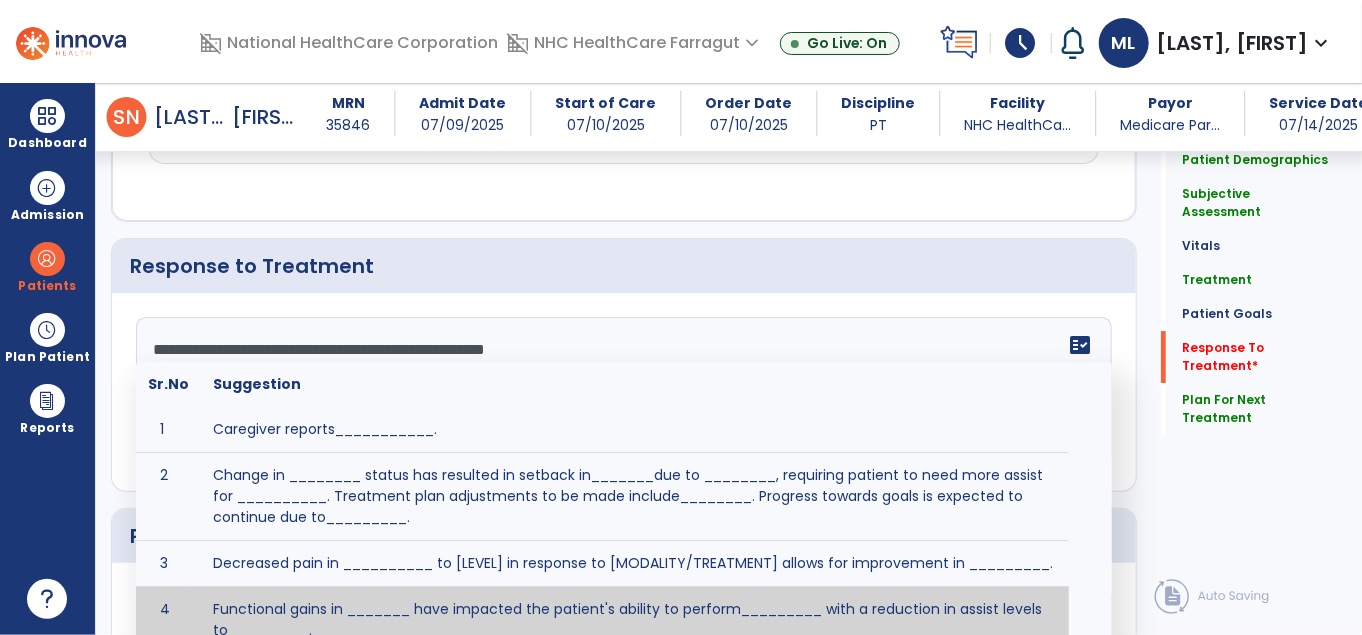 scroll, scrollTop: 2976, scrollLeft: 0, axis: vertical 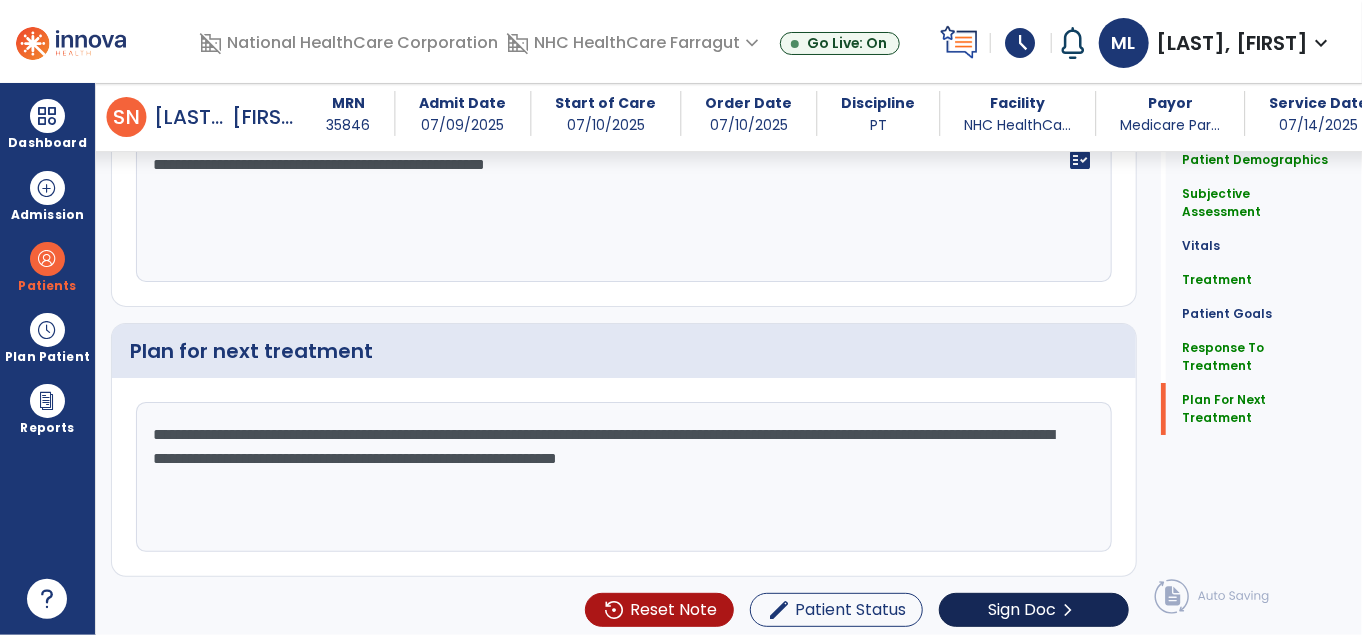 type on "**********" 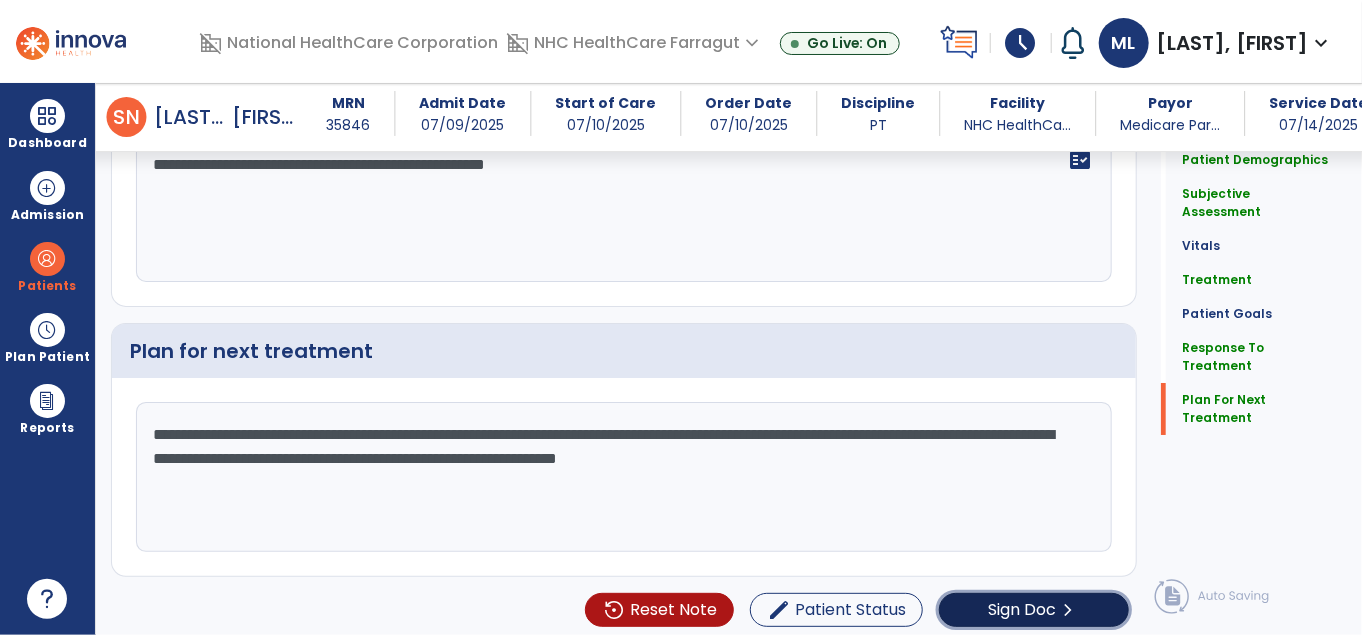 click on "Sign Doc  chevron_right" 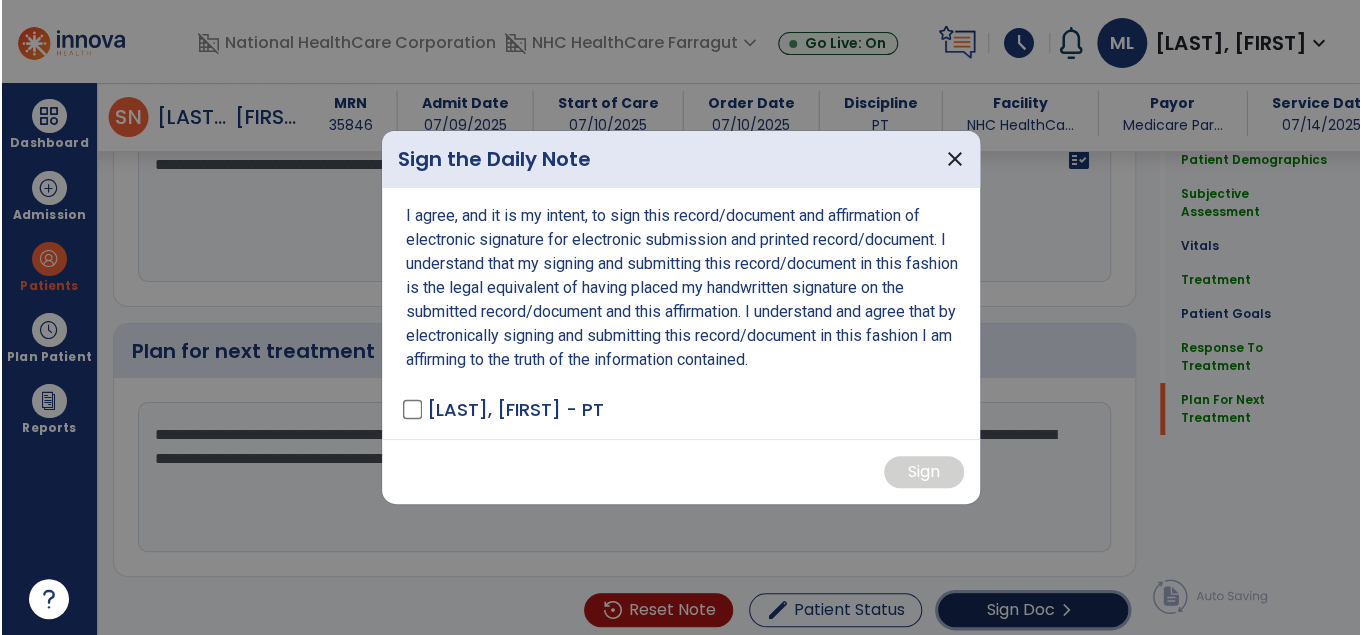 scroll, scrollTop: 3154, scrollLeft: 0, axis: vertical 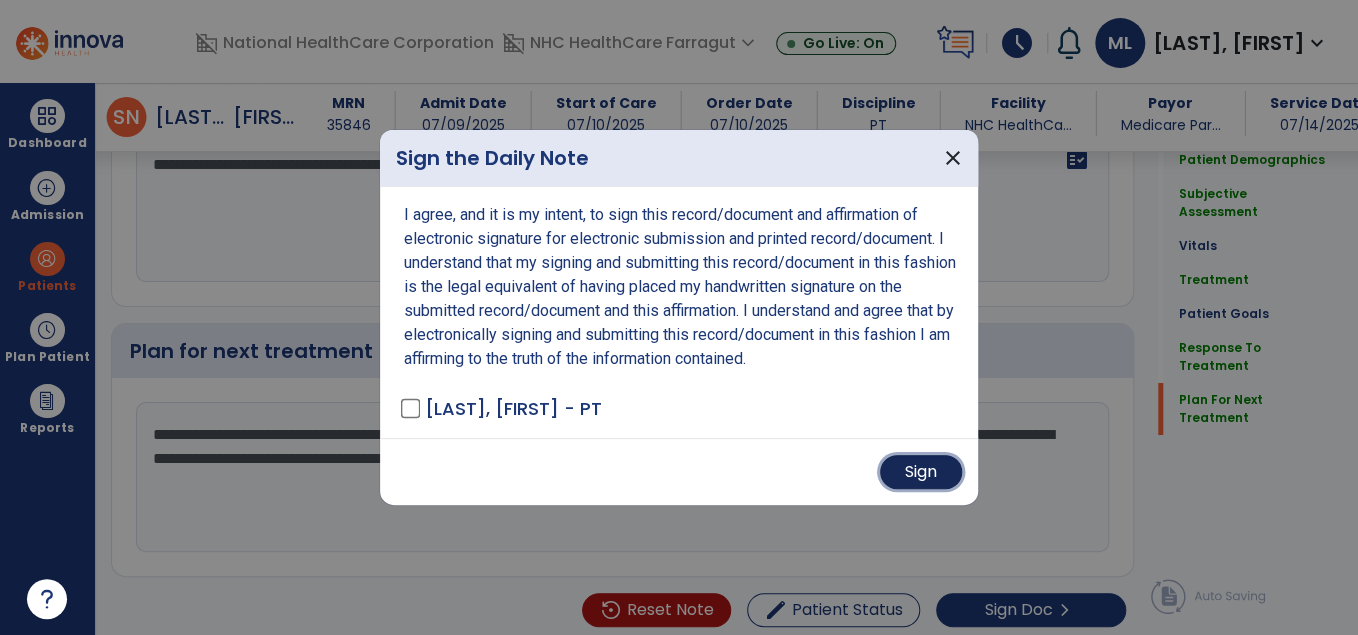 click on "Sign" at bounding box center [921, 472] 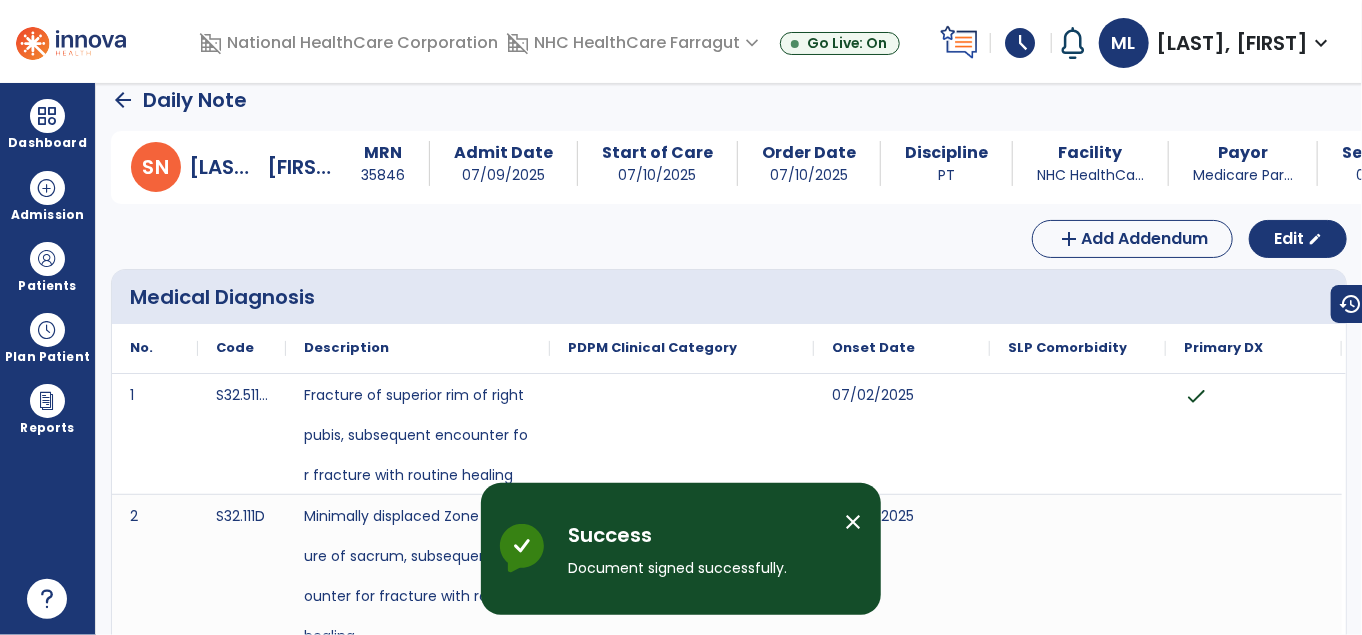 scroll, scrollTop: 0, scrollLeft: 0, axis: both 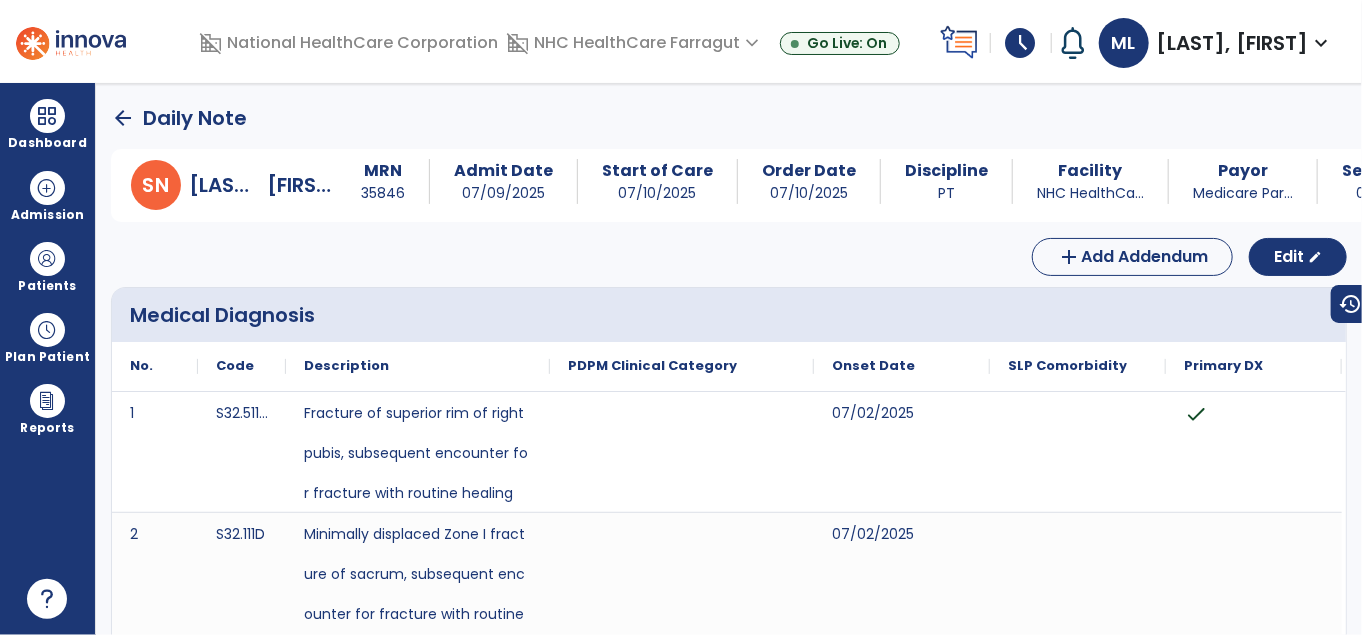 click on "arrow_back" 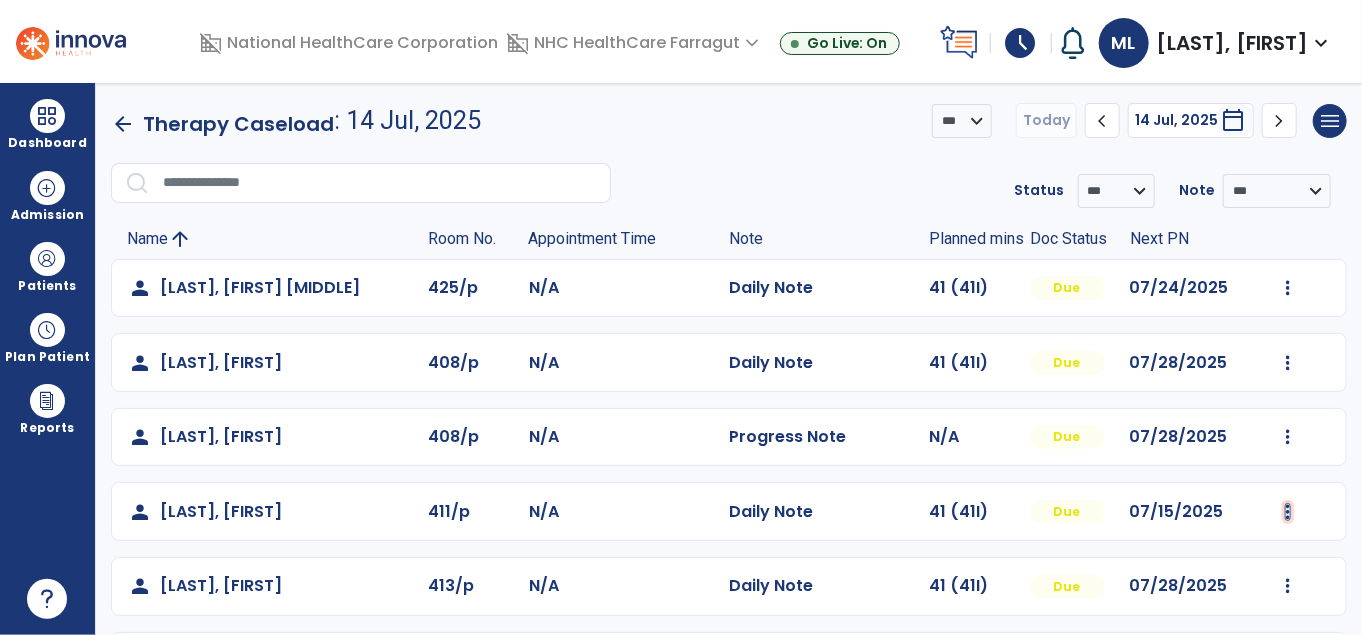 click at bounding box center (1288, 288) 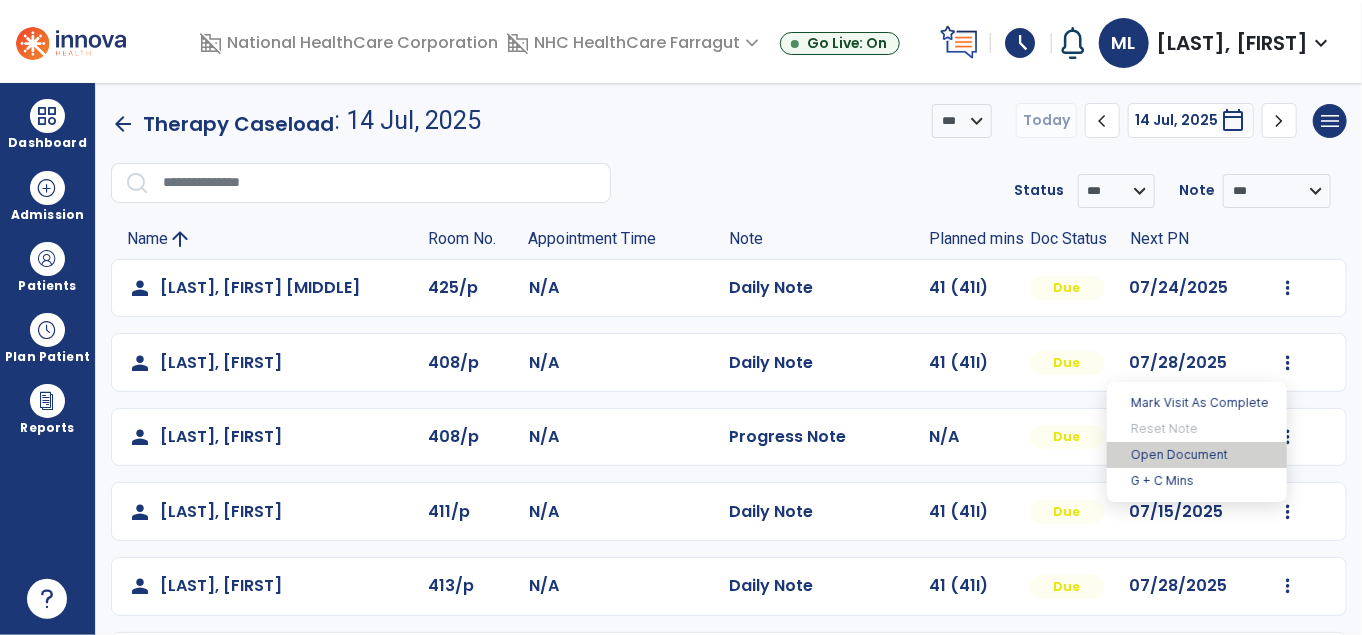 click on "Open Document" at bounding box center [1197, 455] 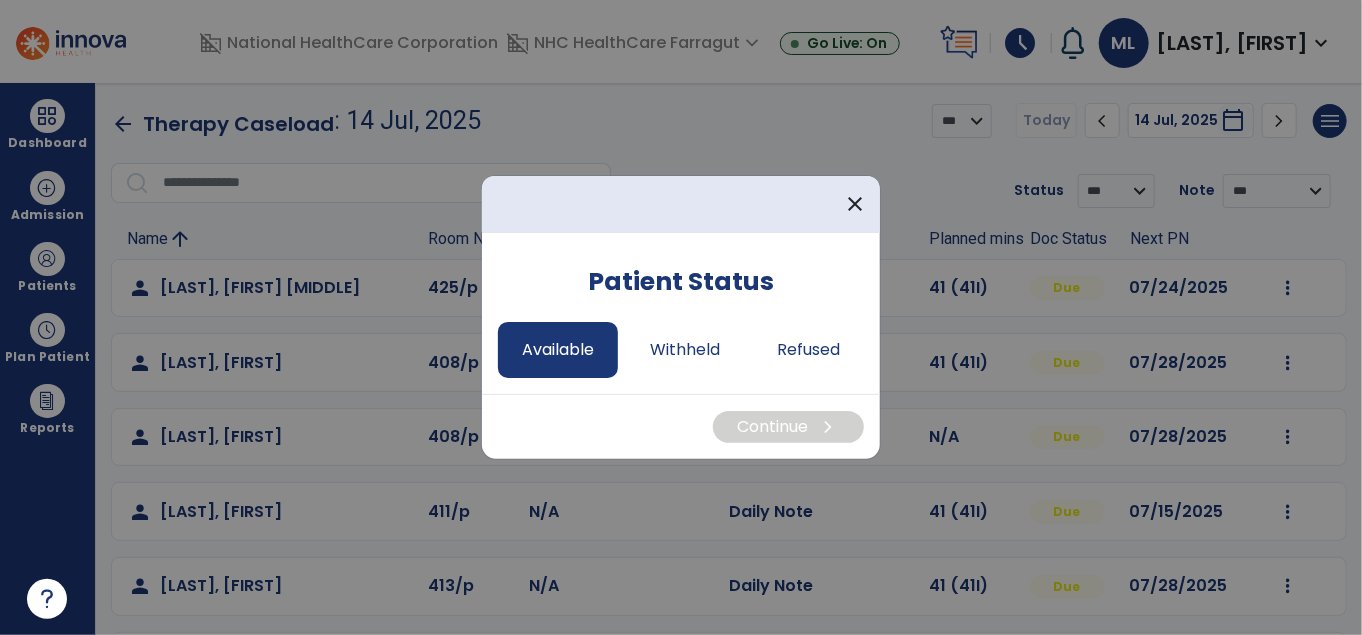 click on "Patient Status  Available   Withheld   Refused" at bounding box center [681, 313] 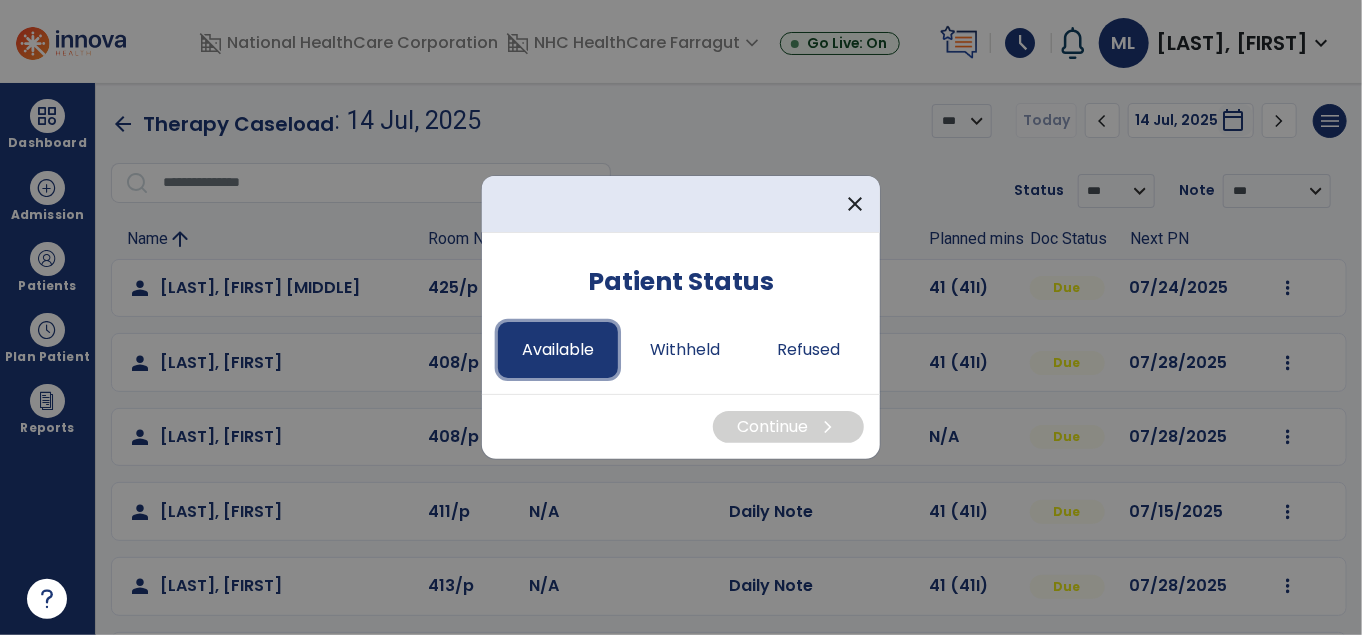 click on "Available" at bounding box center (558, 350) 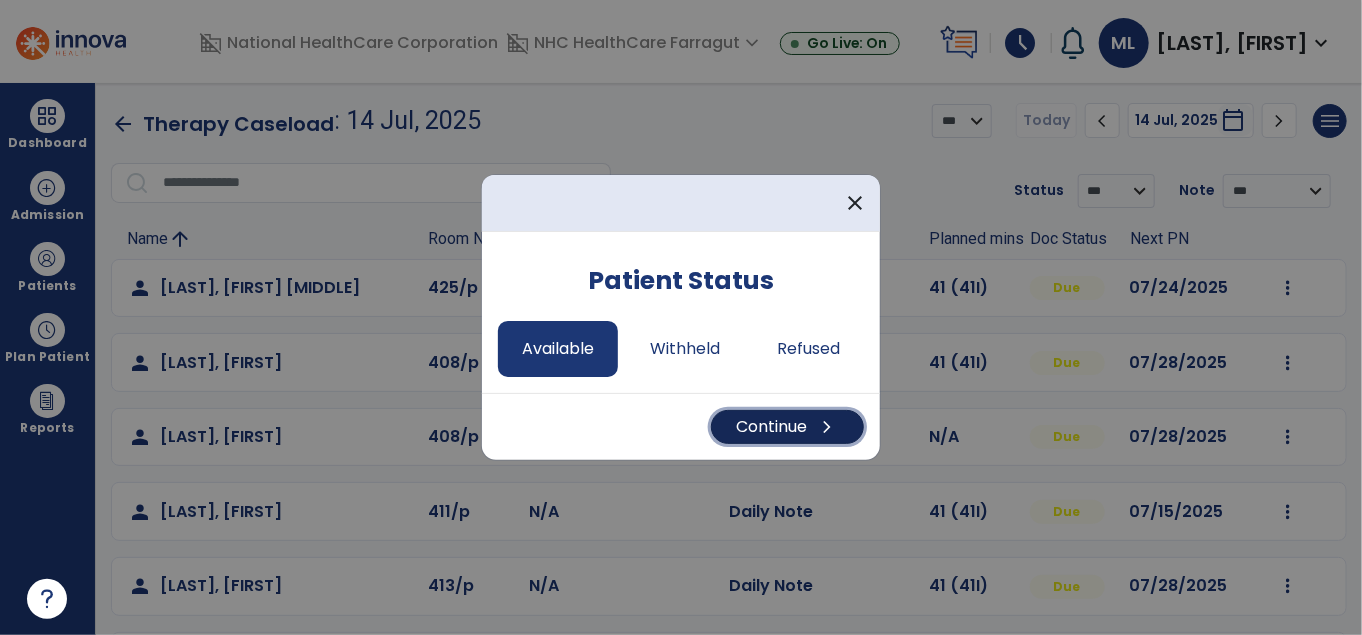 click on "Continue   chevron_right" at bounding box center [787, 427] 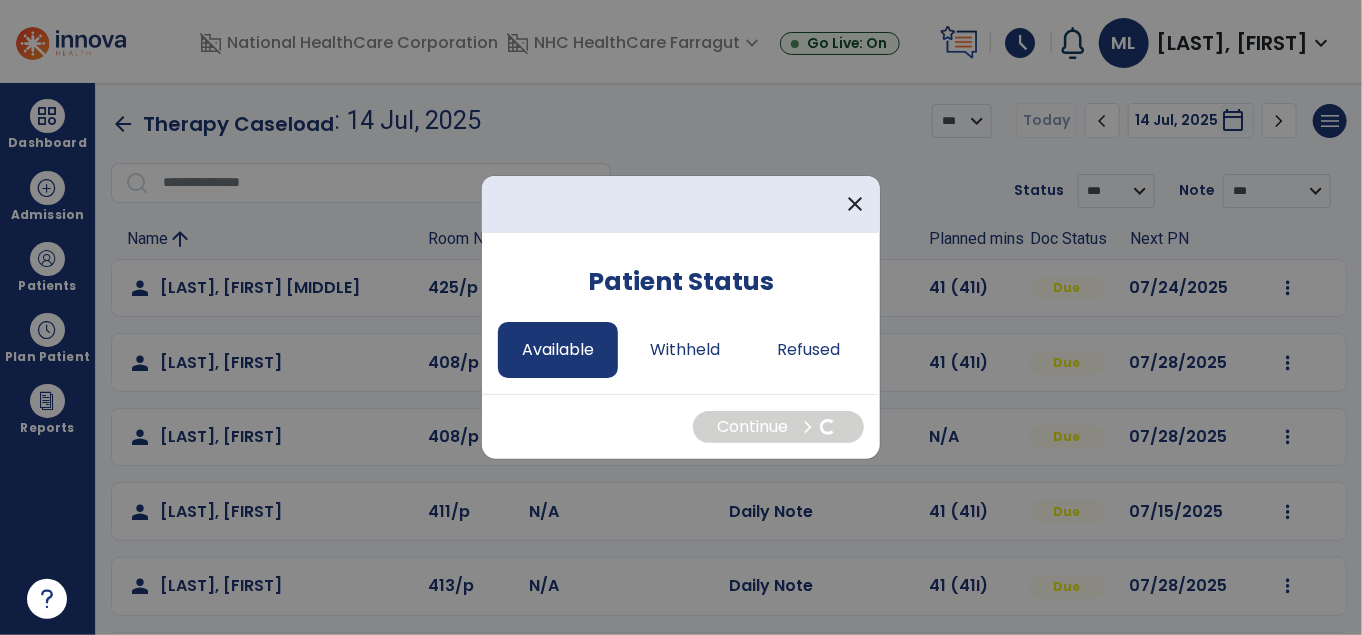 select on "*" 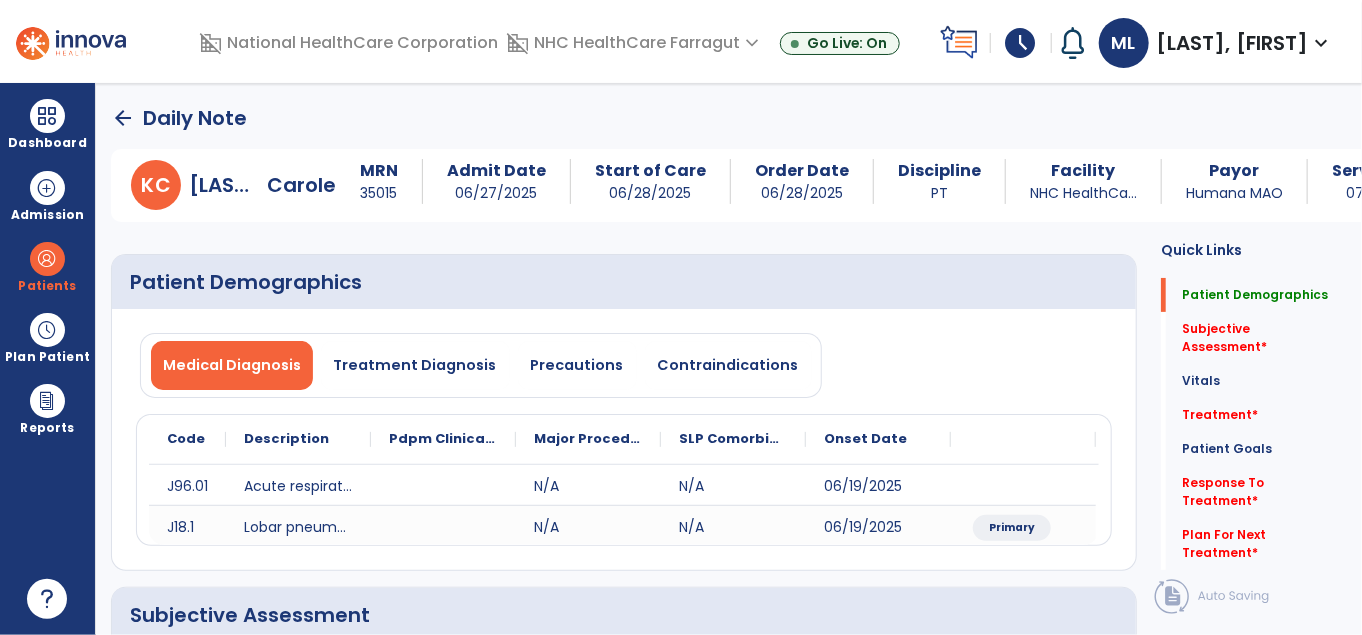 click on "arrow_back   Daily Note" 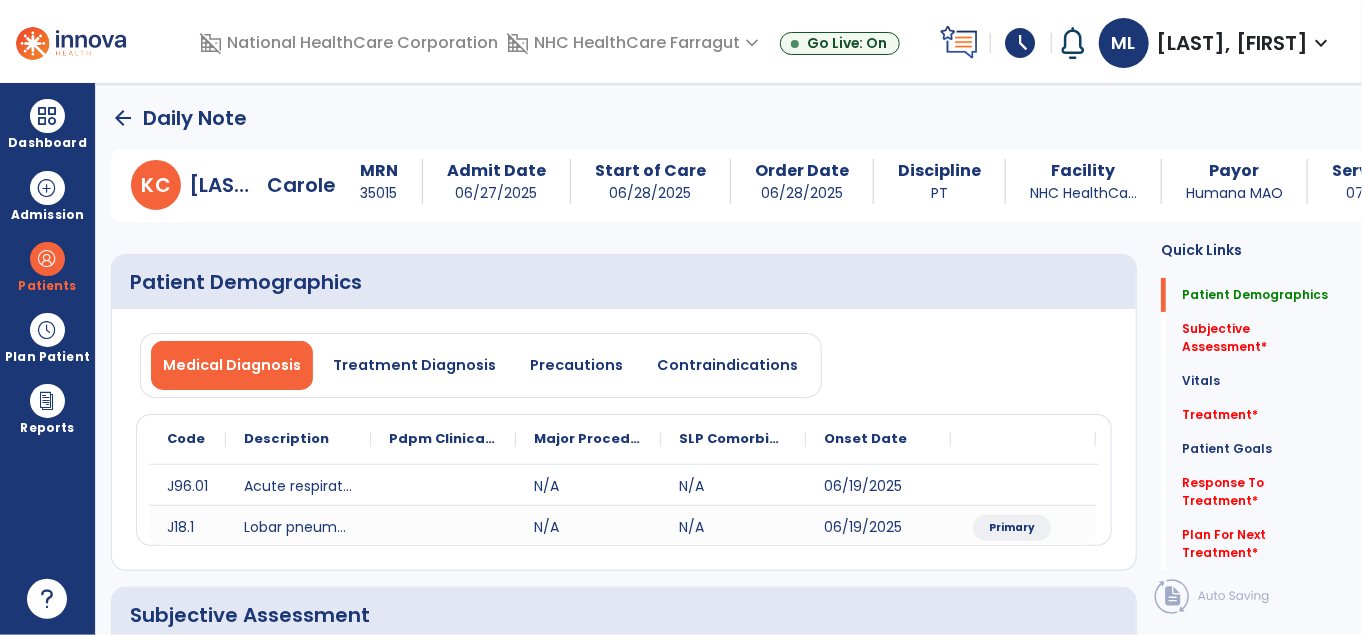 click on "Medical Diagnosis   Treatment Diagnosis   Precautions   Contraindications" 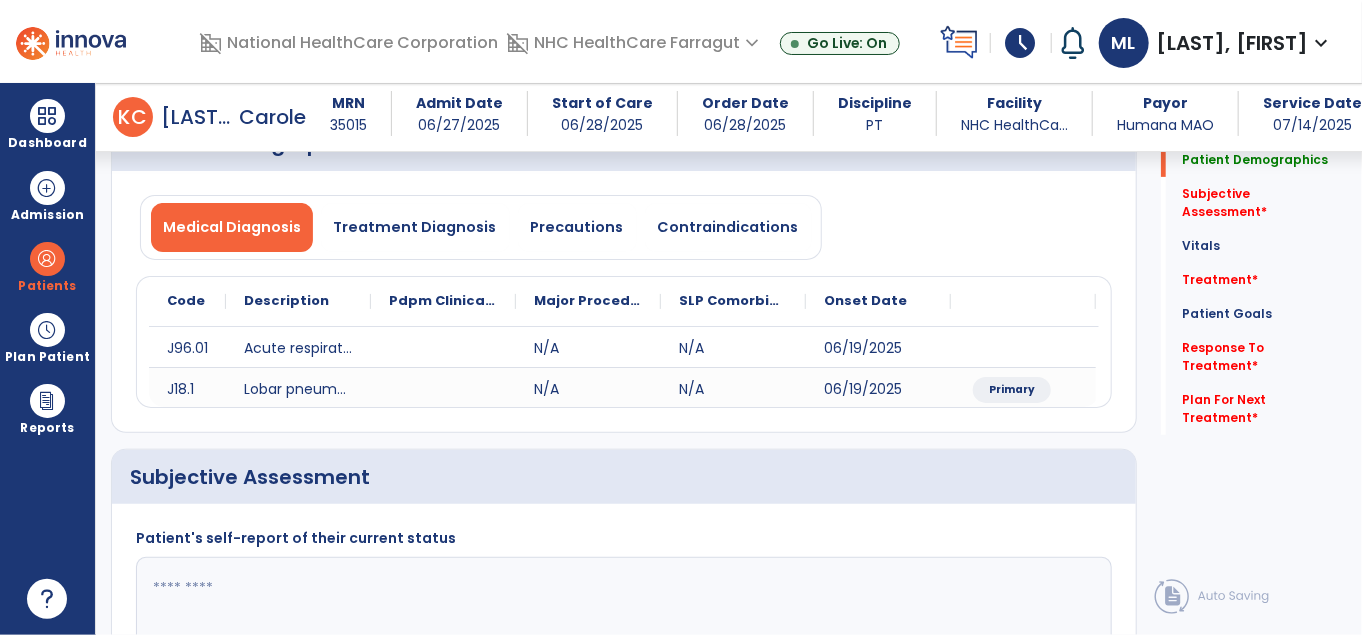 scroll, scrollTop: 200, scrollLeft: 0, axis: vertical 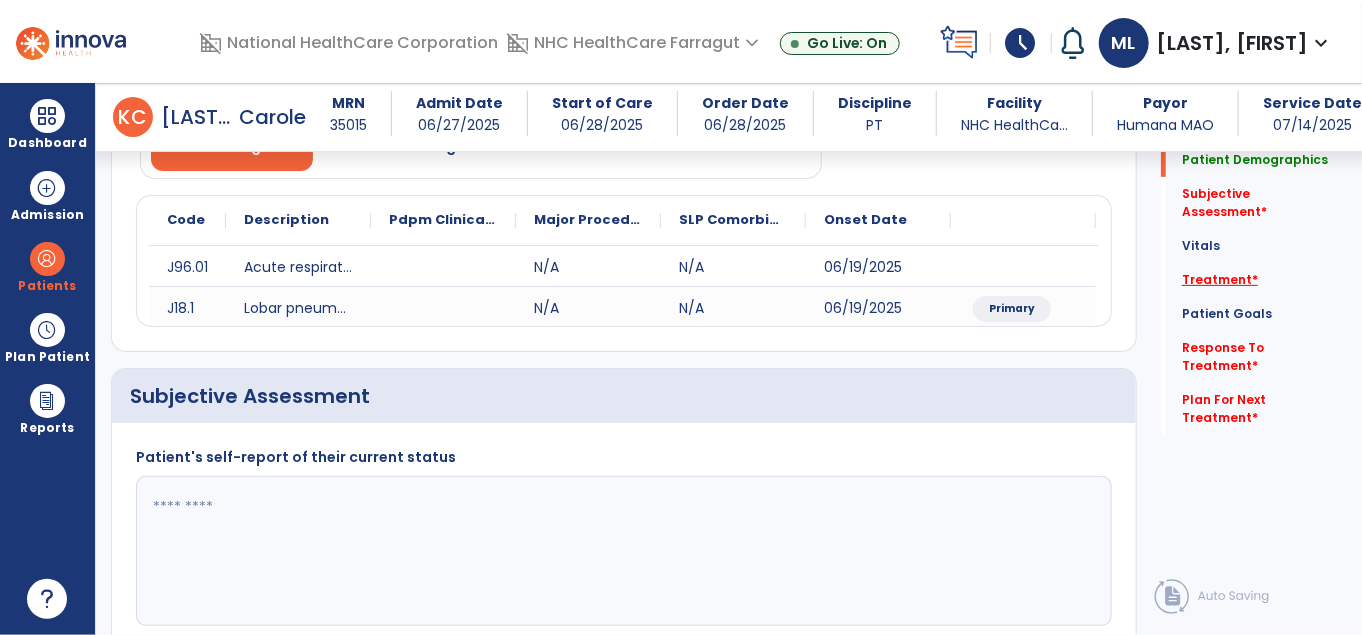 click on "Treatment   *" 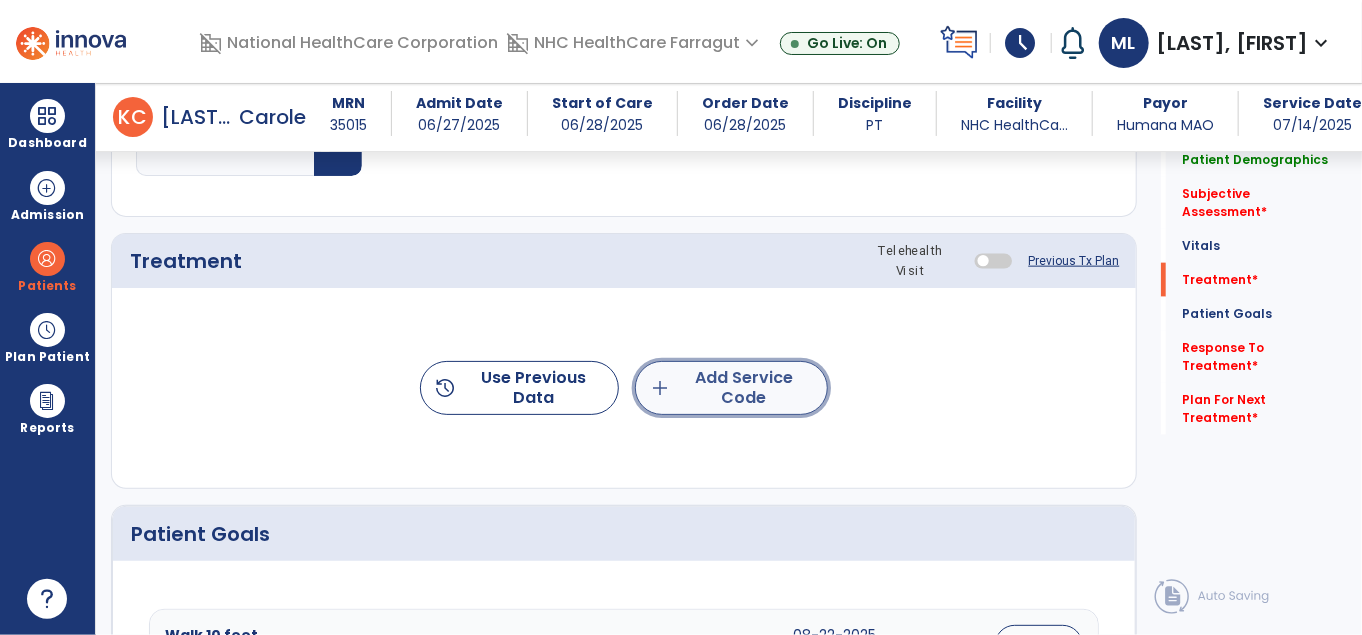 click on "add  Add Service Code" 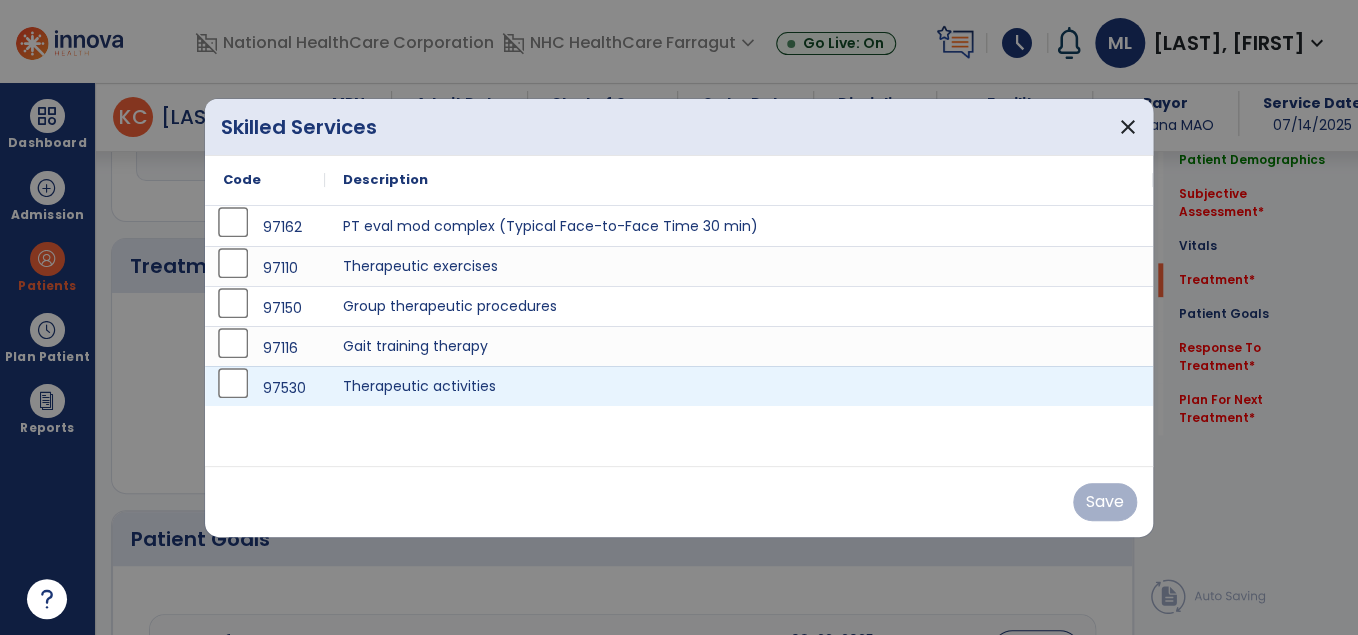 scroll, scrollTop: 1056, scrollLeft: 0, axis: vertical 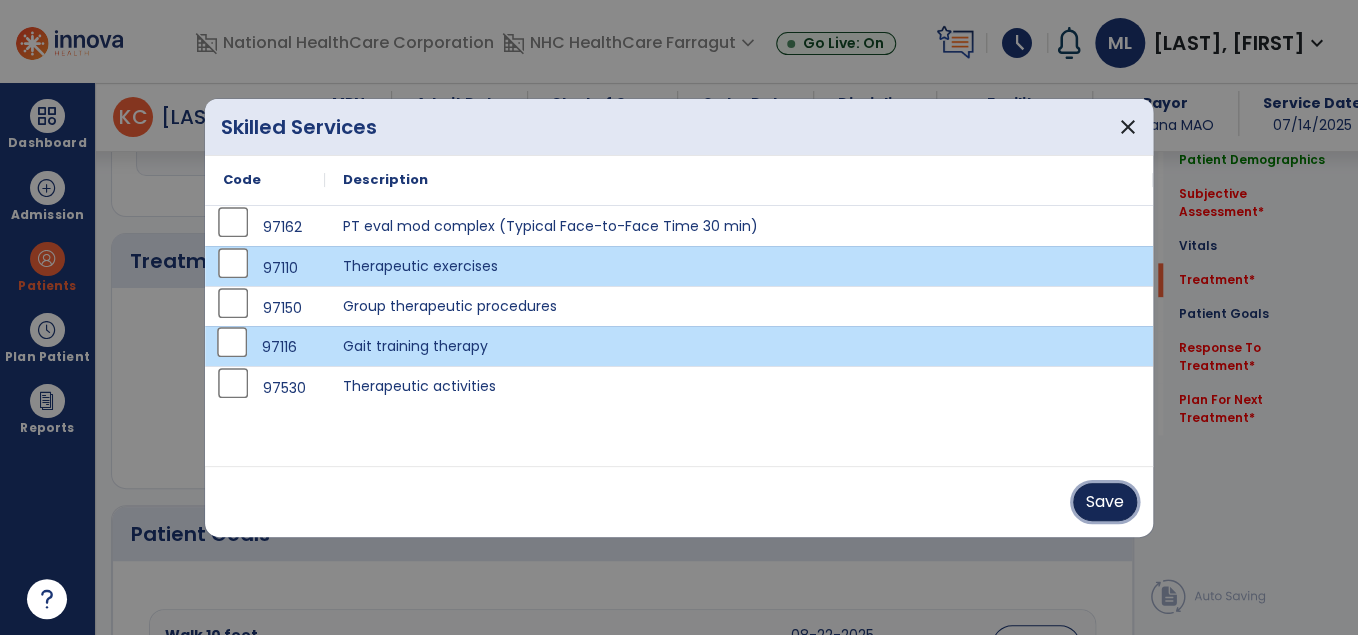click on "Save" at bounding box center [1105, 502] 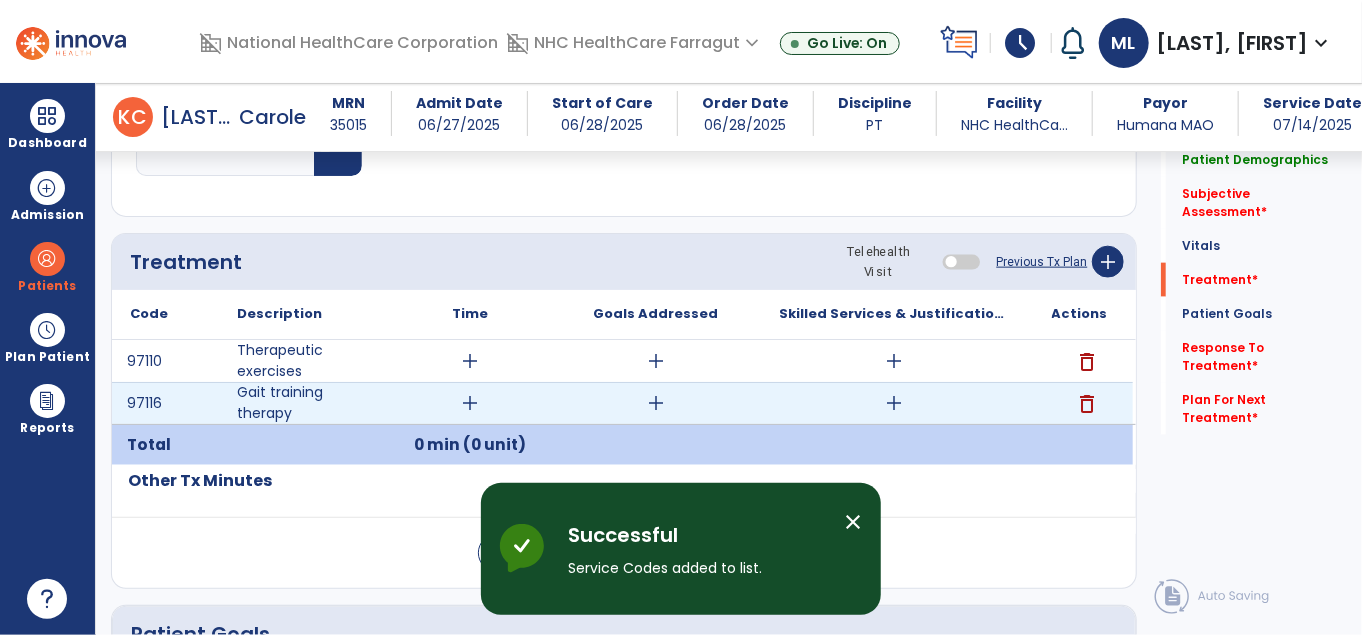 click on "add" at bounding box center (894, 403) 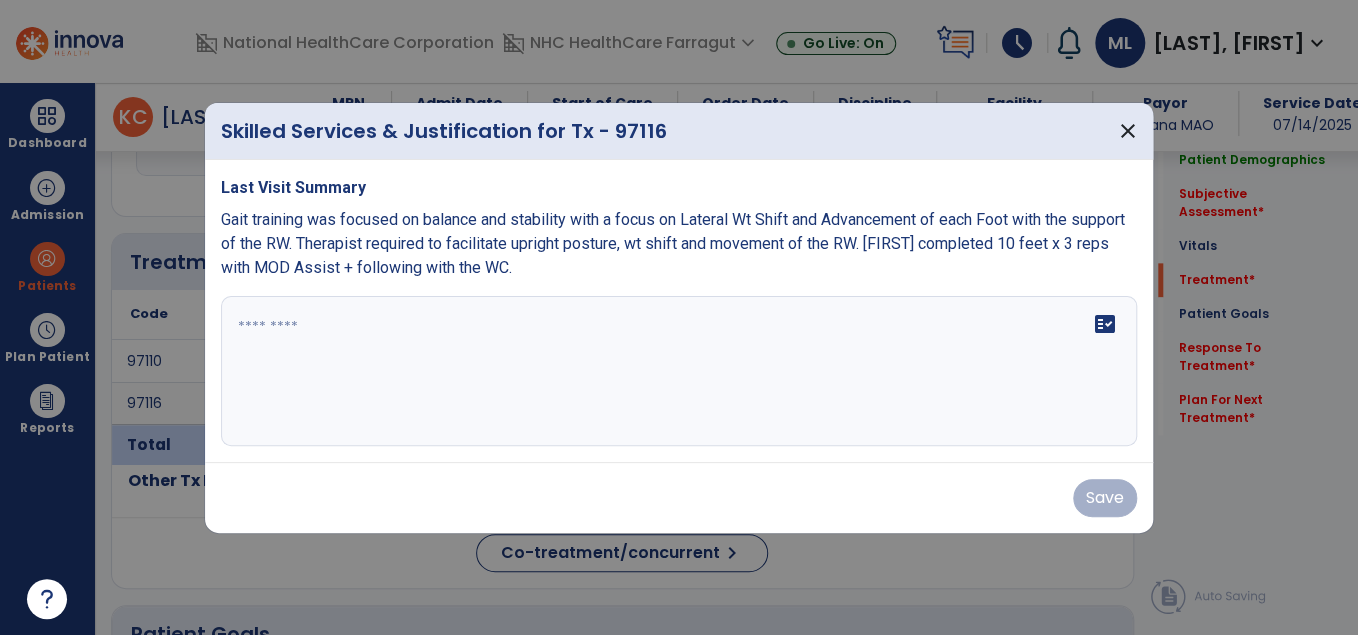 scroll, scrollTop: 1056, scrollLeft: 0, axis: vertical 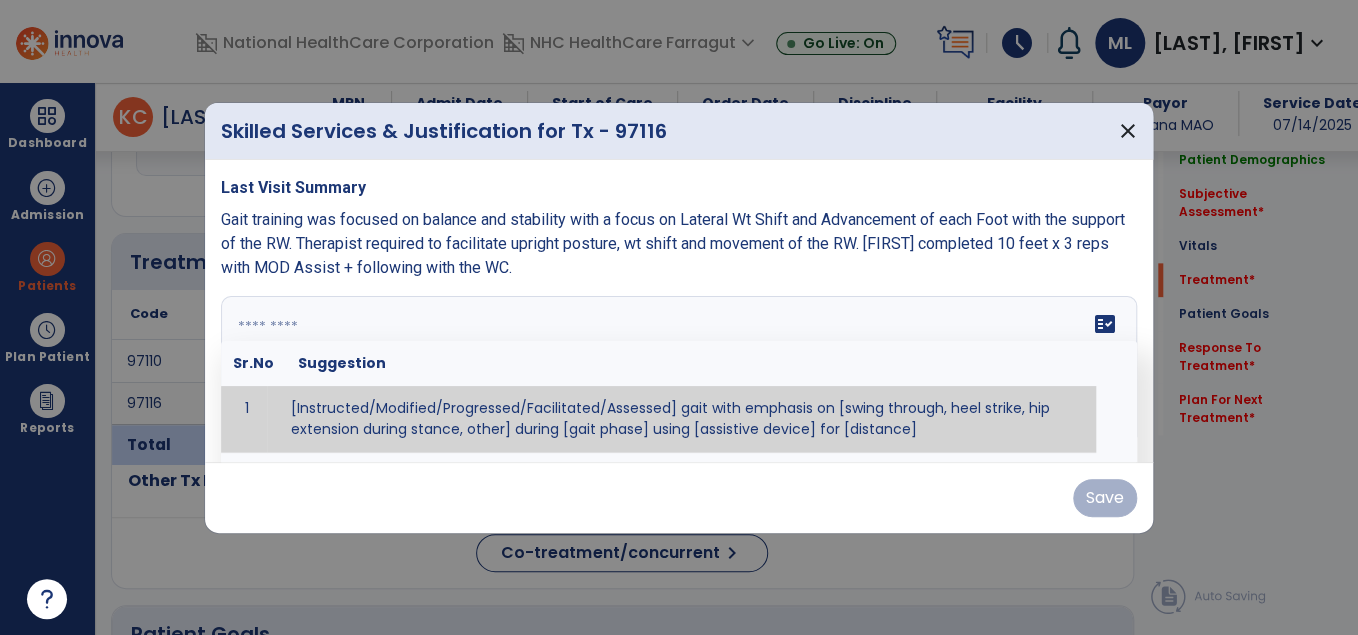 click on "fact_check  Sr.No Suggestion 1 [Instructed/Modified/Progressed/Facilitated/Assessed] gait with emphasis on [swing through, heel strike, hip extension during stance, other] during [gait phase] using [assistive device] for [distance] 2 [Instructed/Modified/Progressed/Facilitated/Assessed] use of [assistive device] and [NWB, PWB, step-to gait pattern, step through gait pattern] 3 [Instructed/Modified/Progressed/Facilitated/Assessed] patient's ability to [ascend/descend # of steps, perform directional changes, walk on even/uneven surfaces, pick-up objects off floor, velocity changes, other] using [assistive device]. 4 [Instructed/Modified/Progressed/Facilitated/Assessed] pre-gait activities including [identify exercise] in order to prepare for gait training. 5" at bounding box center [679, 371] 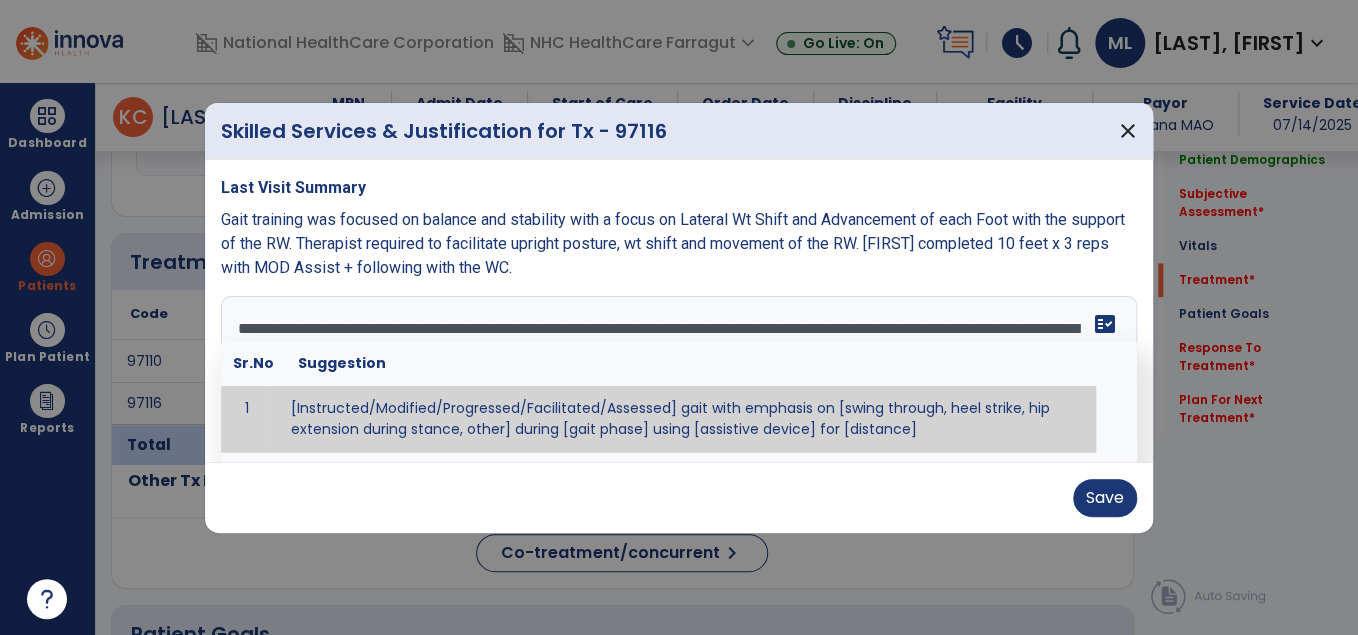 scroll, scrollTop: 136, scrollLeft: 0, axis: vertical 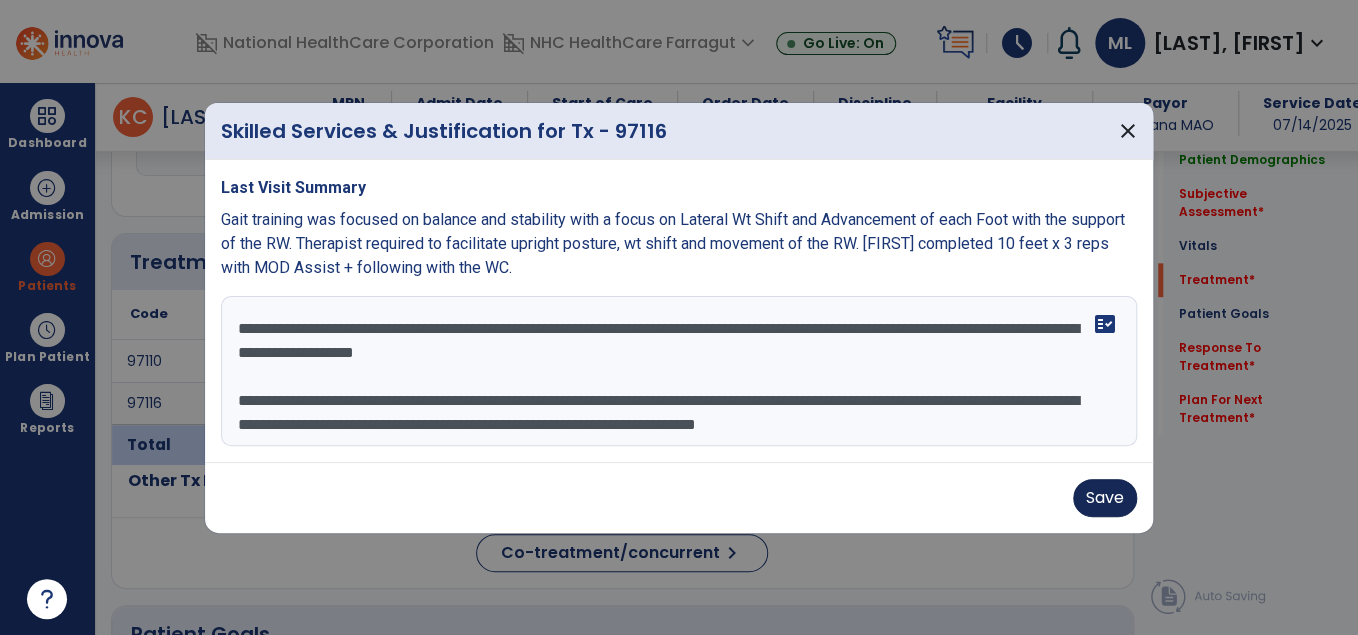 type on "**********" 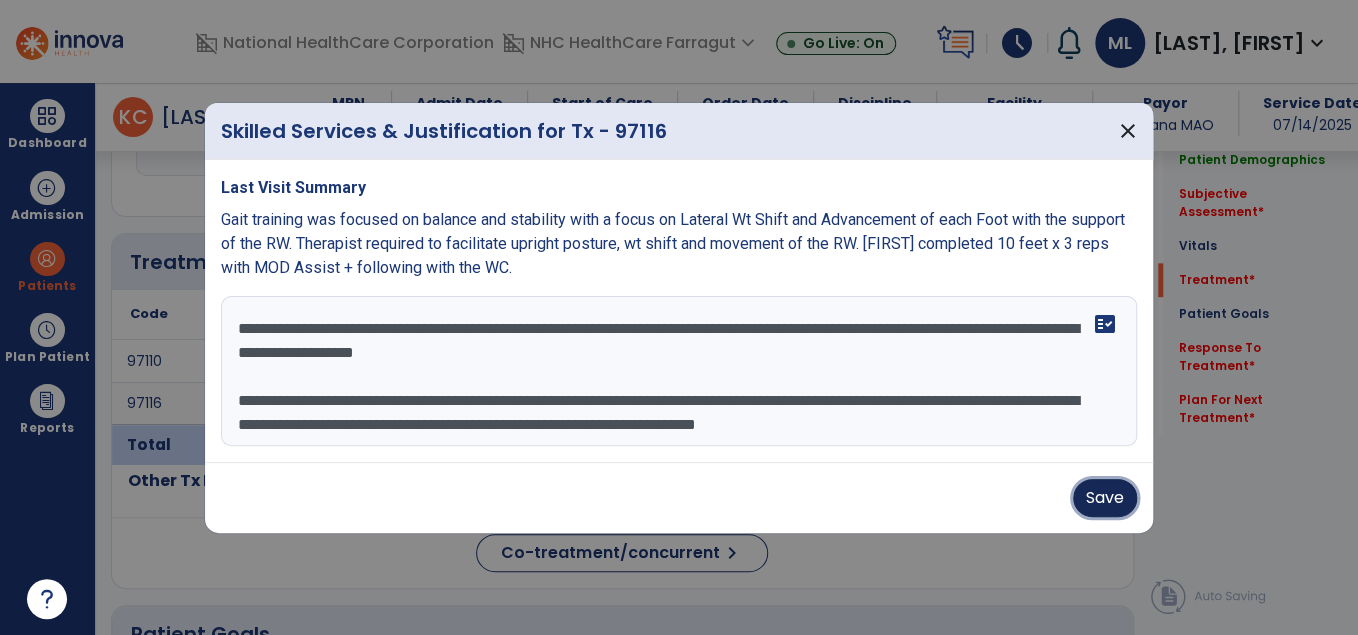 click on "Save" at bounding box center [1105, 498] 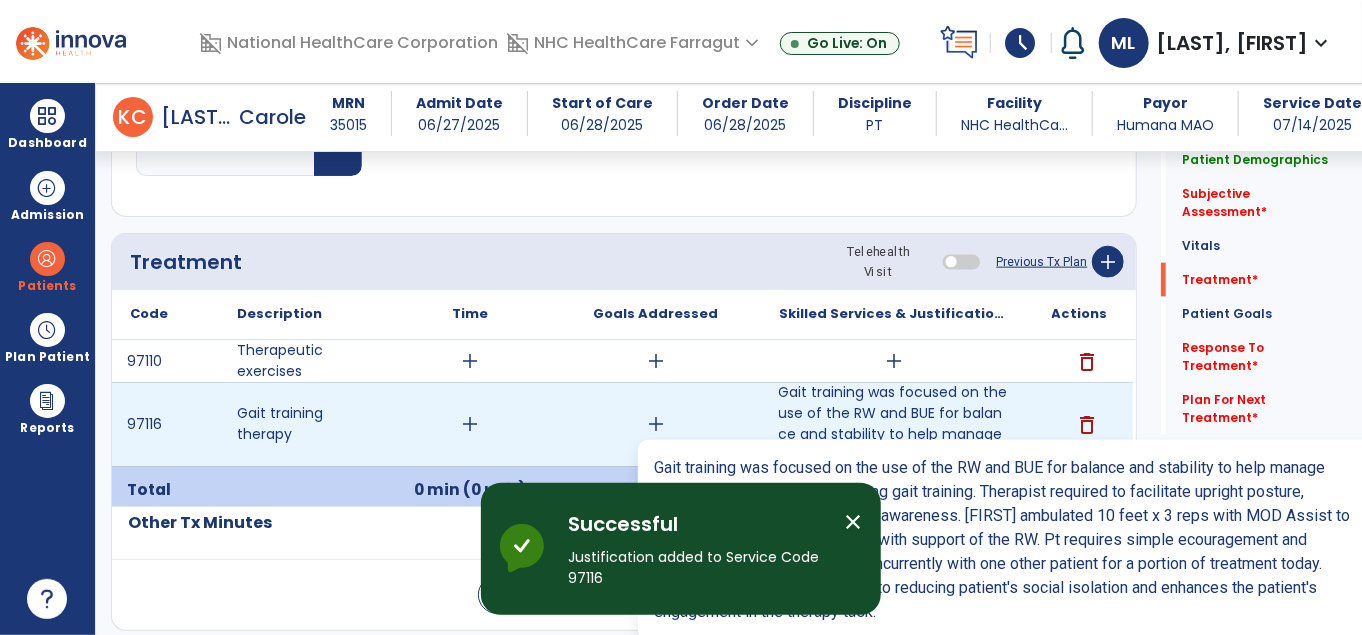 click on "Gait training was focused on the use of the RW and BUE for balance and stability to help manage pain..." at bounding box center [894, 424] 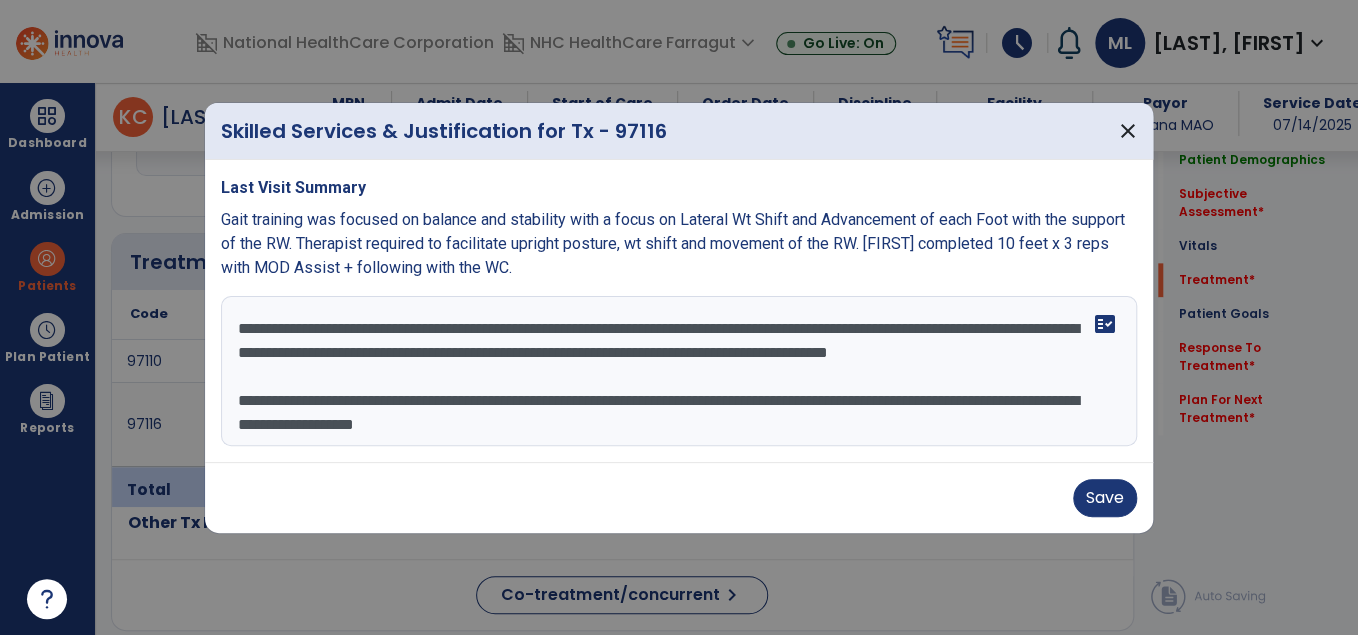 scroll, scrollTop: 1056, scrollLeft: 0, axis: vertical 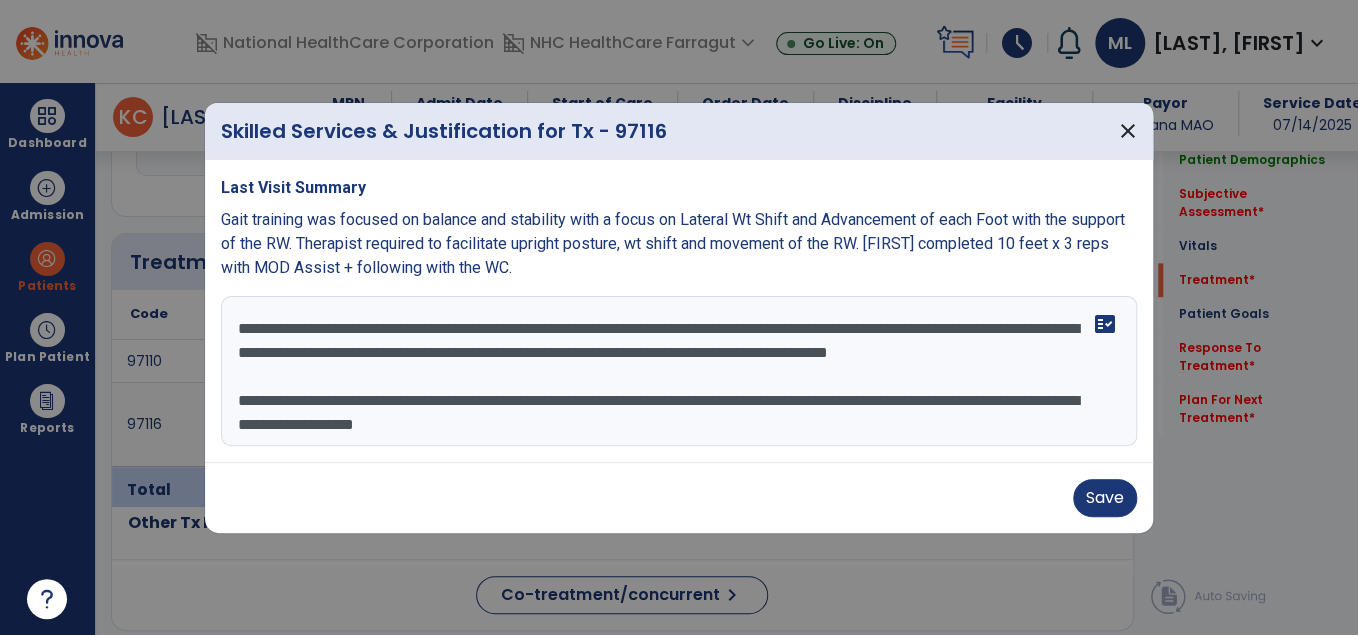 click on "**********" at bounding box center (679, 371) 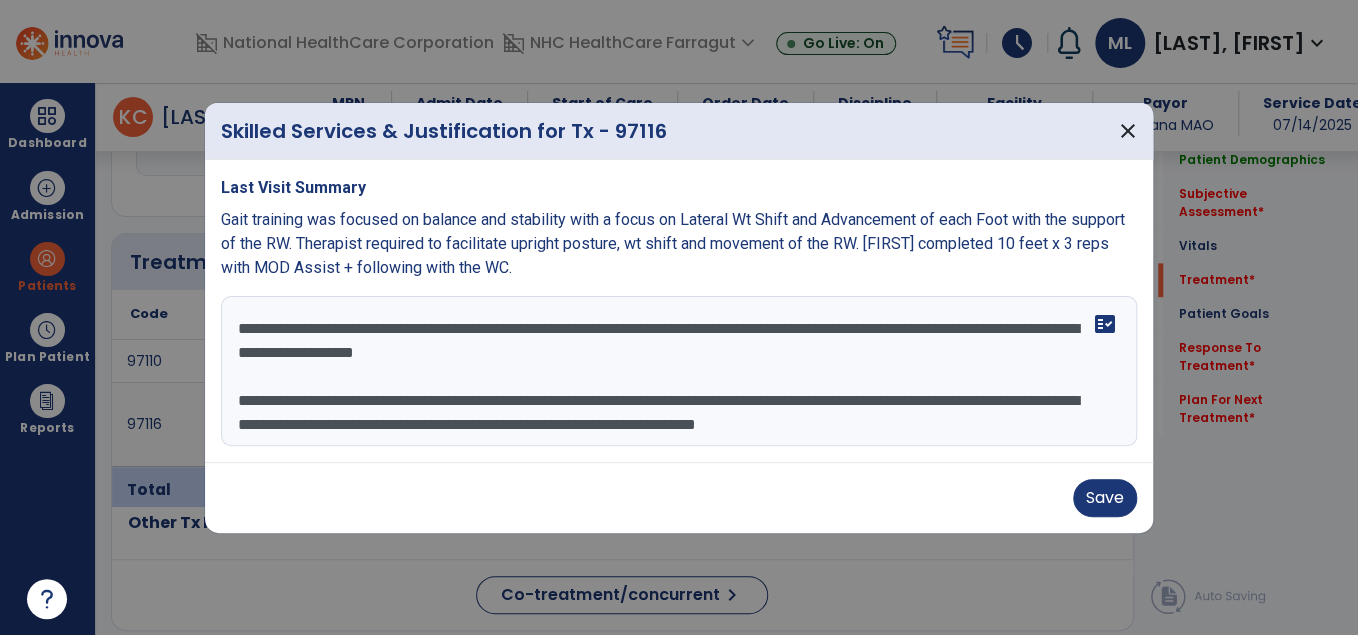 scroll, scrollTop: 128, scrollLeft: 0, axis: vertical 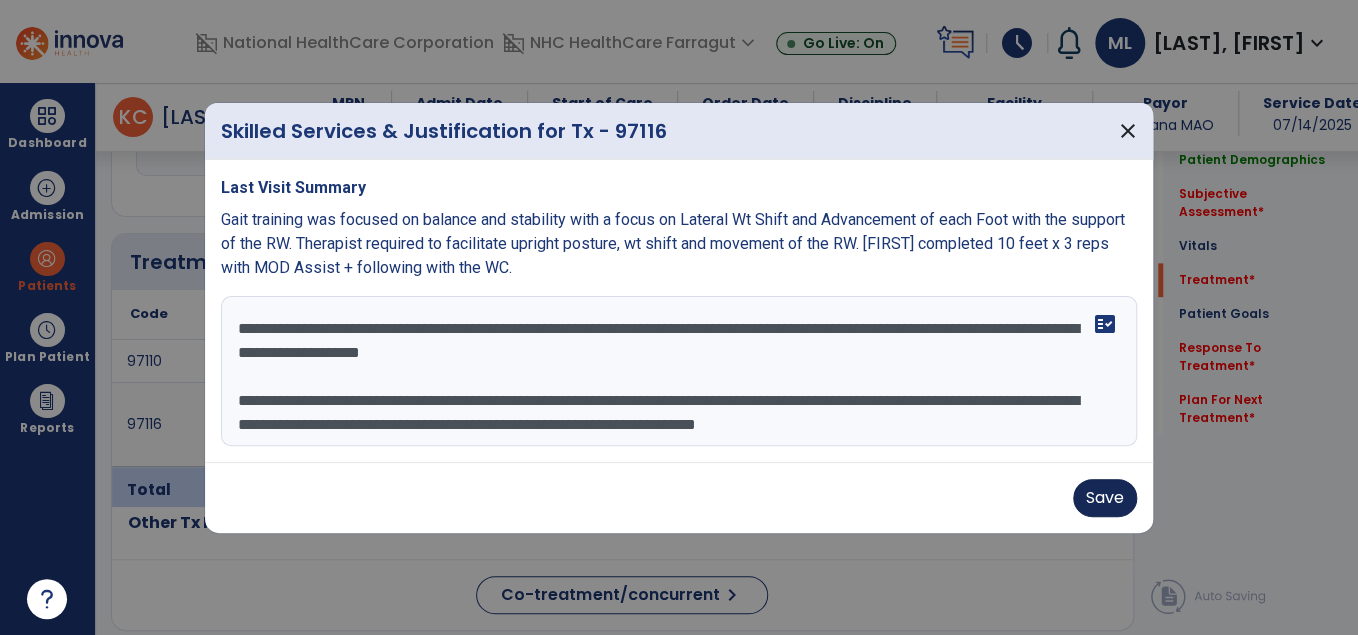 type on "**********" 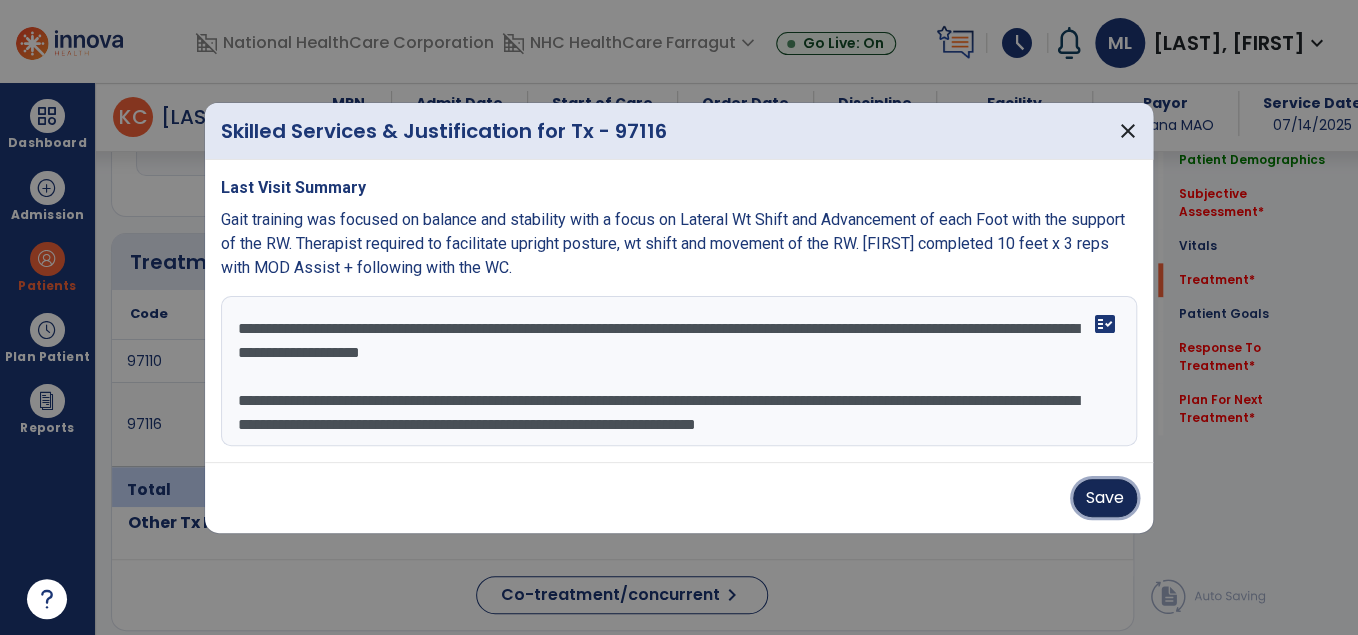 click on "Save" at bounding box center [1105, 498] 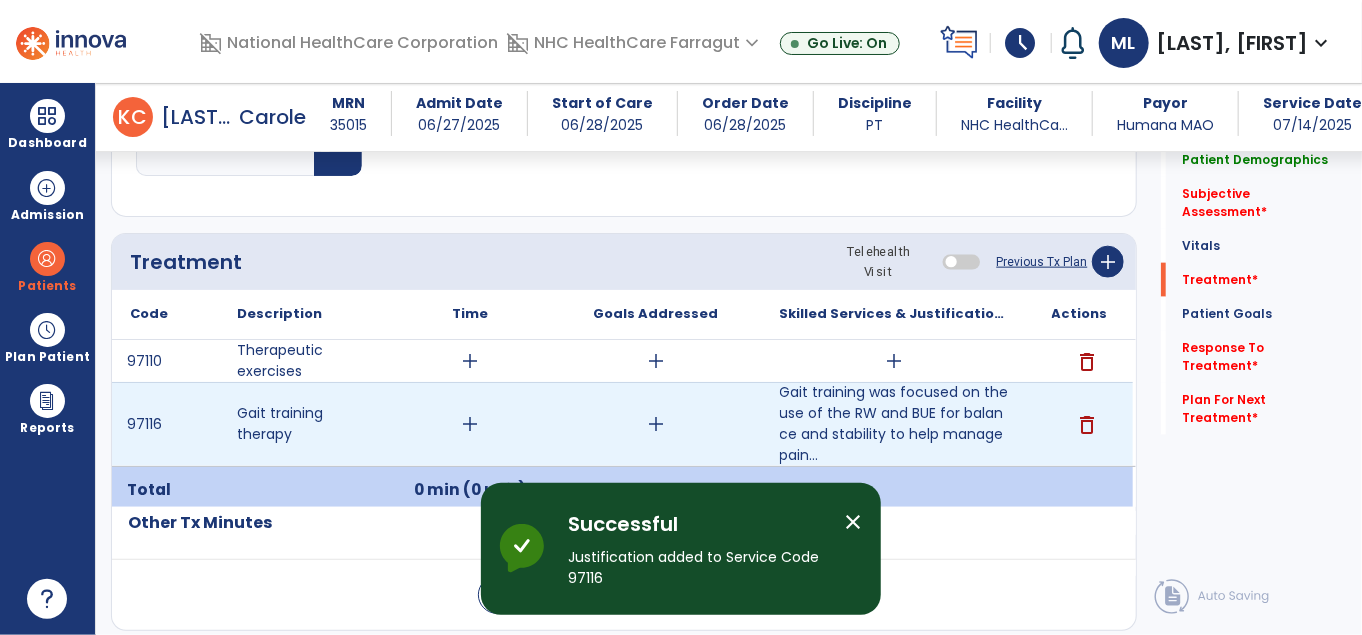 click on "add" at bounding box center (470, 424) 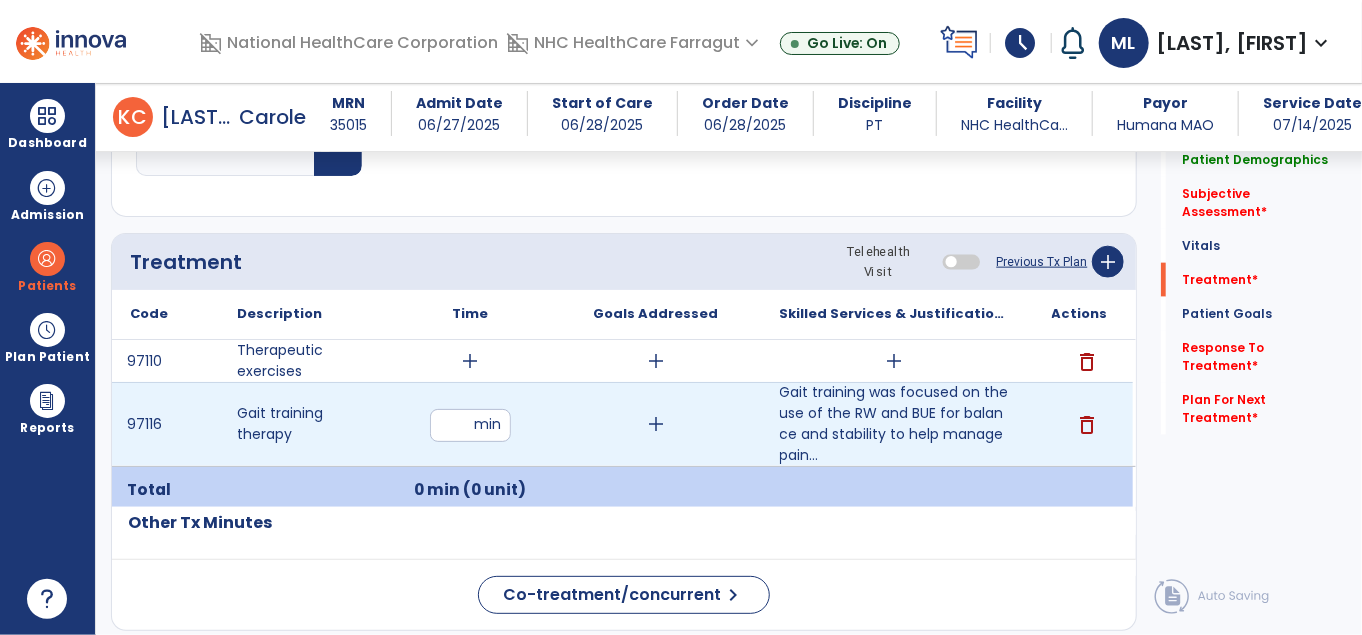 type on "**" 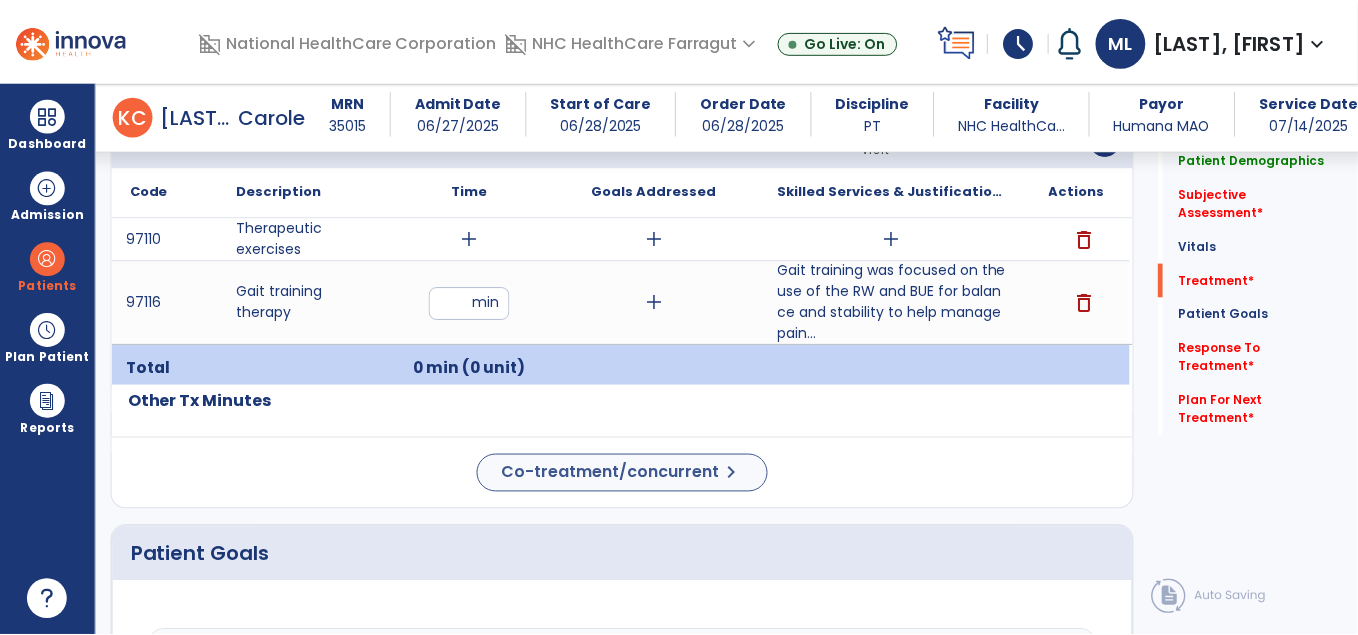scroll, scrollTop: 1056, scrollLeft: 0, axis: vertical 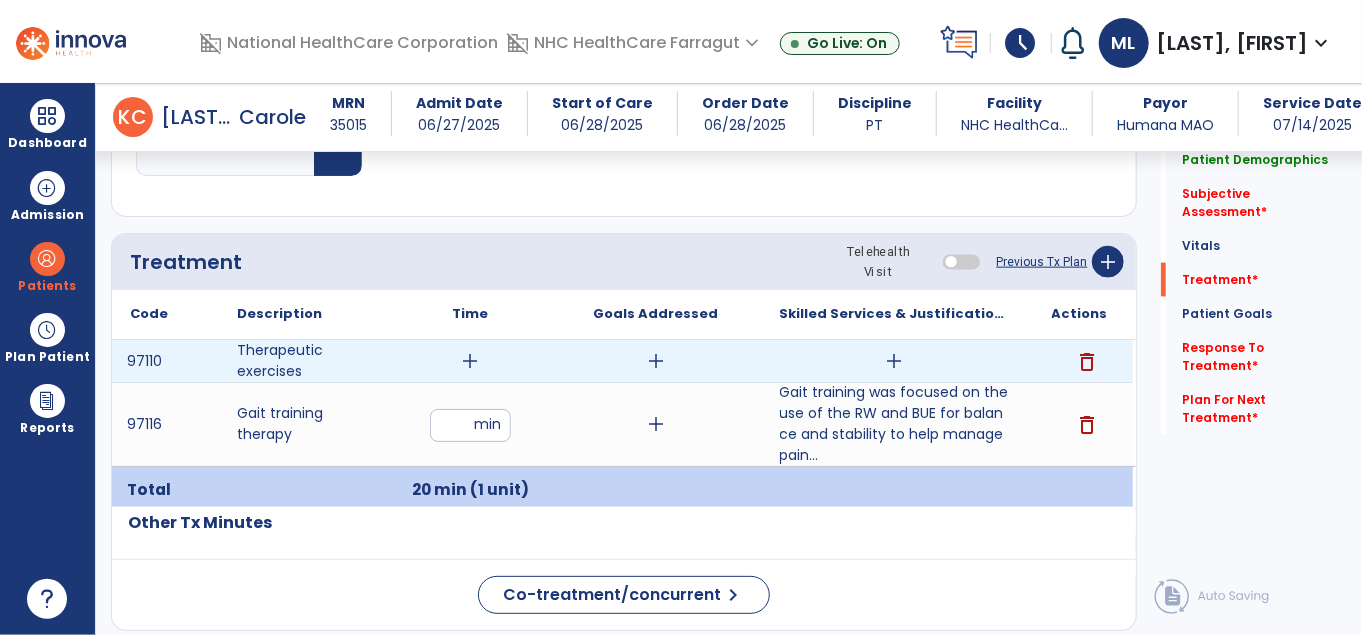 click on "add" at bounding box center [470, 361] 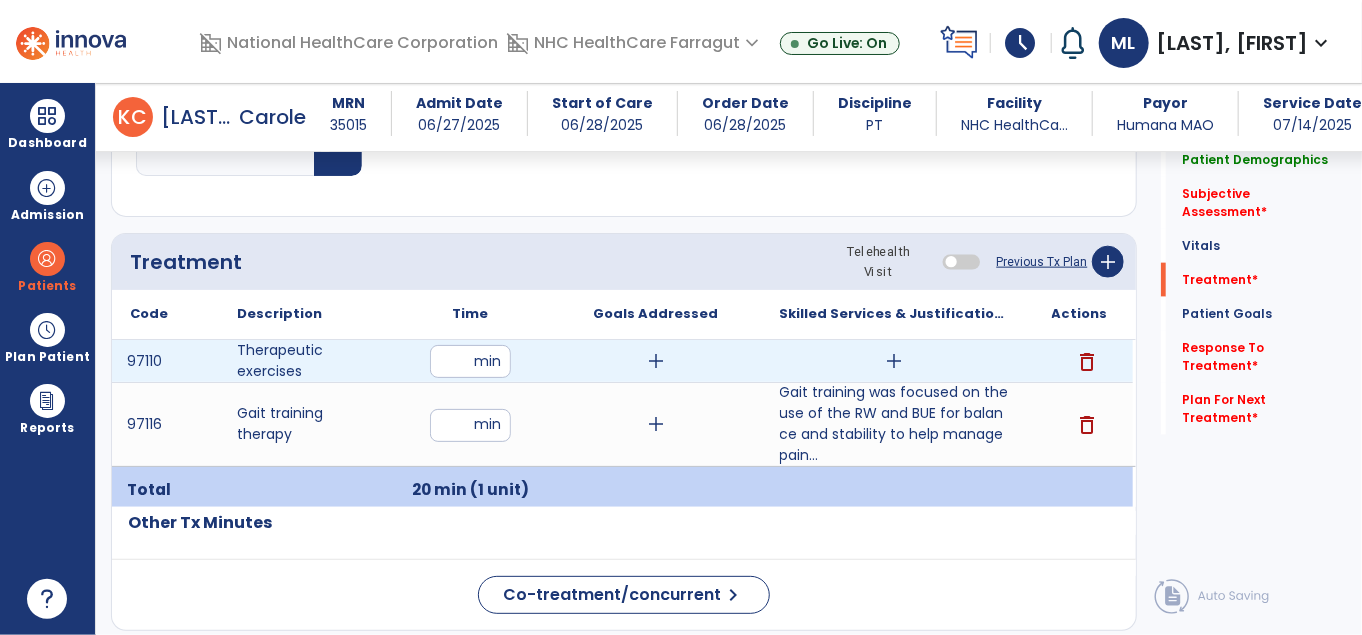 type on "**" 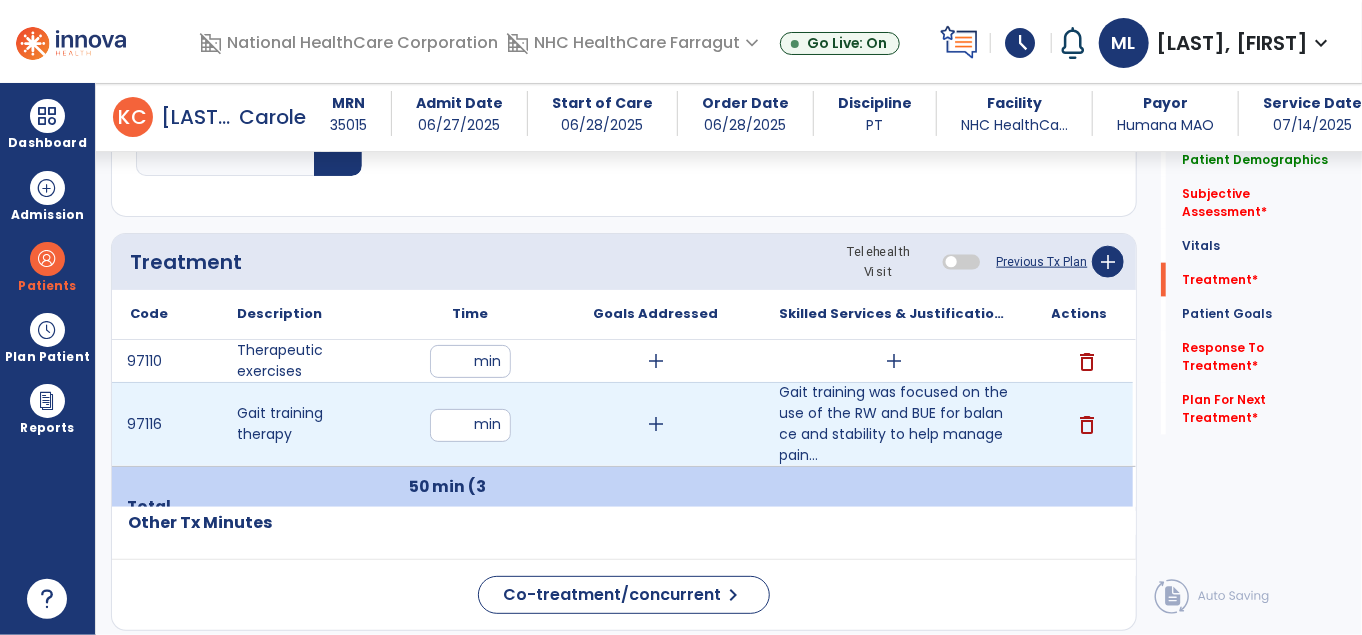 drag, startPoint x: 459, startPoint y: 418, endPoint x: 430, endPoint y: 414, distance: 29.274563 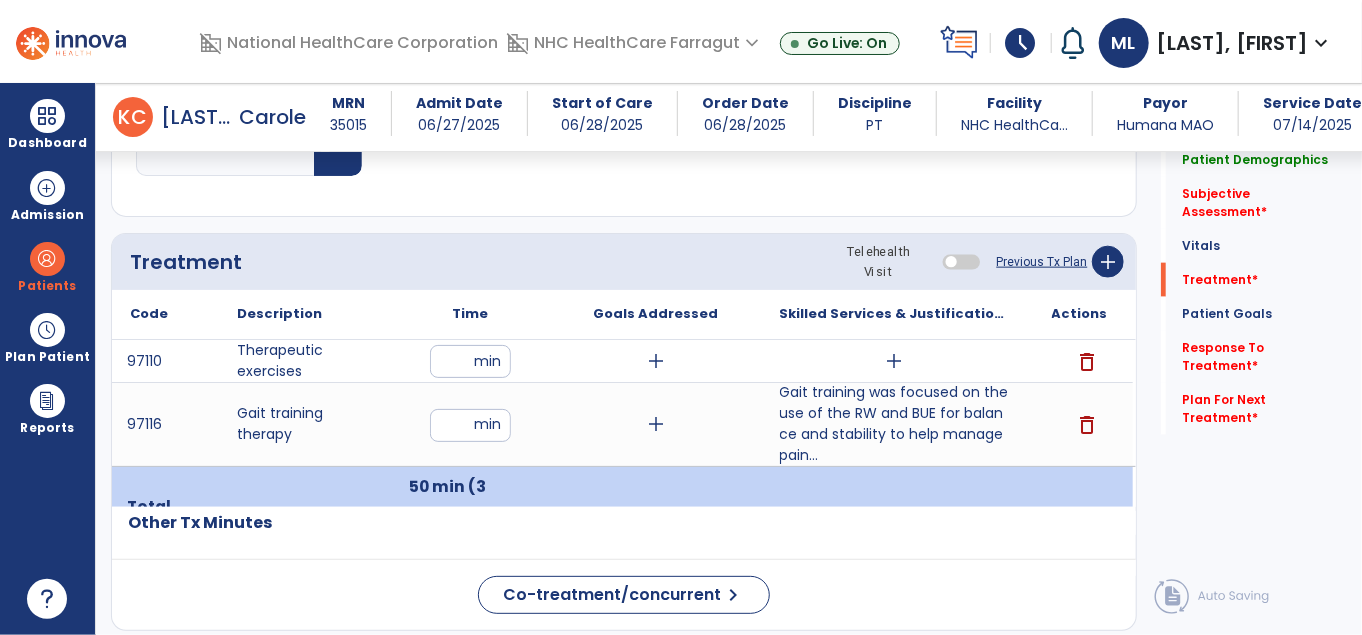 click on "Code
Description
Time" 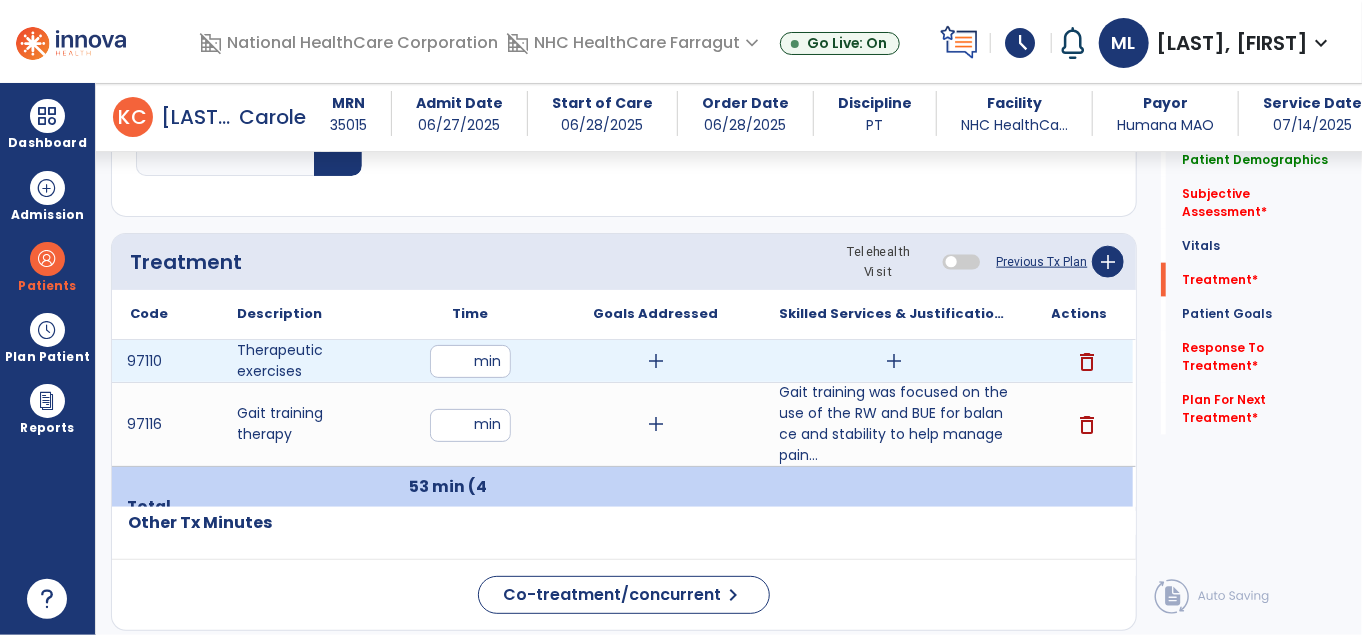 click on "**" at bounding box center (470, 361) 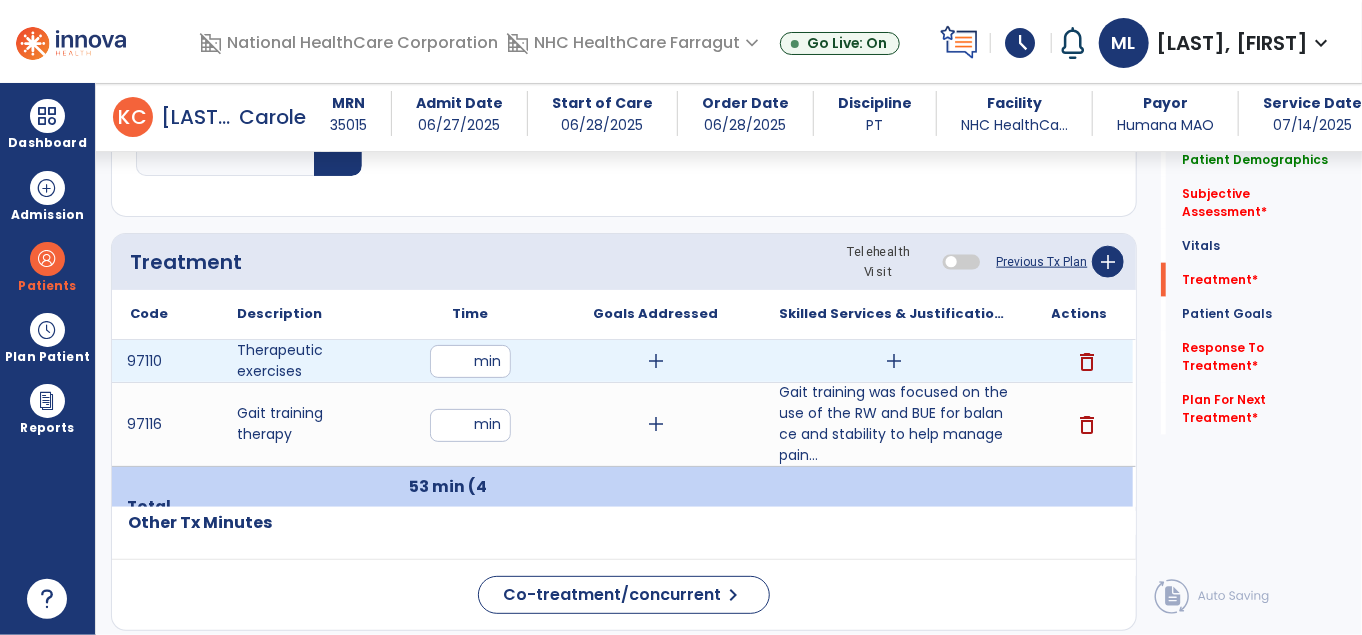 click on "add" at bounding box center [894, 361] 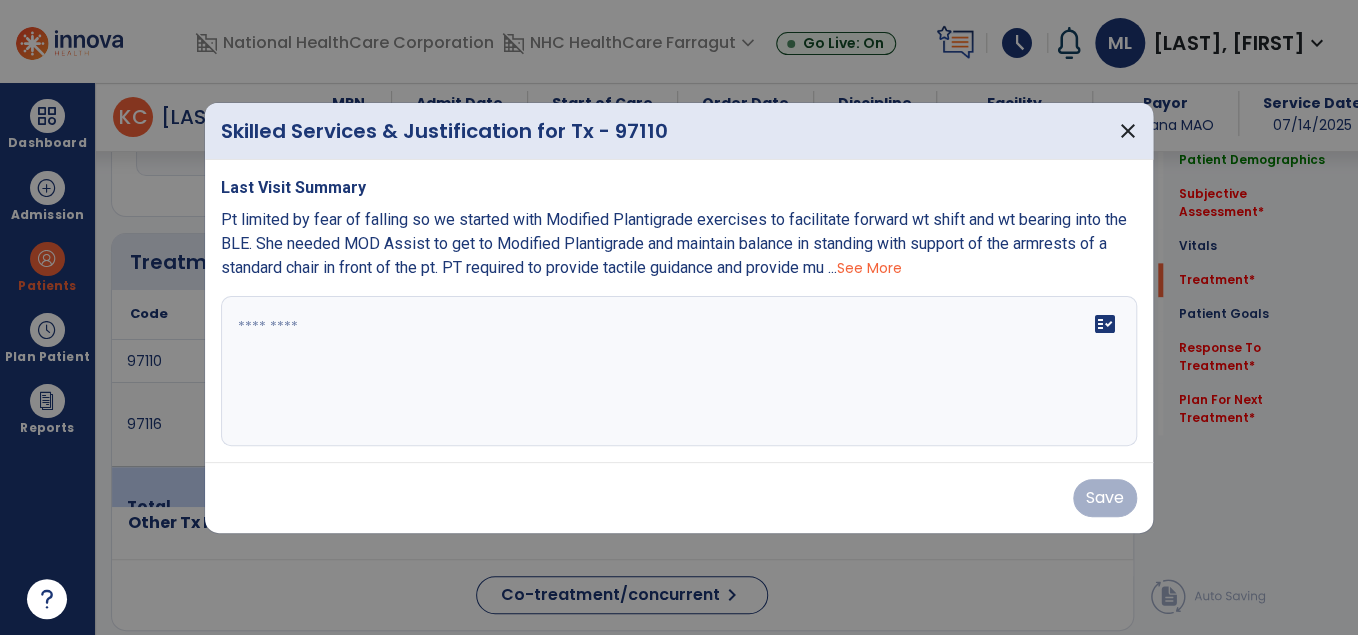 scroll, scrollTop: 1056, scrollLeft: 0, axis: vertical 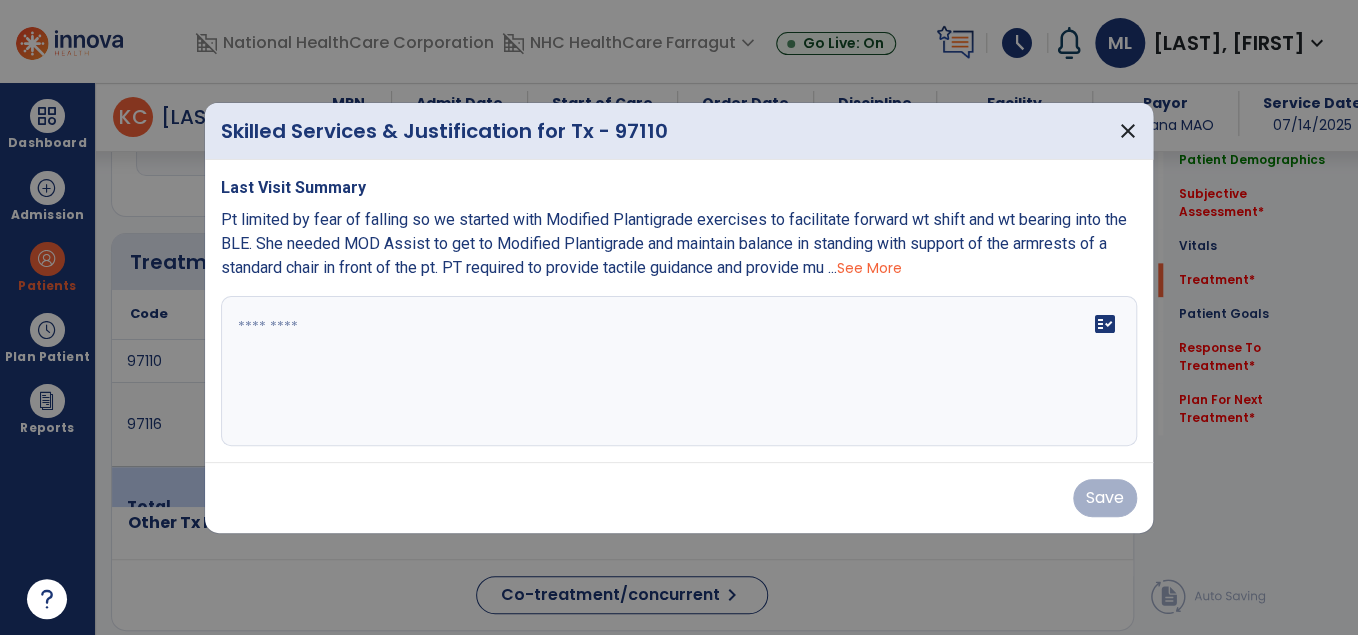 click on "fact_check" at bounding box center (679, 371) 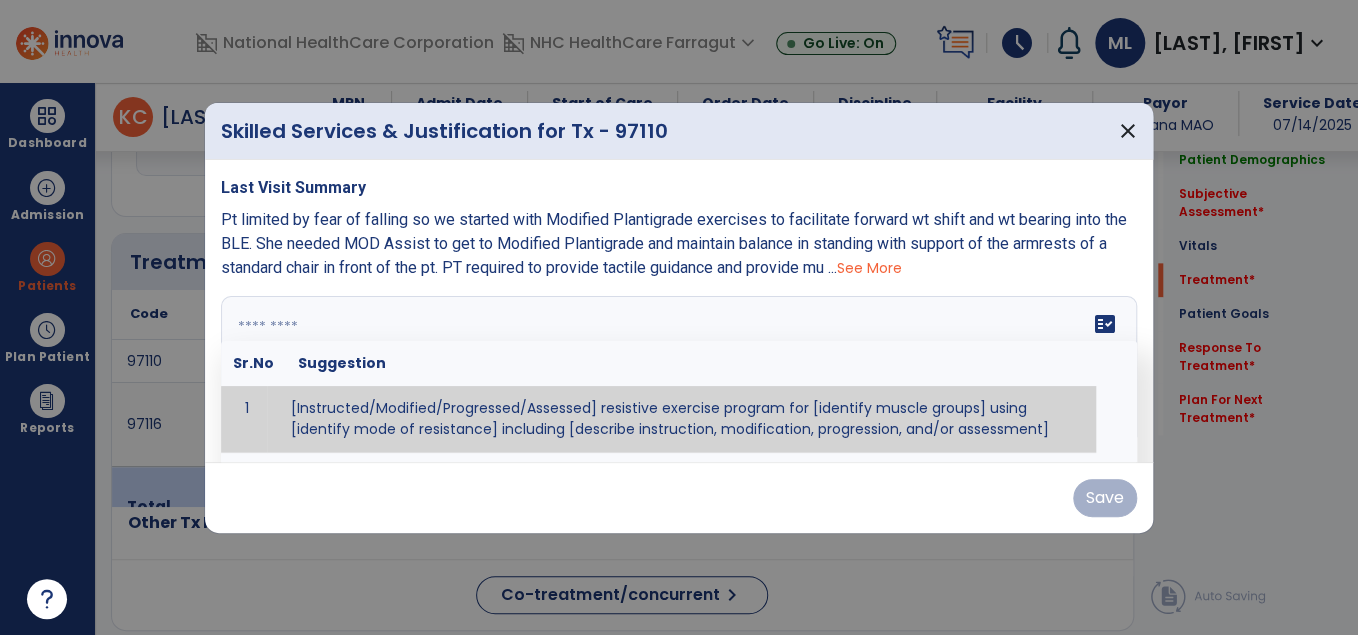 paste on "**********" 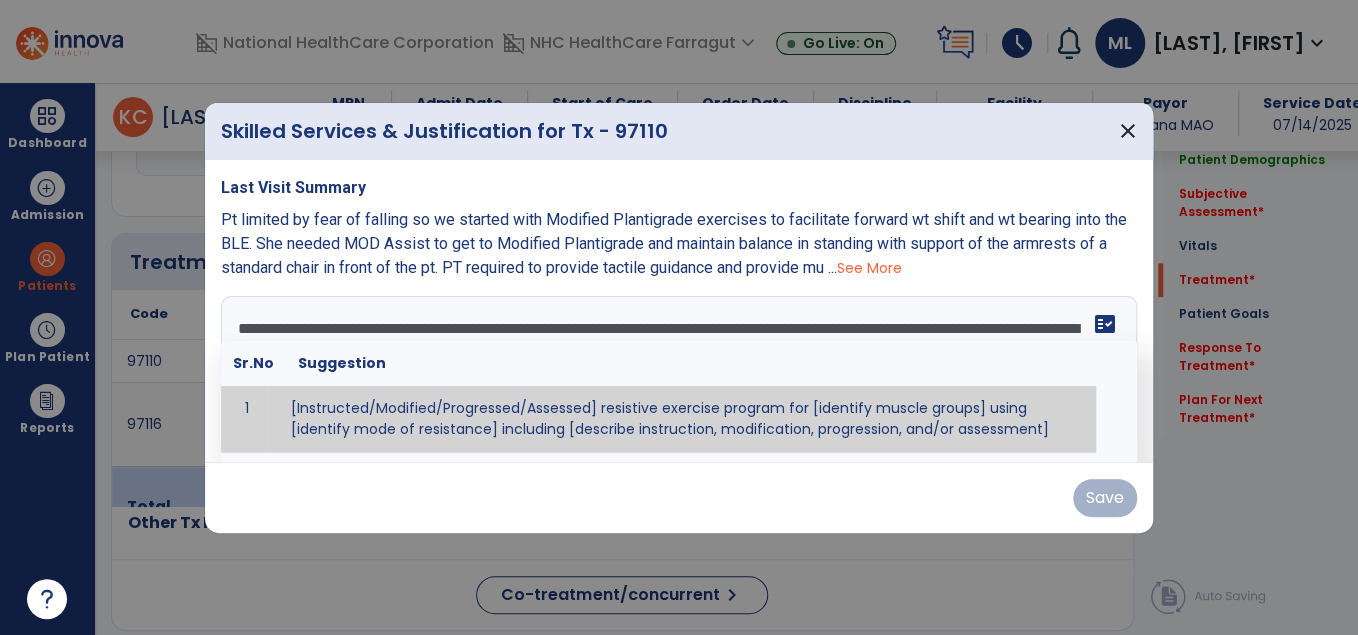scroll, scrollTop: 160, scrollLeft: 0, axis: vertical 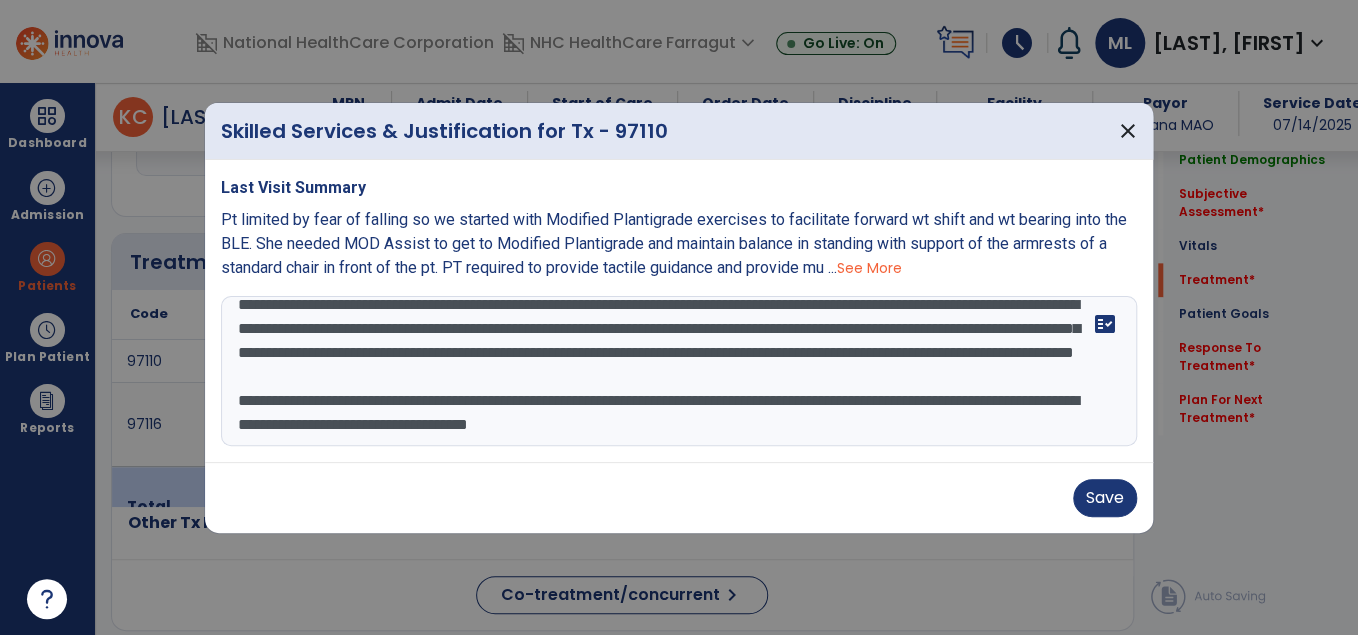 click on "**********" at bounding box center (679, 371) 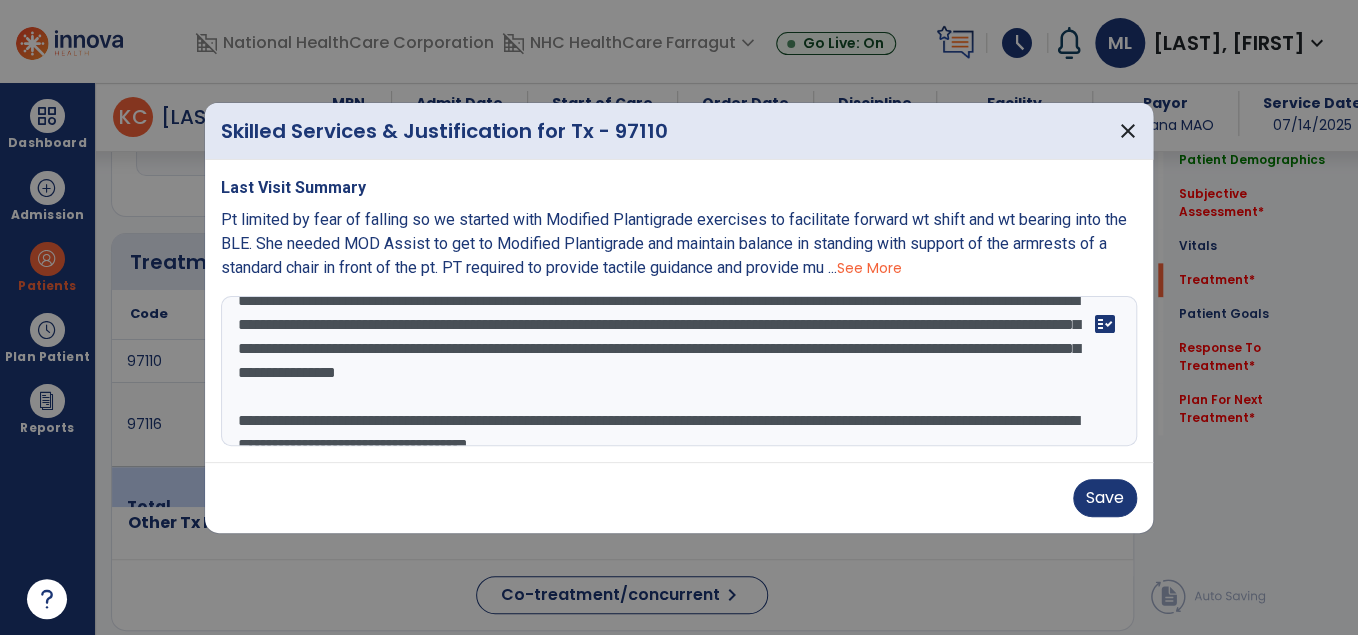 scroll, scrollTop: 166, scrollLeft: 0, axis: vertical 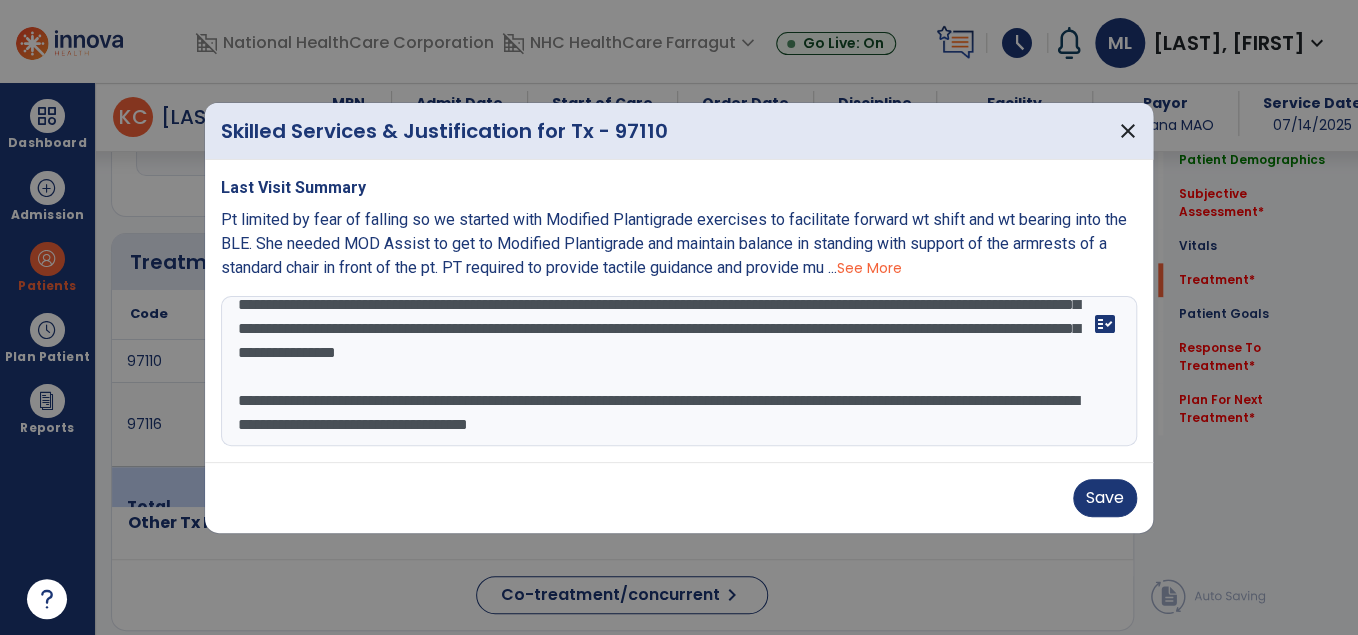 click on "**********" at bounding box center (679, 371) 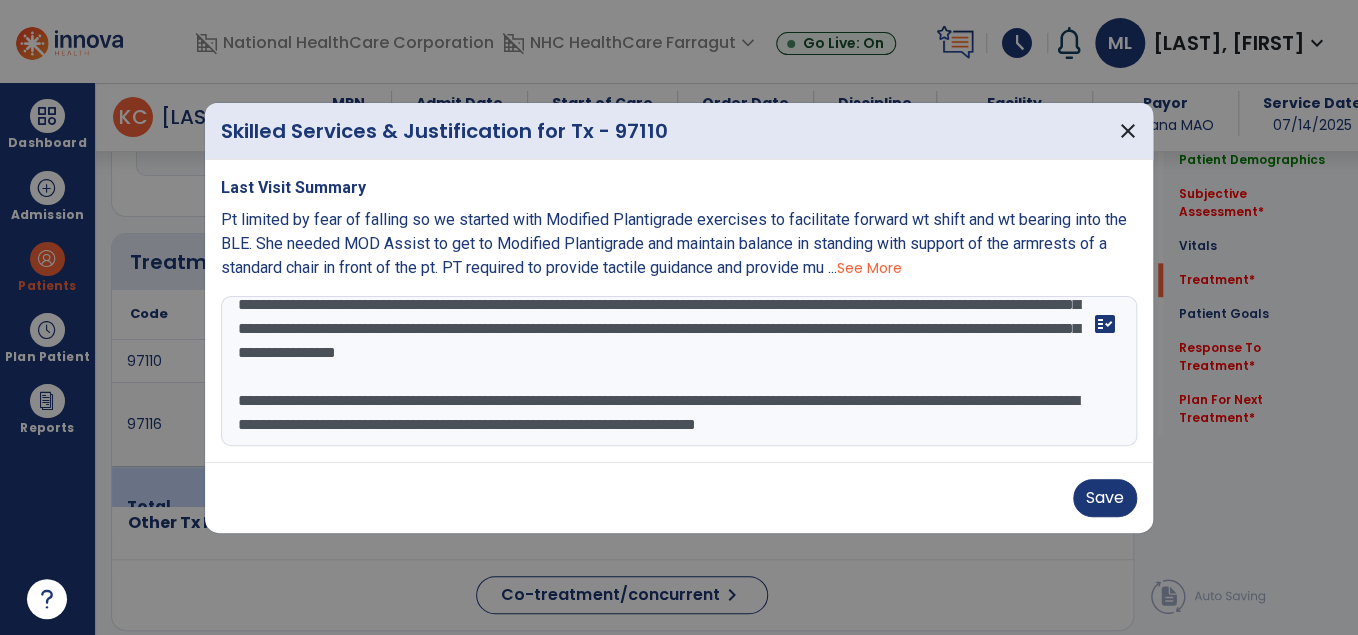 click on "**********" at bounding box center [679, 371] 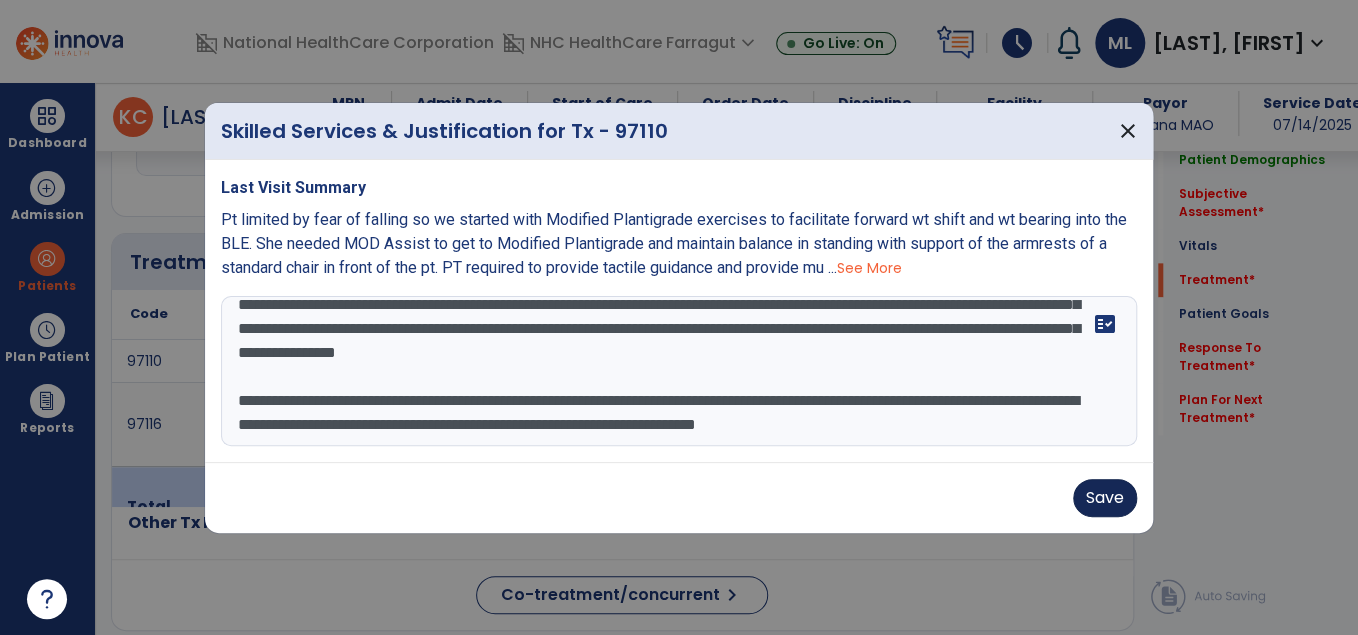 type on "**********" 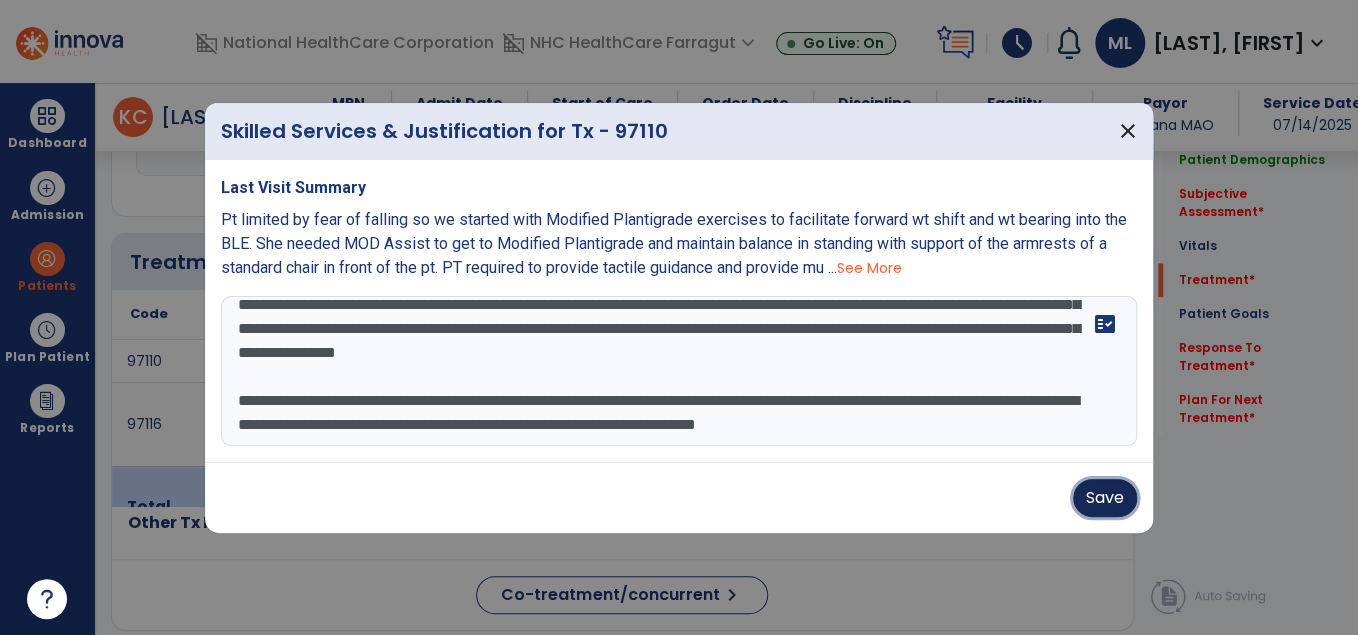 click on "Save" at bounding box center [1105, 498] 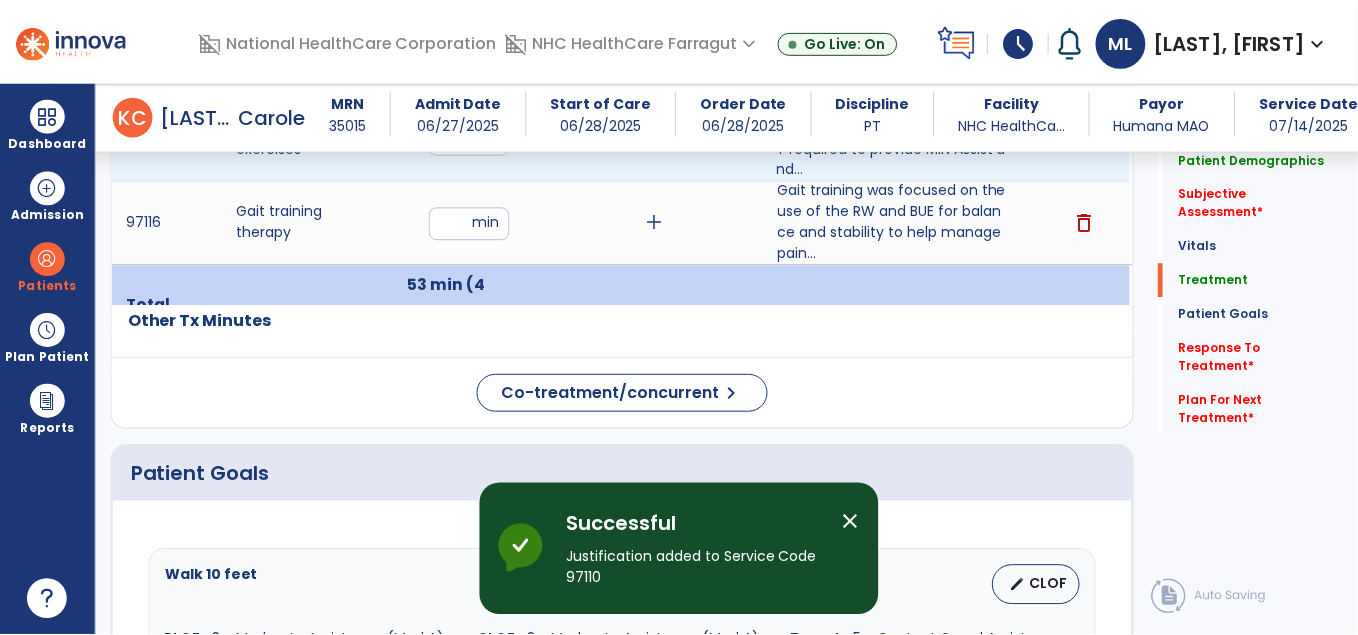 scroll, scrollTop: 1356, scrollLeft: 0, axis: vertical 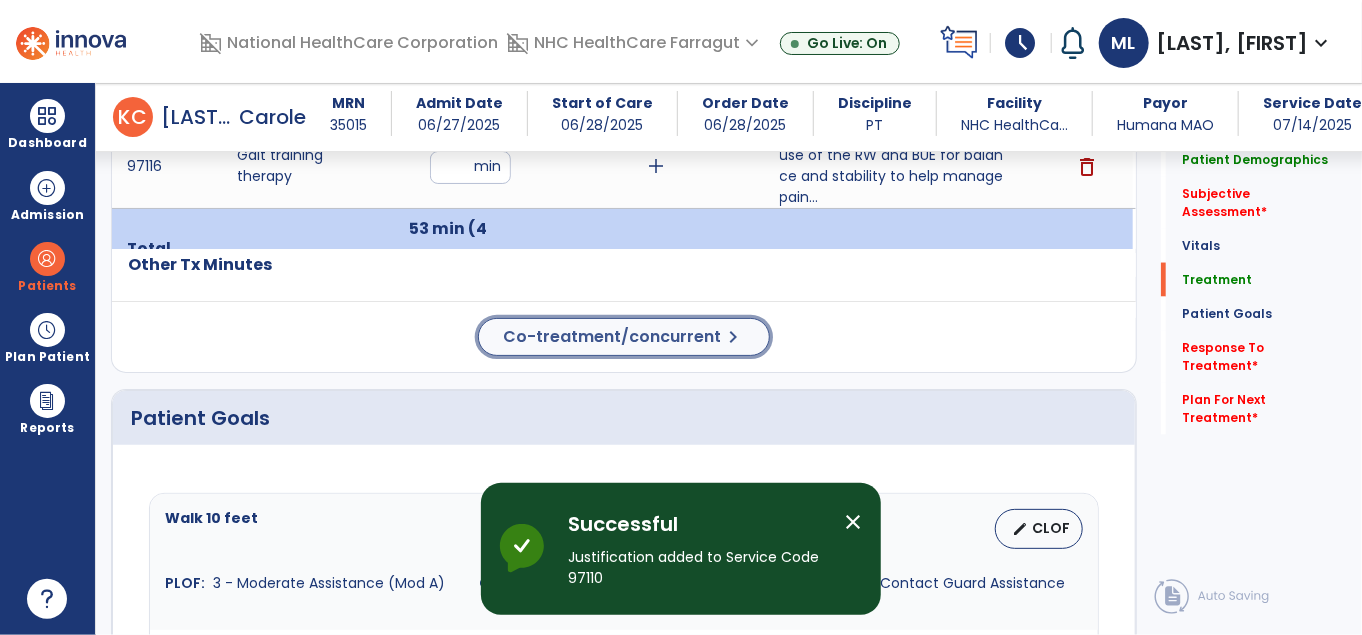 click on "chevron_right" 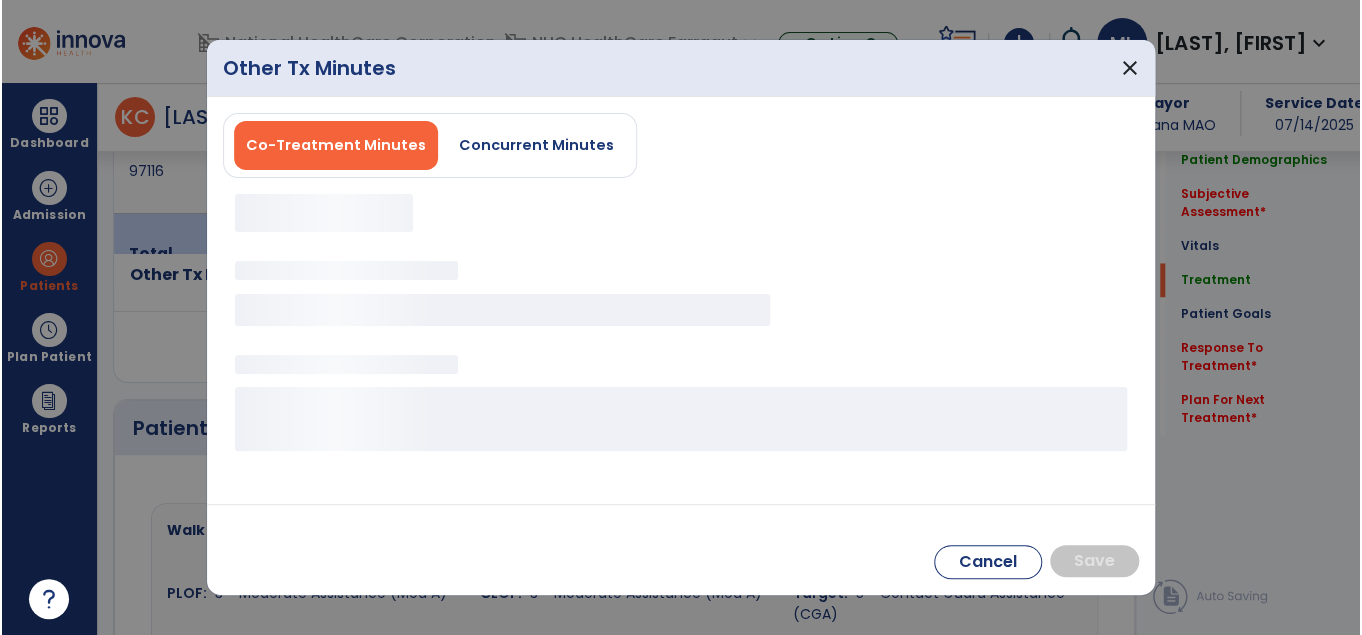 scroll, scrollTop: 1356, scrollLeft: 0, axis: vertical 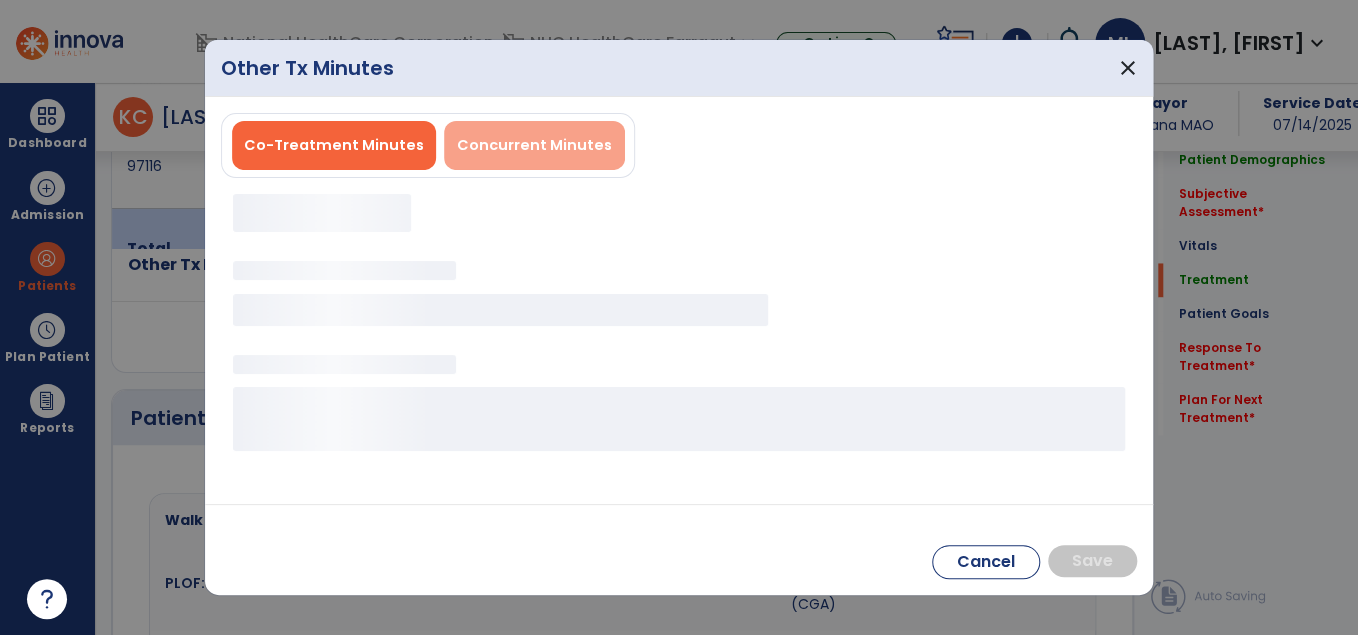 click on "Concurrent Minutes" at bounding box center [534, 145] 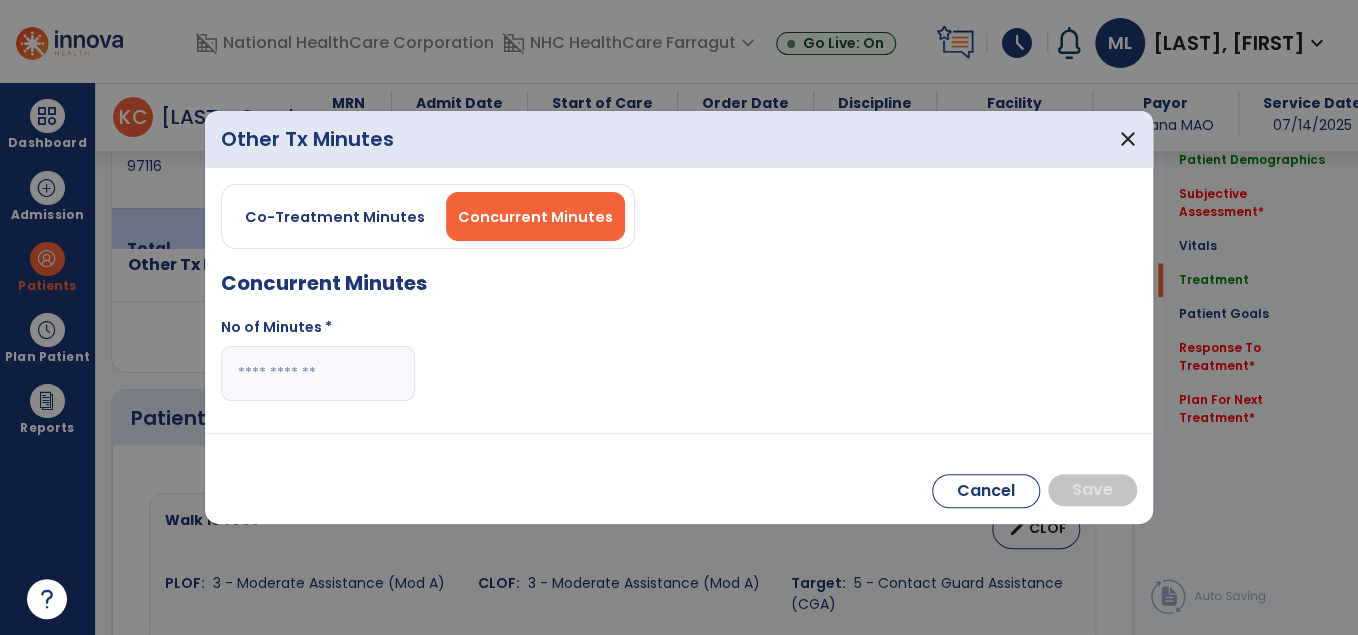 click at bounding box center (318, 373) 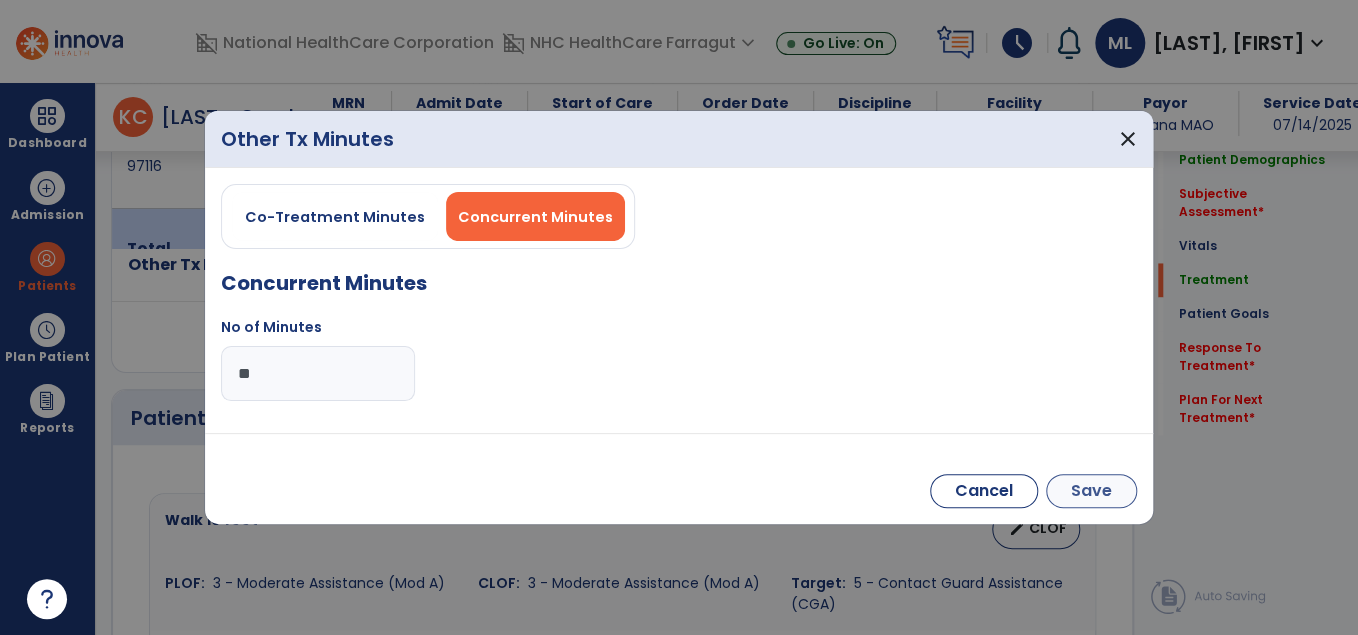 type on "**" 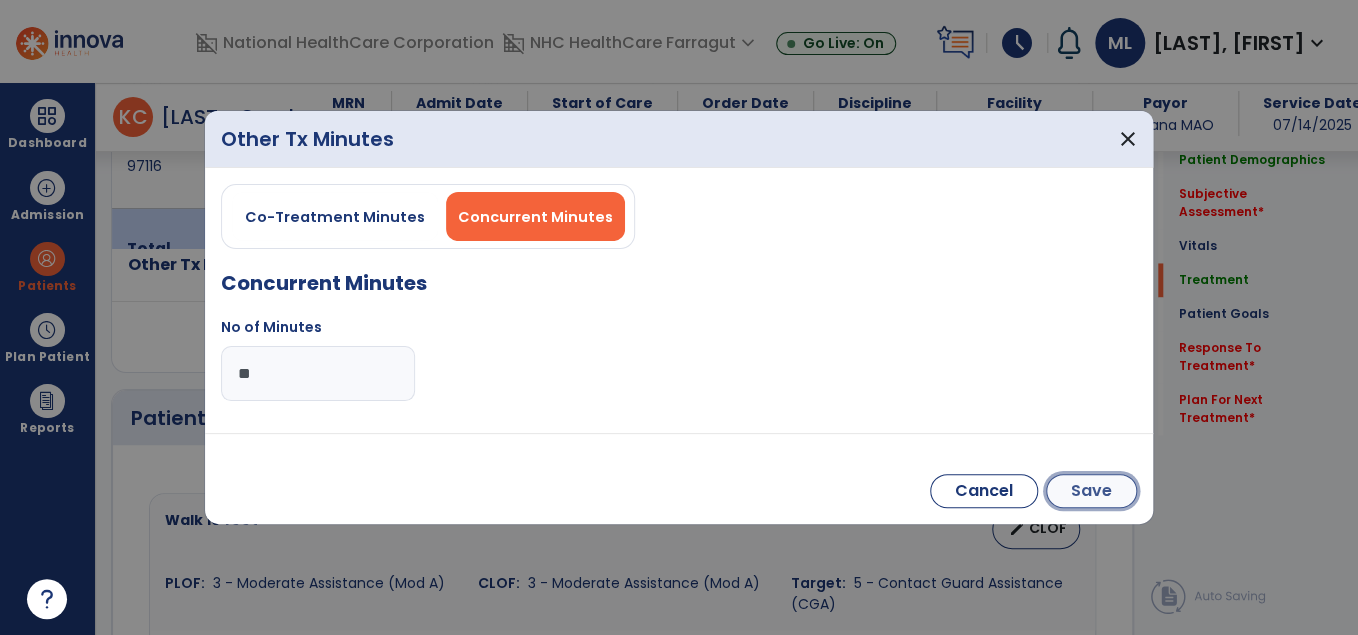 click on "Save" at bounding box center [1091, 491] 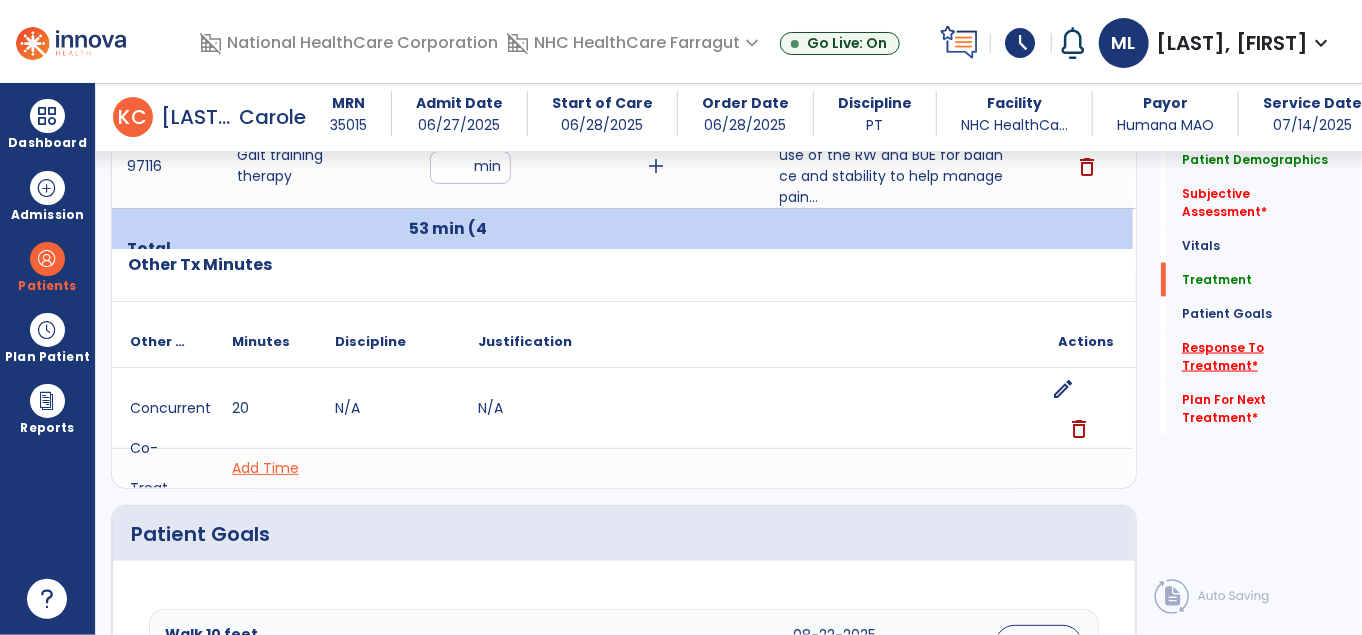 click on "Response To Treatment   *" 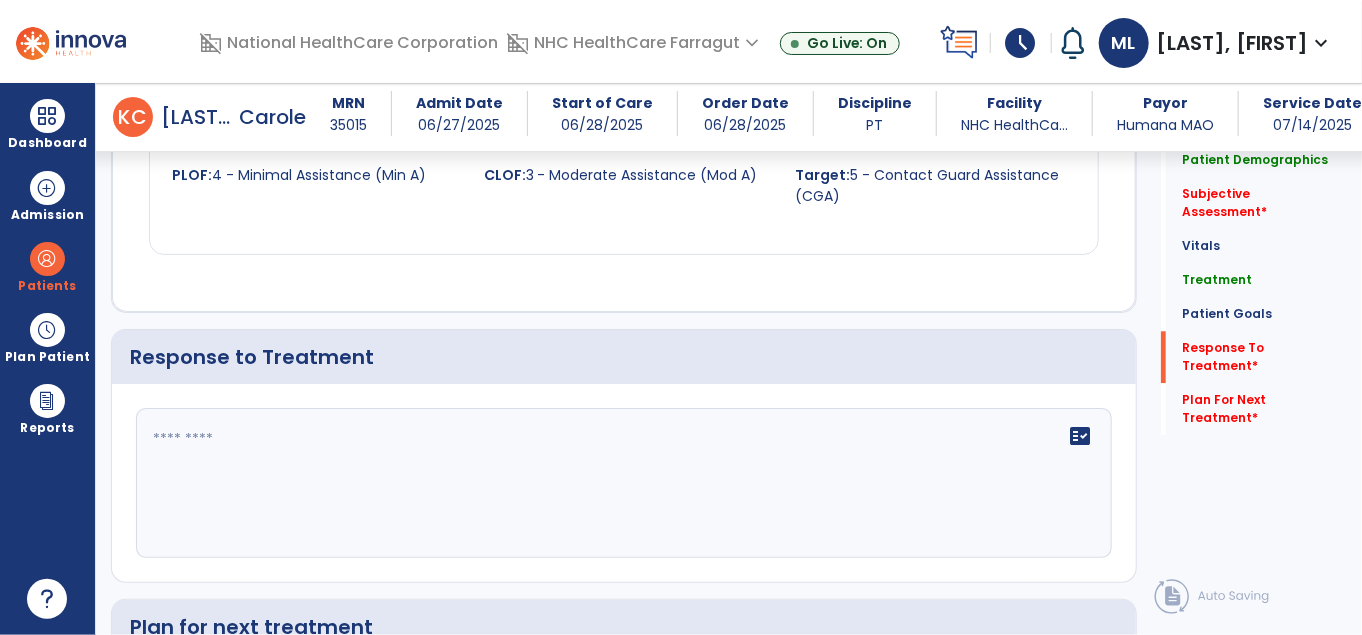 scroll, scrollTop: 2254, scrollLeft: 0, axis: vertical 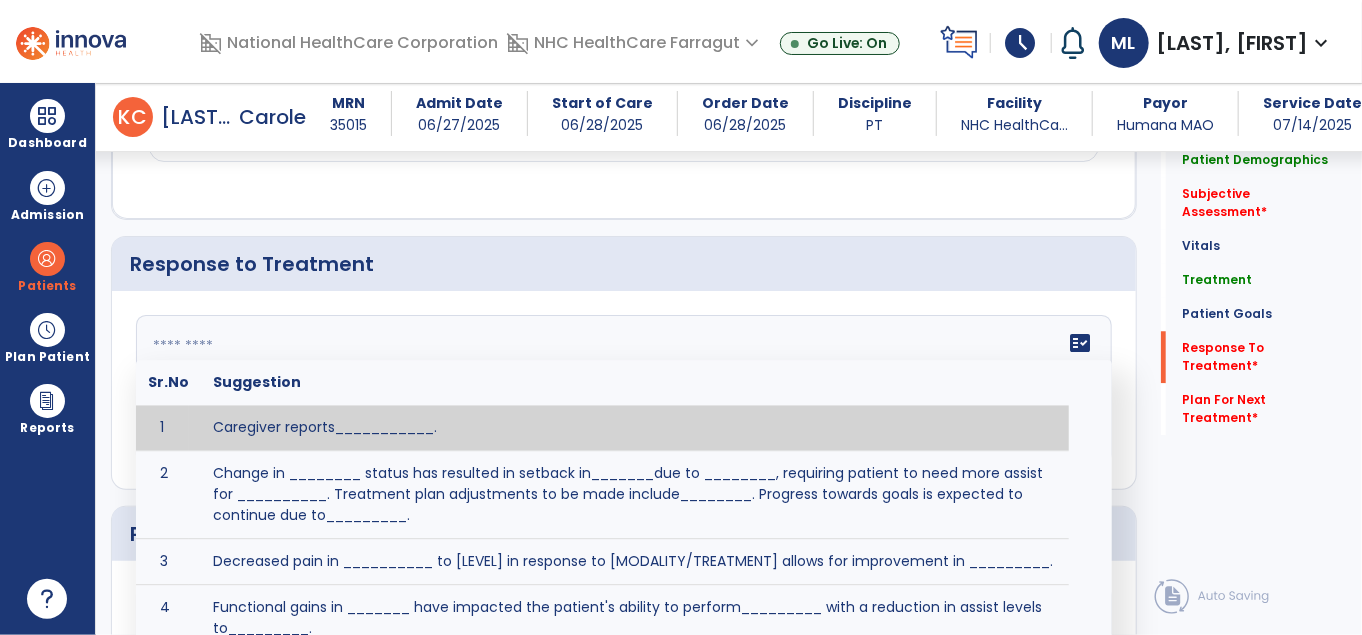 click on "fact_check  Sr.No Suggestion 1 Caregiver reports___________. 2 Change in ________ status has resulted in setback in_______due to ________, requiring patient to need more assist for __________.   Treatment plan adjustments to be made include________.  Progress towards goals is expected to continue due to_________. 3 Decreased pain in __________ to [LEVEL] in response to [MODALITY/TREATMENT] allows for improvement in _________. 4 Functional gains in _______ have impacted the patient's ability to perform_________ with a reduction in assist levels to_________. 5 Functional progress this week has been significant due to__________. 6 Gains in ________ have improved the patient's ability to perform ______with decreased levels of assist to___________. 7 Improvement in ________allows patient to tolerate higher levels of challenges in_________. 8 Pain in [AREA] has decreased to [LEVEL] in response to [TREATMENT/MODALITY], allowing fore ease in completing__________. 9 10 11 12 13 14 15 16 17 18 19 20 21" 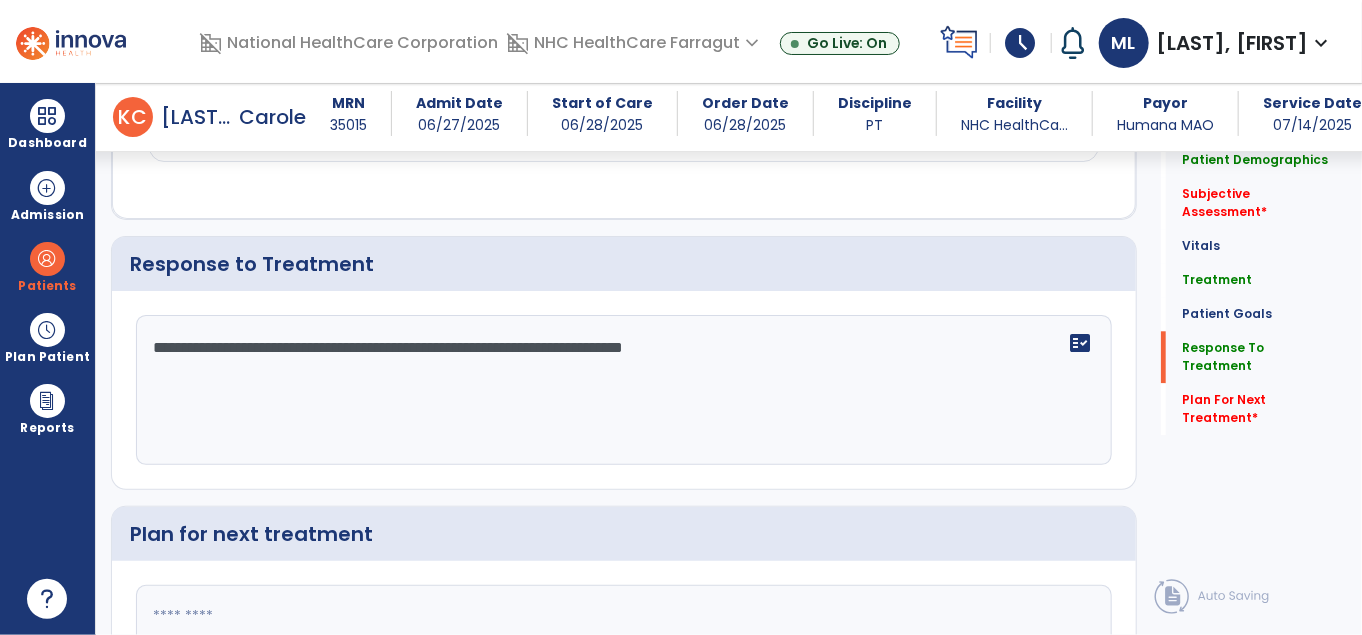 scroll, scrollTop: 2254, scrollLeft: 0, axis: vertical 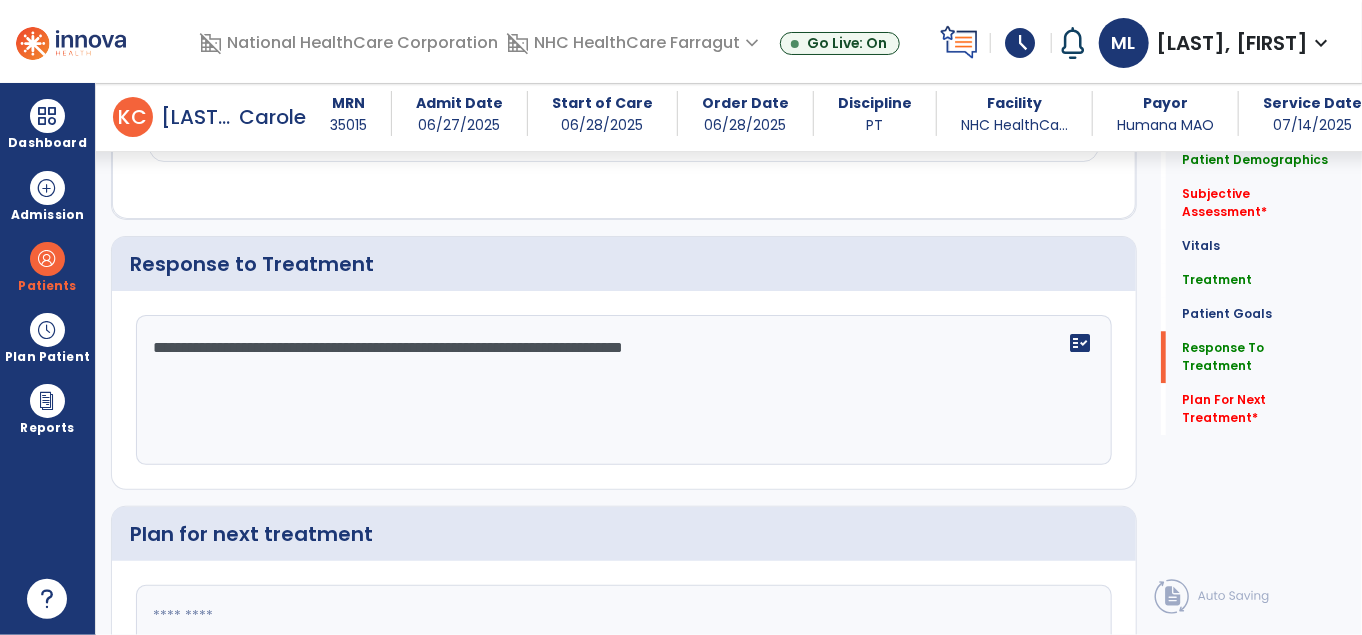 type on "**********" 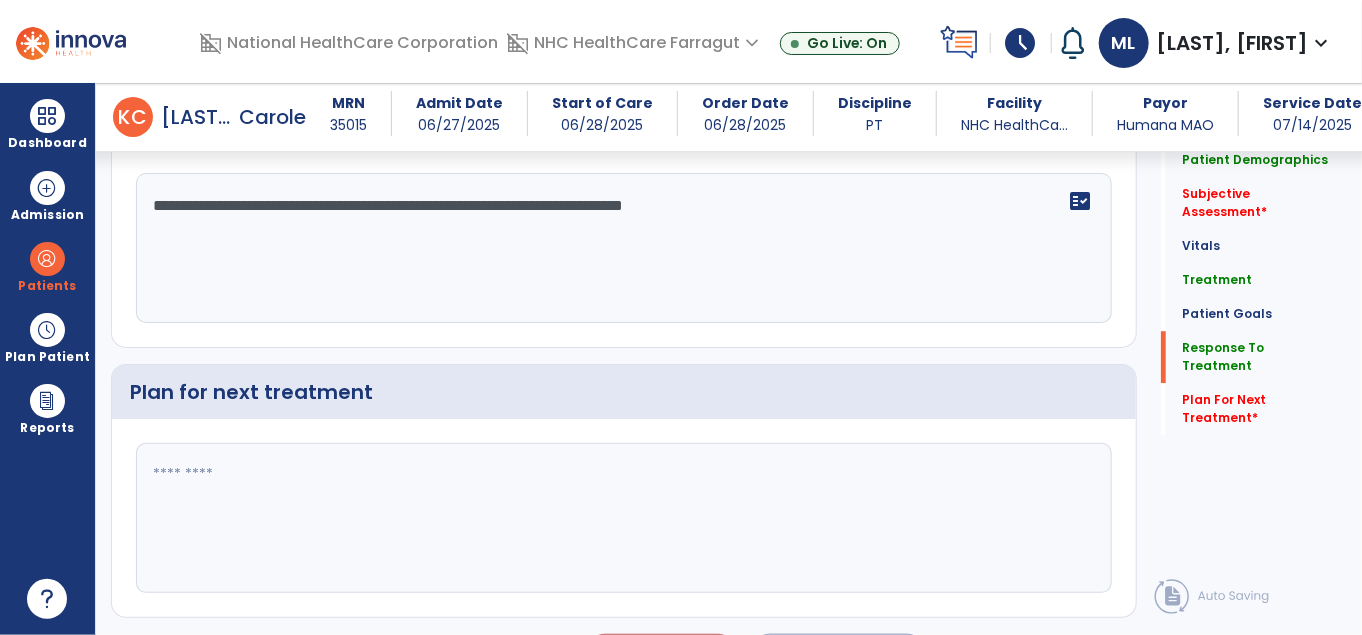 scroll, scrollTop: 2439, scrollLeft: 0, axis: vertical 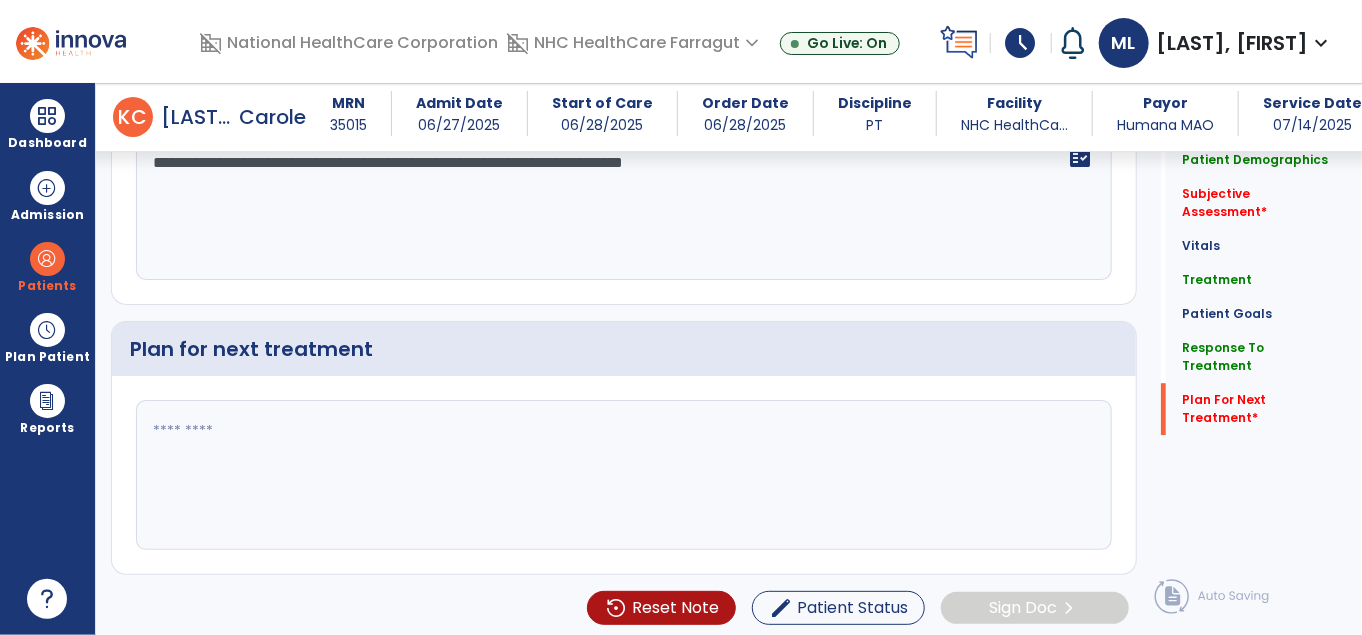 click 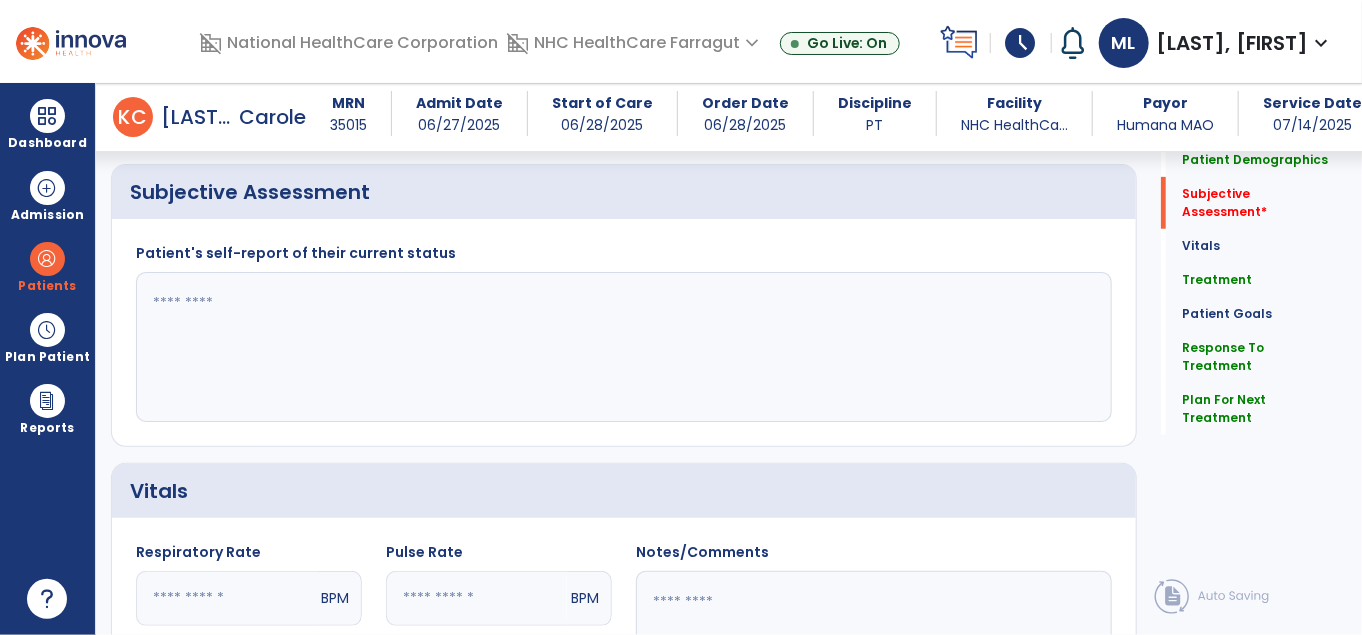 scroll, scrollTop: 339, scrollLeft: 0, axis: vertical 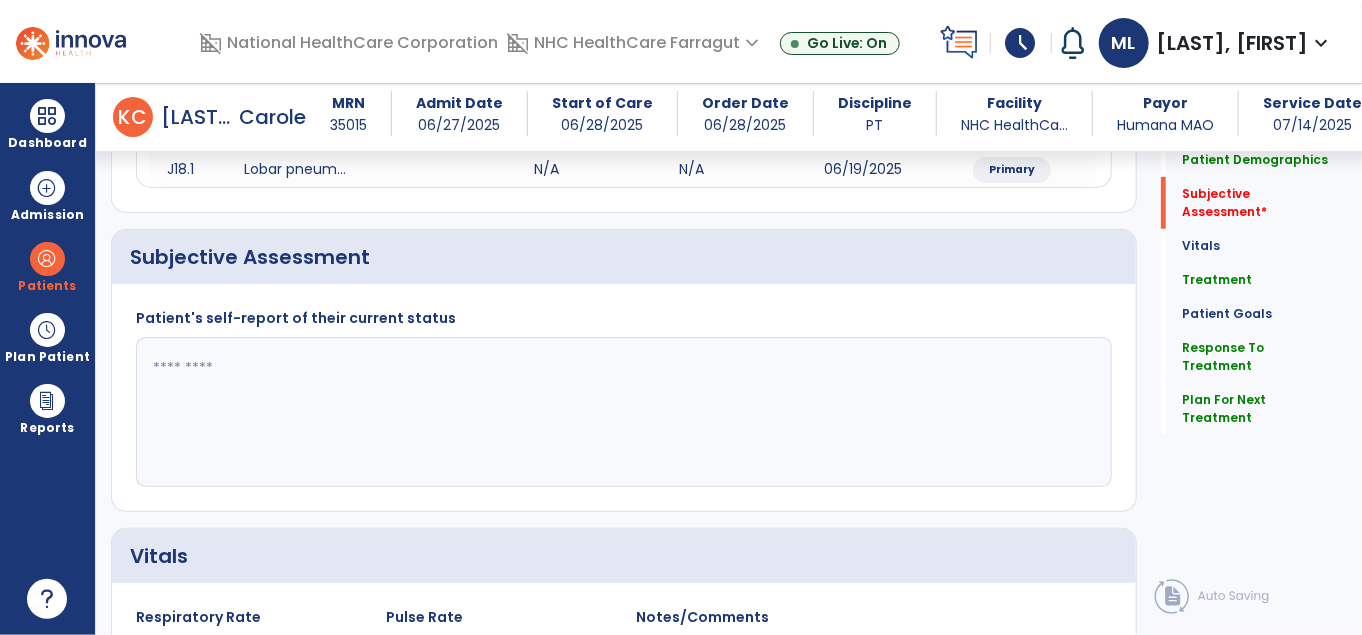 type on "**********" 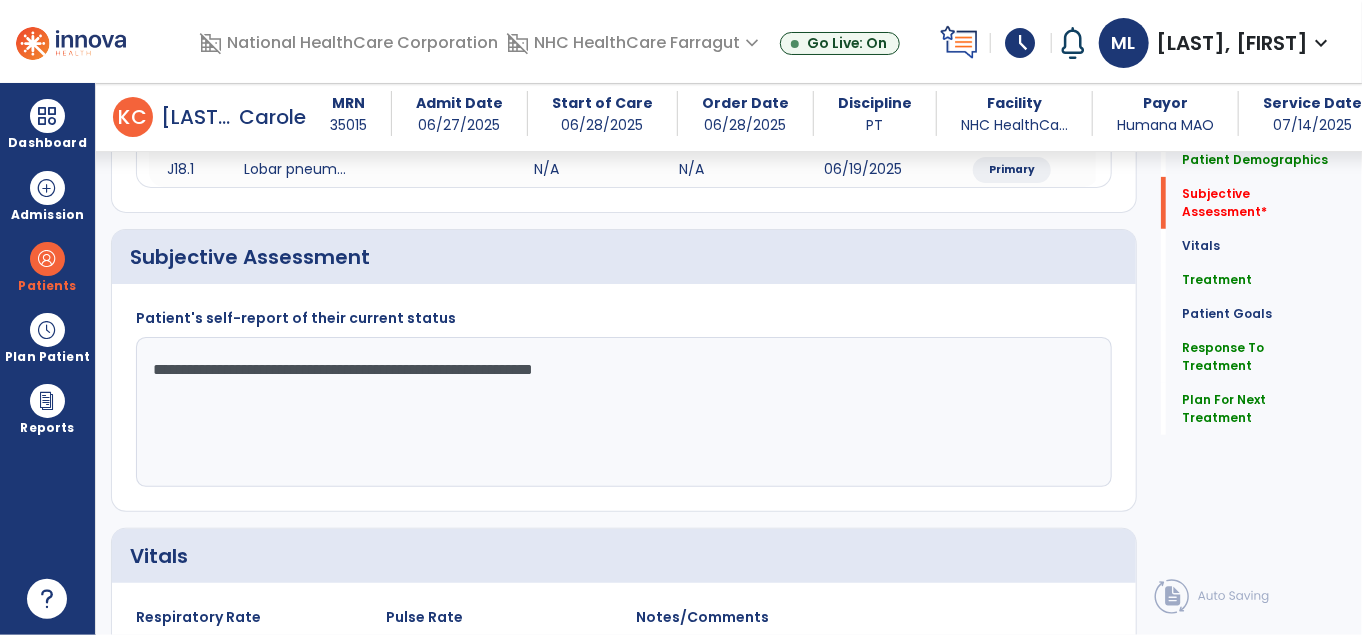 click on "**********" 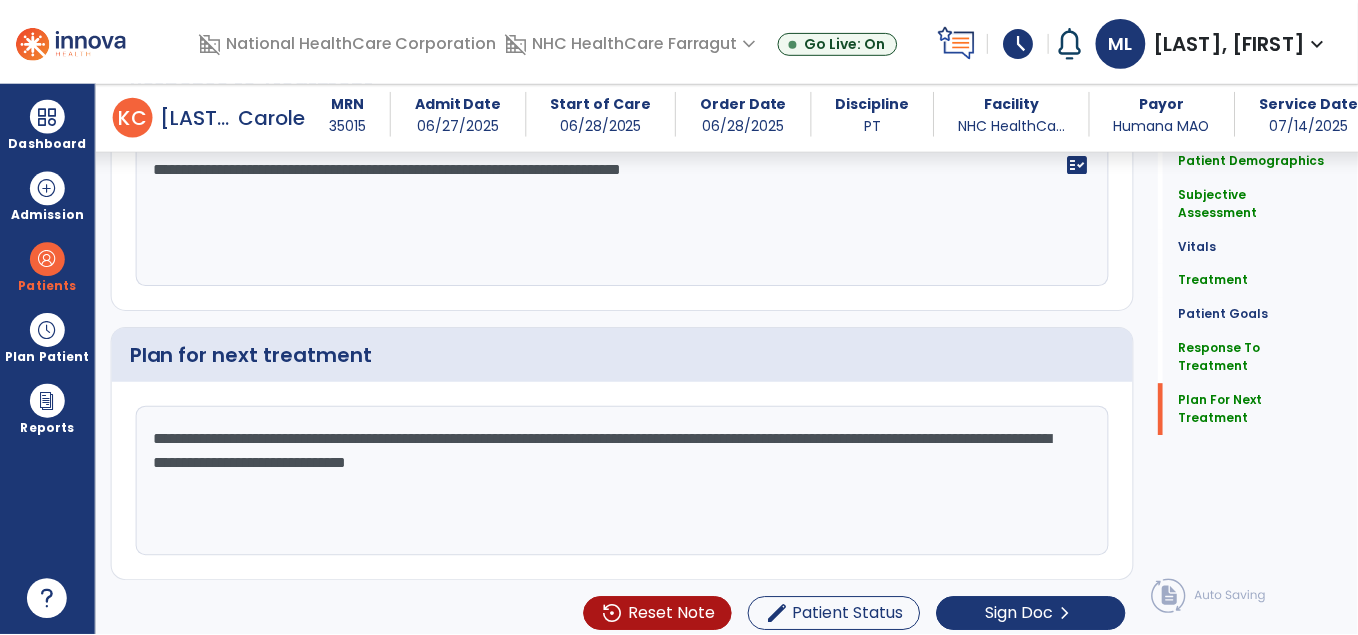 scroll, scrollTop: 2439, scrollLeft: 0, axis: vertical 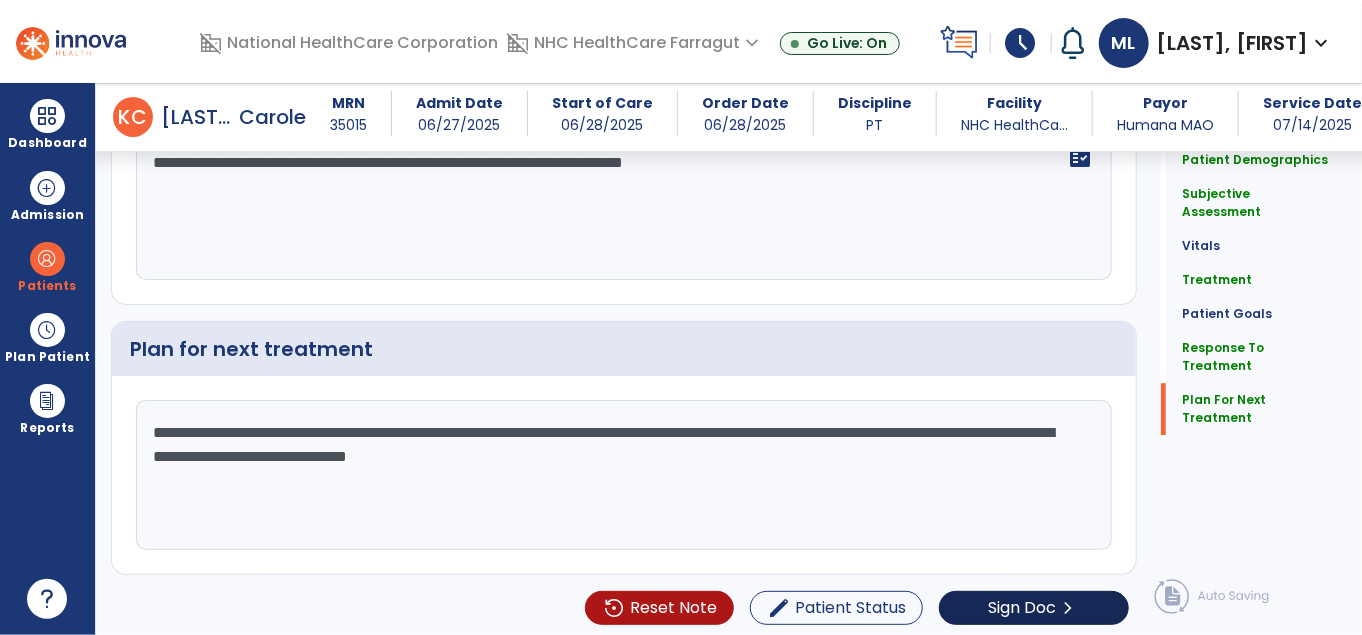 type on "**********" 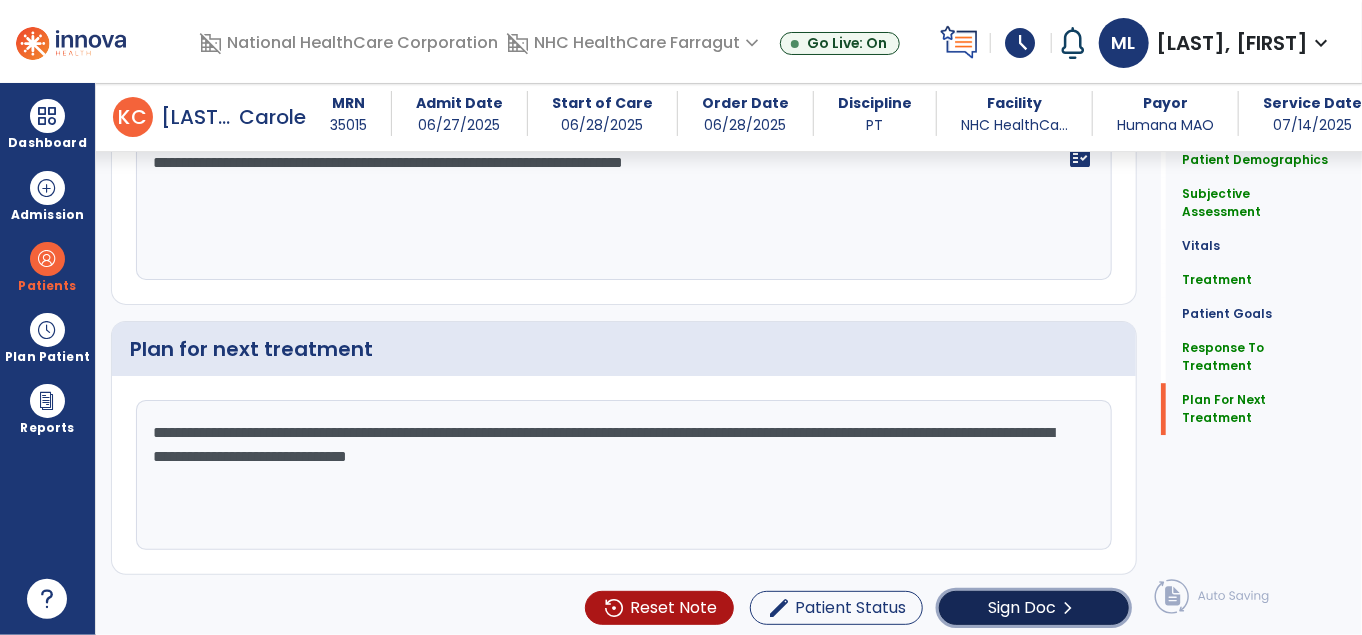 click on "Sign Doc" 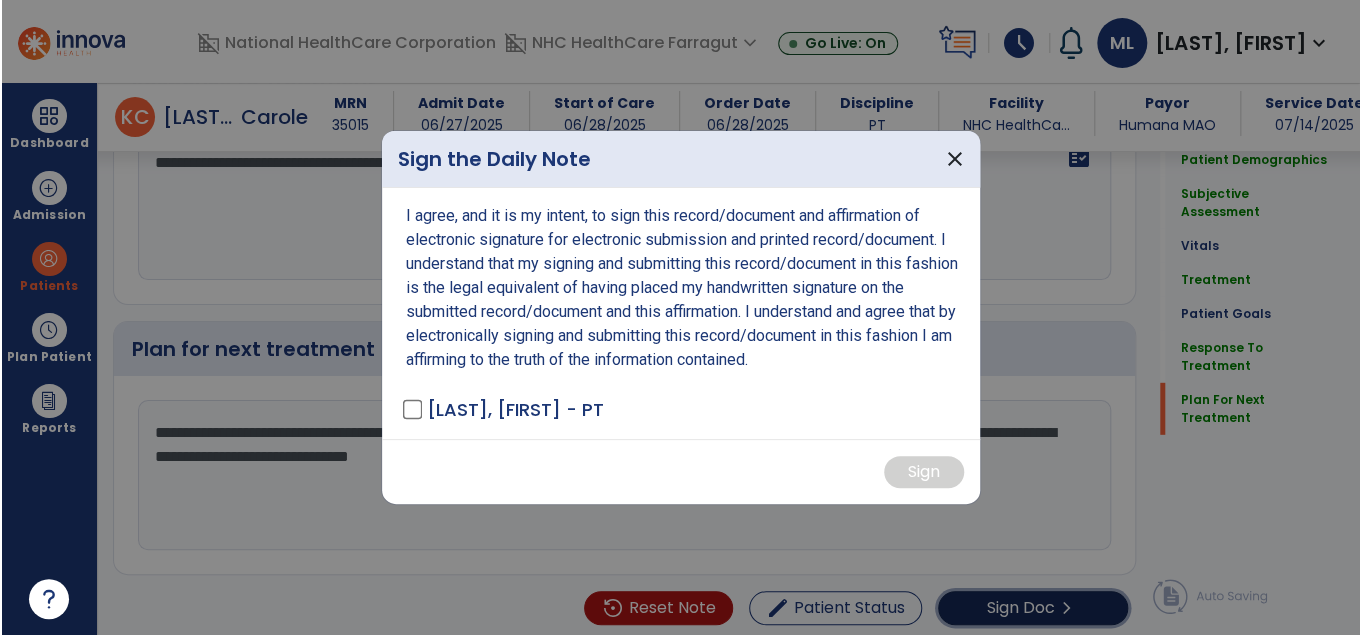 scroll, scrollTop: 2439, scrollLeft: 0, axis: vertical 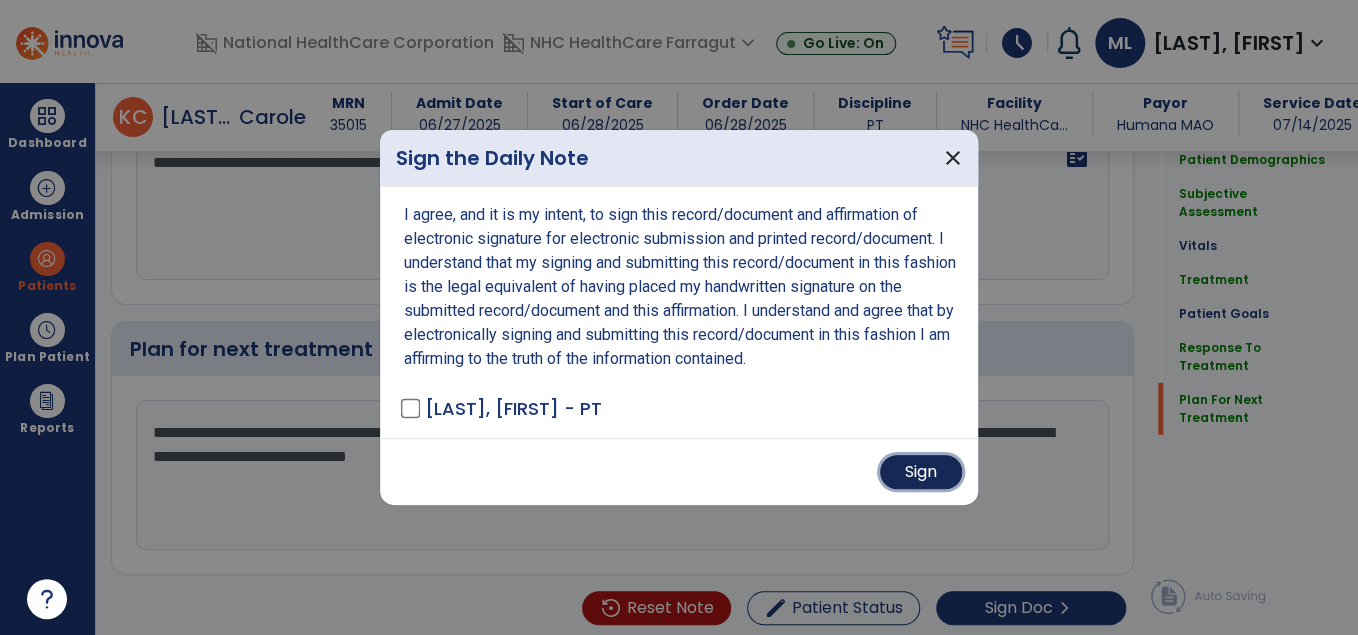 click on "Sign" at bounding box center [921, 472] 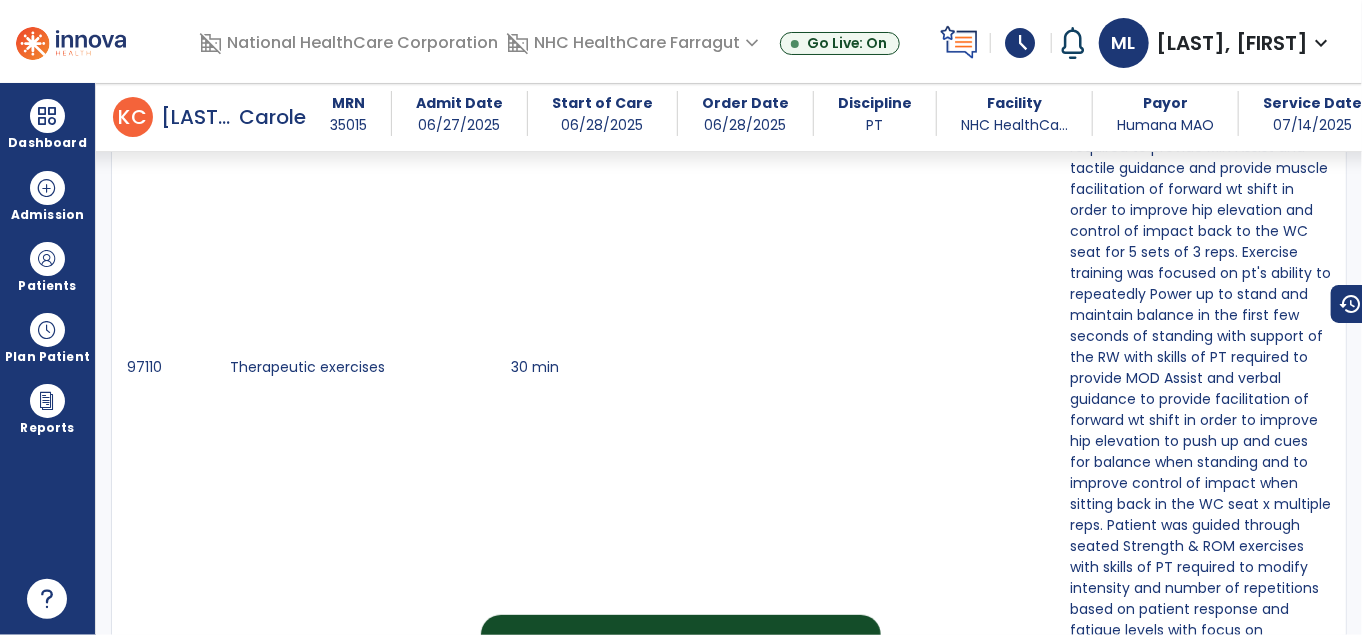 scroll, scrollTop: 646, scrollLeft: 0, axis: vertical 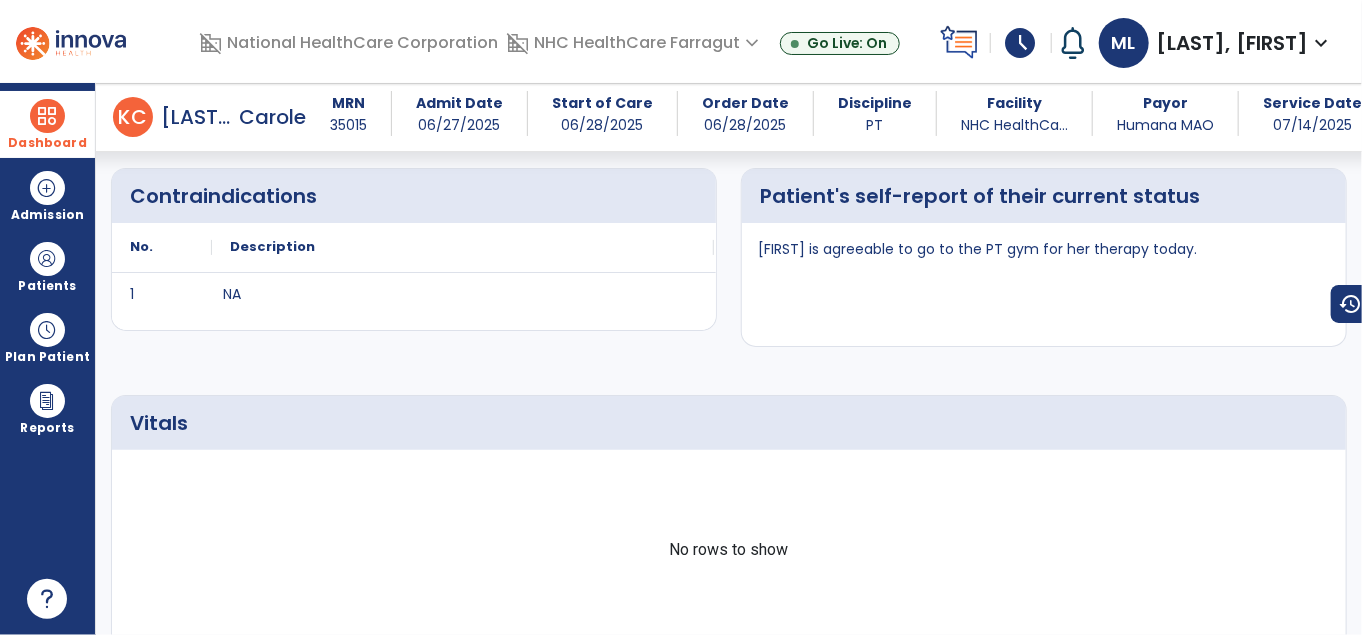 click at bounding box center [47, 116] 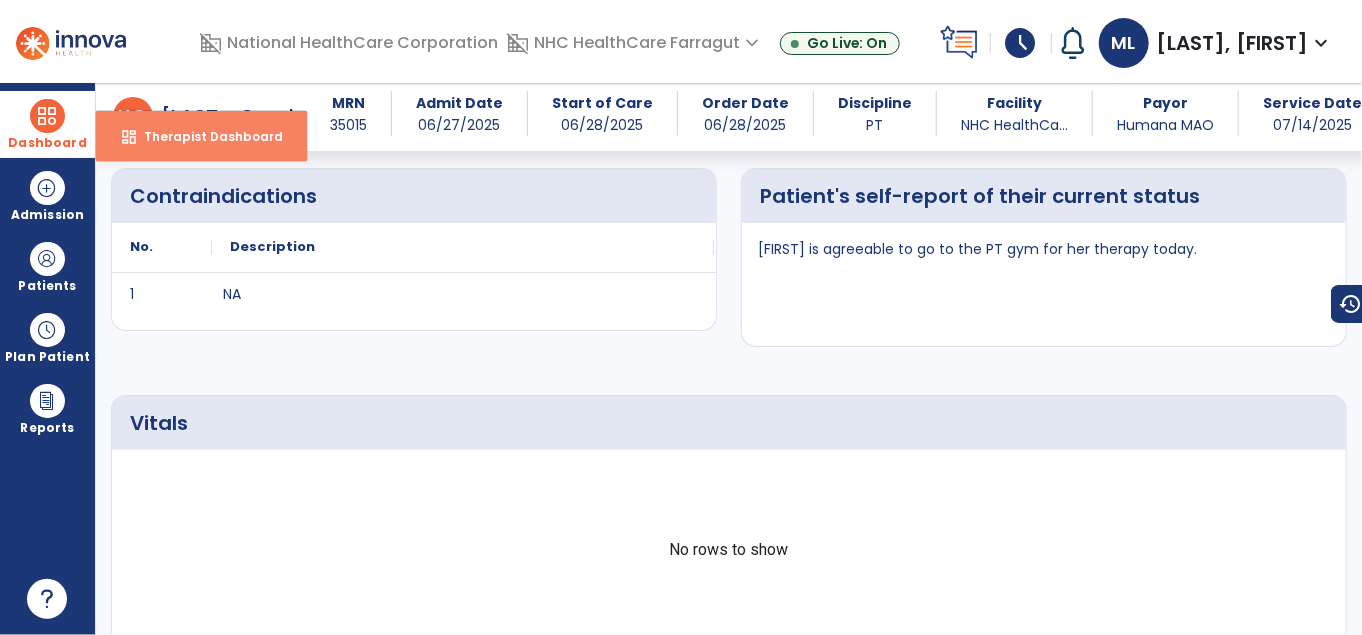 click on "dashboard  Therapist Dashboard" at bounding box center (201, 136) 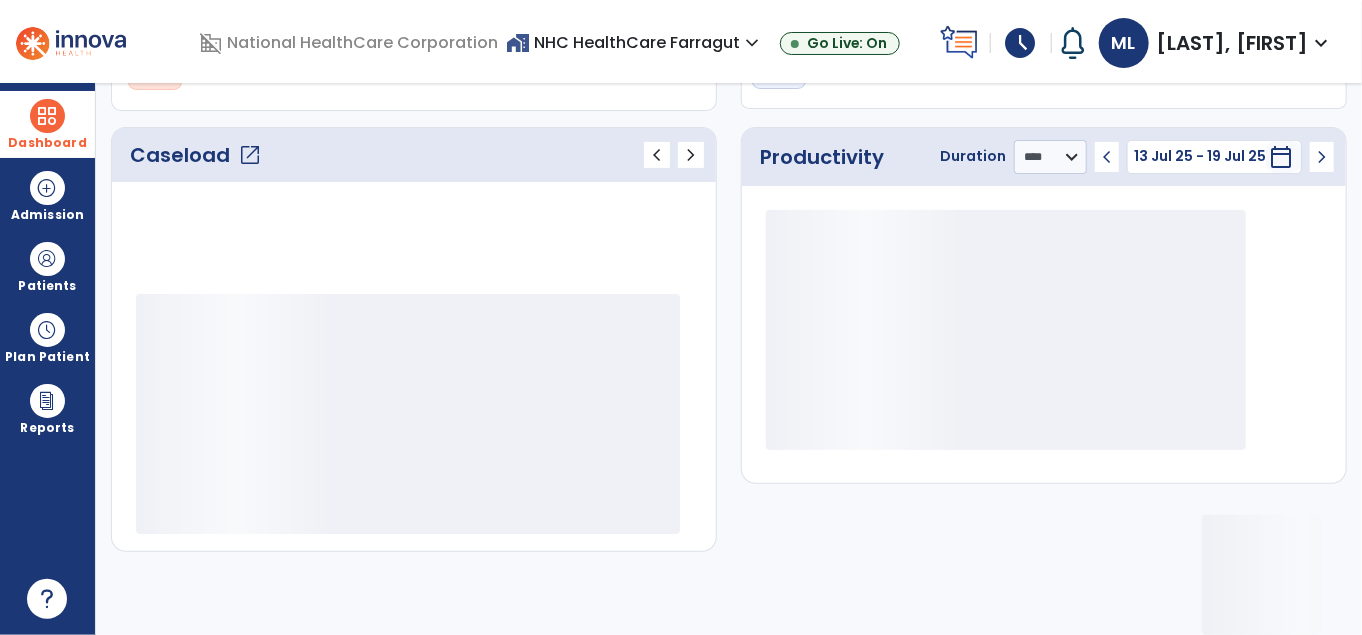 scroll, scrollTop: 239, scrollLeft: 0, axis: vertical 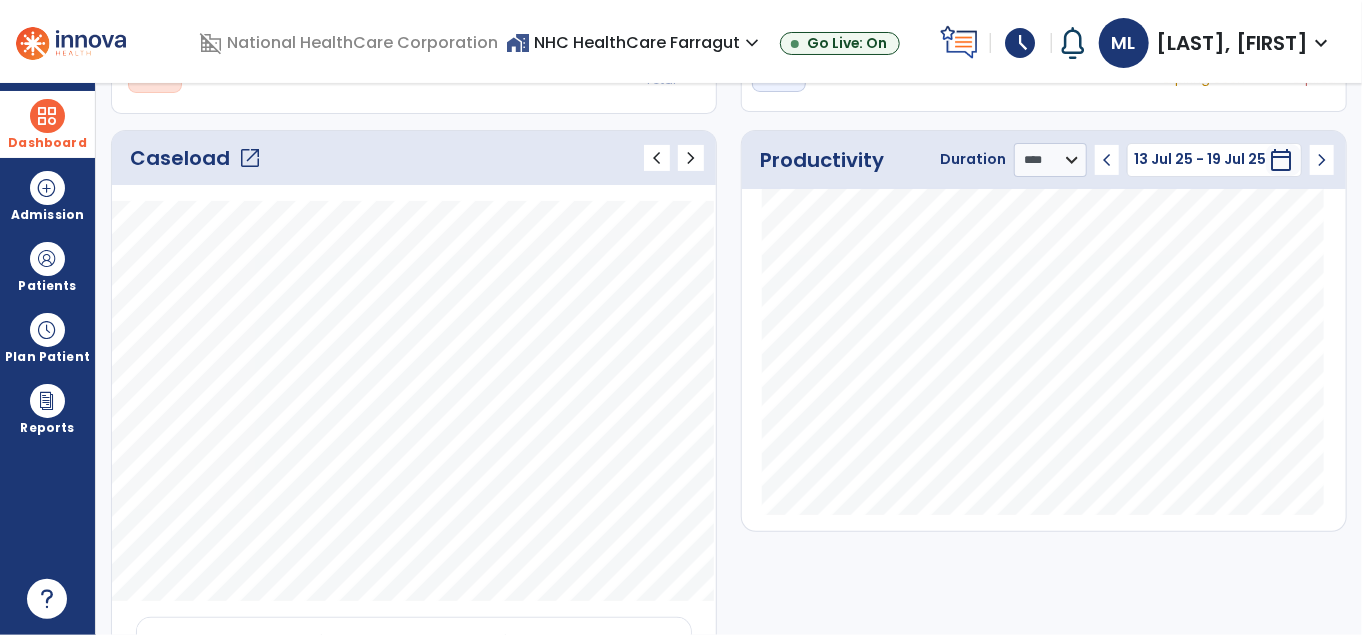 click on "Caseload   open_in_new" 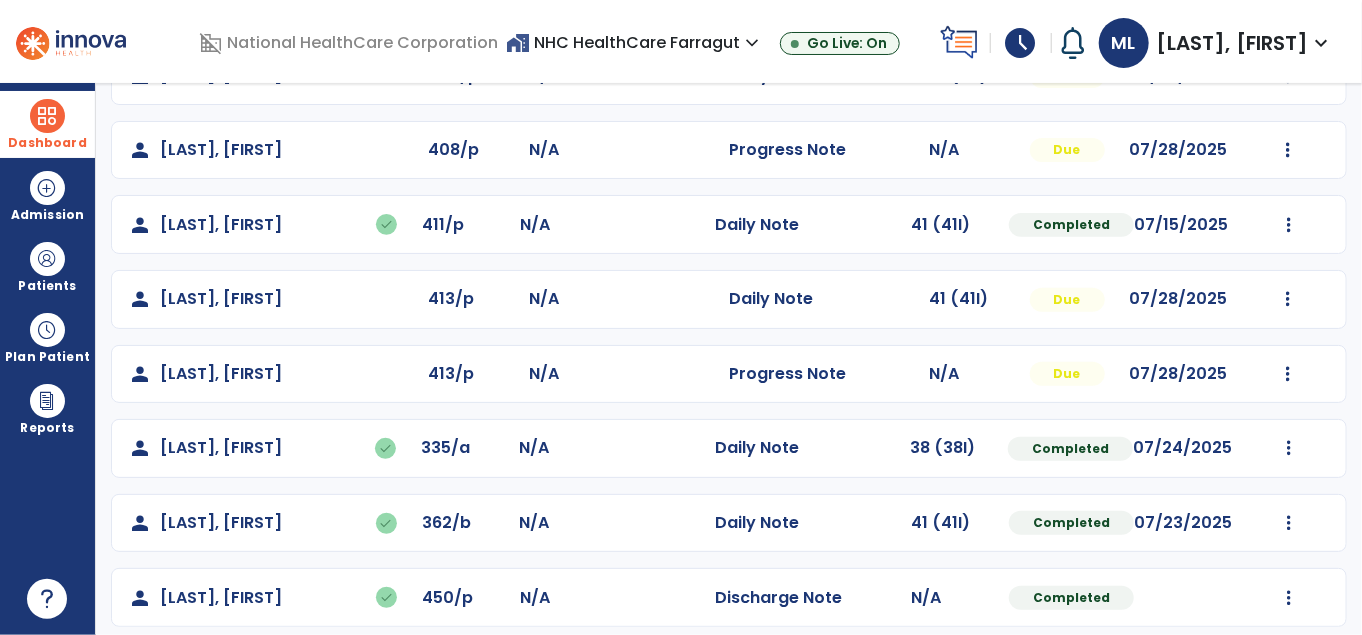 scroll, scrollTop: 304, scrollLeft: 0, axis: vertical 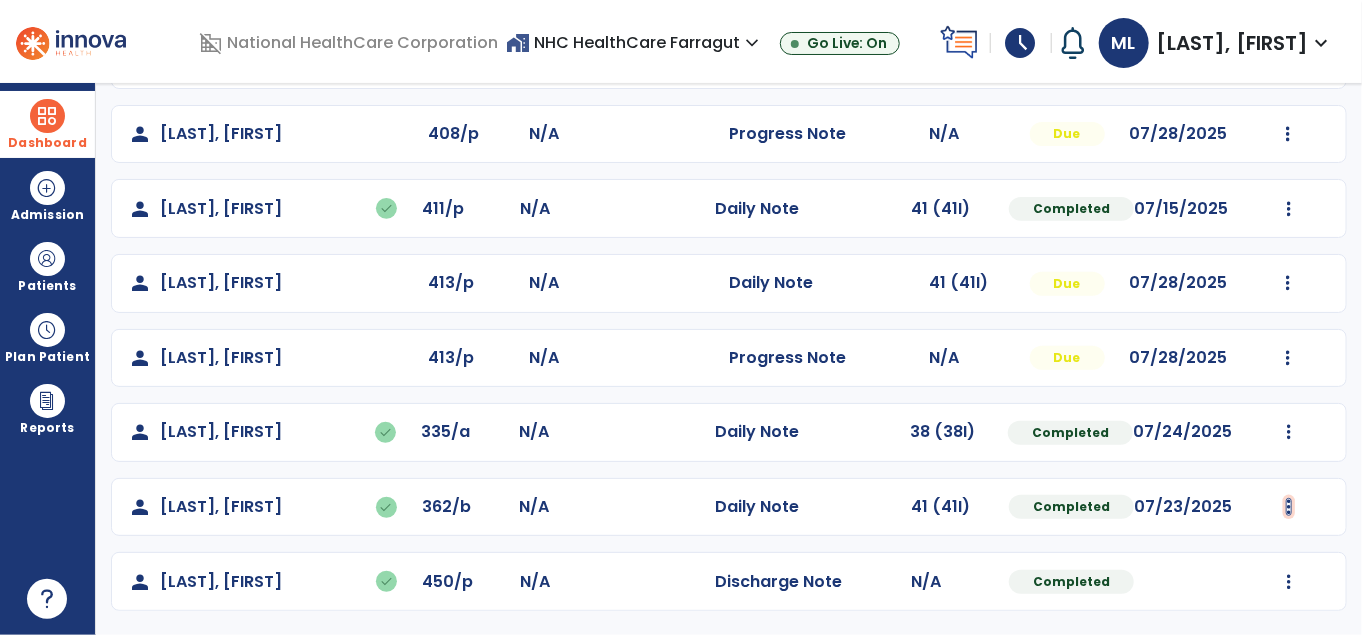 click at bounding box center [1288, -15] 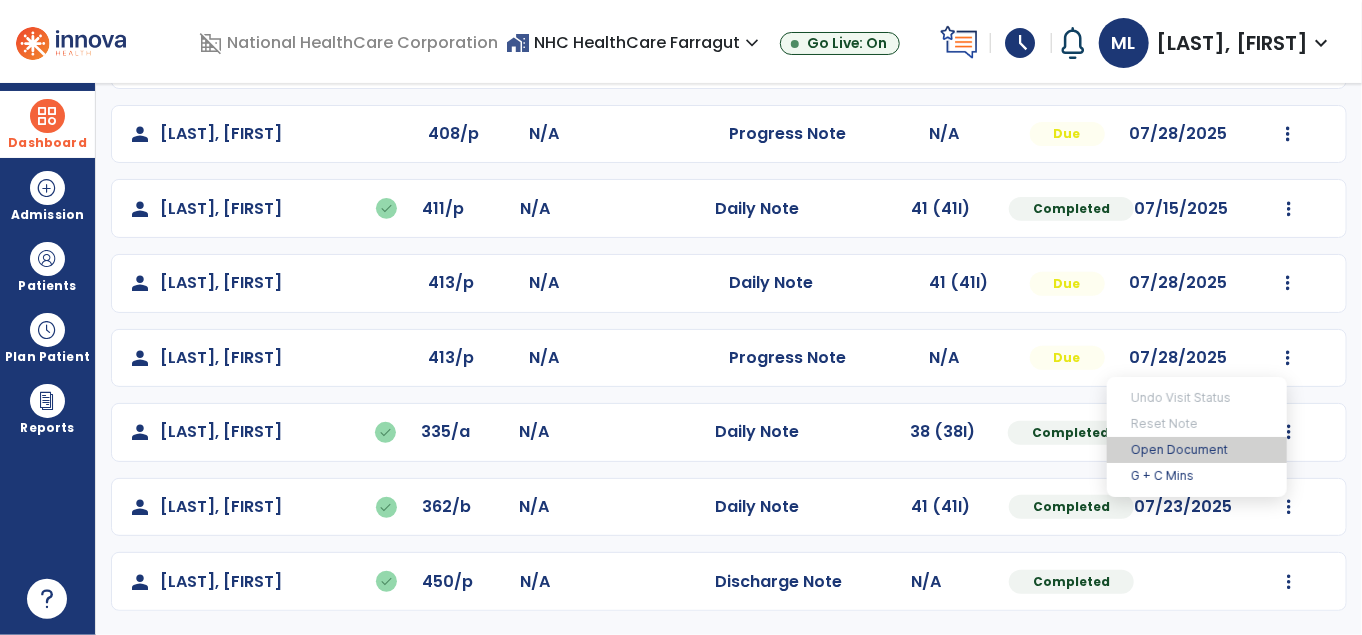click on "Open Document" at bounding box center (1197, 450) 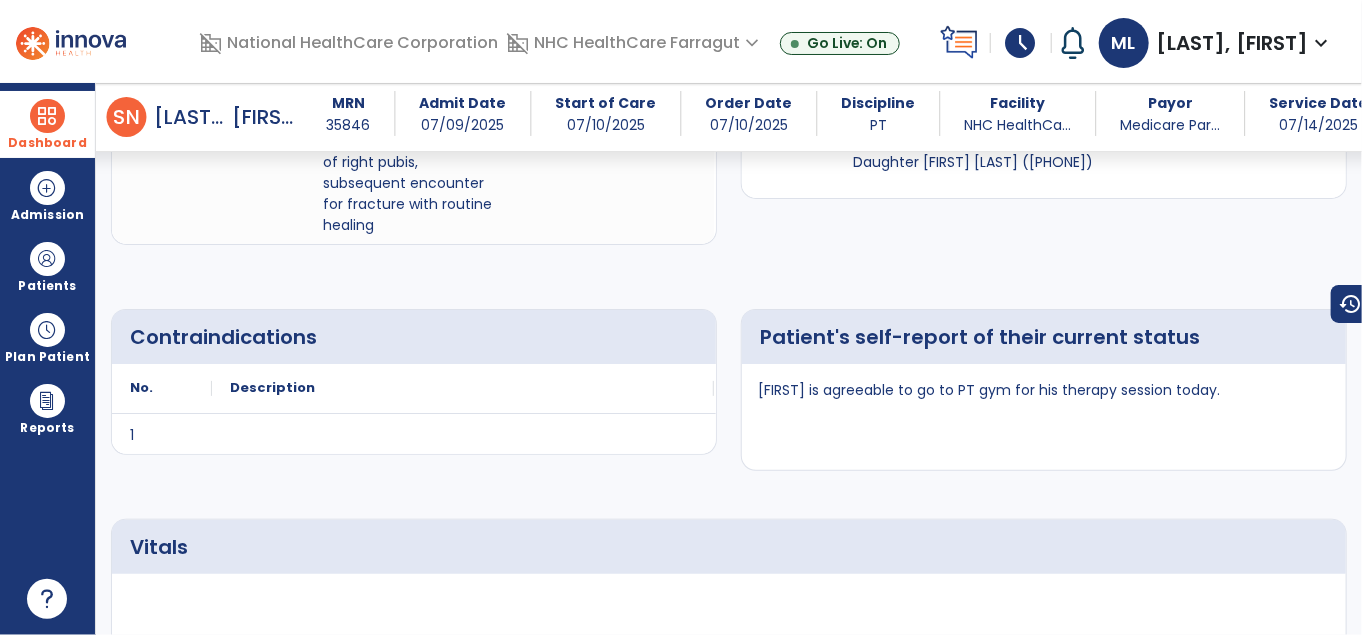 scroll, scrollTop: 808, scrollLeft: 0, axis: vertical 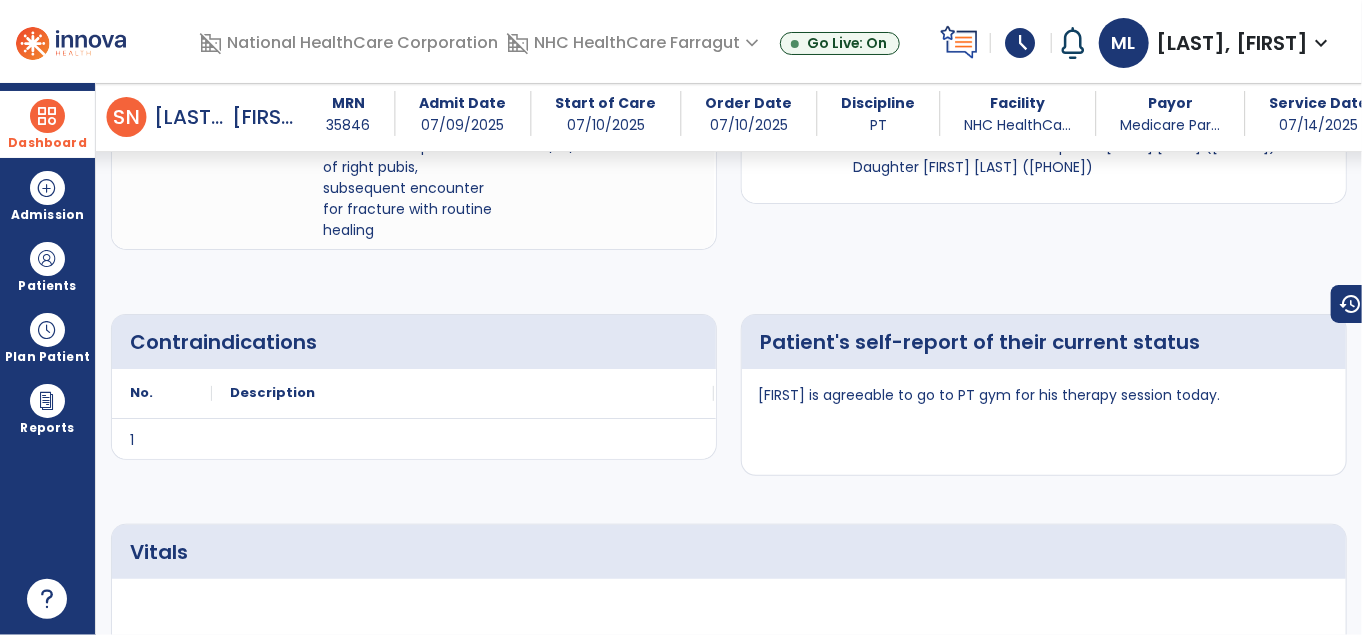 click on "Dashboard" at bounding box center (47, 124) 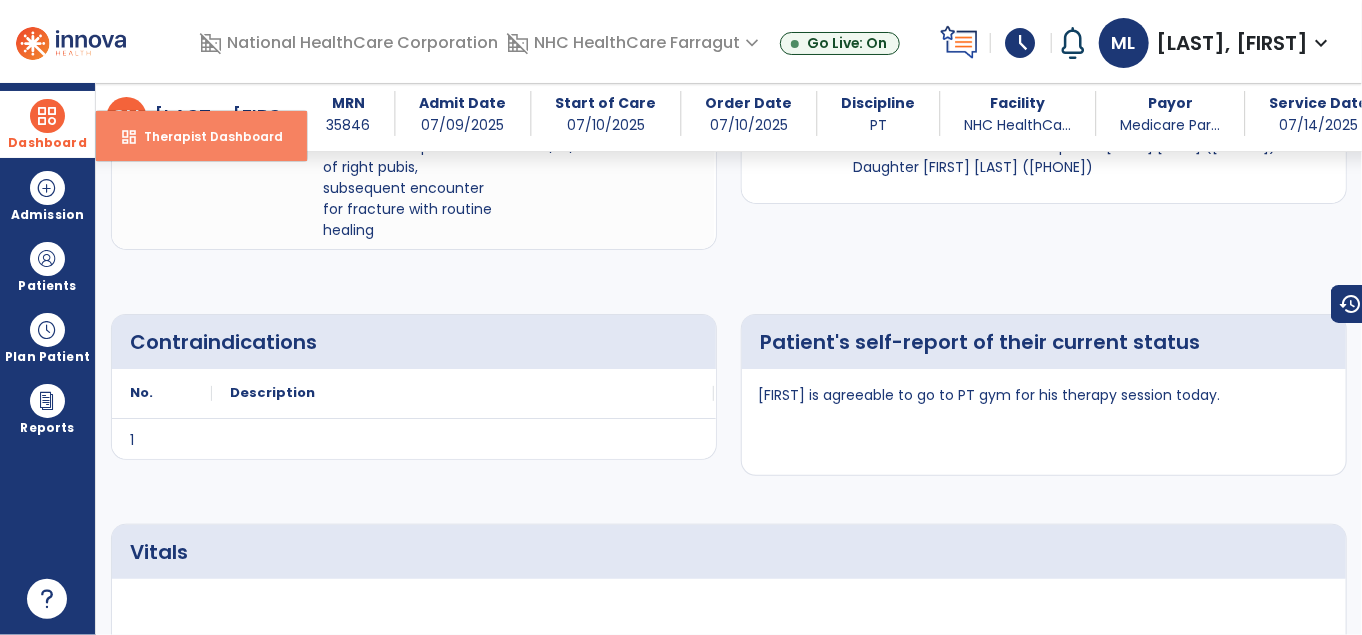 click on "dashboard" at bounding box center [129, 137] 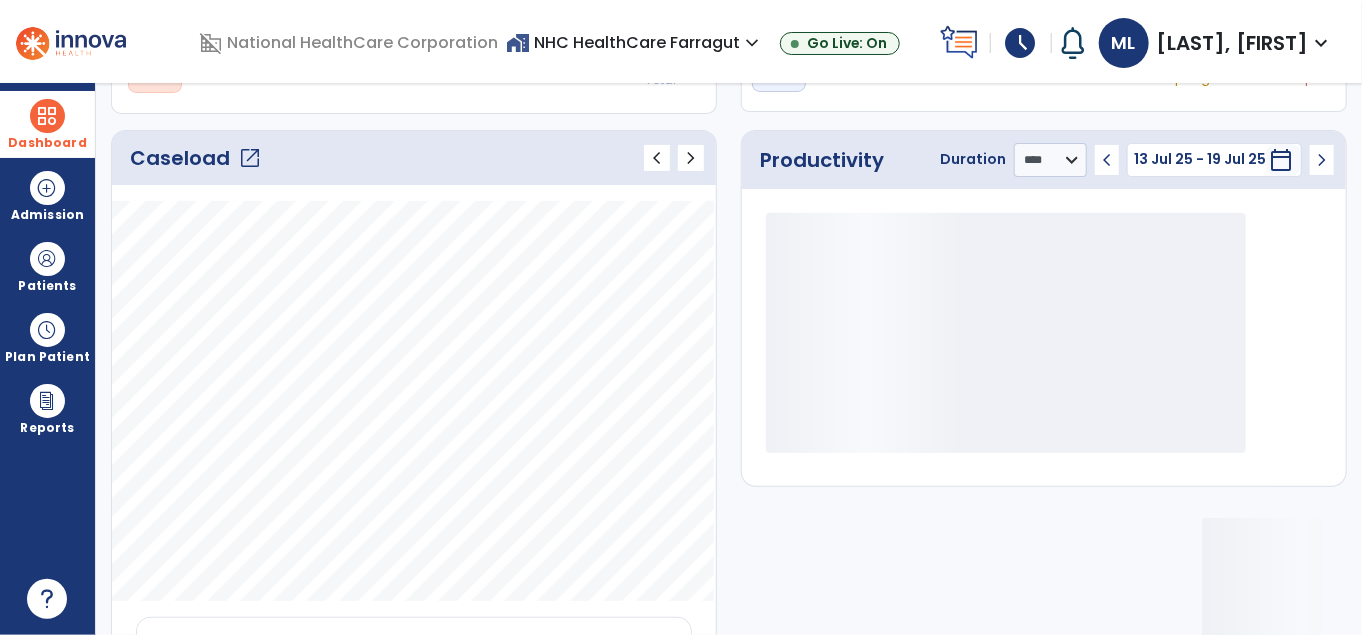click on "Caseload   open_in_new" 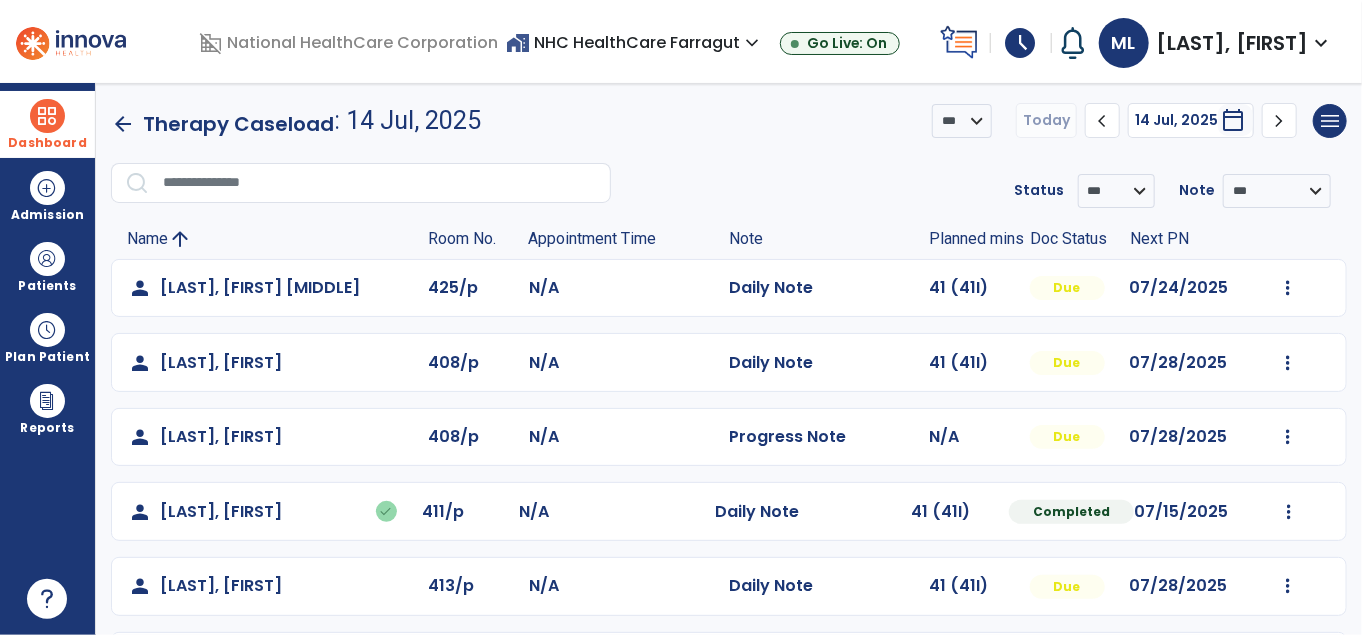 scroll, scrollTop: 0, scrollLeft: 0, axis: both 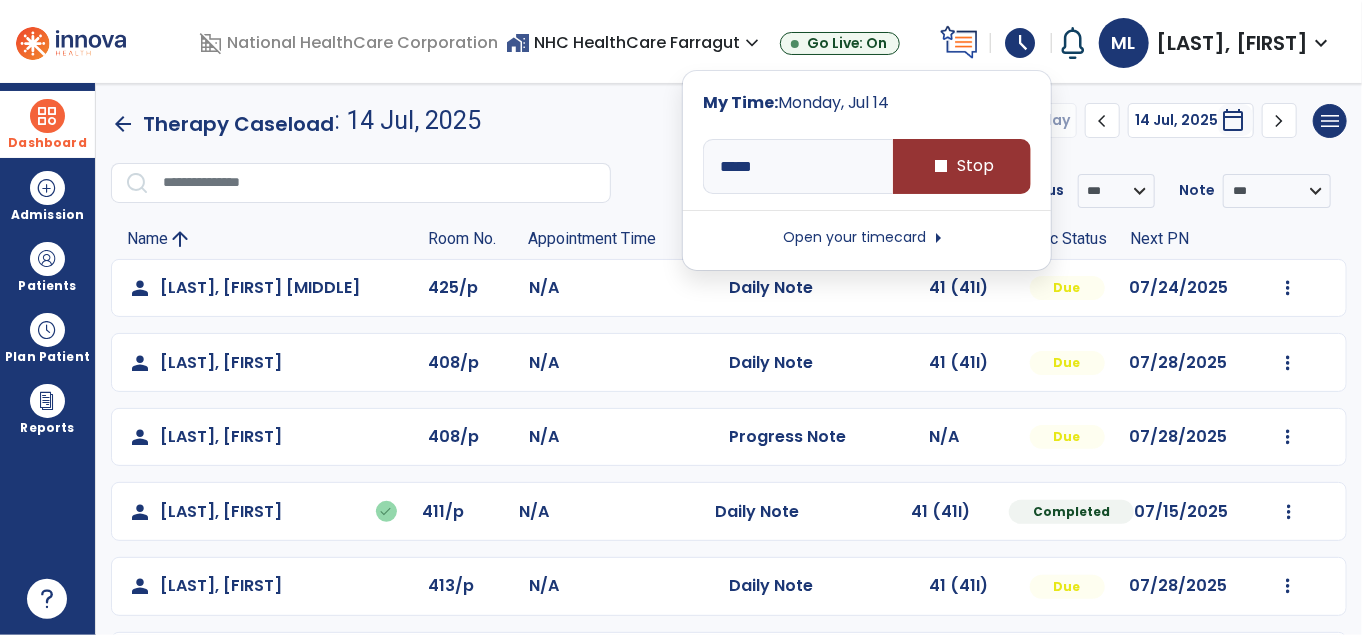click on "stop  Stop" at bounding box center (962, 166) 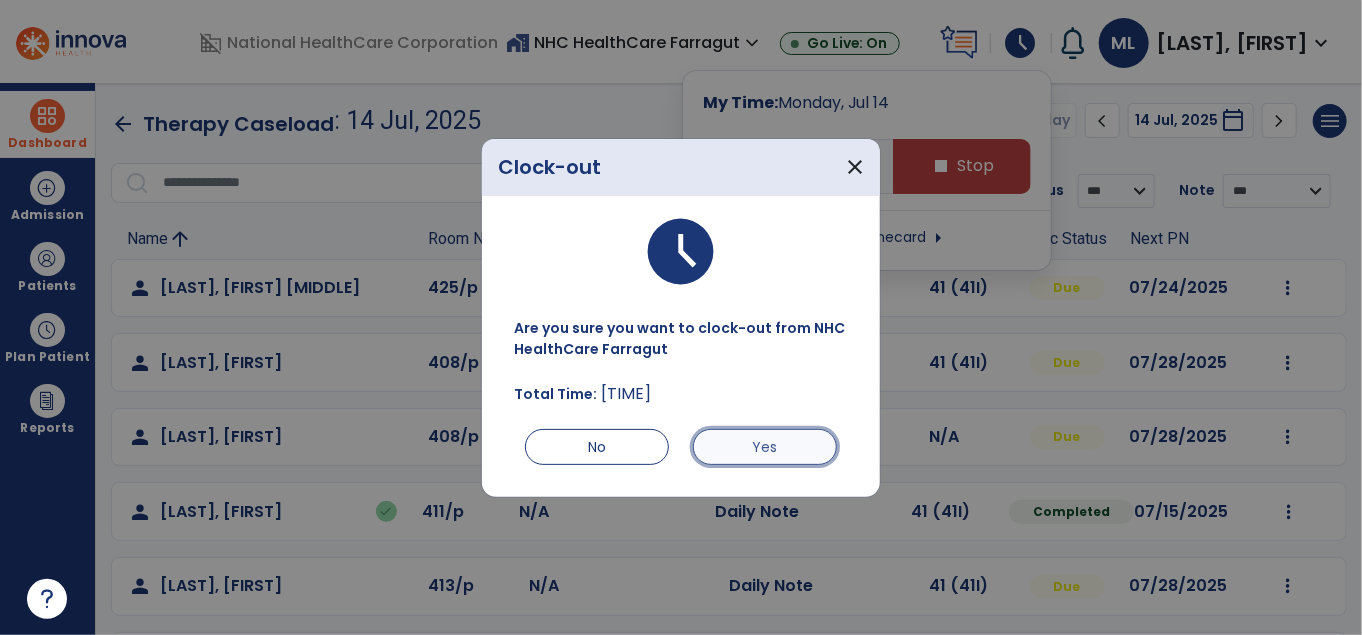 click on "Yes" at bounding box center (765, 447) 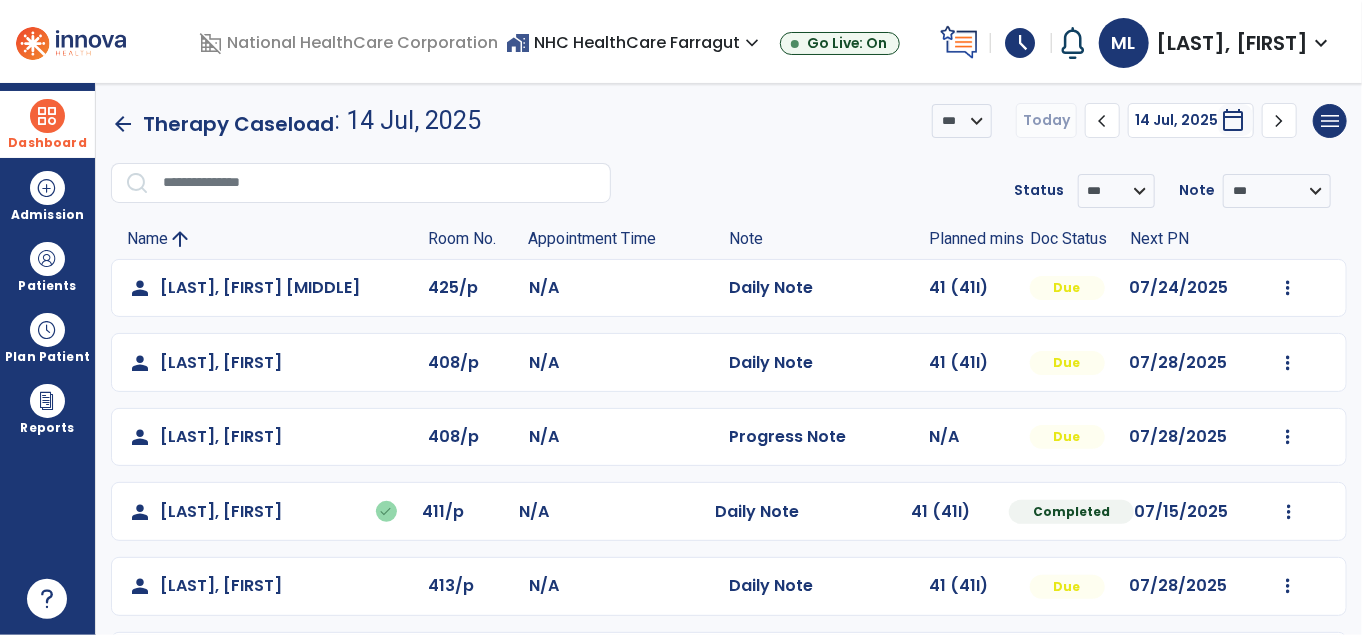 click at bounding box center (47, 116) 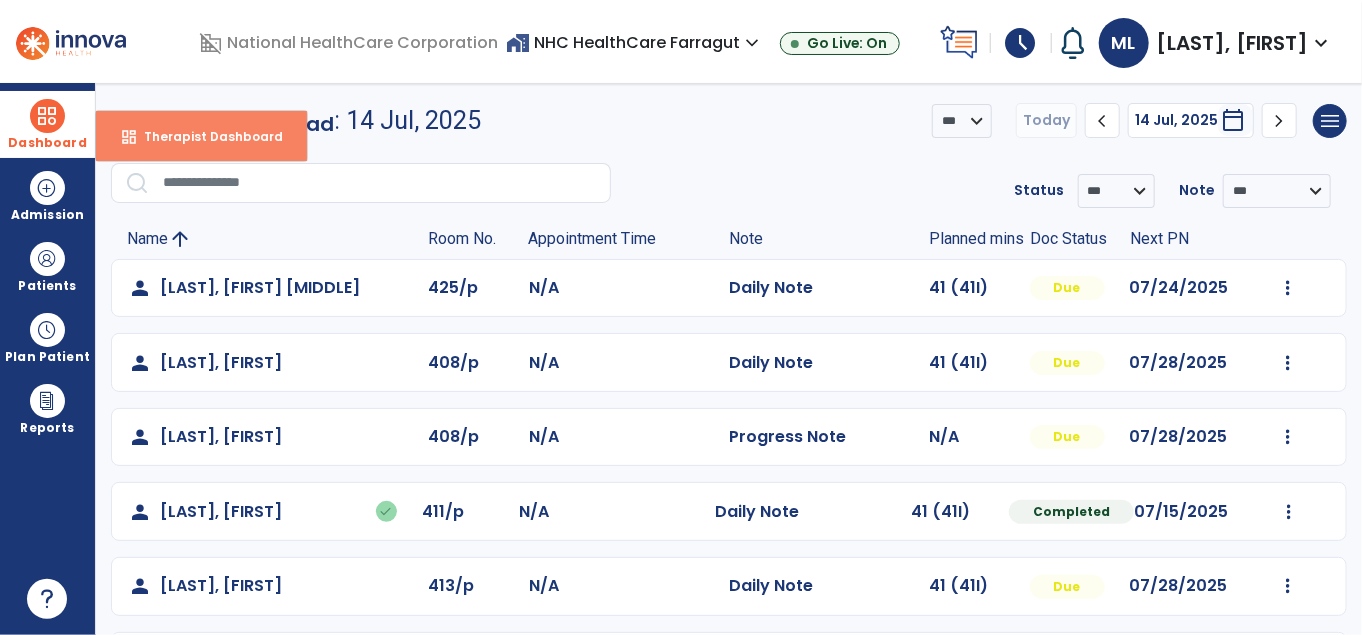 click on "dashboard  Therapist Dashboard" at bounding box center (201, 136) 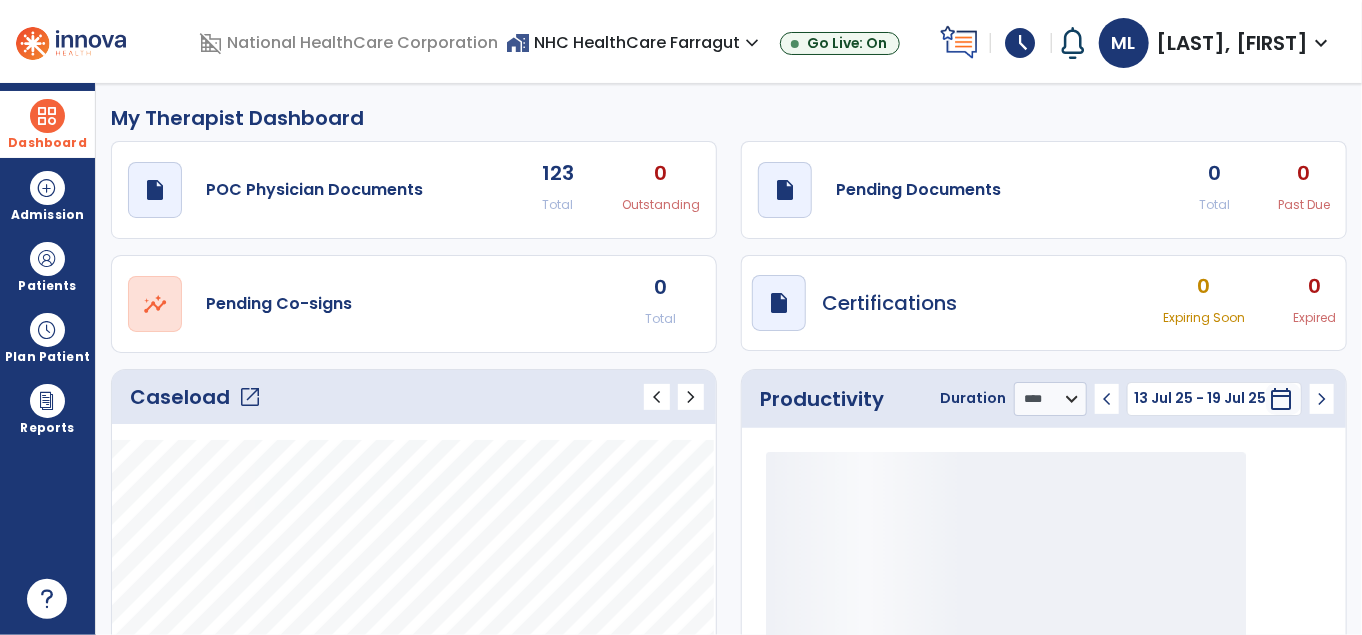 click on "Caseload   open_in_new" 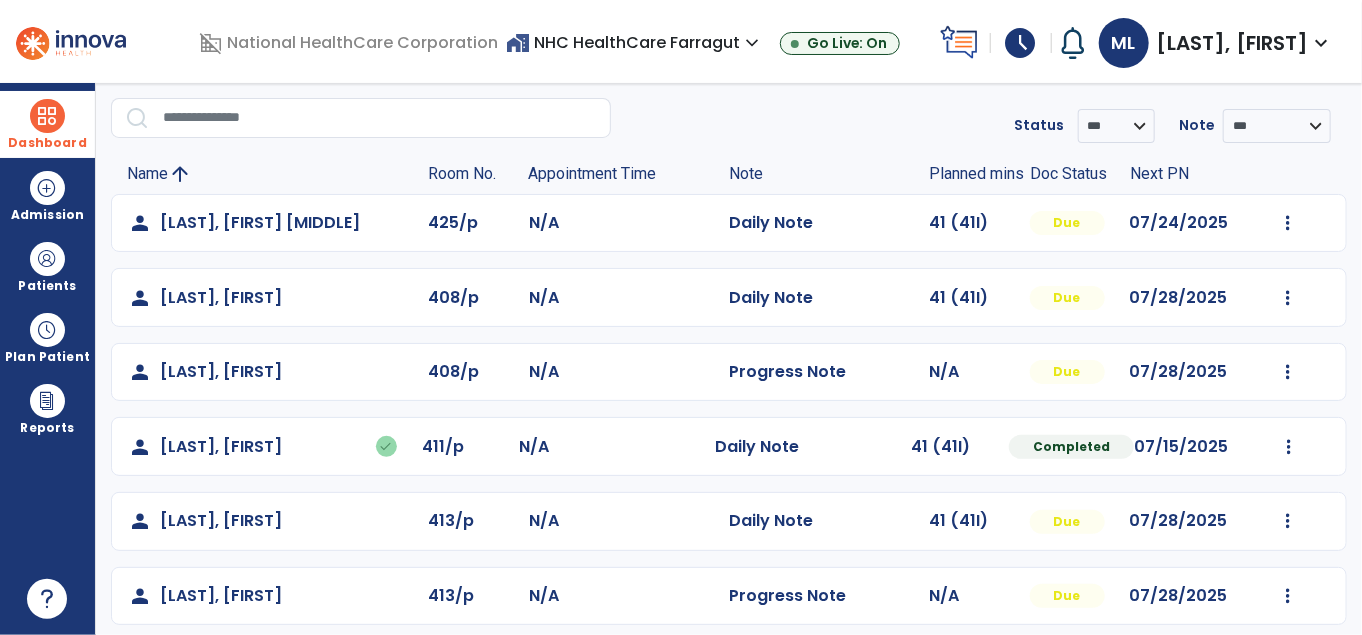 scroll, scrollTop: 100, scrollLeft: 0, axis: vertical 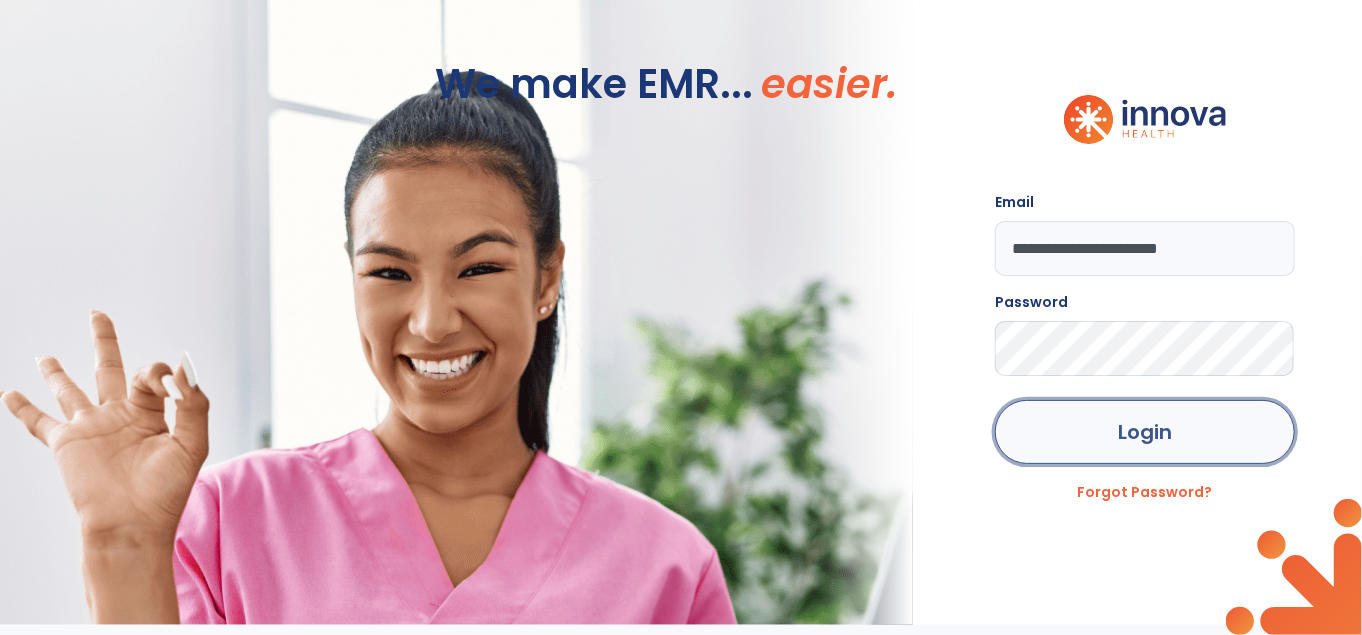 click on "Login" 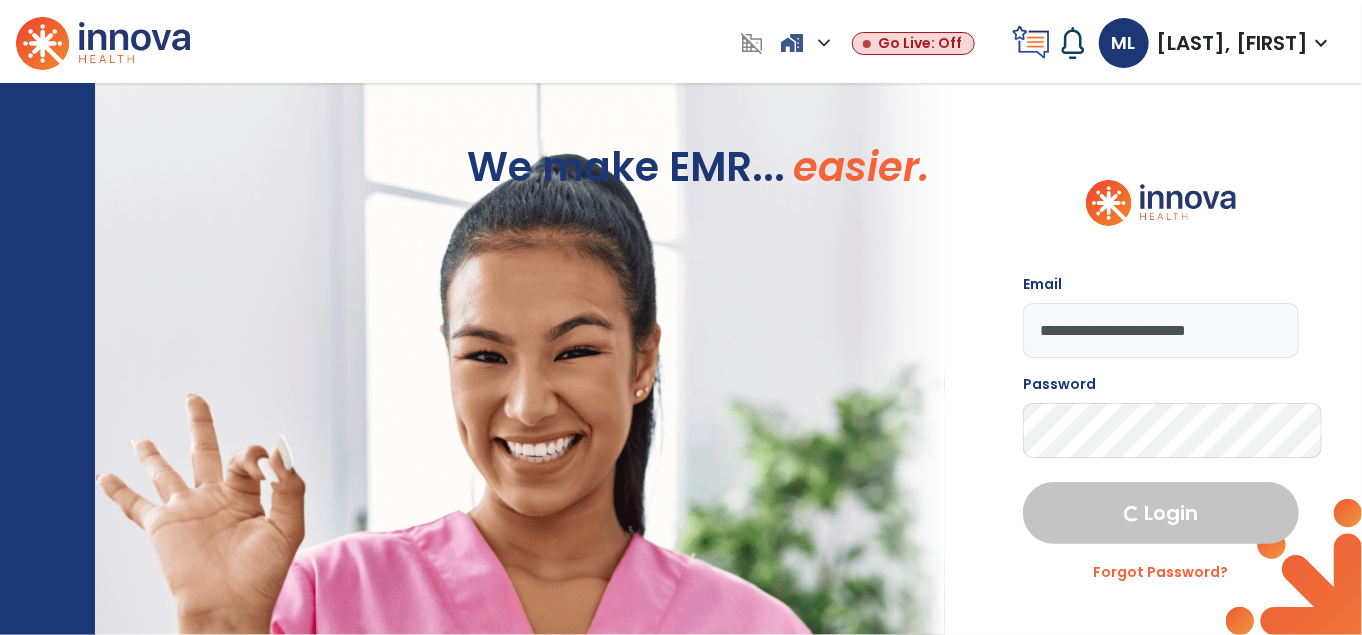 select on "****" 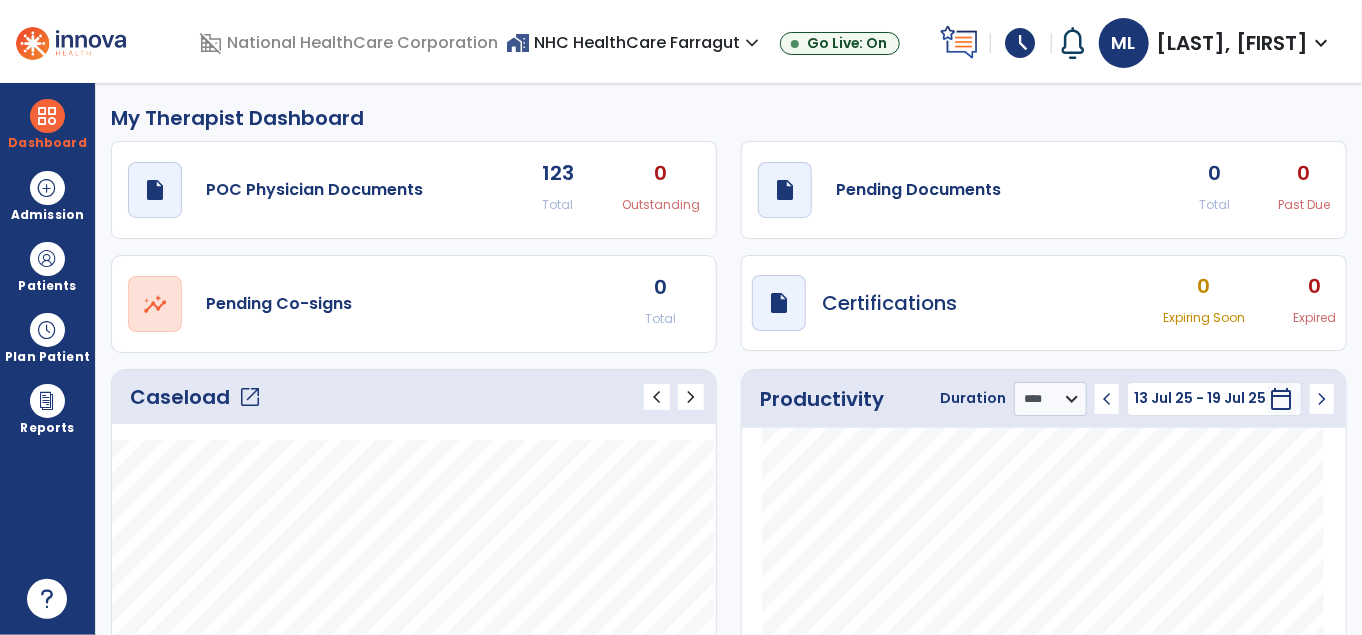 click on "schedule" at bounding box center [1021, 43] 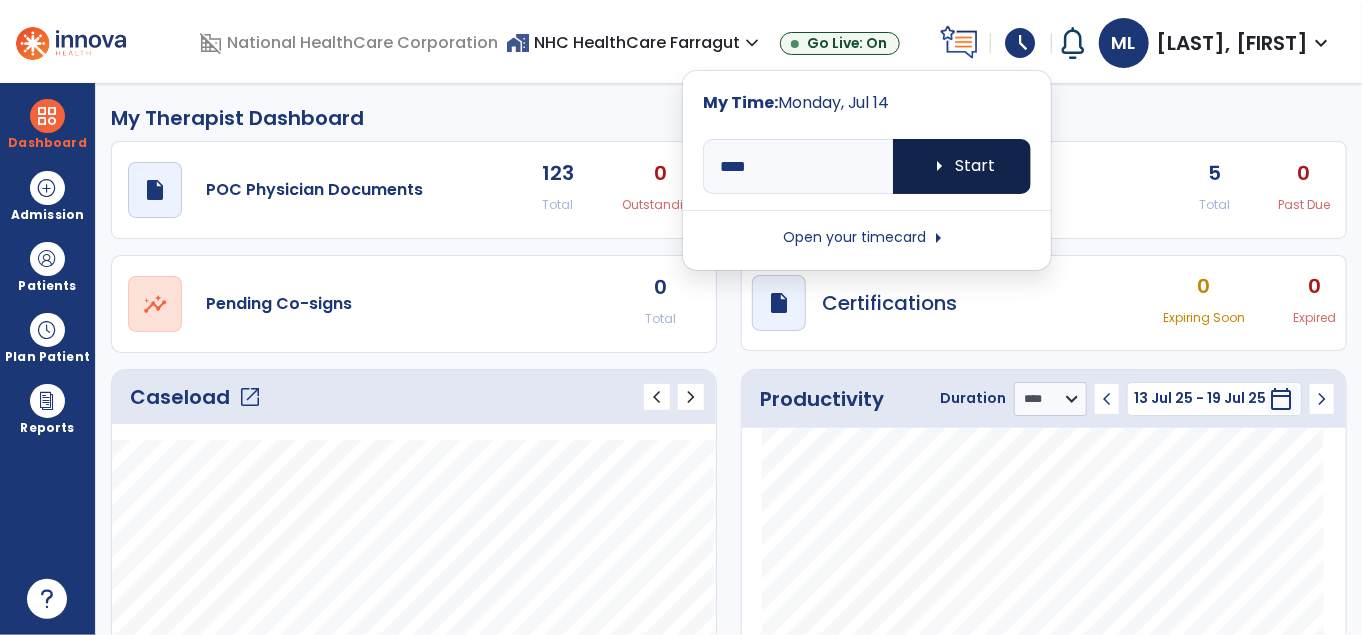 click on "arrow_right" at bounding box center (940, 166) 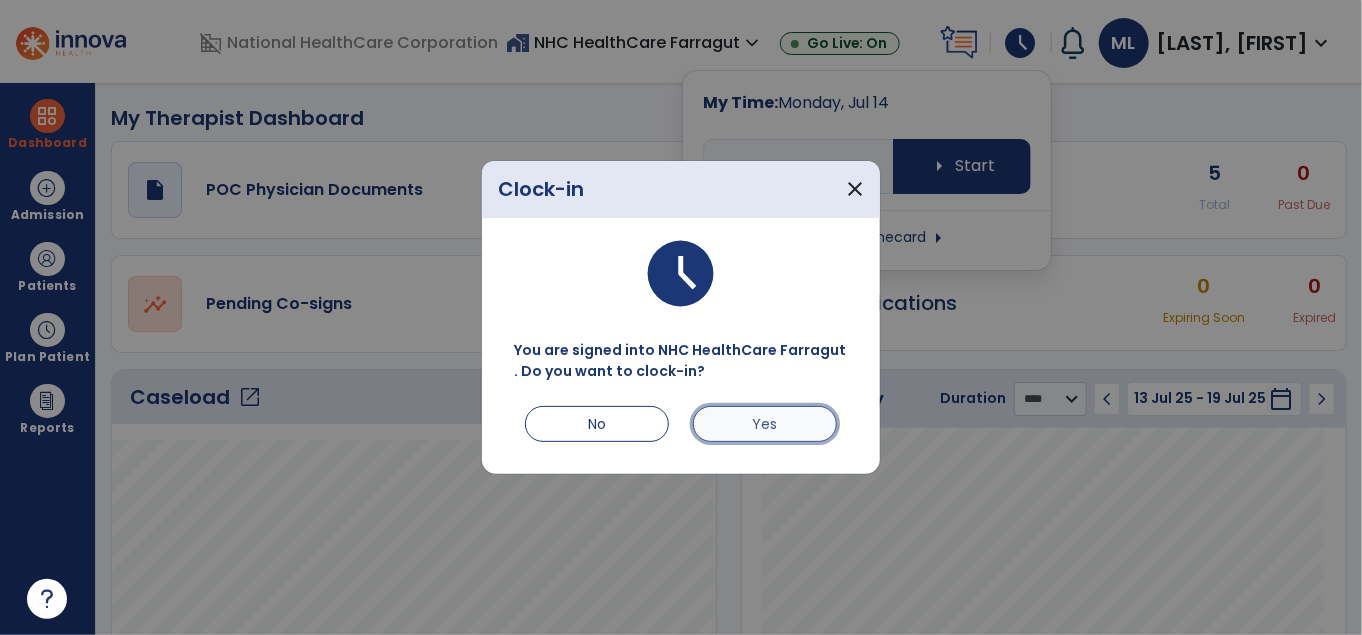 click on "Yes" at bounding box center (765, 424) 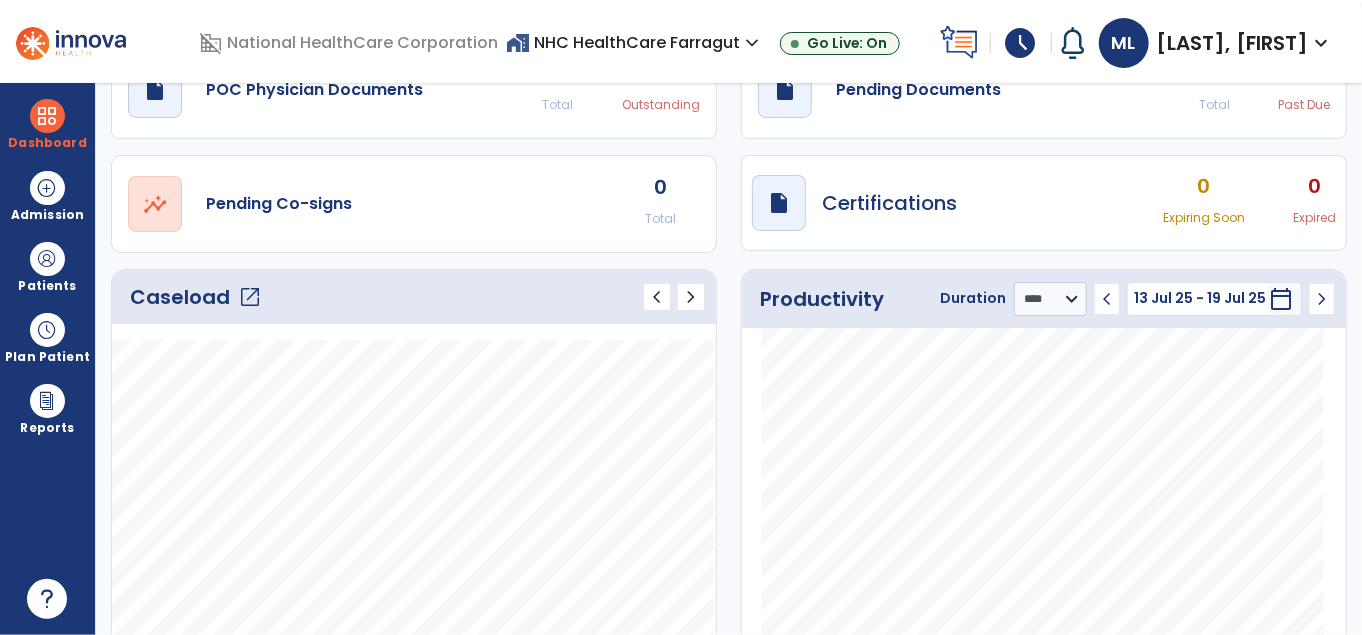 scroll, scrollTop: 0, scrollLeft: 0, axis: both 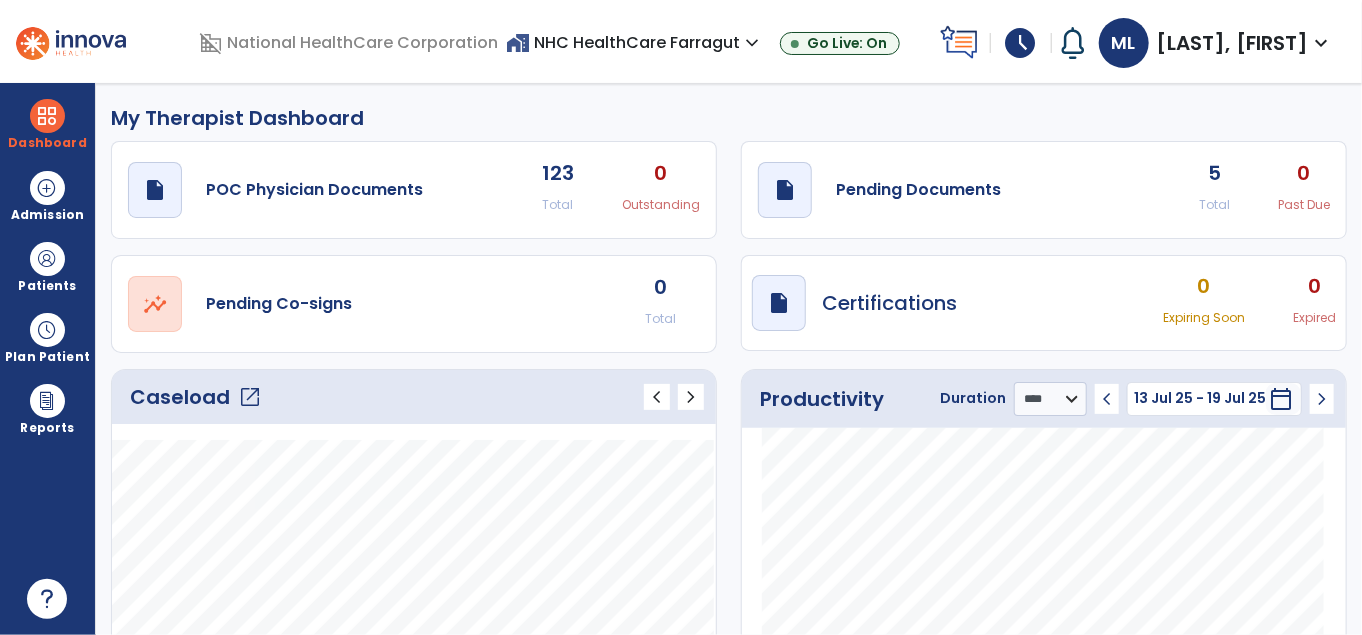click on "My Therapist Dashboard" 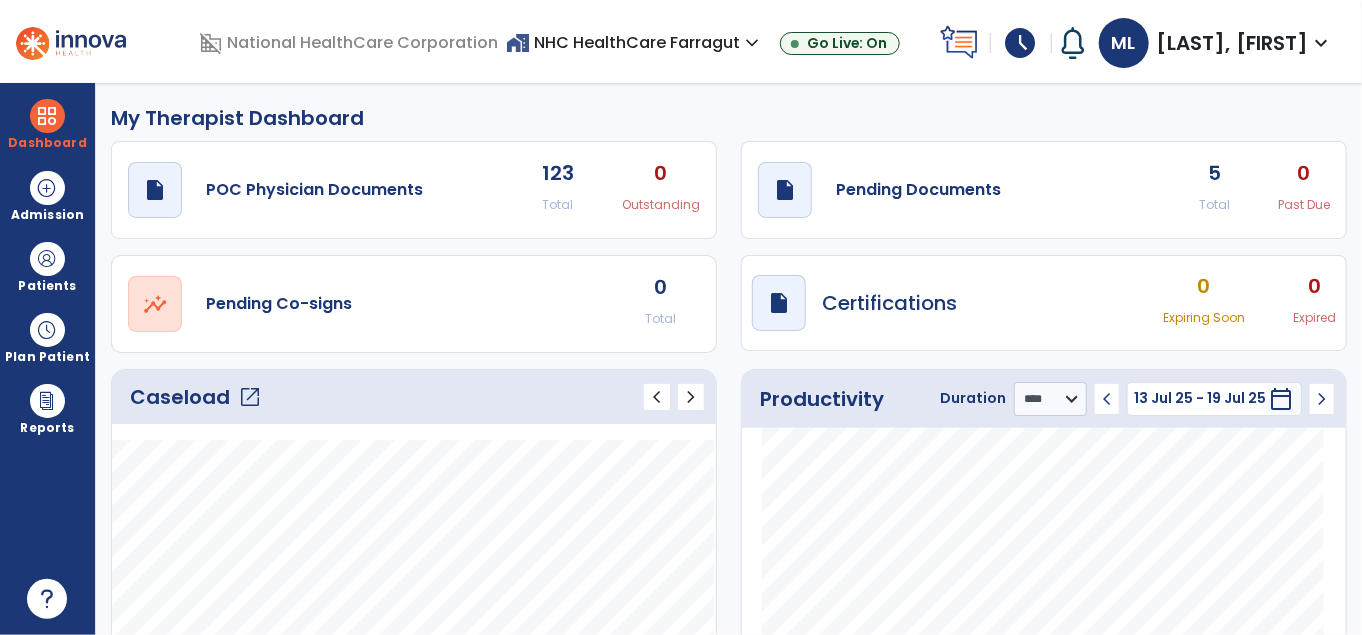 click on "My Therapist Dashboard" 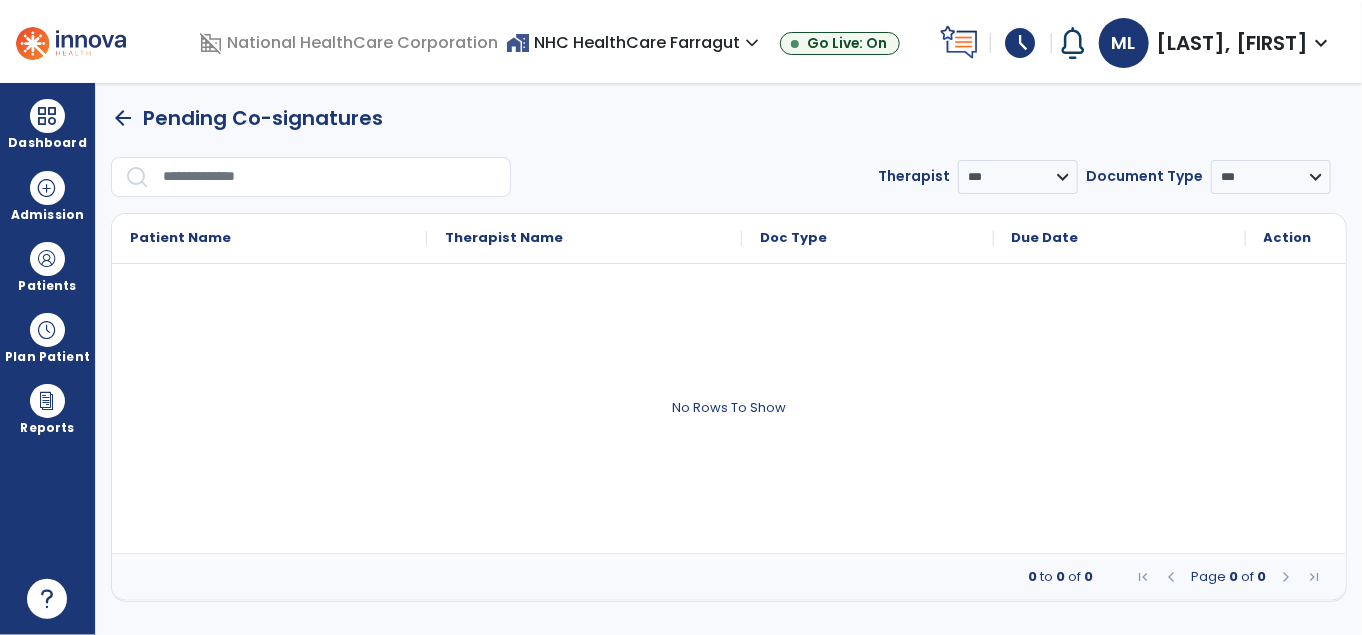 click on "arrow_back" 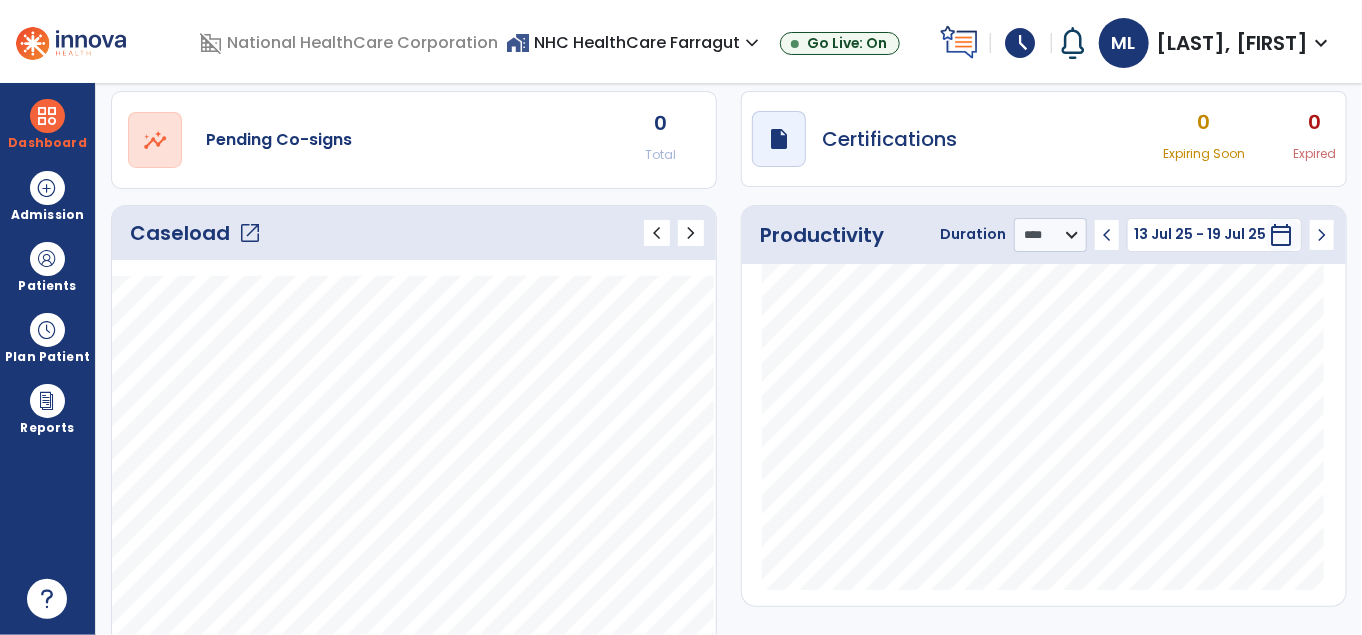 scroll, scrollTop: 0, scrollLeft: 0, axis: both 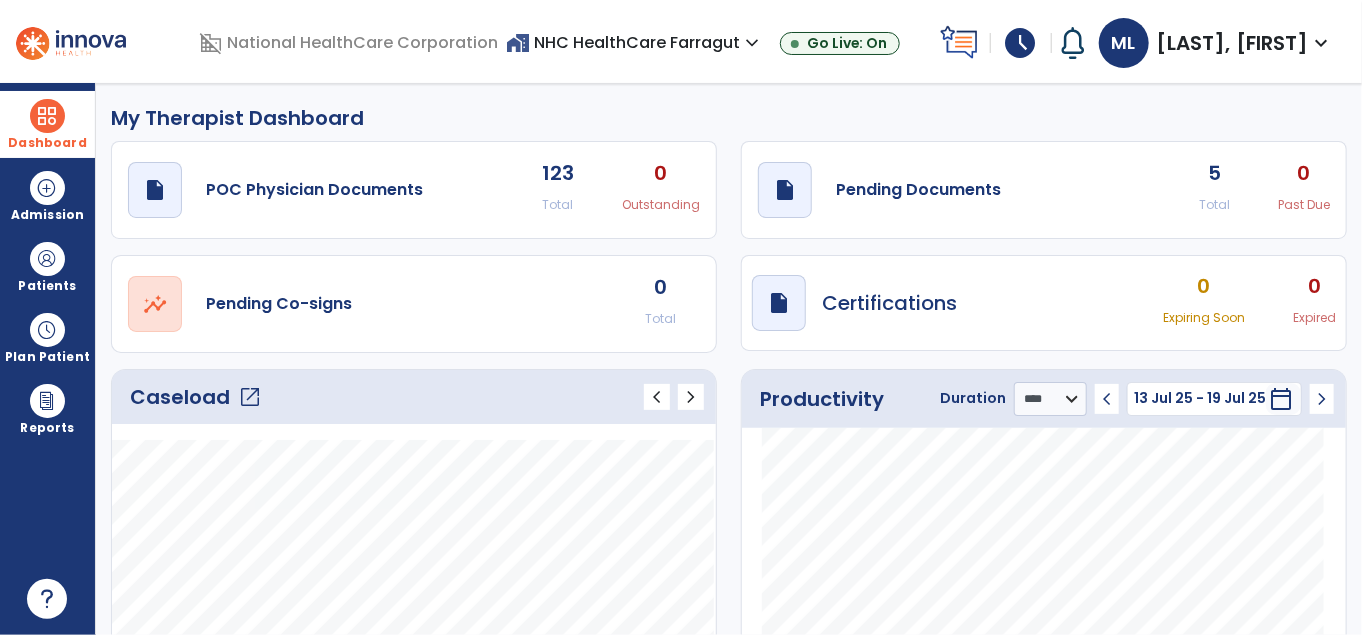 click at bounding box center (47, 116) 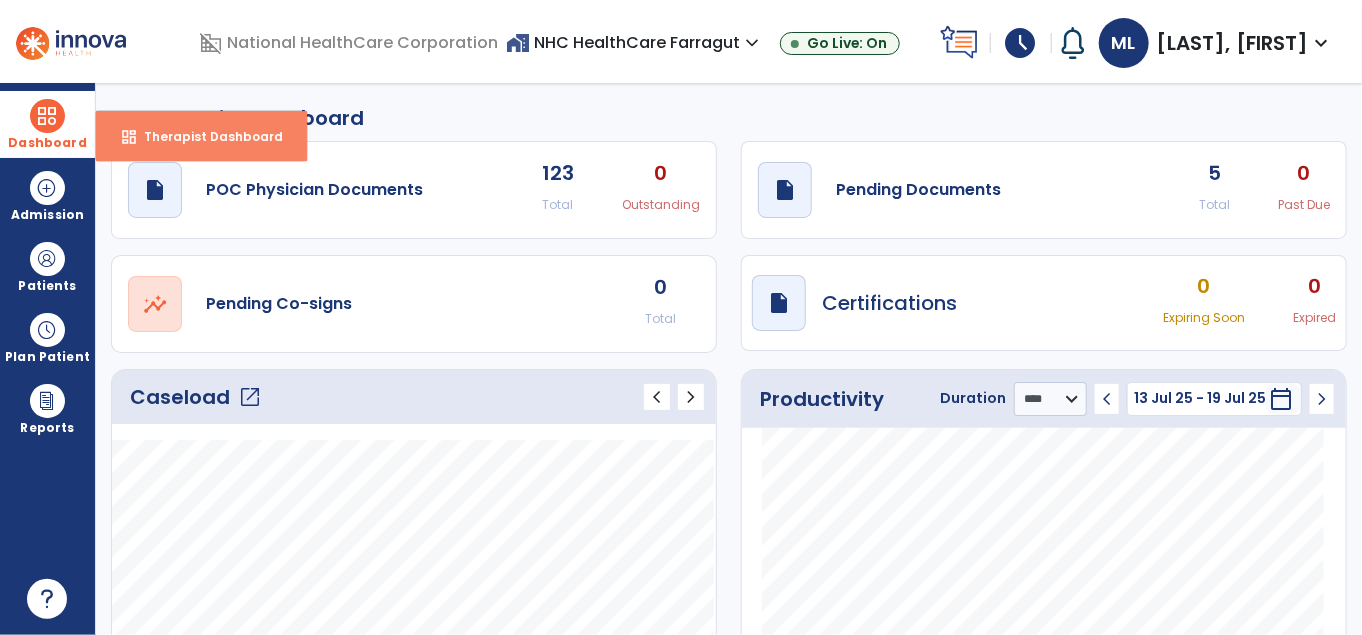 click on "Therapist Dashboard" at bounding box center [205, 136] 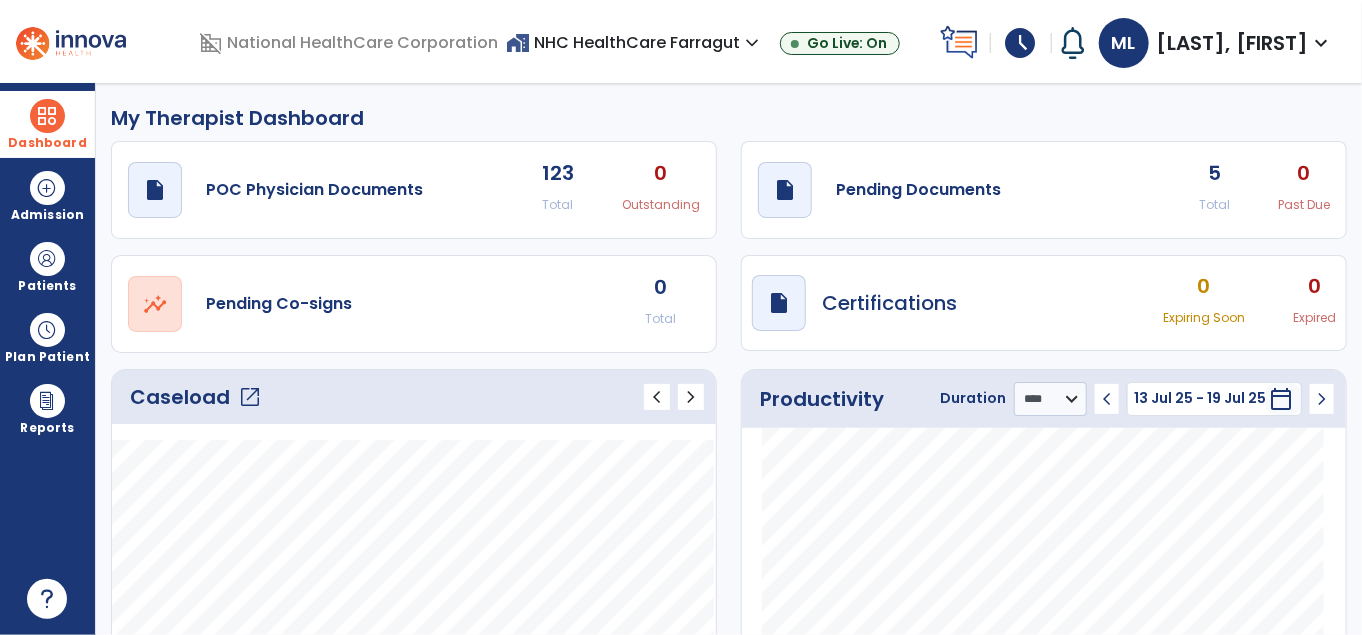 click on "Caseload   open_in_new" 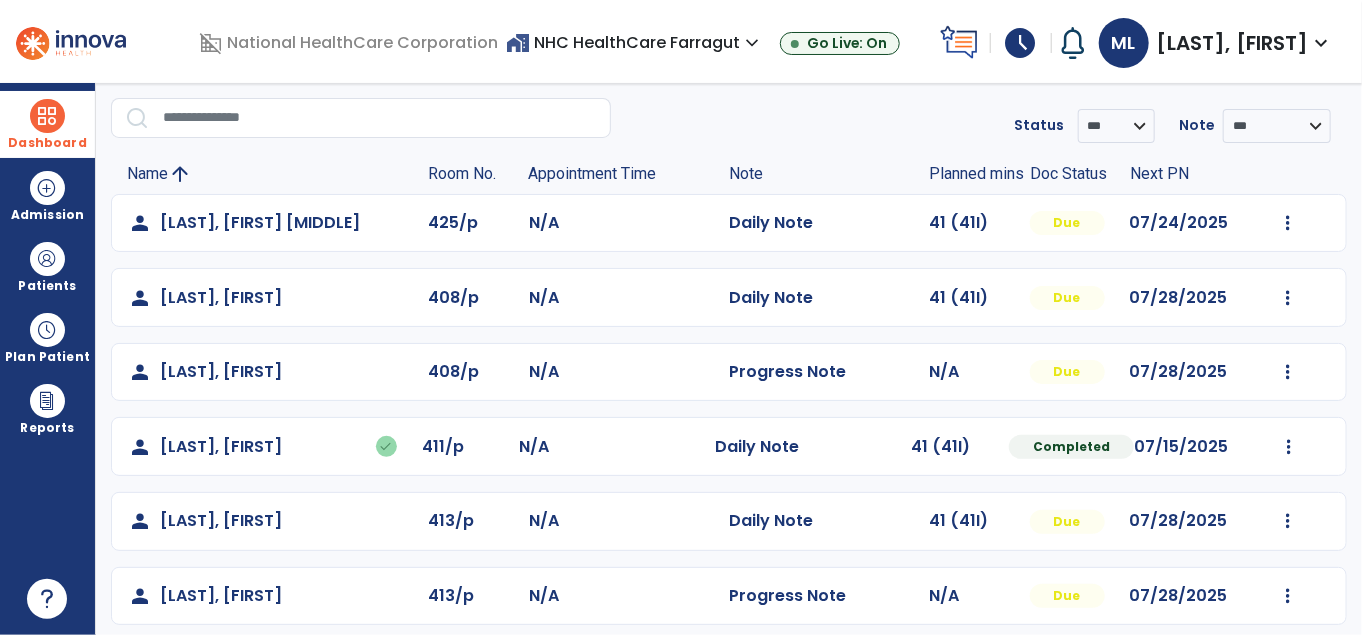 scroll, scrollTop: 100, scrollLeft: 0, axis: vertical 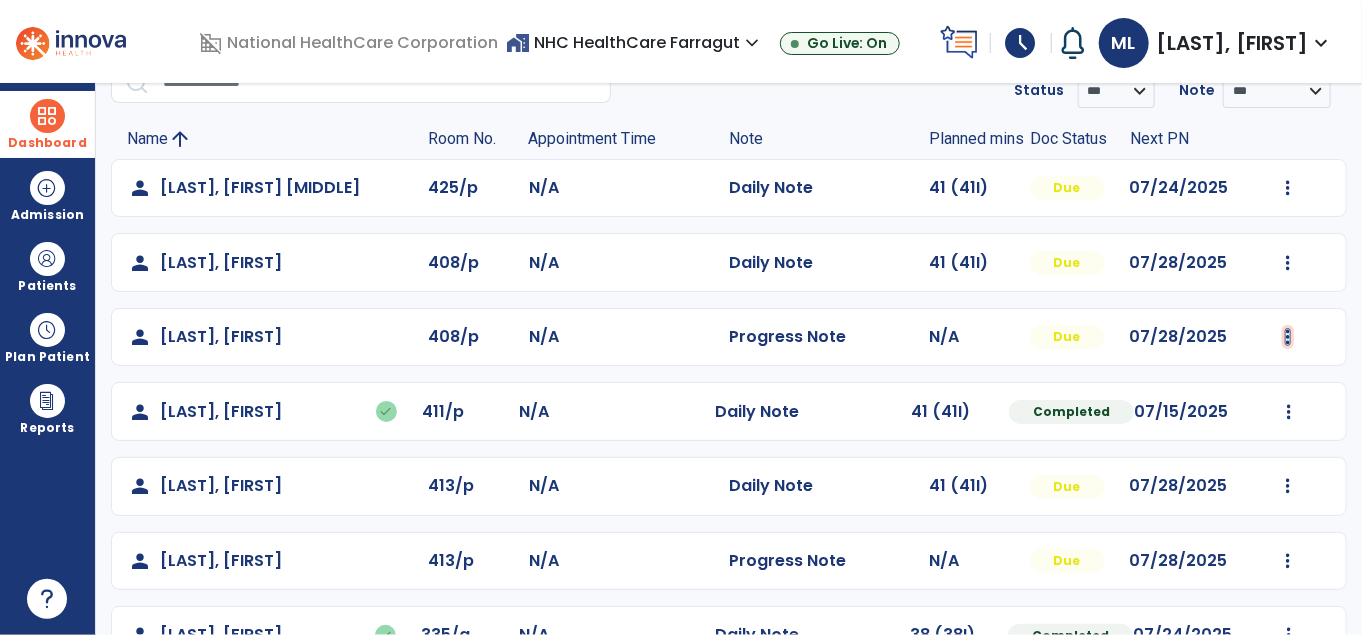 click at bounding box center [1288, 188] 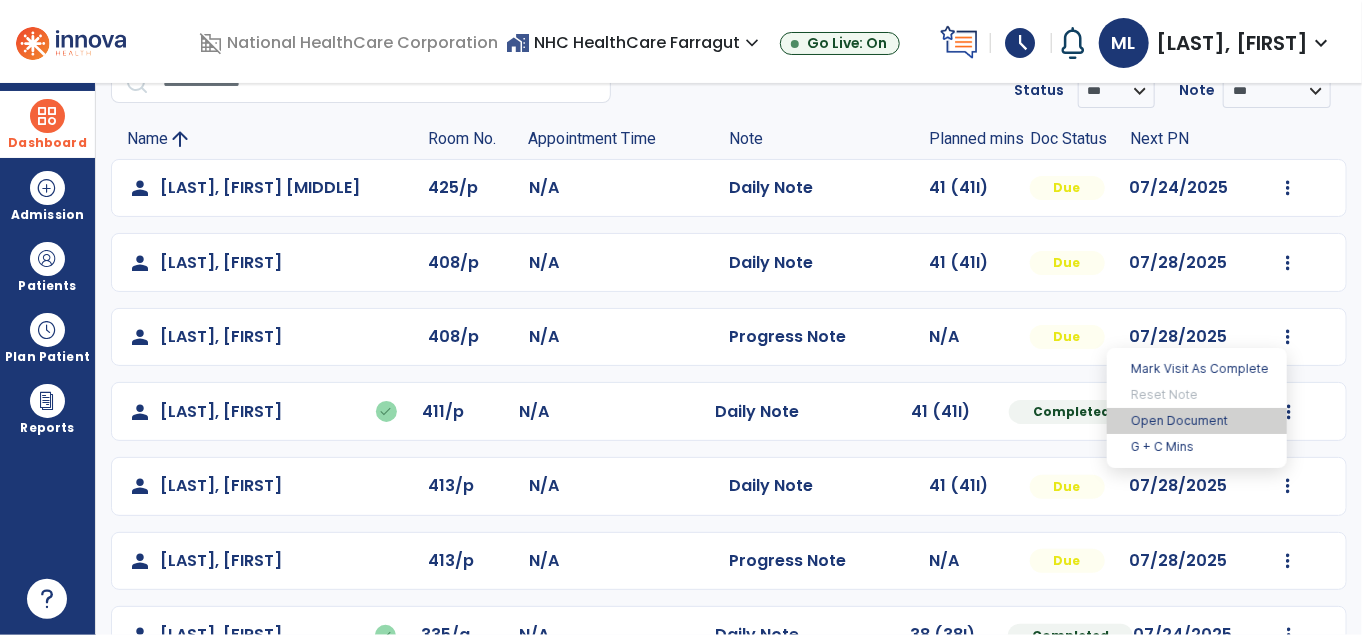 click on "Open Document" at bounding box center (1197, 421) 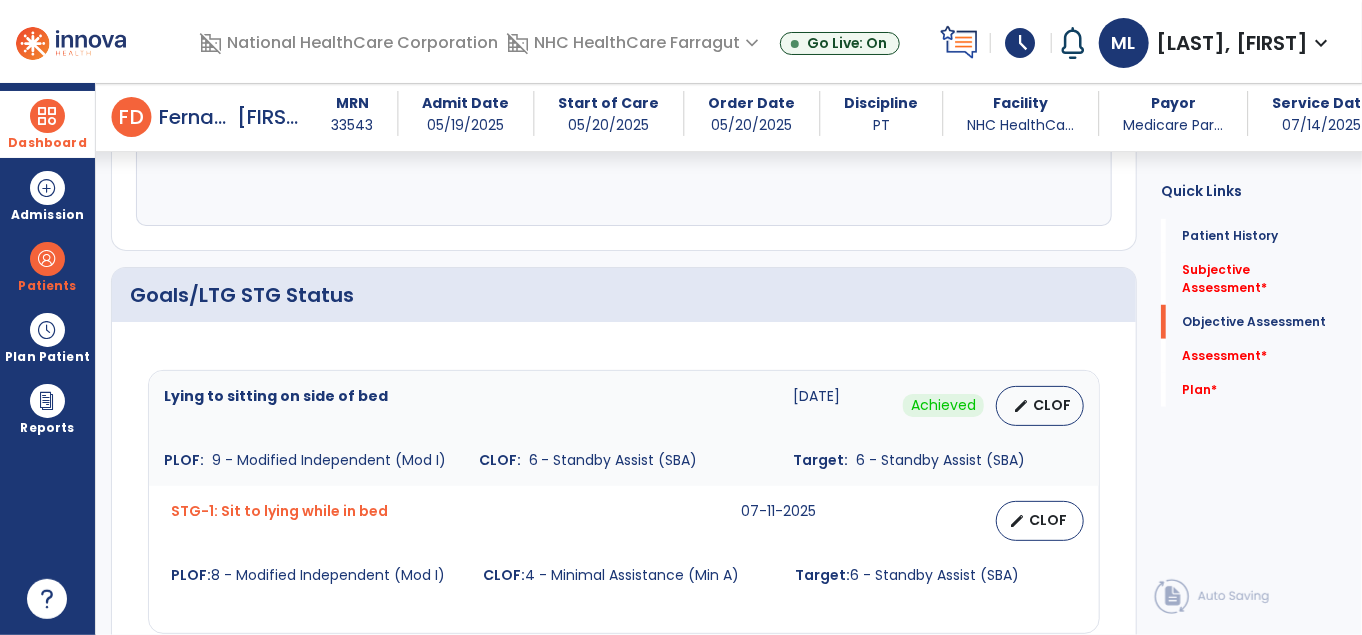 scroll, scrollTop: 700, scrollLeft: 0, axis: vertical 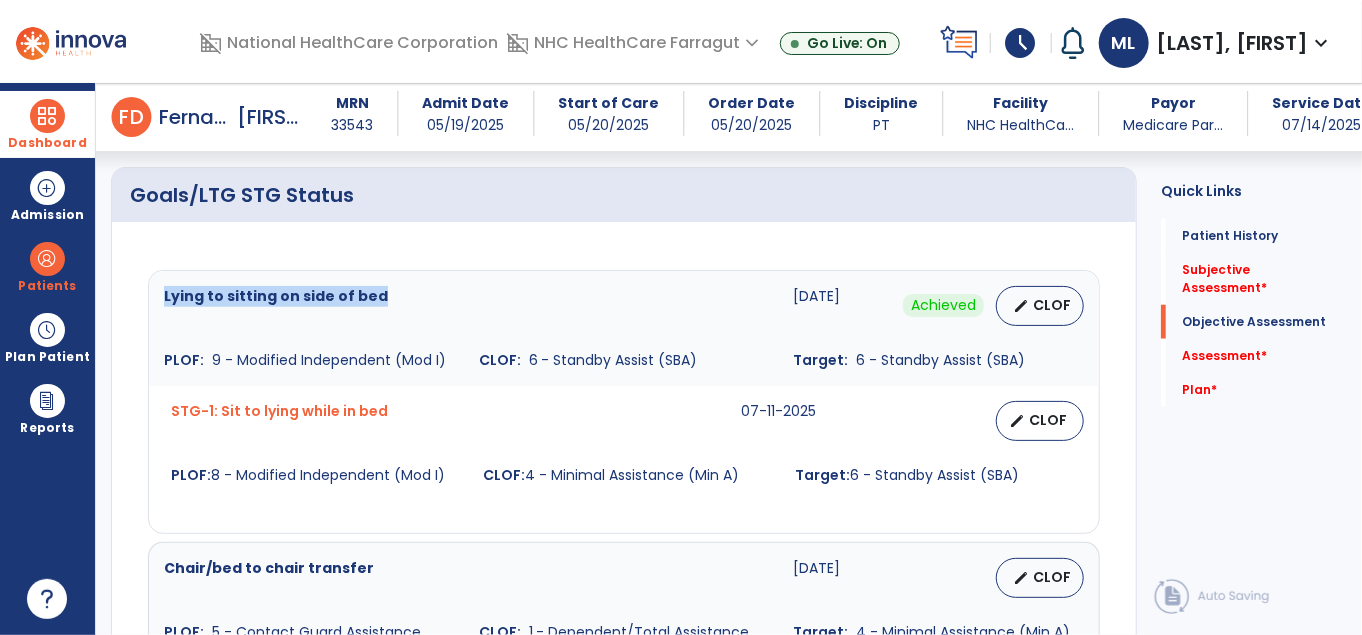 copy on "Lying to sitting on side of bed" 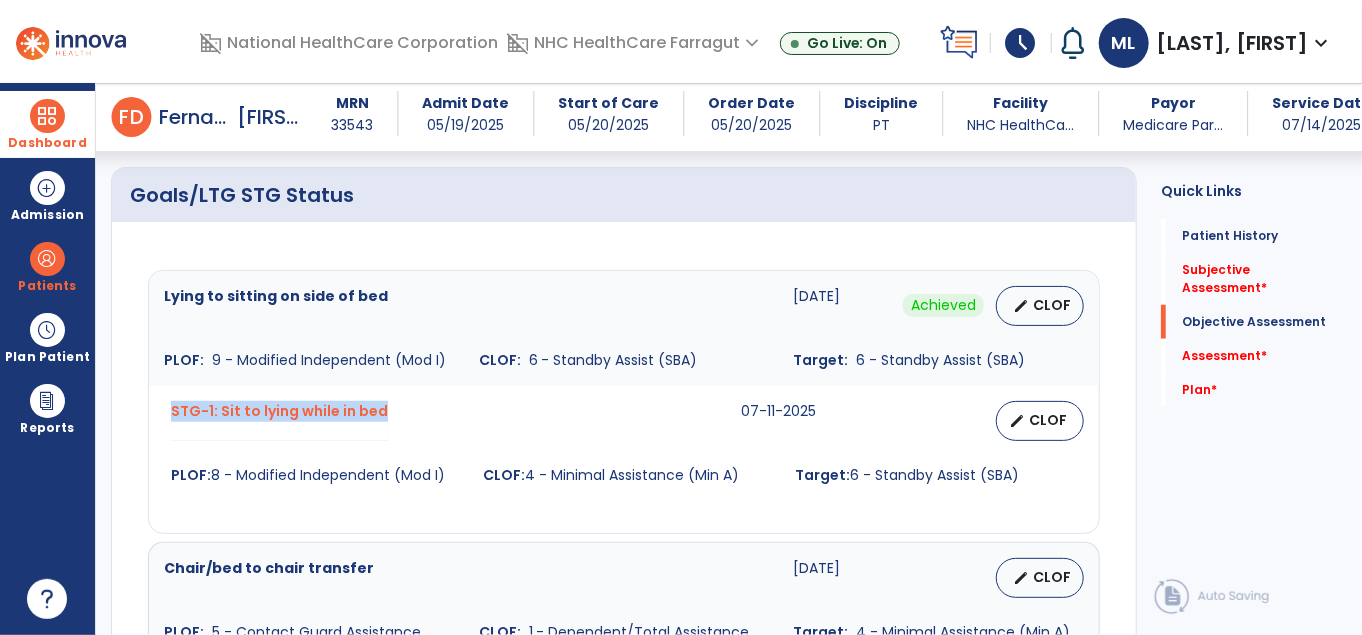 copy on "STG-1: Sit to lying while in bed" 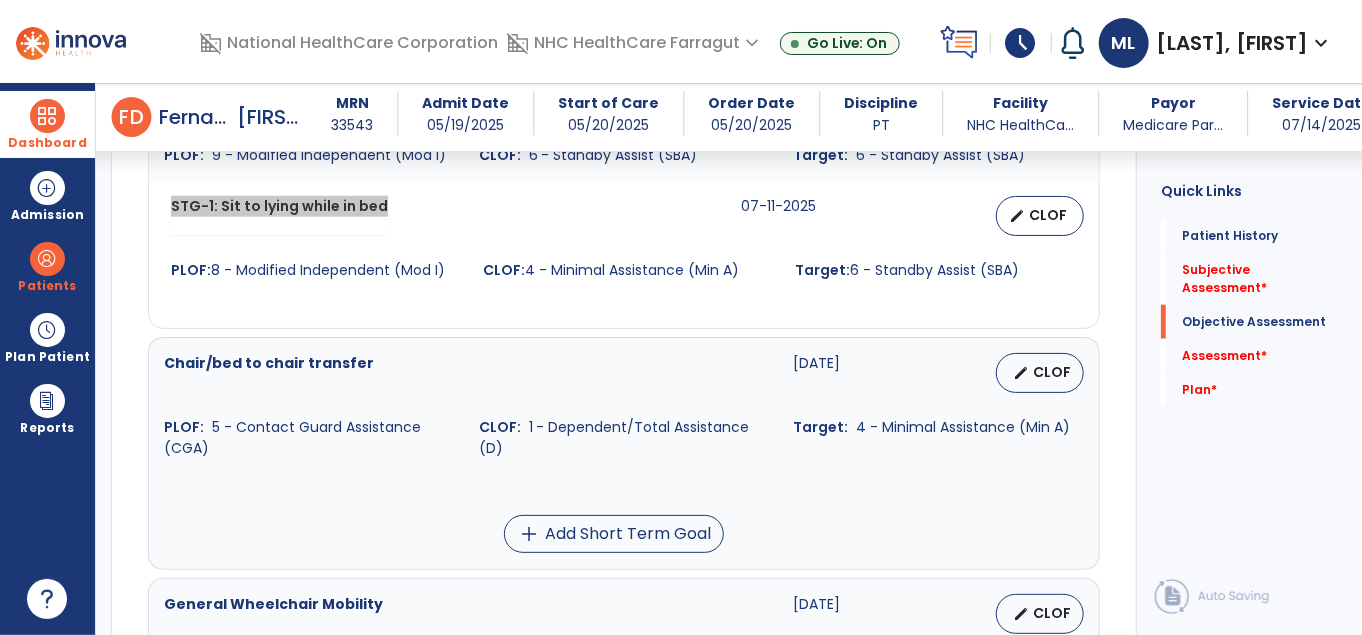scroll, scrollTop: 1000, scrollLeft: 0, axis: vertical 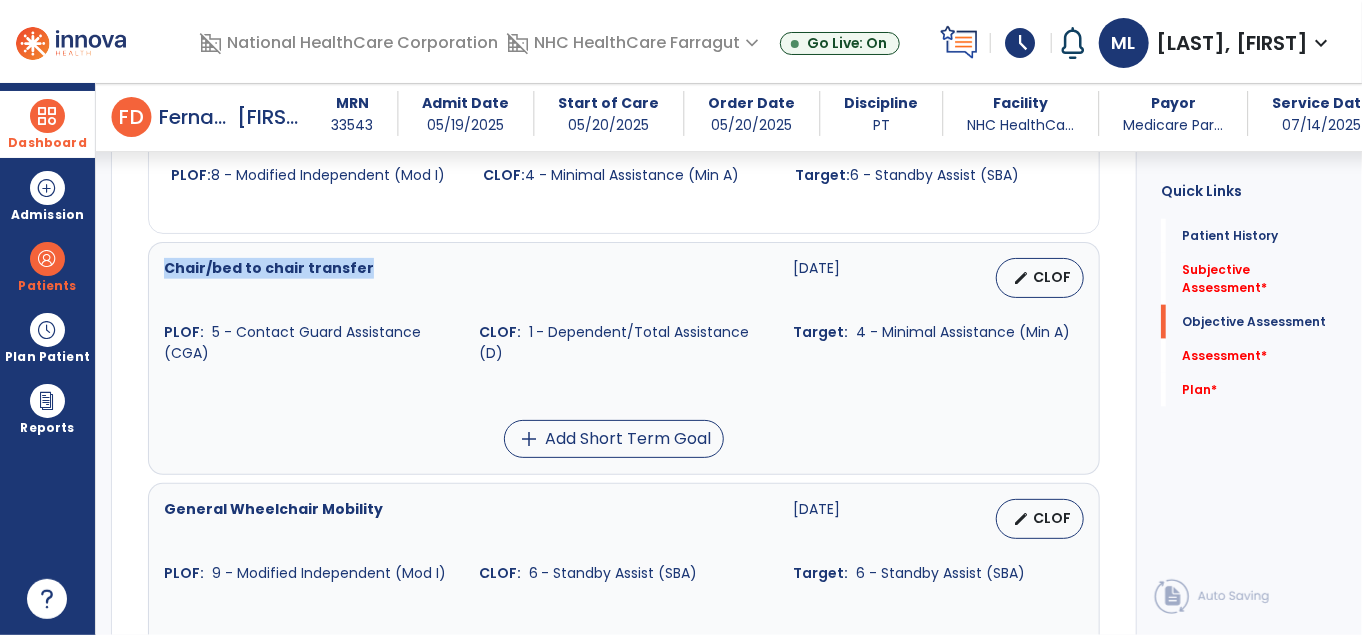 drag, startPoint x: 372, startPoint y: 270, endPoint x: 161, endPoint y: 268, distance: 211.00948 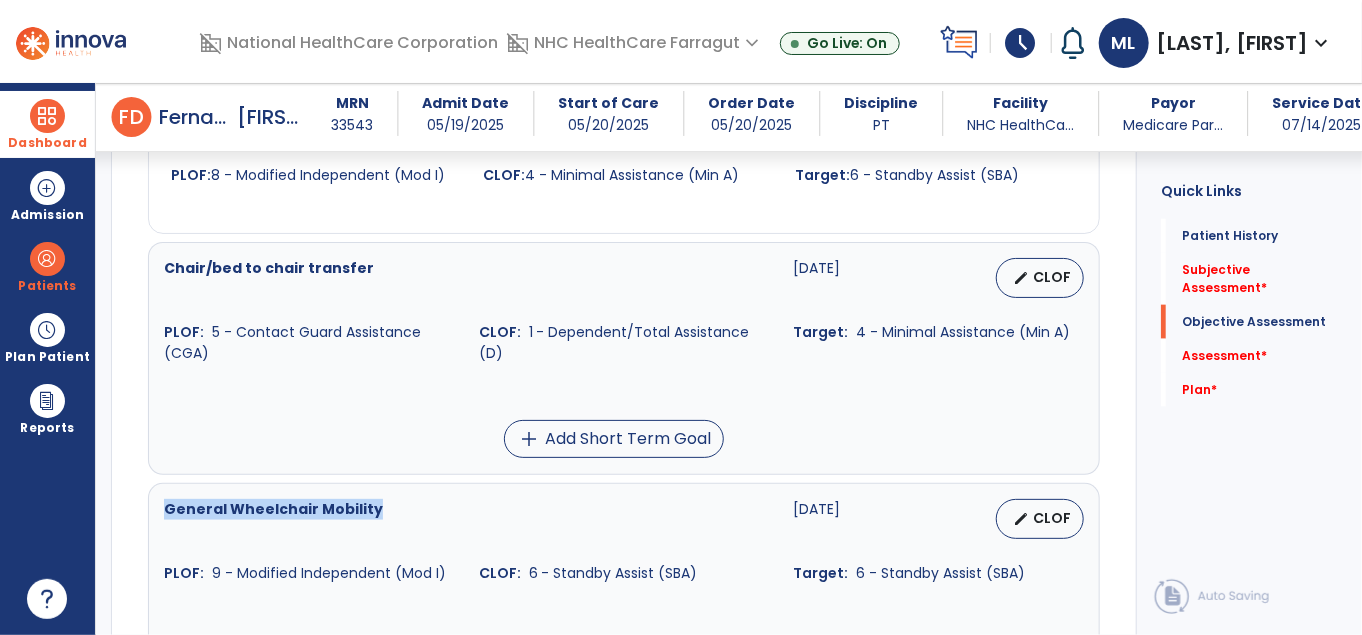 drag, startPoint x: 389, startPoint y: 503, endPoint x: 160, endPoint y: 511, distance: 229.1397 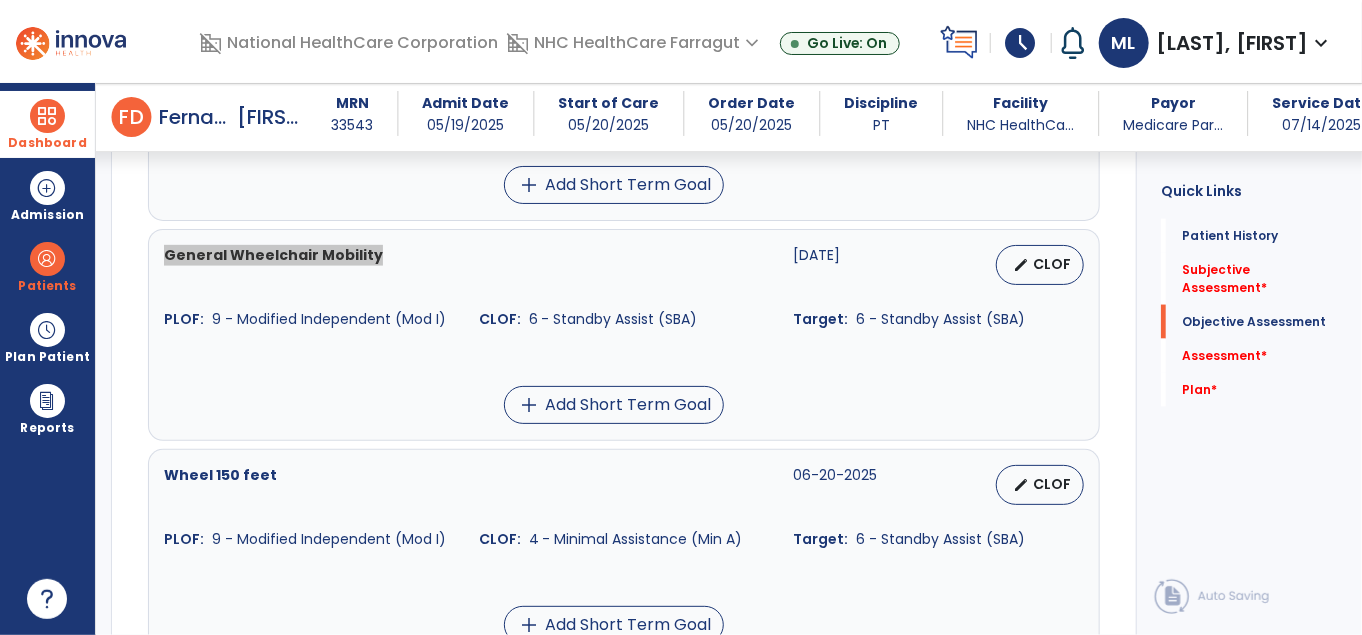 scroll, scrollTop: 1300, scrollLeft: 0, axis: vertical 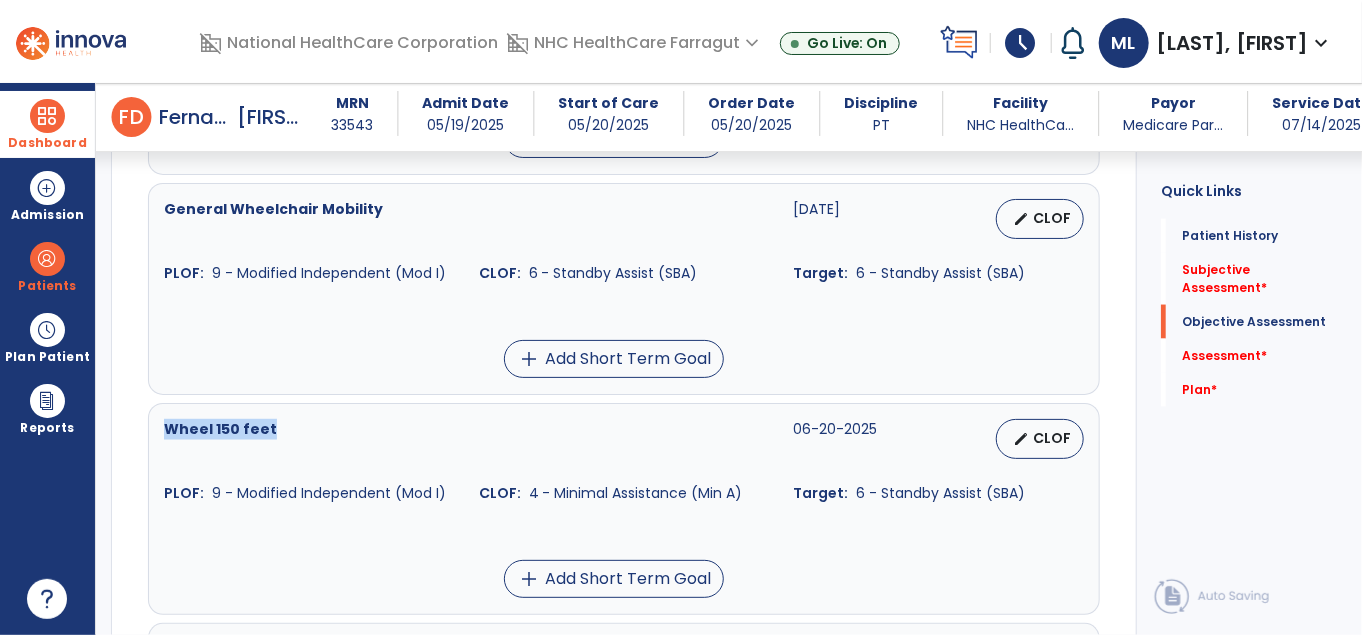 copy on "Wheel 150 feet" 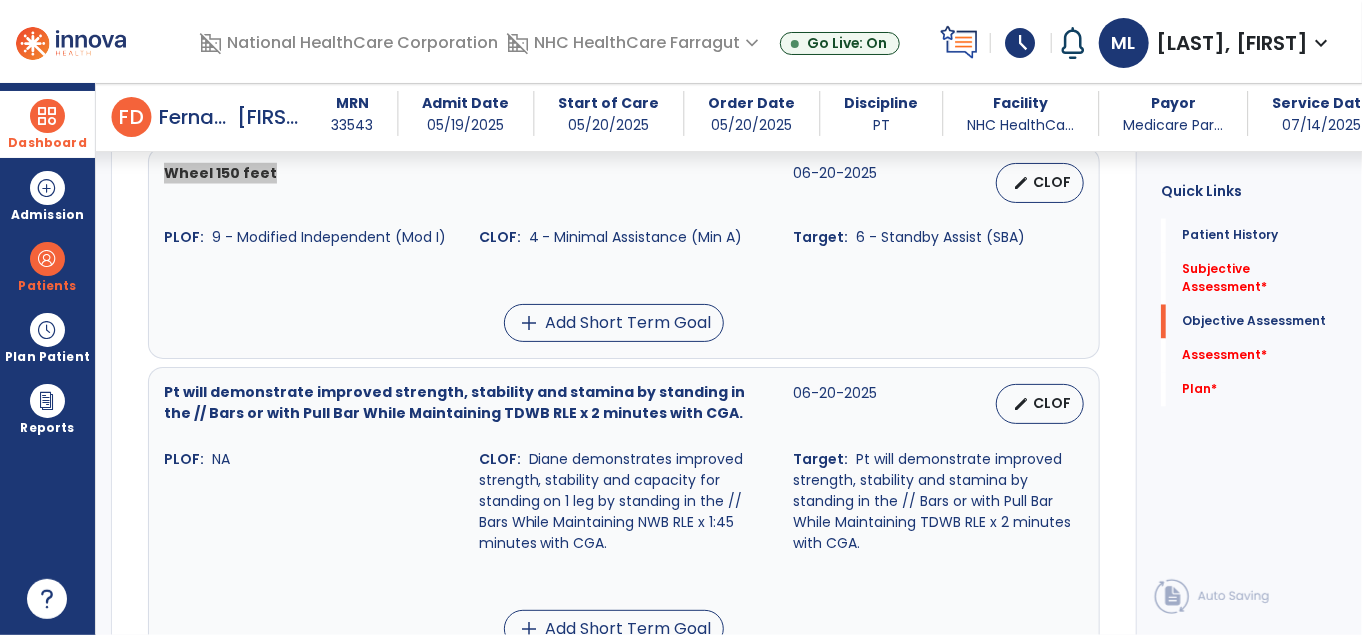 scroll, scrollTop: 1600, scrollLeft: 0, axis: vertical 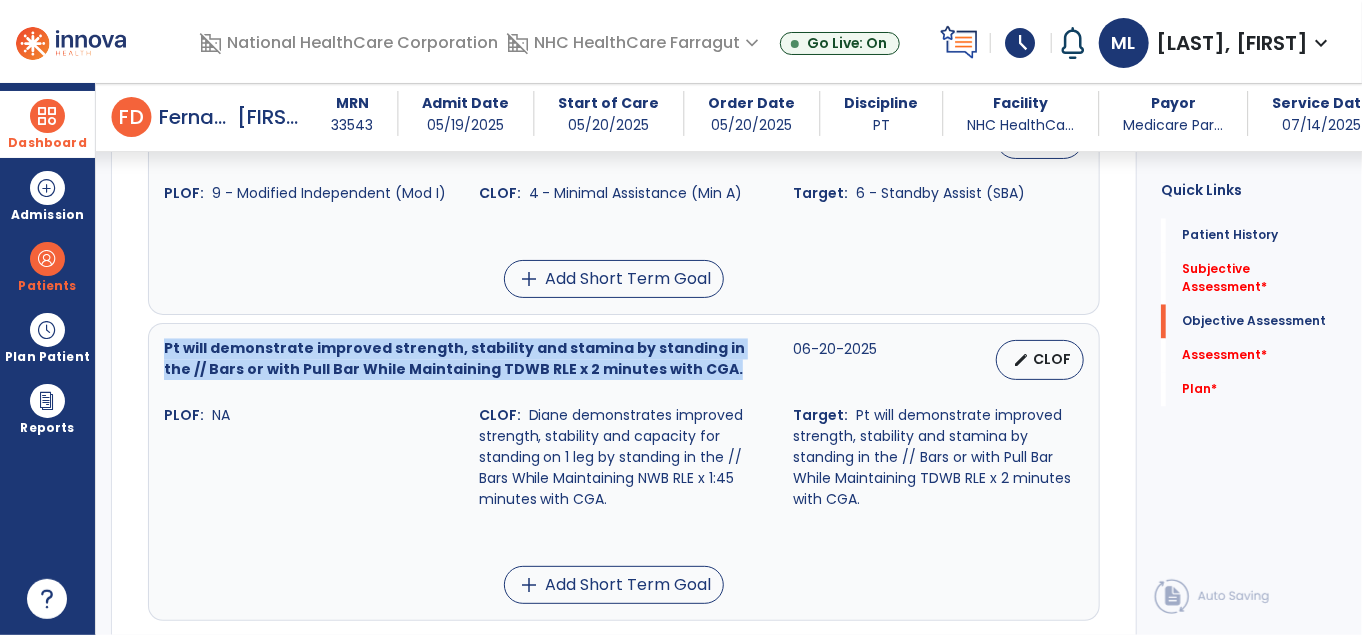 drag, startPoint x: 686, startPoint y: 372, endPoint x: 156, endPoint y: 345, distance: 530.6873 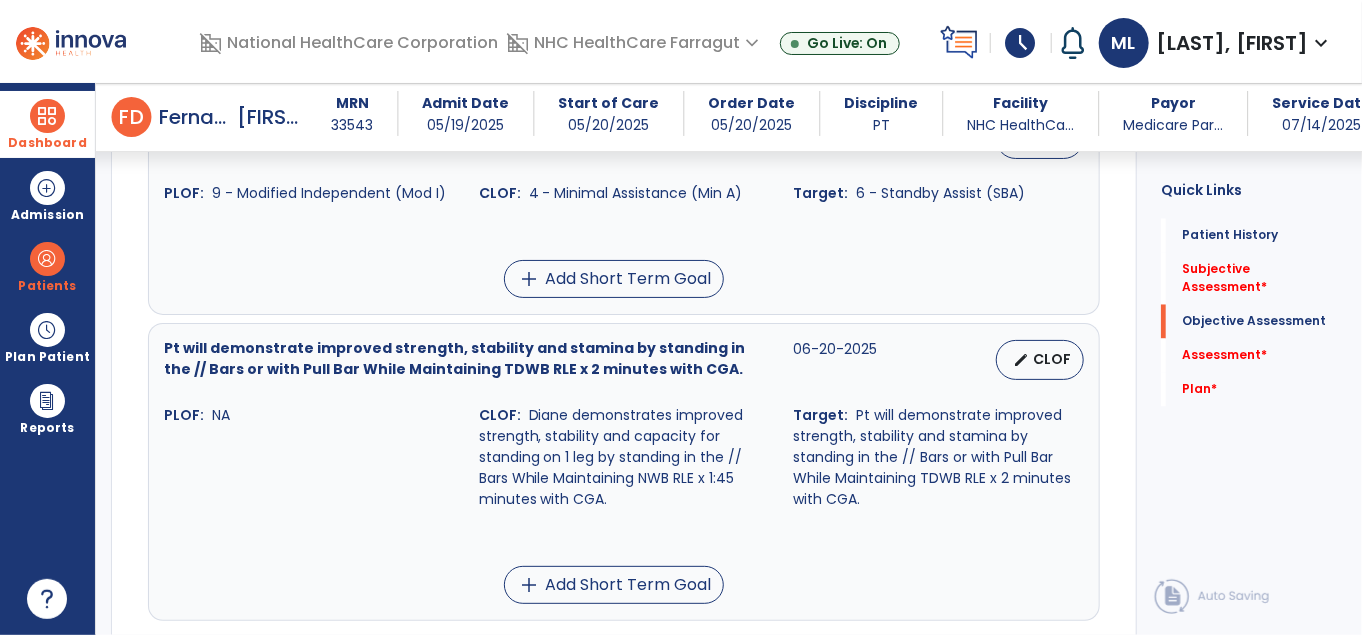 click on "PLOF: NA" at bounding box center (309, 457) 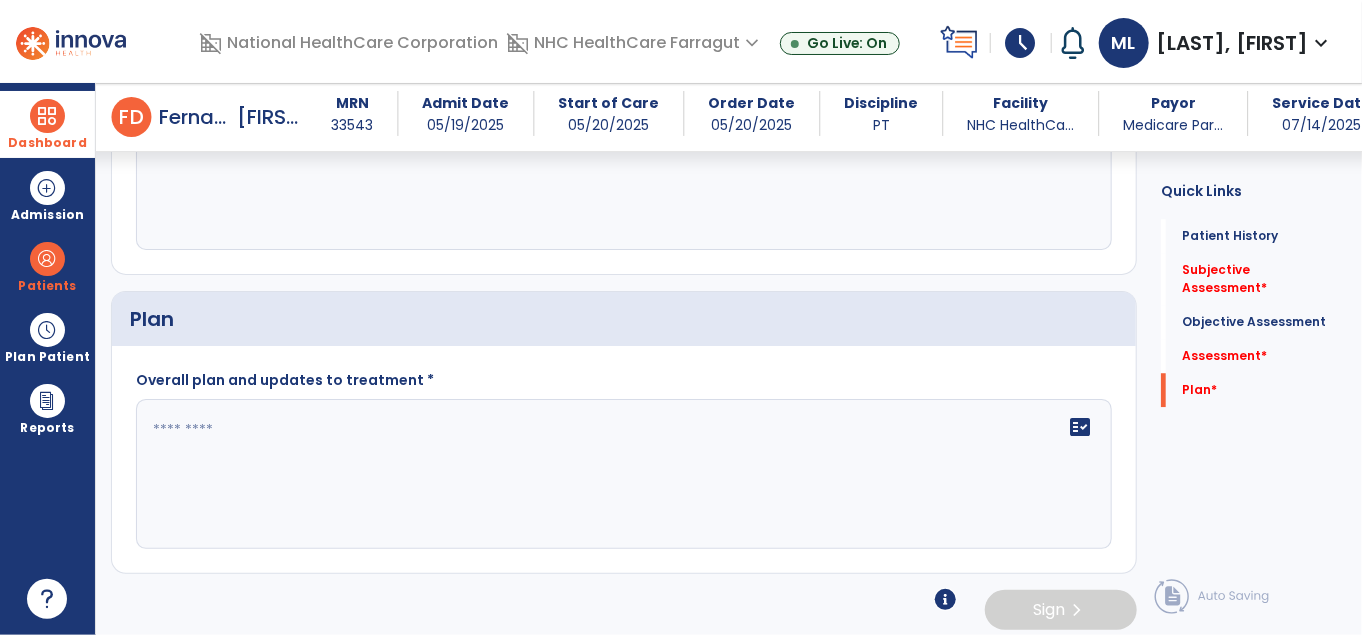 scroll, scrollTop: 2304, scrollLeft: 0, axis: vertical 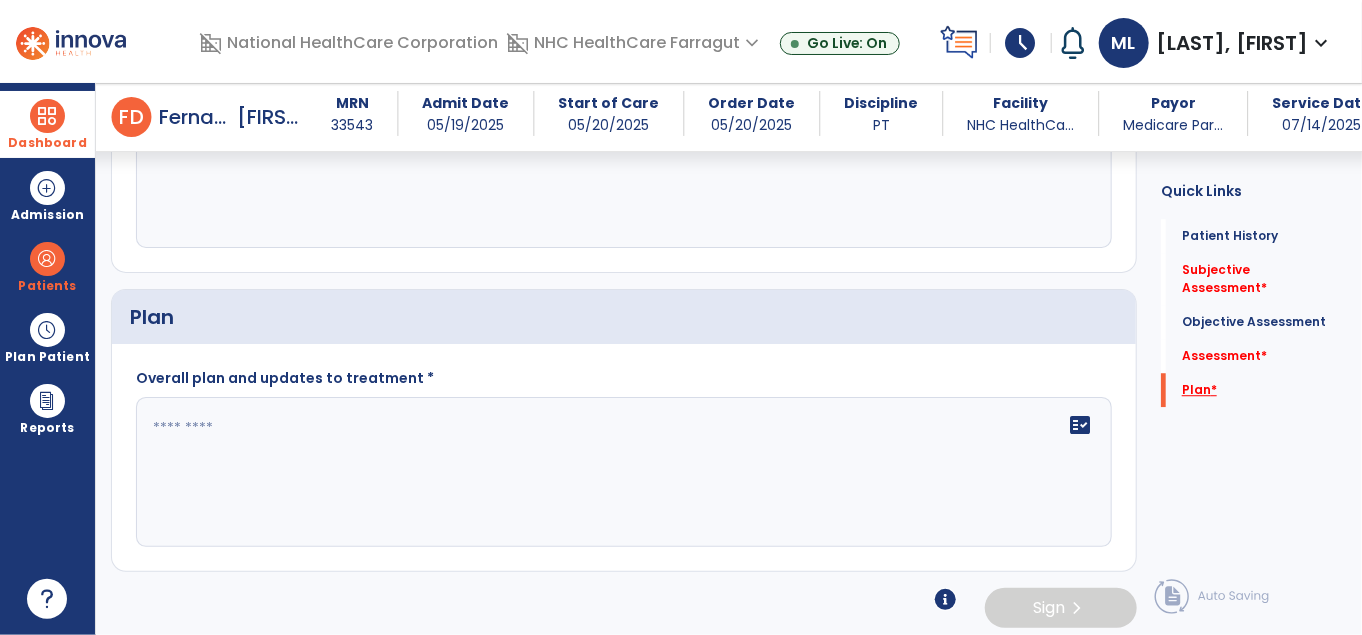 click on "Plan   *" 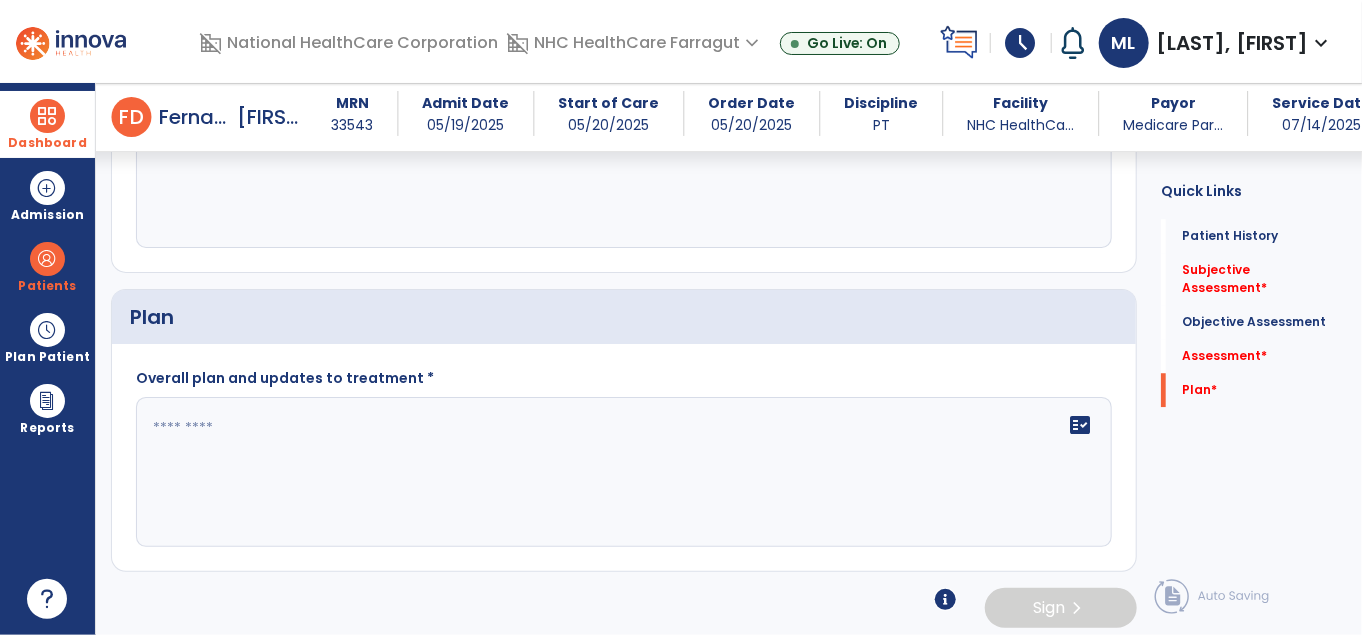 click on "fact_check" 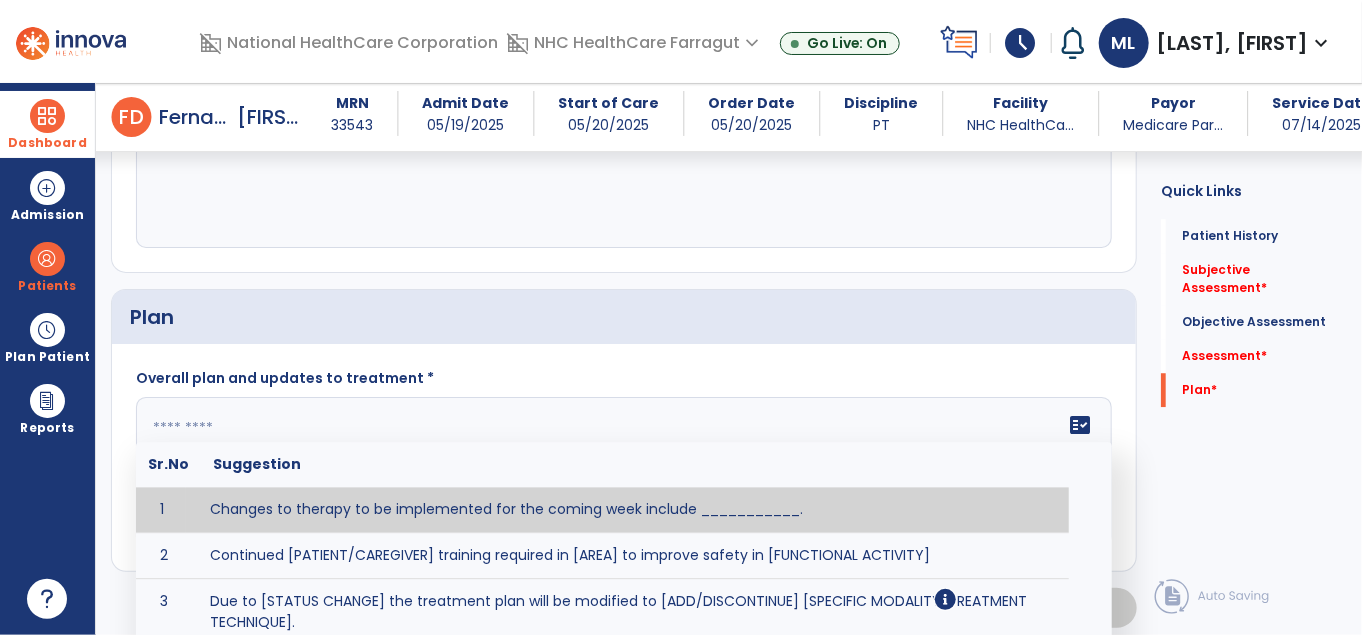 paste on "**********" 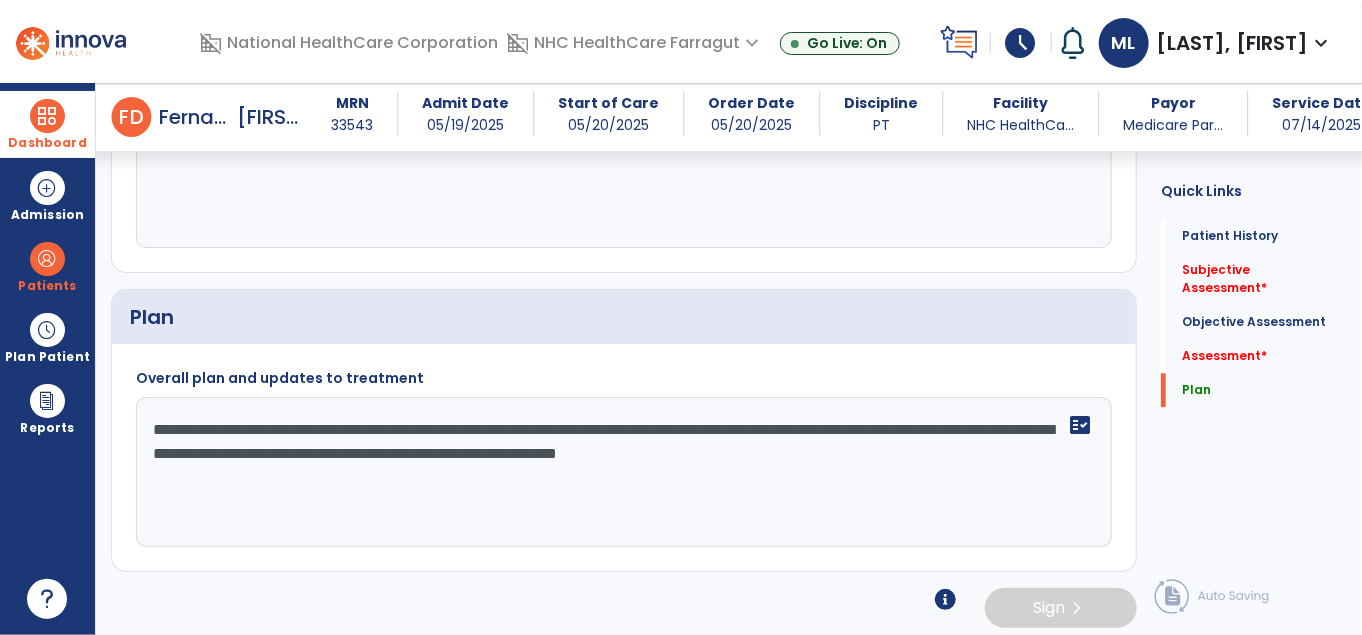 click on "**********" 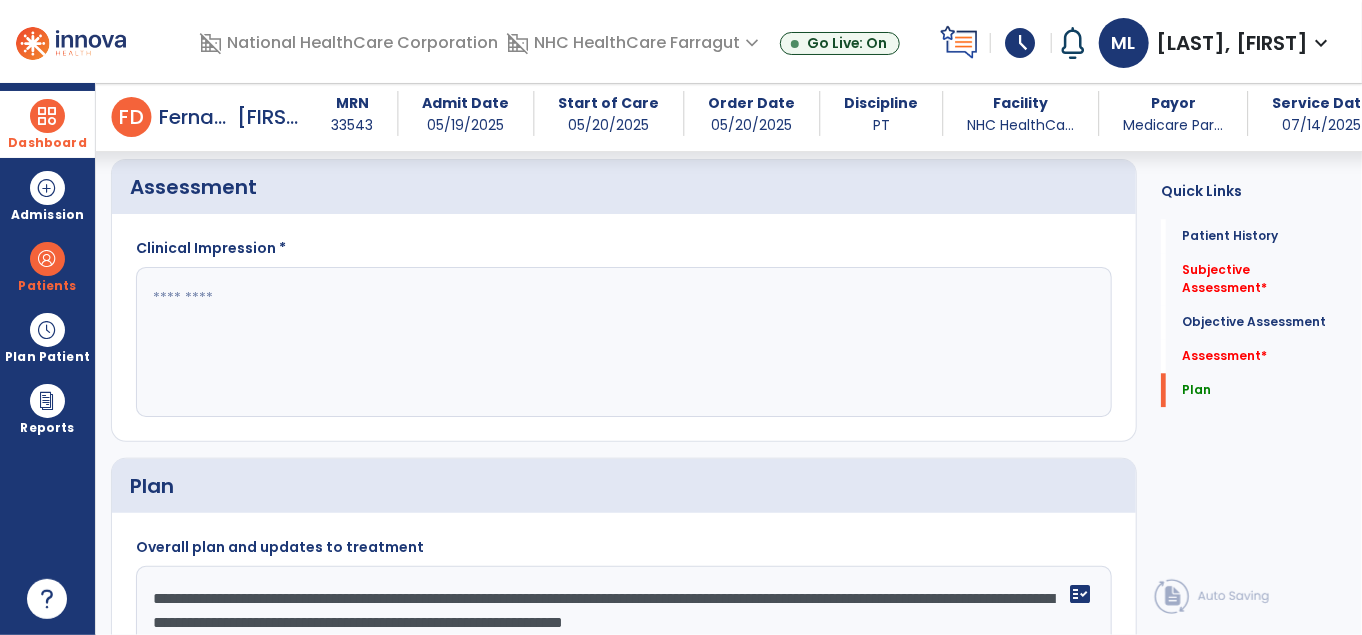 scroll, scrollTop: 2104, scrollLeft: 0, axis: vertical 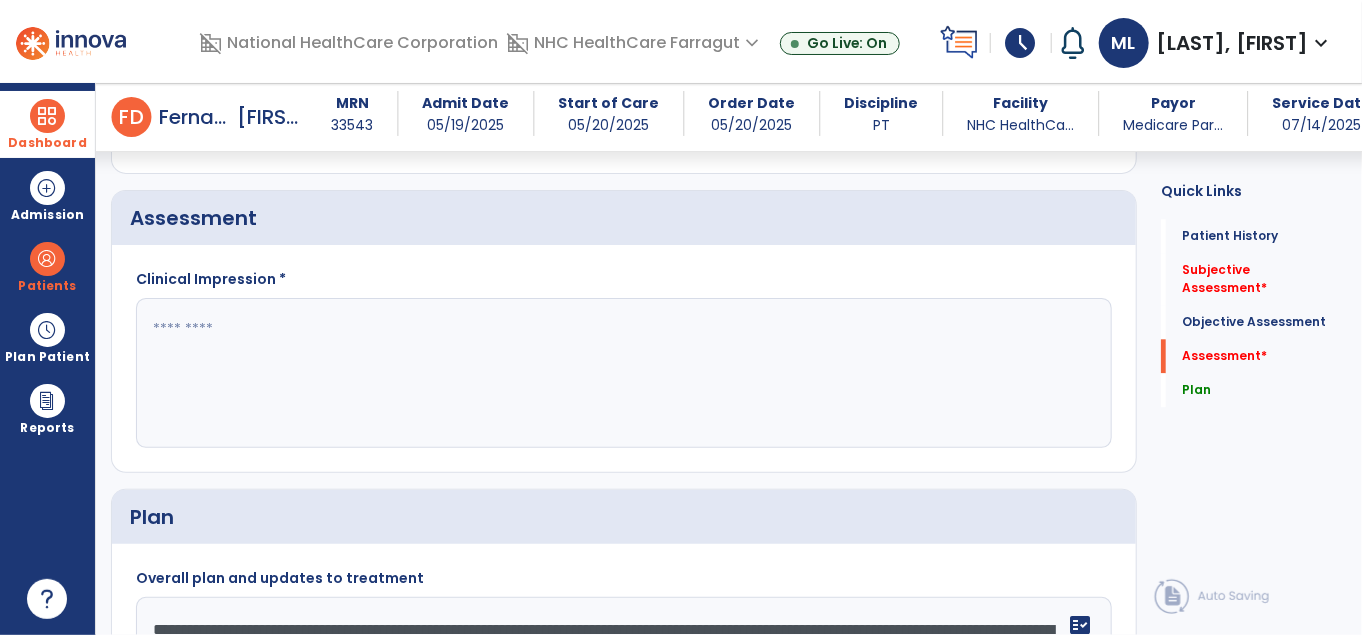 type on "**********" 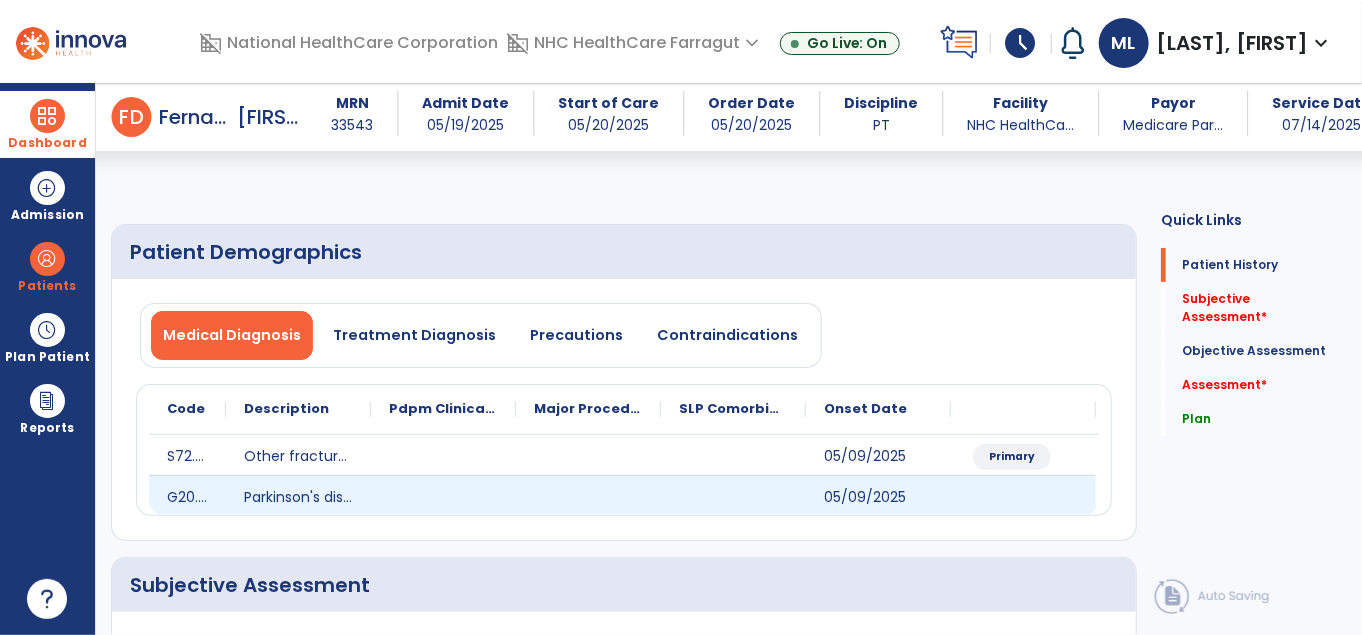 scroll, scrollTop: 0, scrollLeft: 0, axis: both 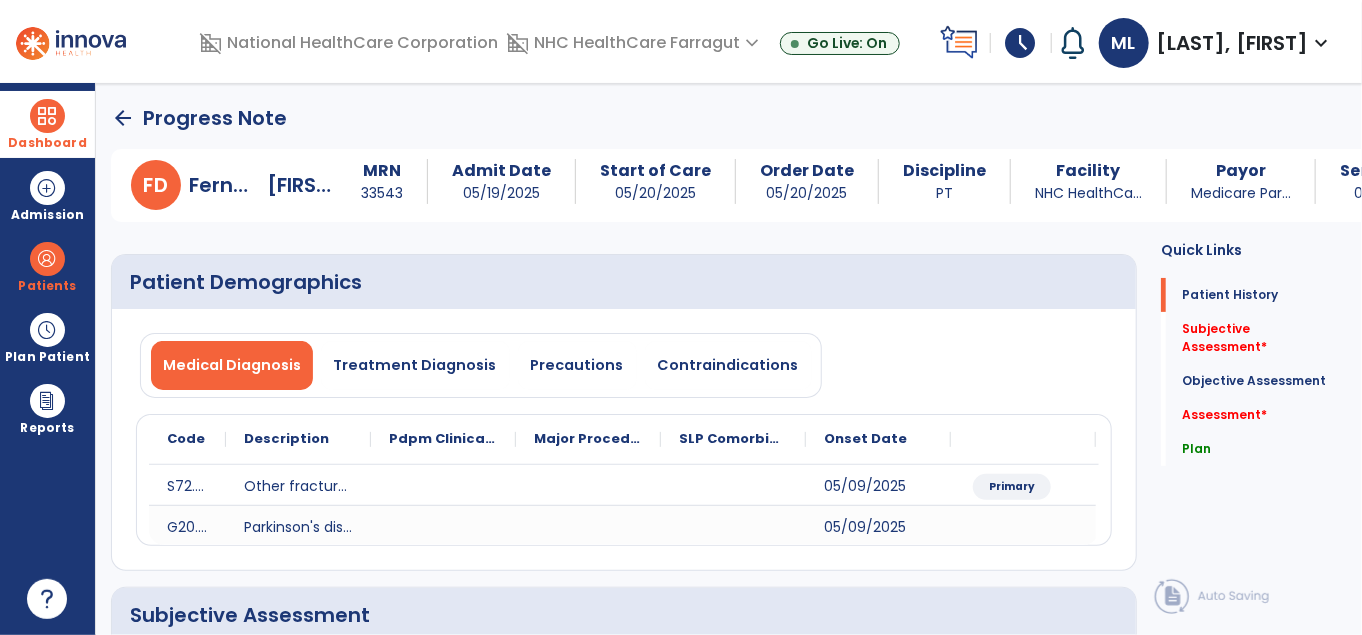 click on "Patient Demographics" 